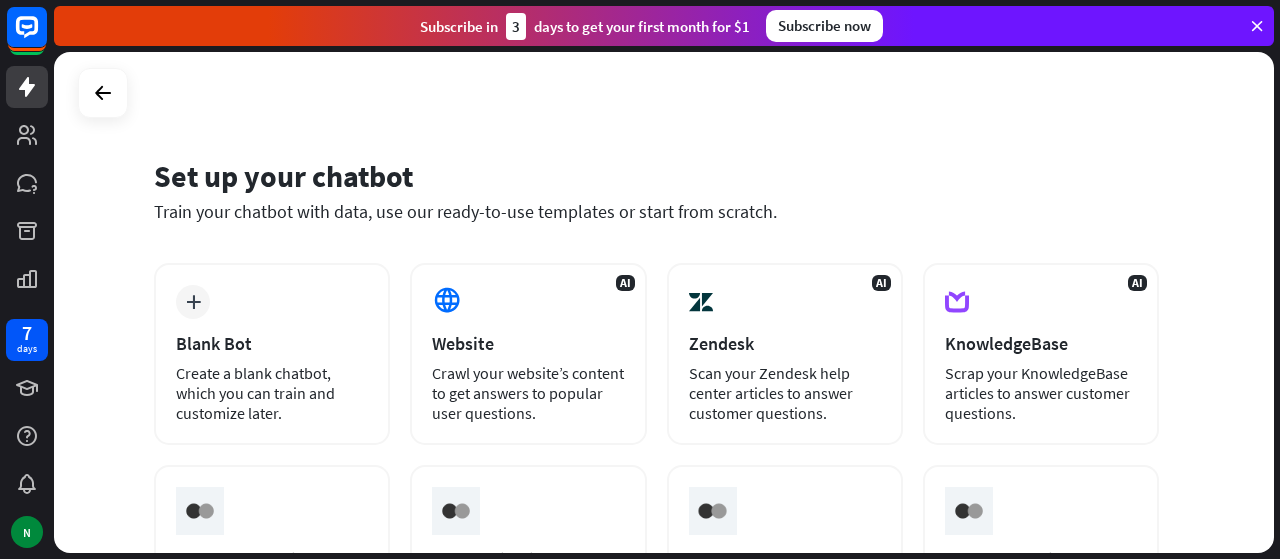 scroll, scrollTop: 0, scrollLeft: 0, axis: both 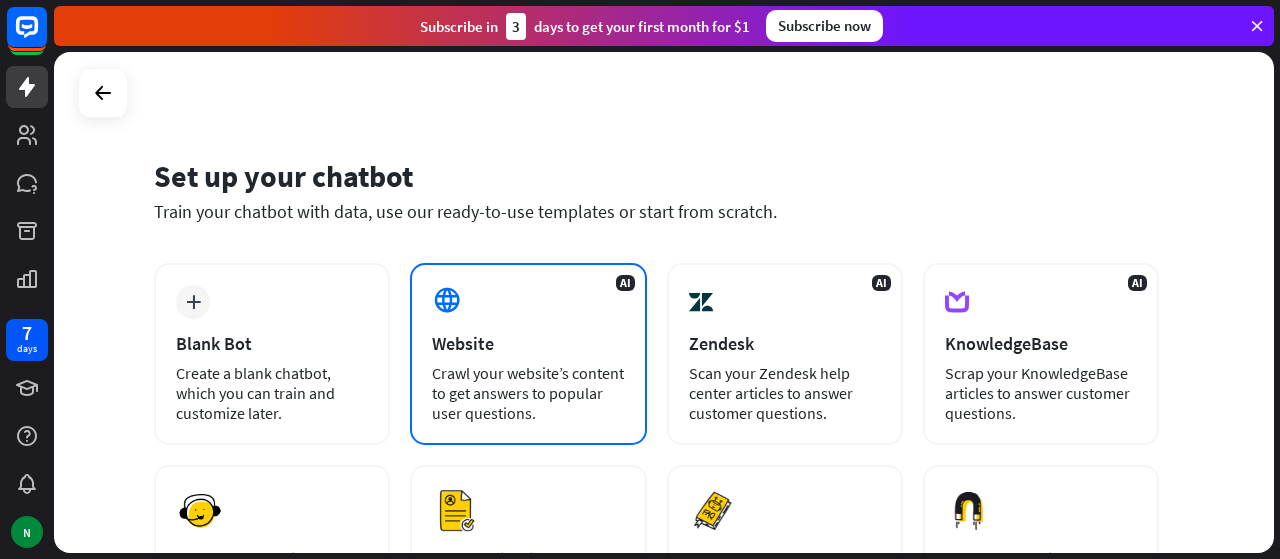 click on "AI     Website
Crawl your website’s content to get answers to
popular user questions." at bounding box center (528, 354) 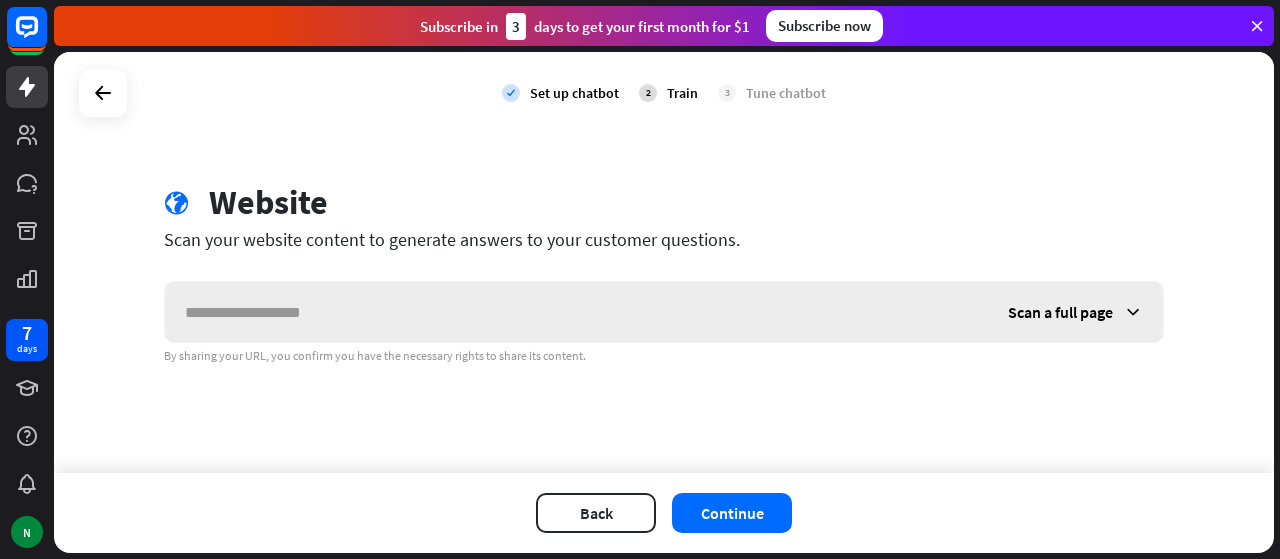 click at bounding box center [576, 312] 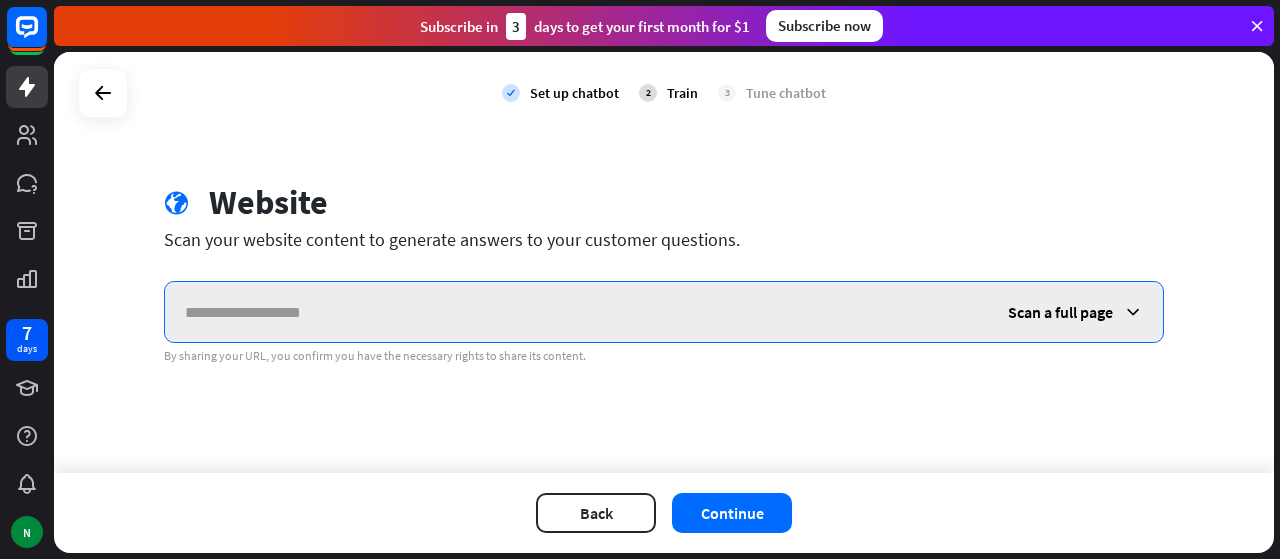 paste on "**********" 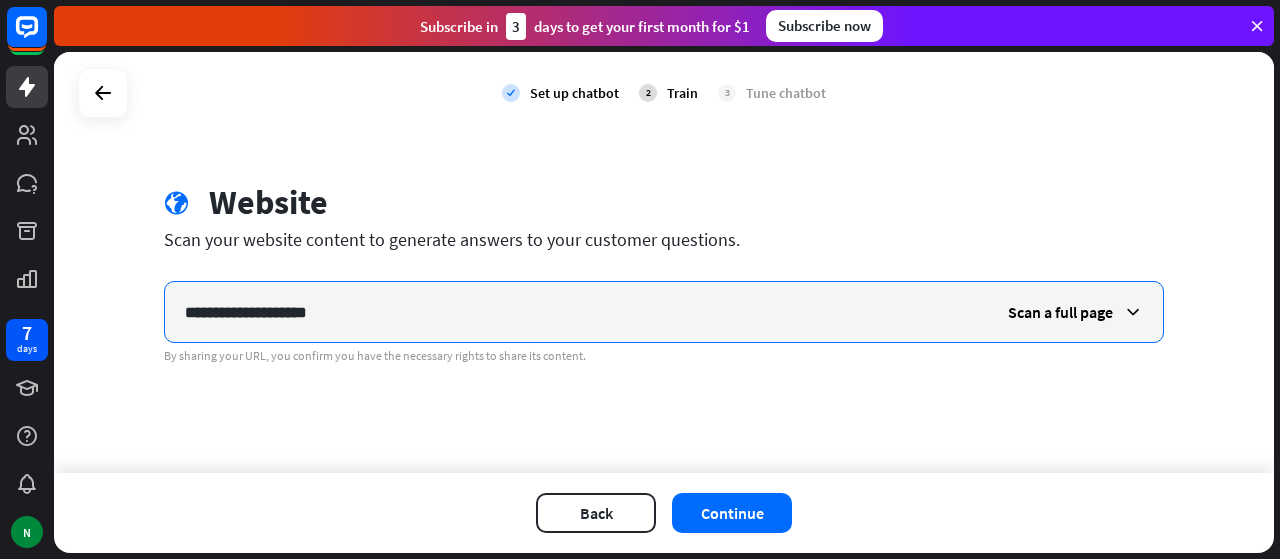 type on "**********" 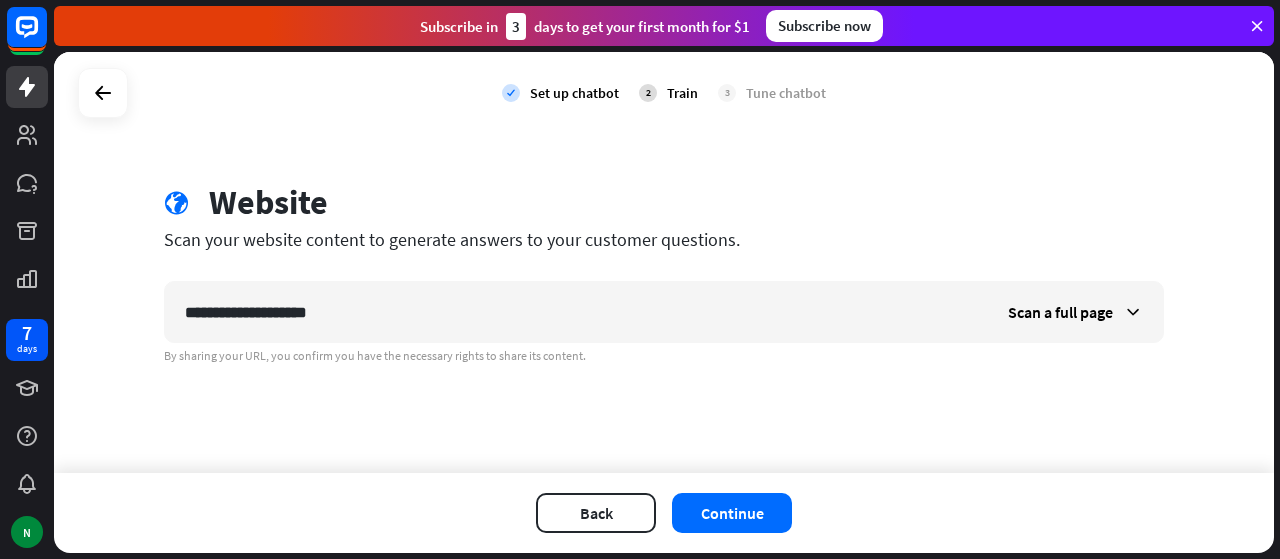 click on "Back
Continue" at bounding box center [664, 513] 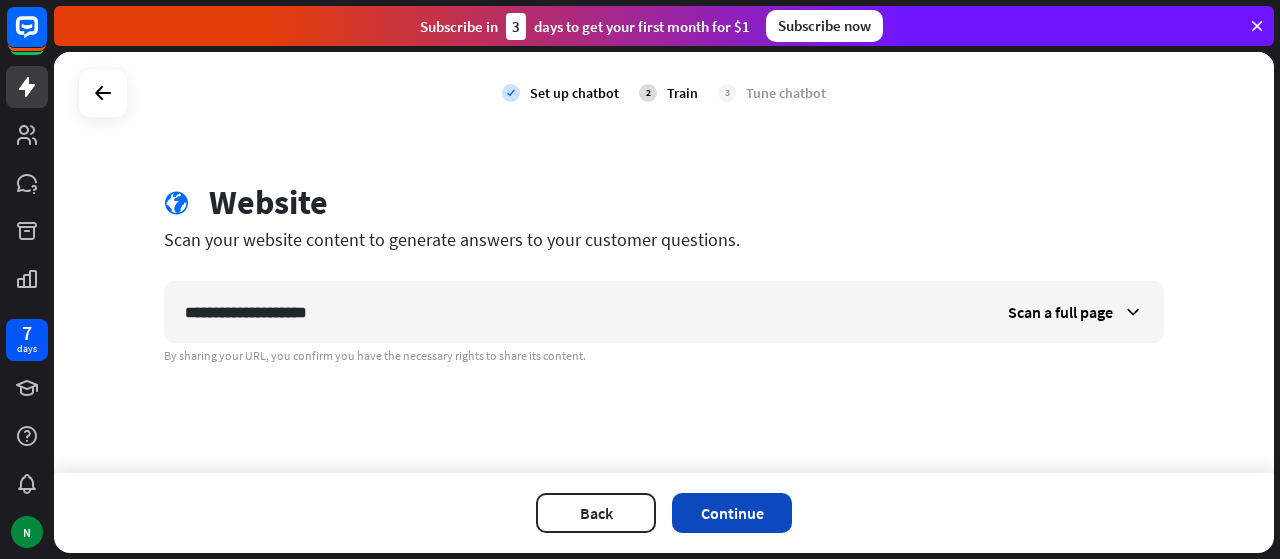 click on "Continue" at bounding box center (732, 513) 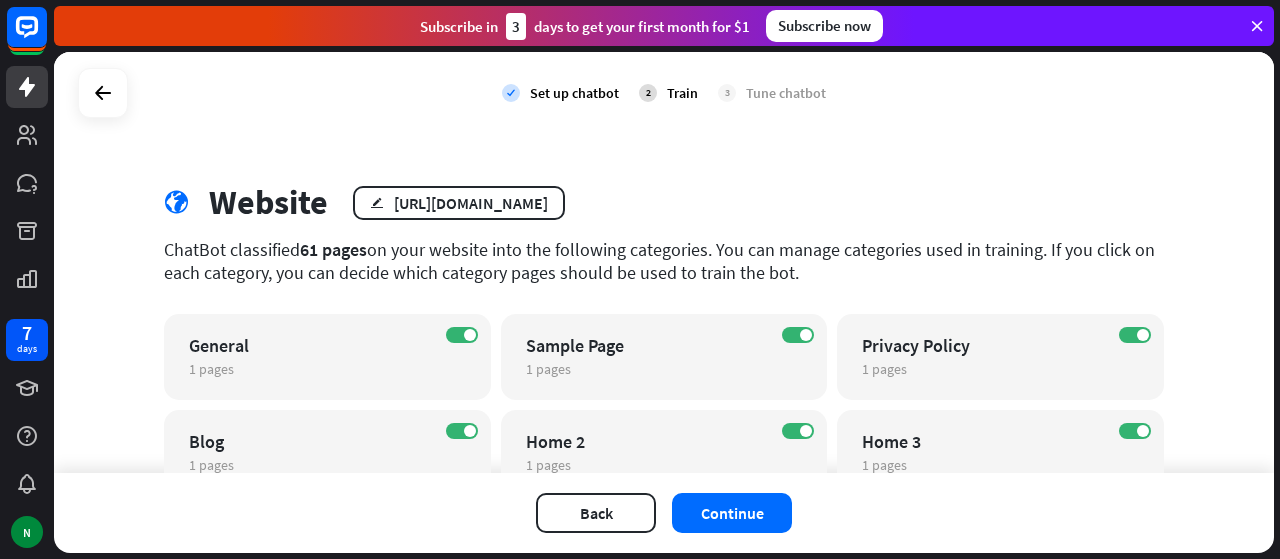 scroll, scrollTop: 200, scrollLeft: 0, axis: vertical 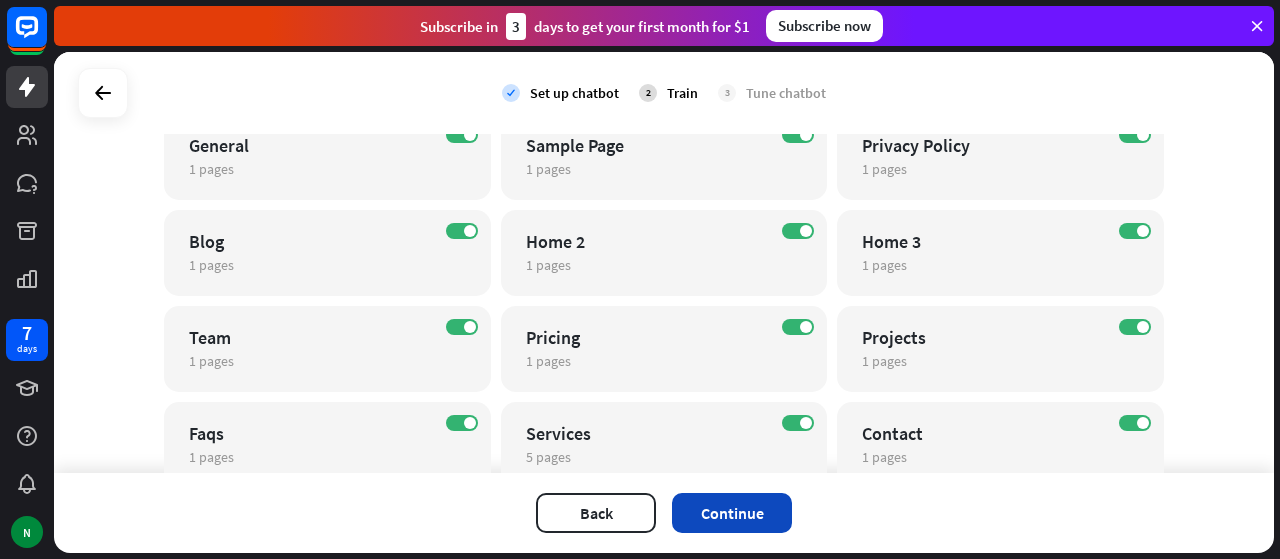 click on "Continue" at bounding box center [732, 513] 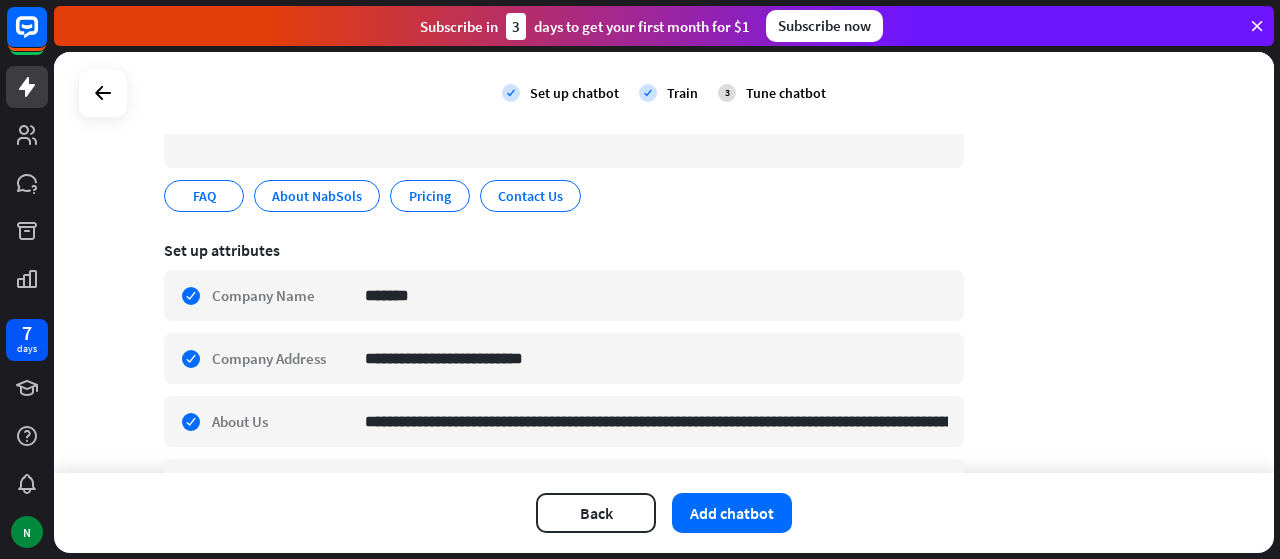 scroll, scrollTop: 100, scrollLeft: 0, axis: vertical 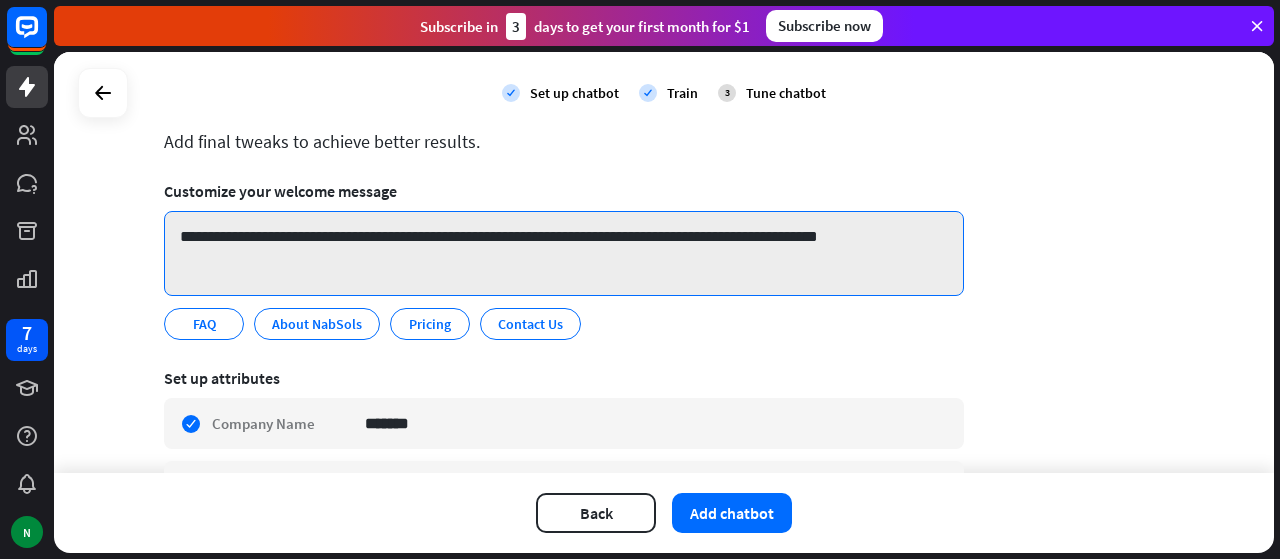 click on "**********" at bounding box center (564, 253) 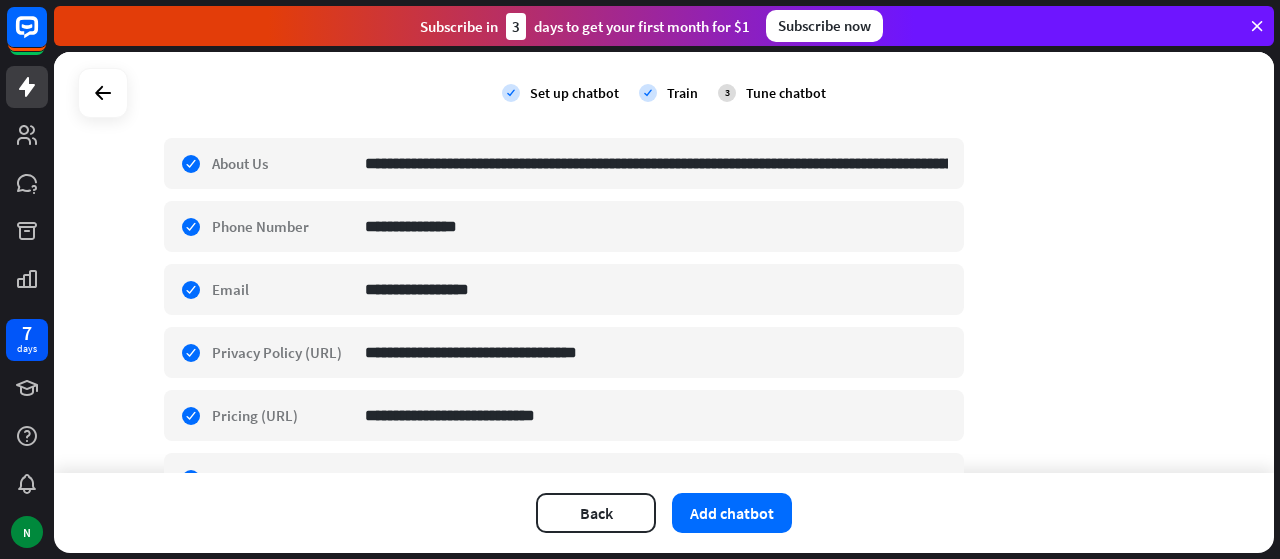 scroll, scrollTop: 600, scrollLeft: 0, axis: vertical 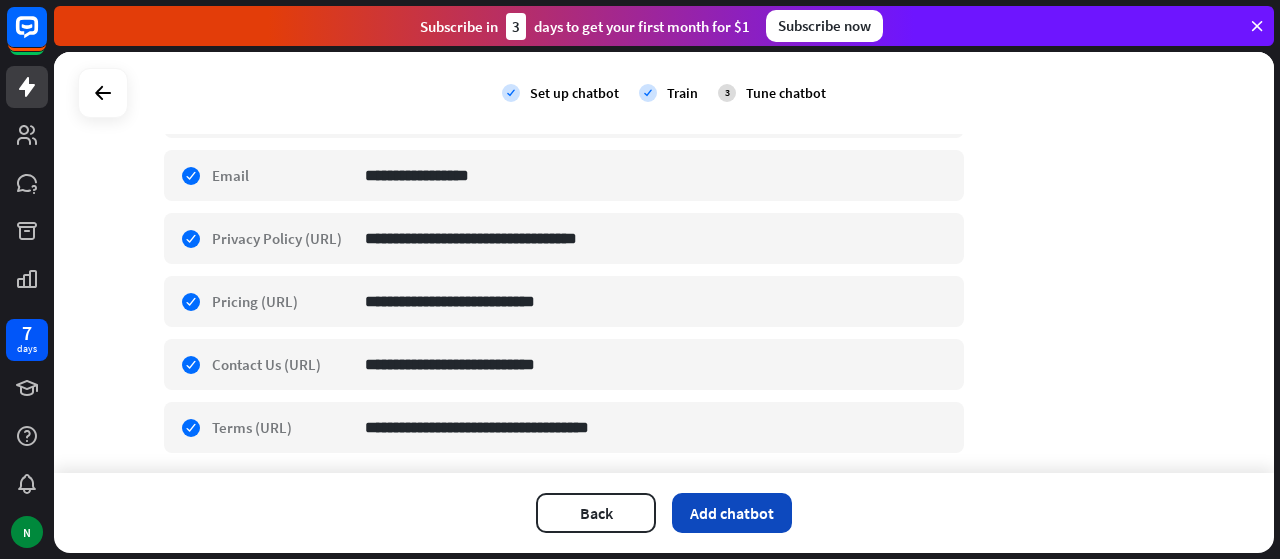 type on "**********" 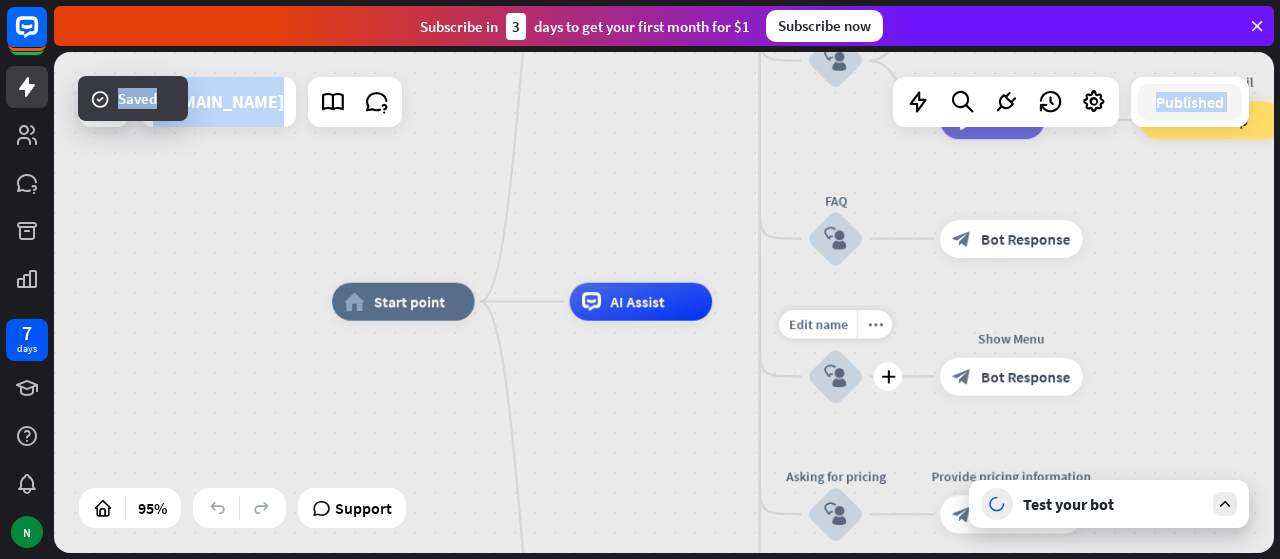 drag, startPoint x: 974, startPoint y: 278, endPoint x: 877, endPoint y: 339, distance: 114.58621 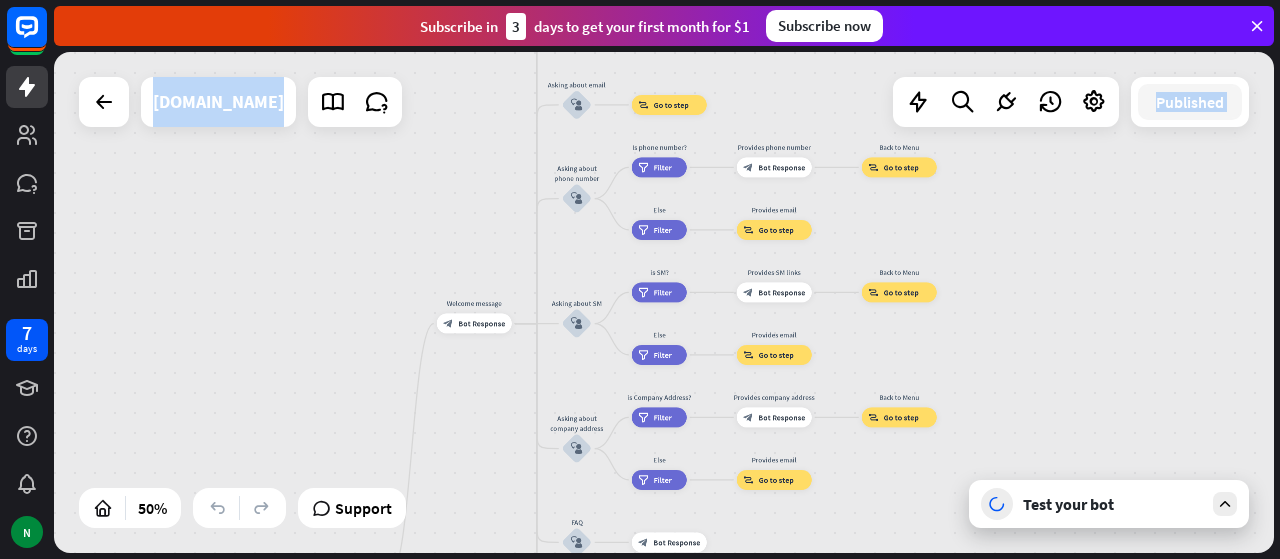 drag, startPoint x: 1134, startPoint y: 273, endPoint x: 847, endPoint y: 549, distance: 398.1771 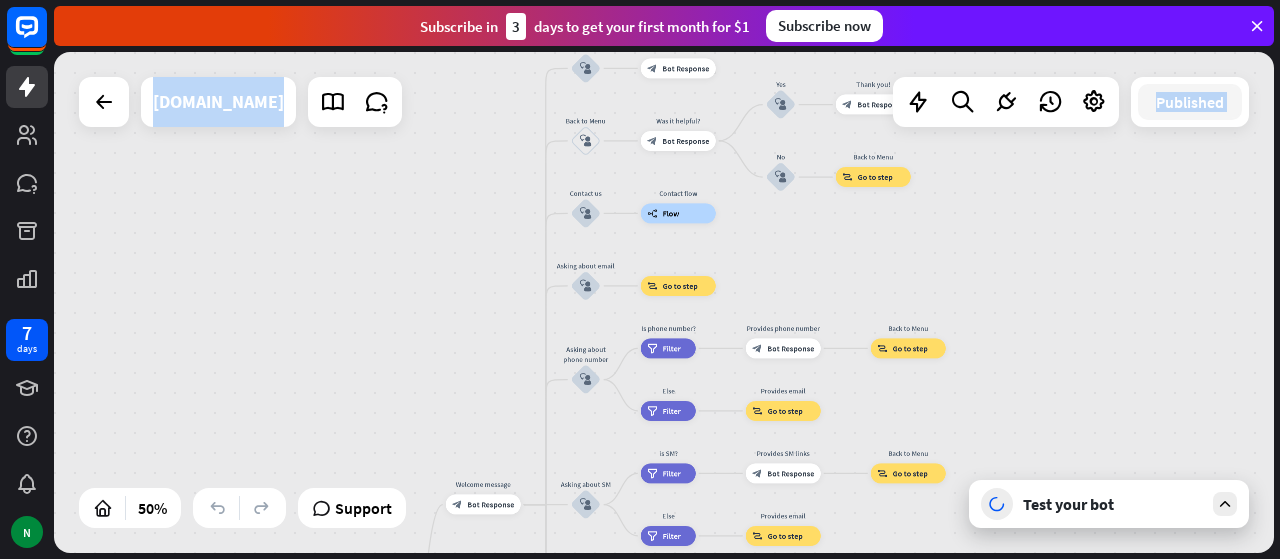 drag, startPoint x: 1090, startPoint y: 231, endPoint x: 1112, endPoint y: 465, distance: 235.0319 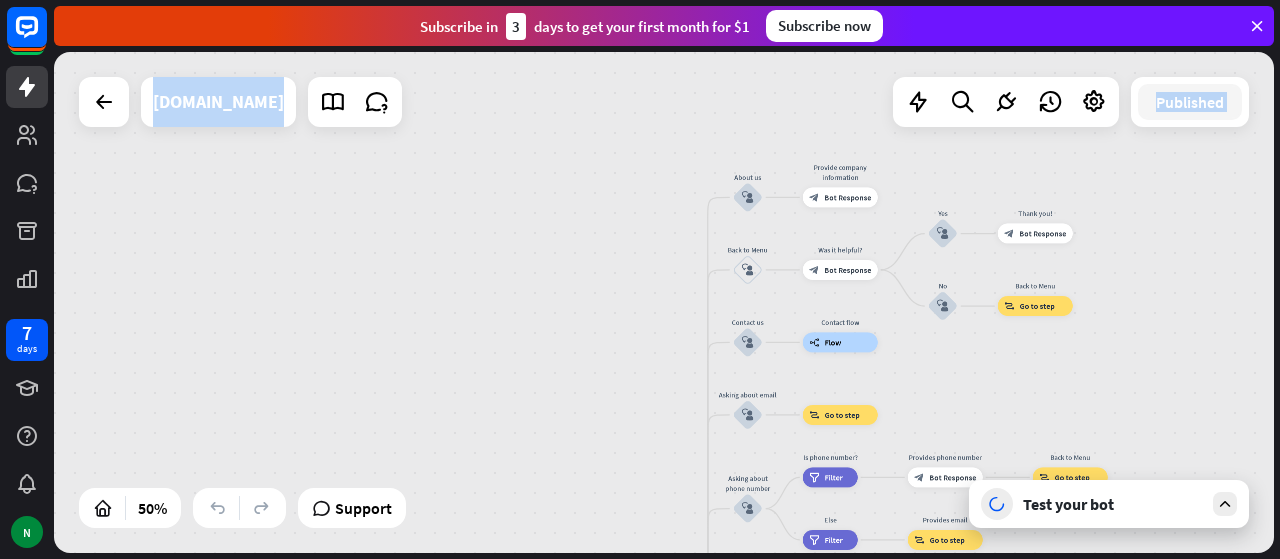 drag, startPoint x: 1094, startPoint y: 305, endPoint x: 1252, endPoint y: 261, distance: 164.01219 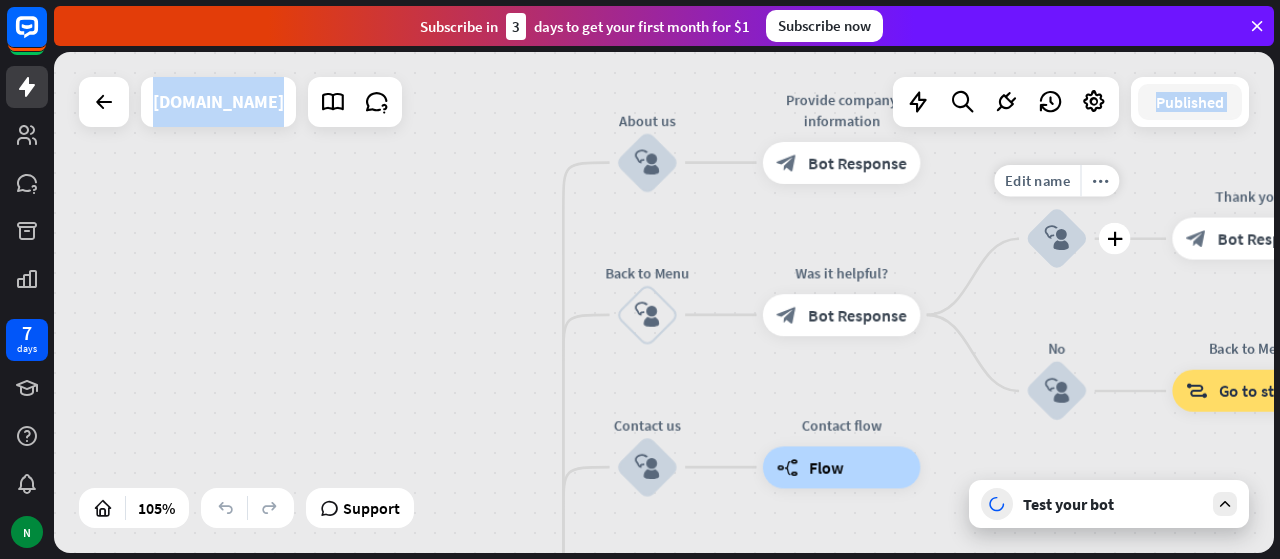 drag, startPoint x: 908, startPoint y: 237, endPoint x: 1097, endPoint y: 296, distance: 197.99495 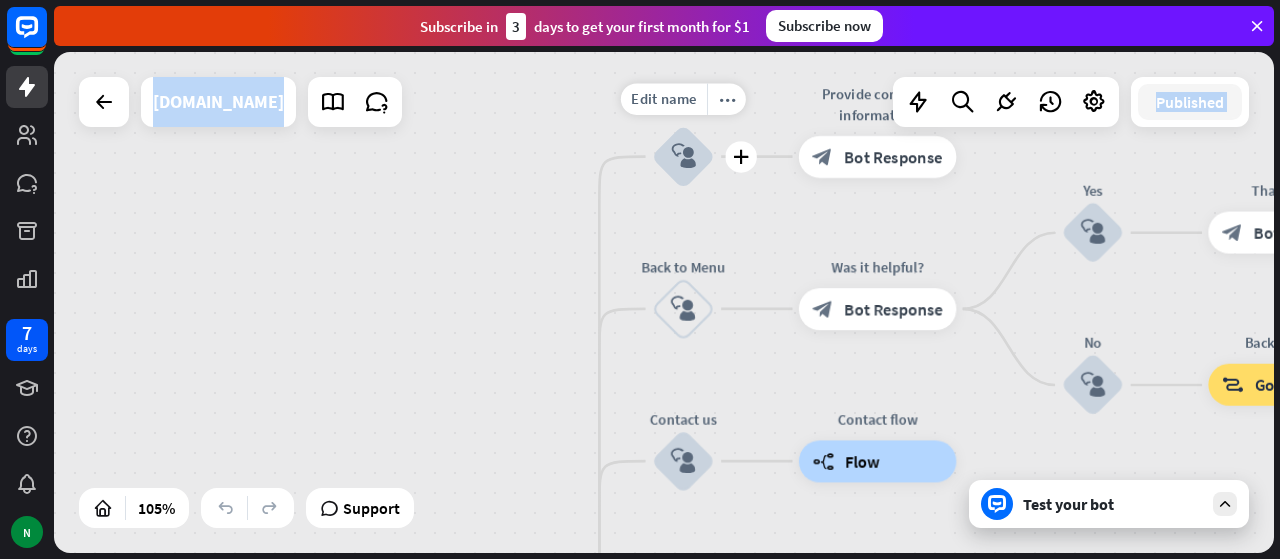 drag, startPoint x: 744, startPoint y: 209, endPoint x: 744, endPoint y: 198, distance: 11 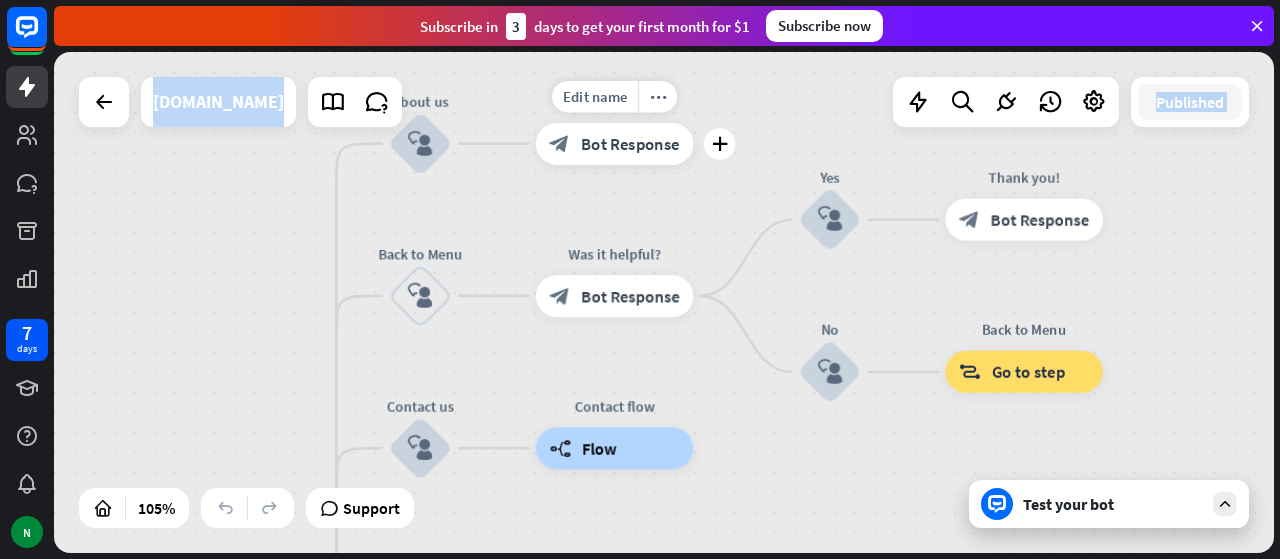 drag, startPoint x: 890, startPoint y: 194, endPoint x: 603, endPoint y: 181, distance: 287.29428 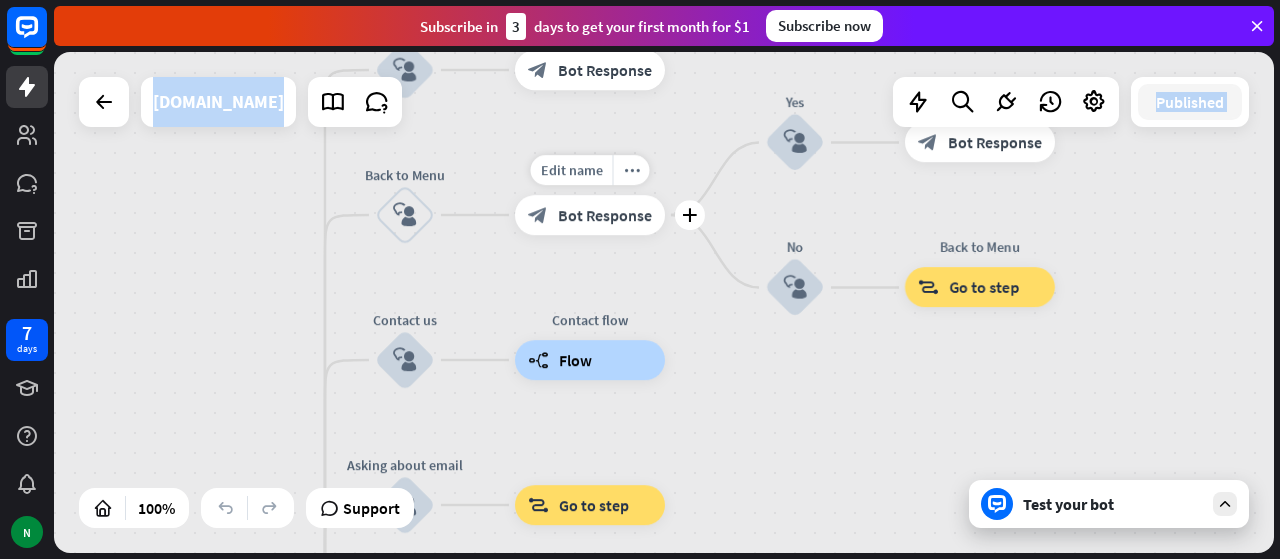 drag, startPoint x: 612, startPoint y: 300, endPoint x: 606, endPoint y: 216, distance: 84.21401 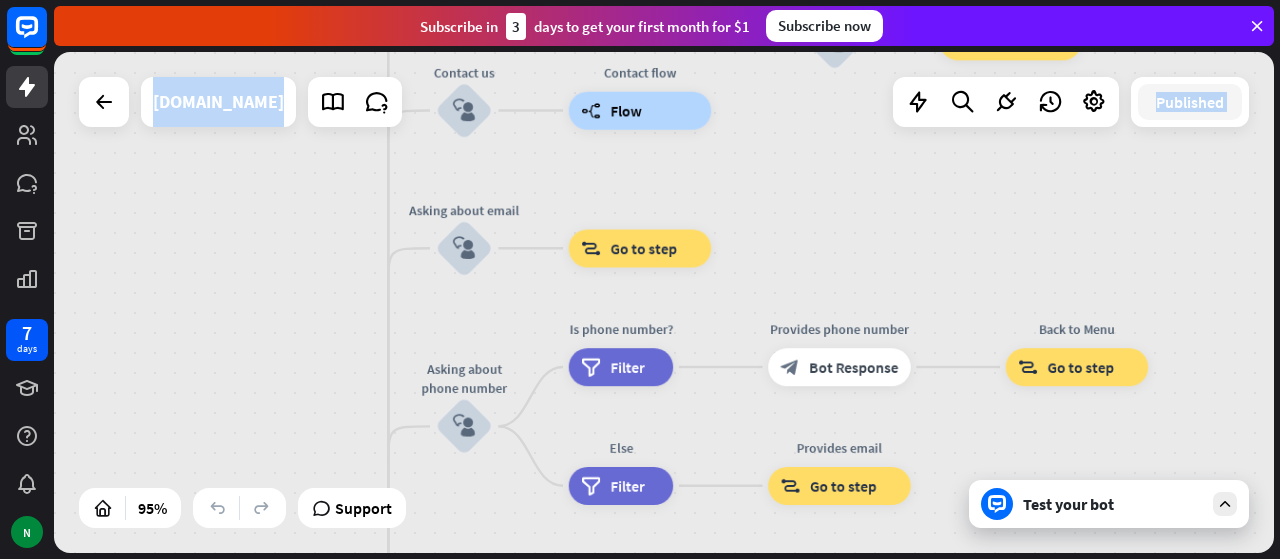 drag, startPoint x: 482, startPoint y: 380, endPoint x: 533, endPoint y: 187, distance: 199.62465 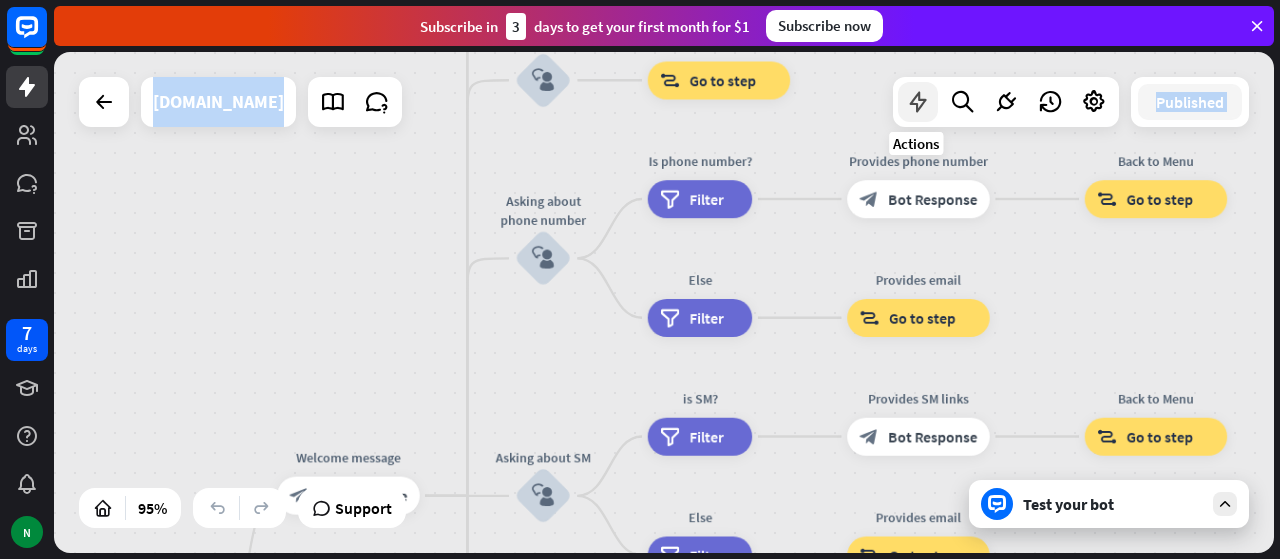 drag, startPoint x: 820, startPoint y: 283, endPoint x: 899, endPoint y: 115, distance: 185.64752 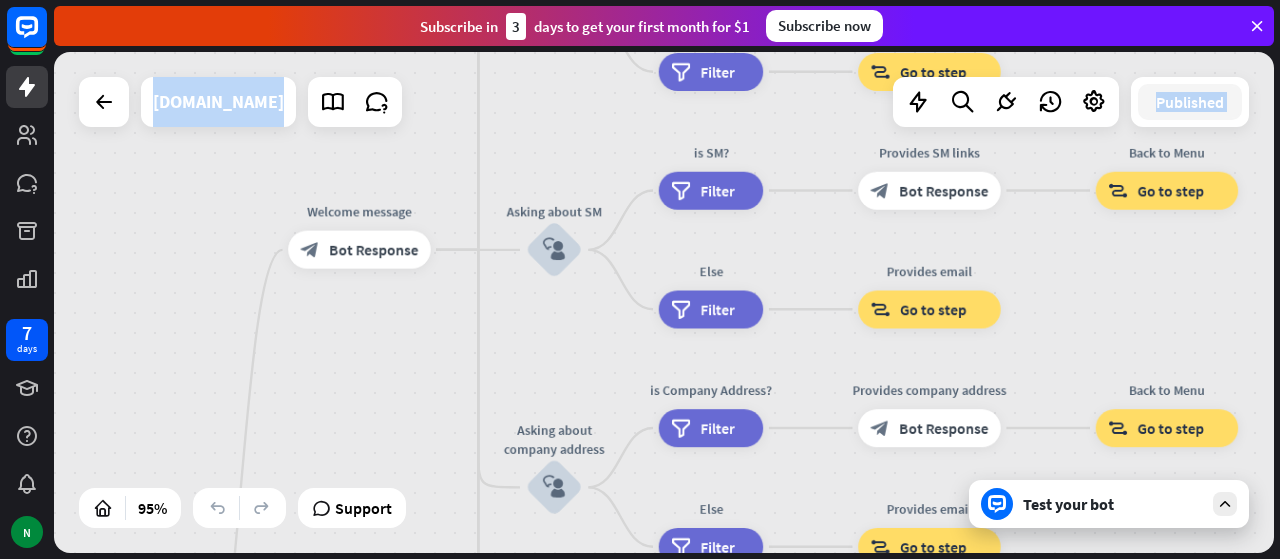 drag, startPoint x: 832, startPoint y: 383, endPoint x: 843, endPoint y: 112, distance: 271.22314 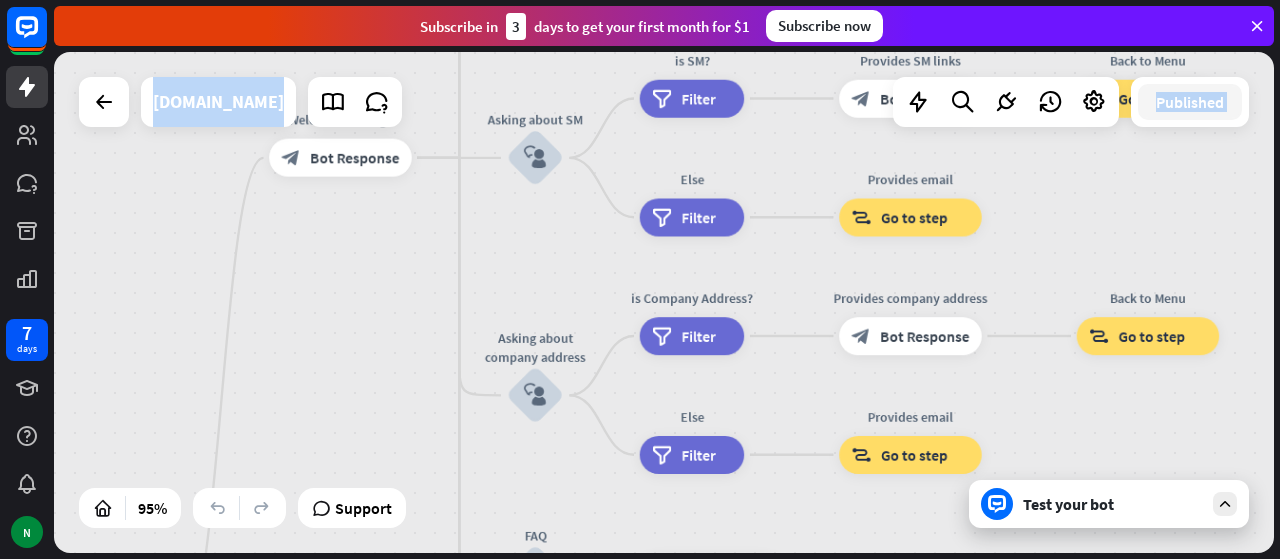 drag, startPoint x: 819, startPoint y: 237, endPoint x: 800, endPoint y: 168, distance: 71.568146 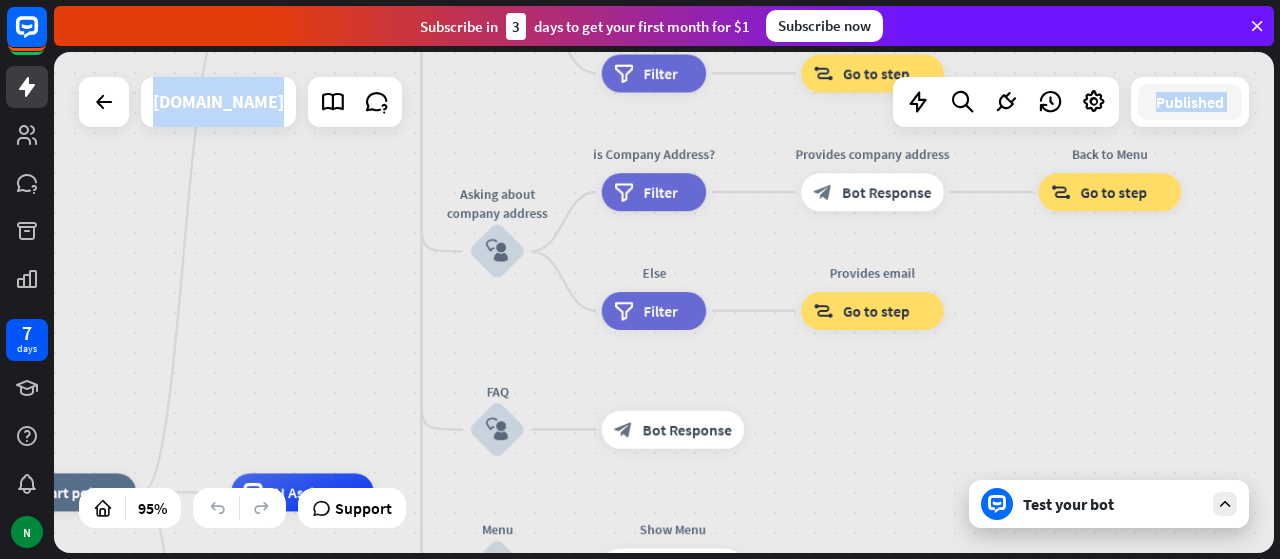 drag, startPoint x: 793, startPoint y: 407, endPoint x: 728, endPoint y: 159, distance: 256.37668 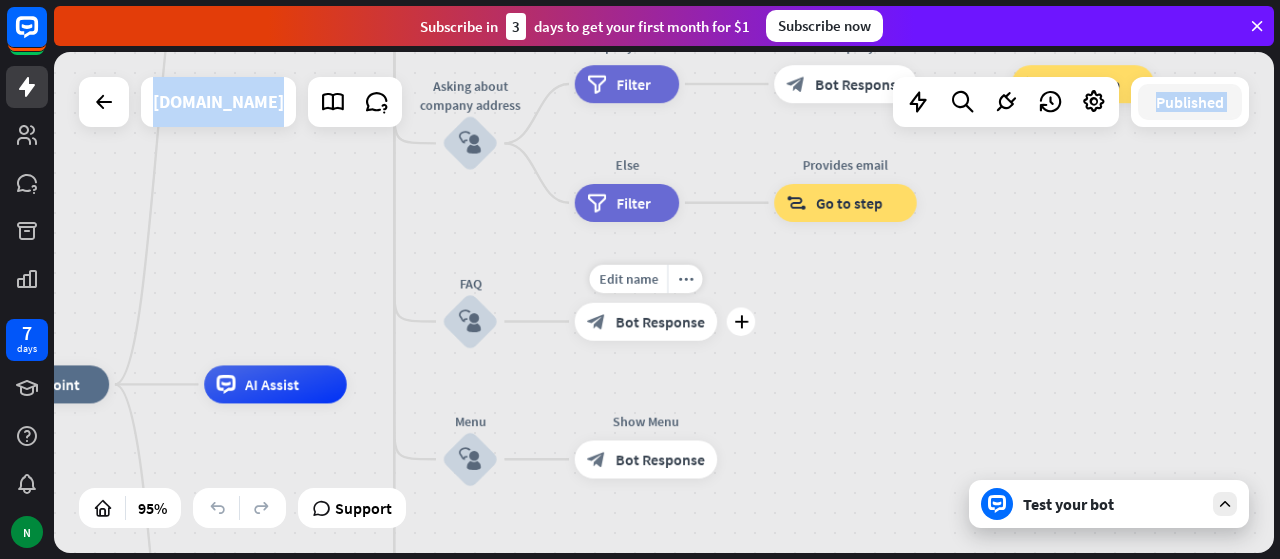 drag, startPoint x: 751, startPoint y: 337, endPoint x: 778, endPoint y: 163, distance: 176.08237 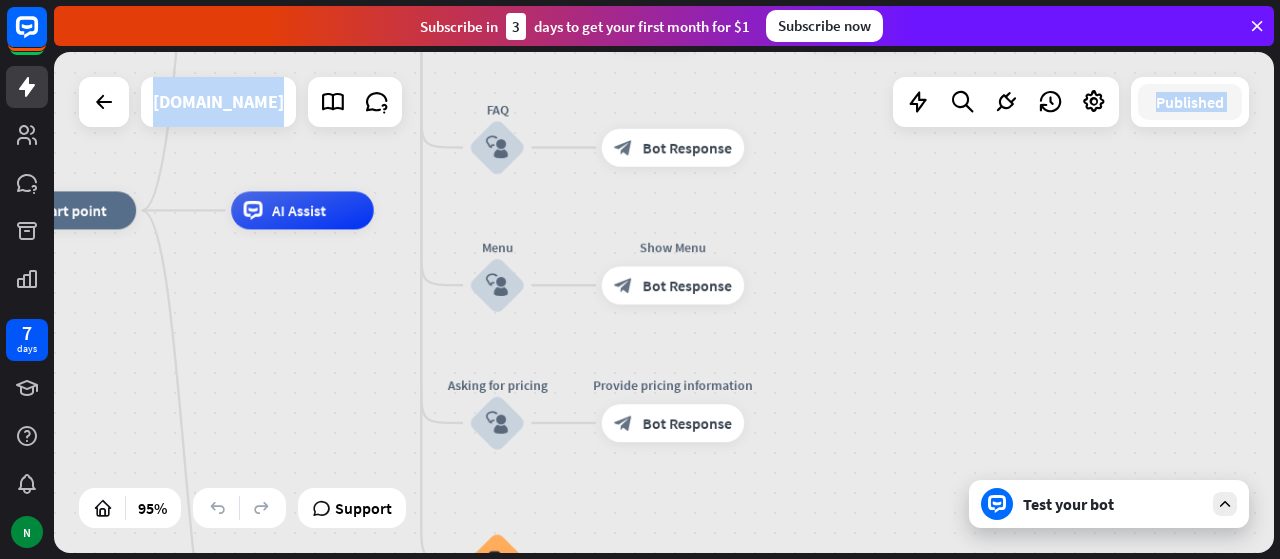 drag, startPoint x: 793, startPoint y: 259, endPoint x: 830, endPoint y: 151, distance: 114.16216 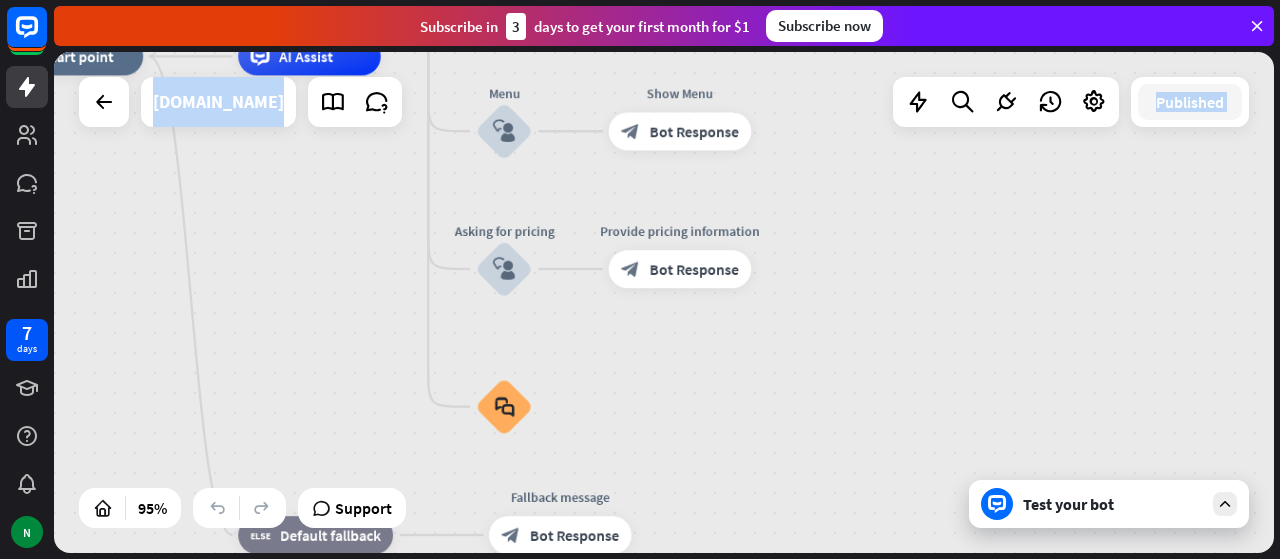 drag, startPoint x: 862, startPoint y: 334, endPoint x: 856, endPoint y: 210, distance: 124.14507 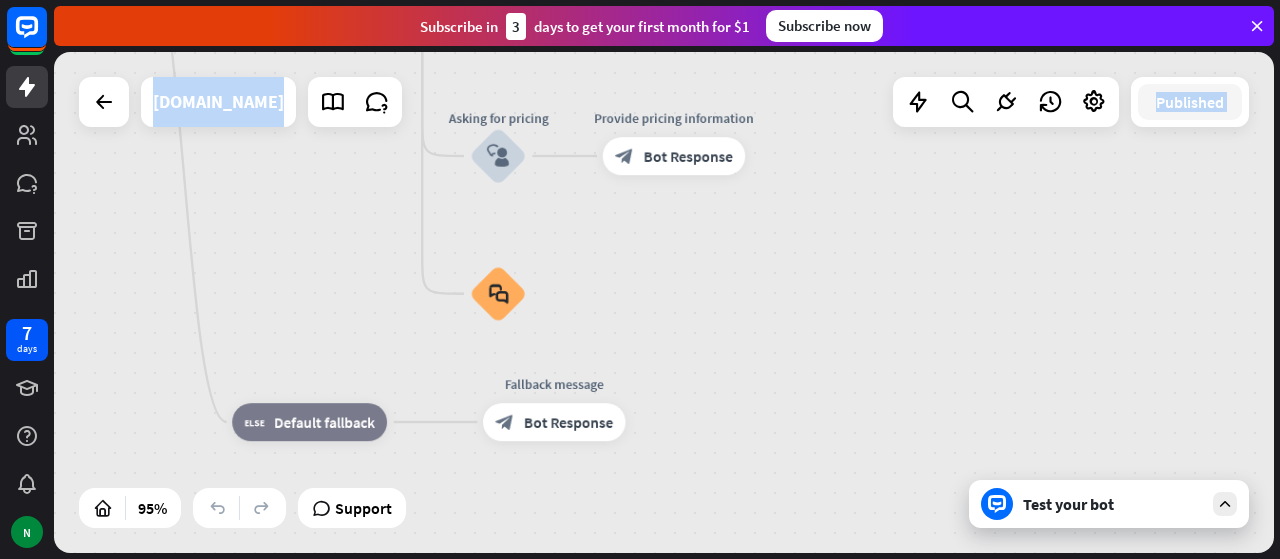 drag, startPoint x: 772, startPoint y: 338, endPoint x: 1110, endPoint y: 297, distance: 340.4776 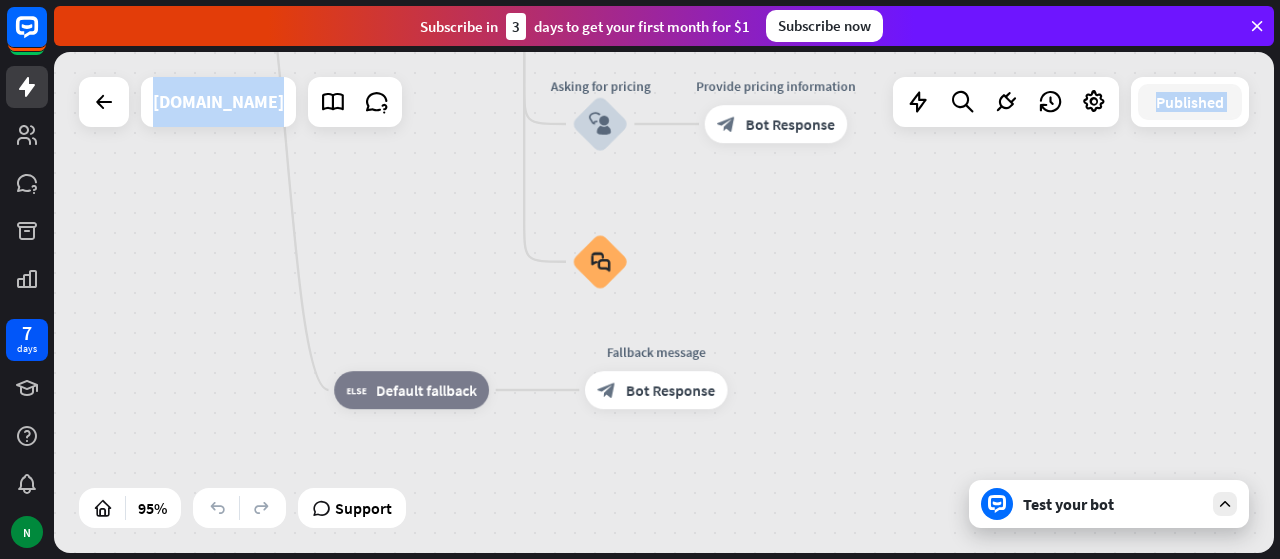 drag, startPoint x: 906, startPoint y: 252, endPoint x: 1232, endPoint y: 403, distance: 359.2729 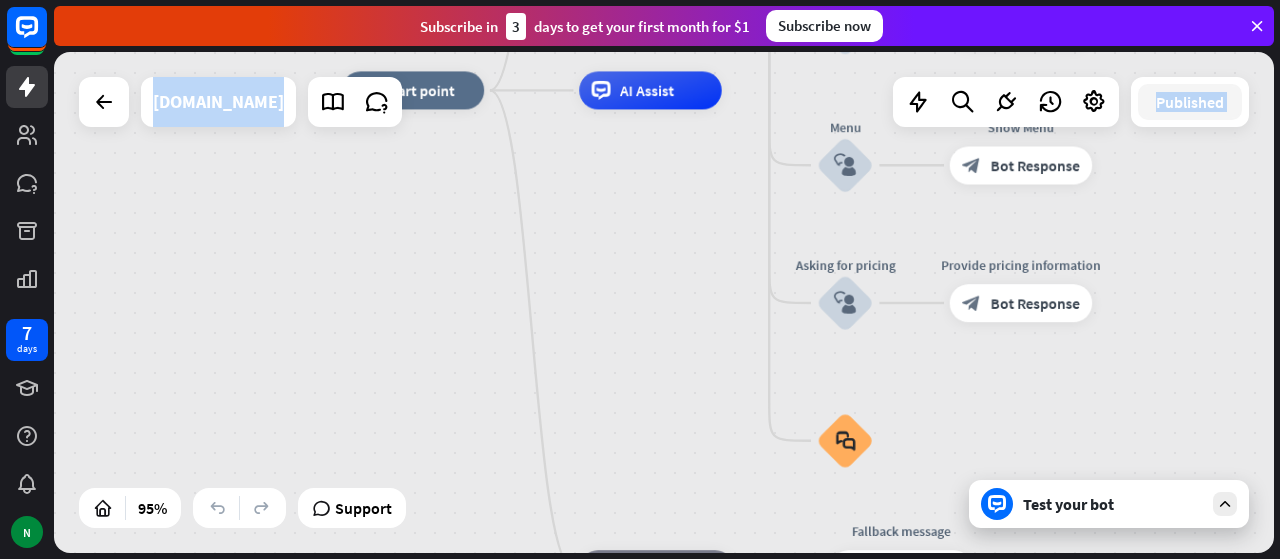 drag, startPoint x: 535, startPoint y: 197, endPoint x: 586, endPoint y: 378, distance: 188.04787 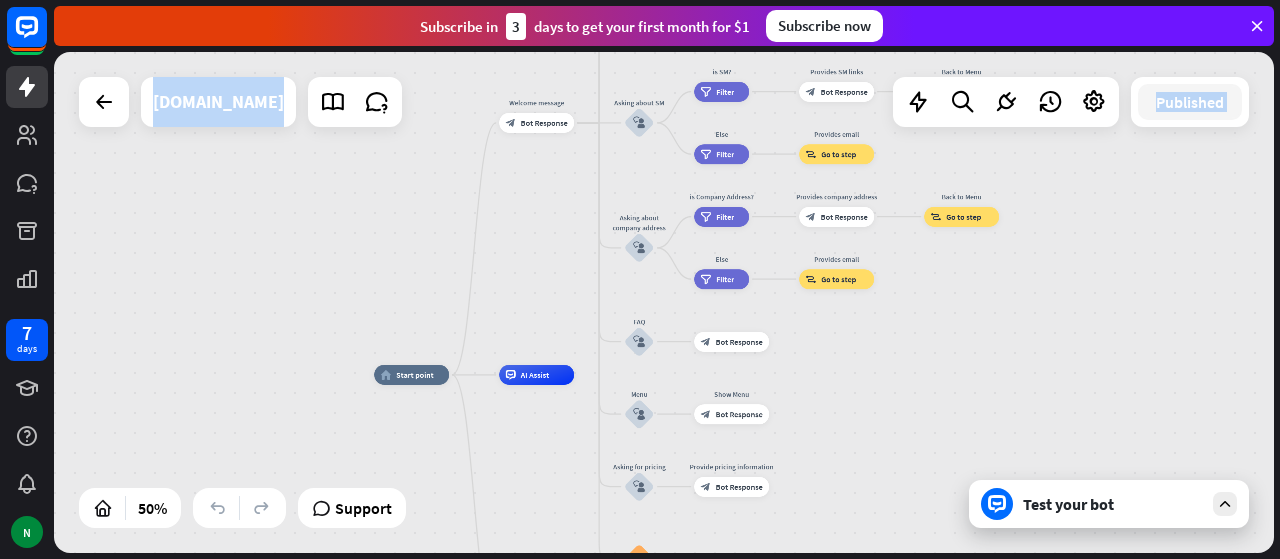 drag, startPoint x: 1202, startPoint y: 300, endPoint x: 1042, endPoint y: 451, distance: 220.00227 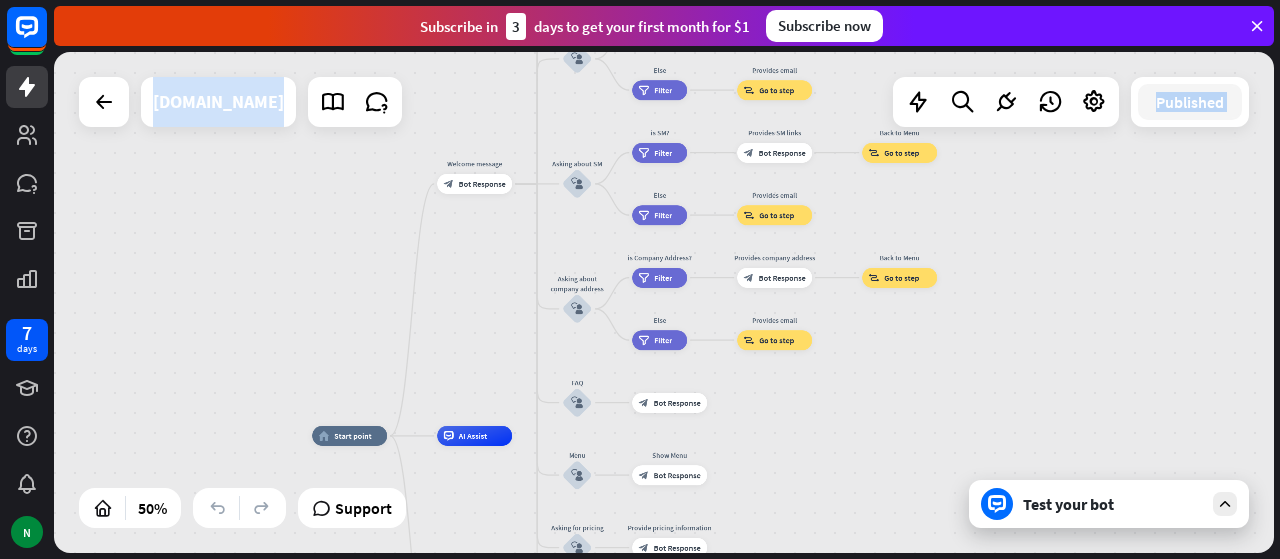 click on "[DOMAIN_NAME]" at bounding box center (218, 102) 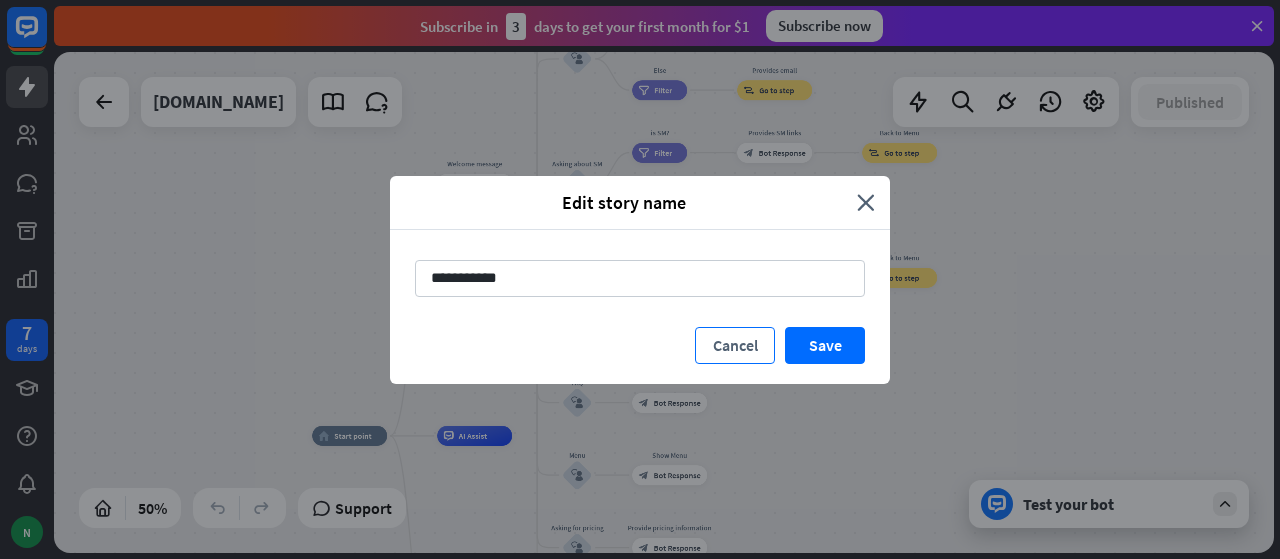 click on "Cancel" at bounding box center [735, 345] 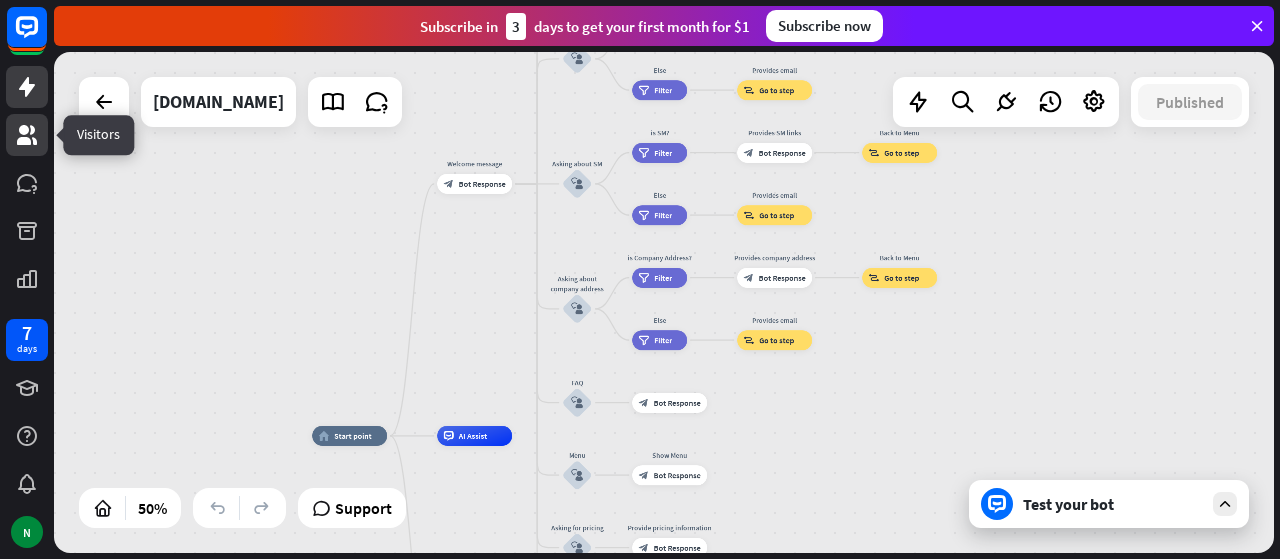 click at bounding box center [27, 135] 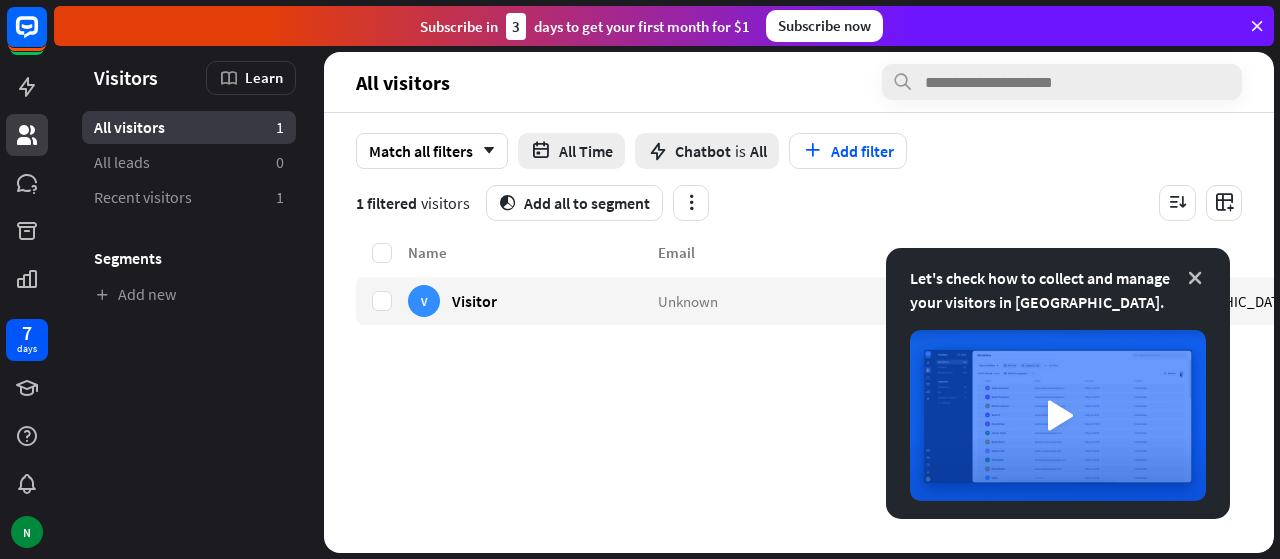 click at bounding box center (1195, 278) 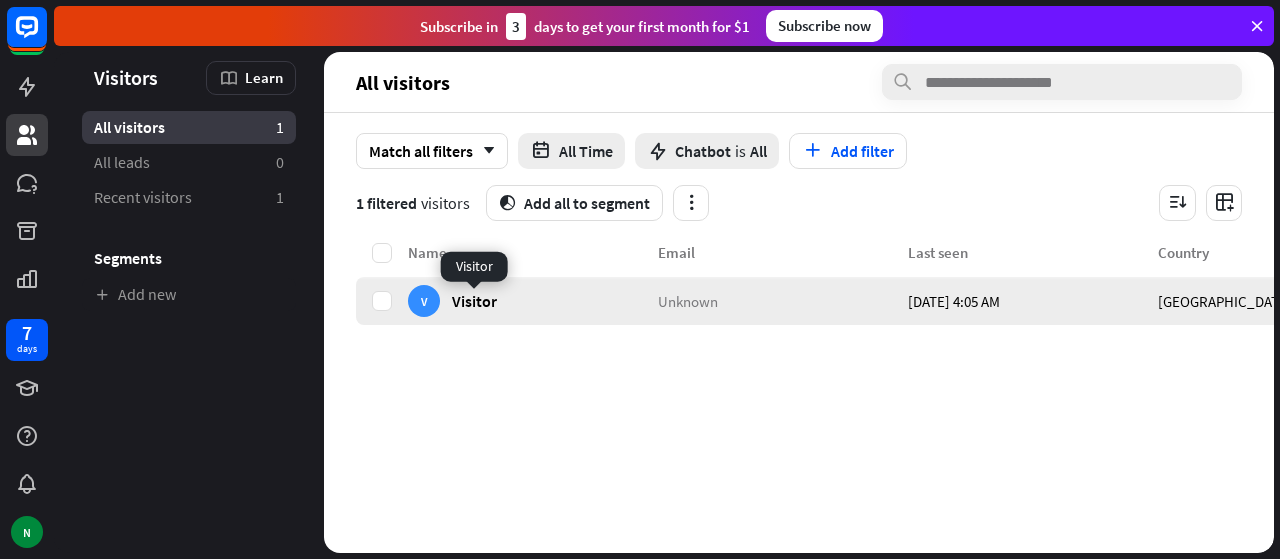 click on "Visitor" at bounding box center (474, 300) 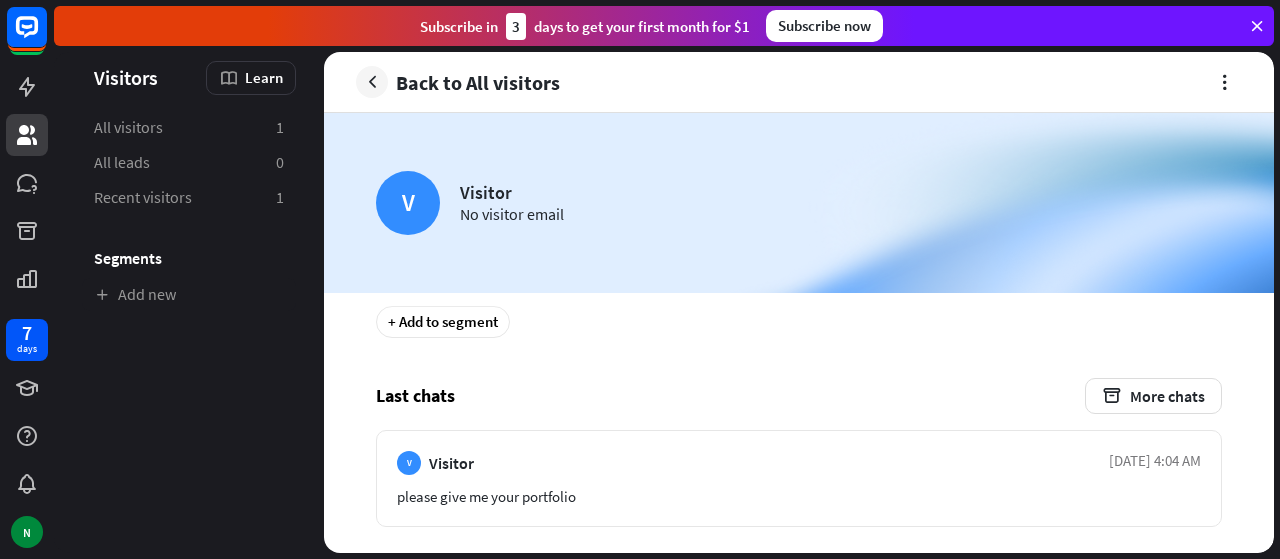 scroll, scrollTop: 1576, scrollLeft: 0, axis: vertical 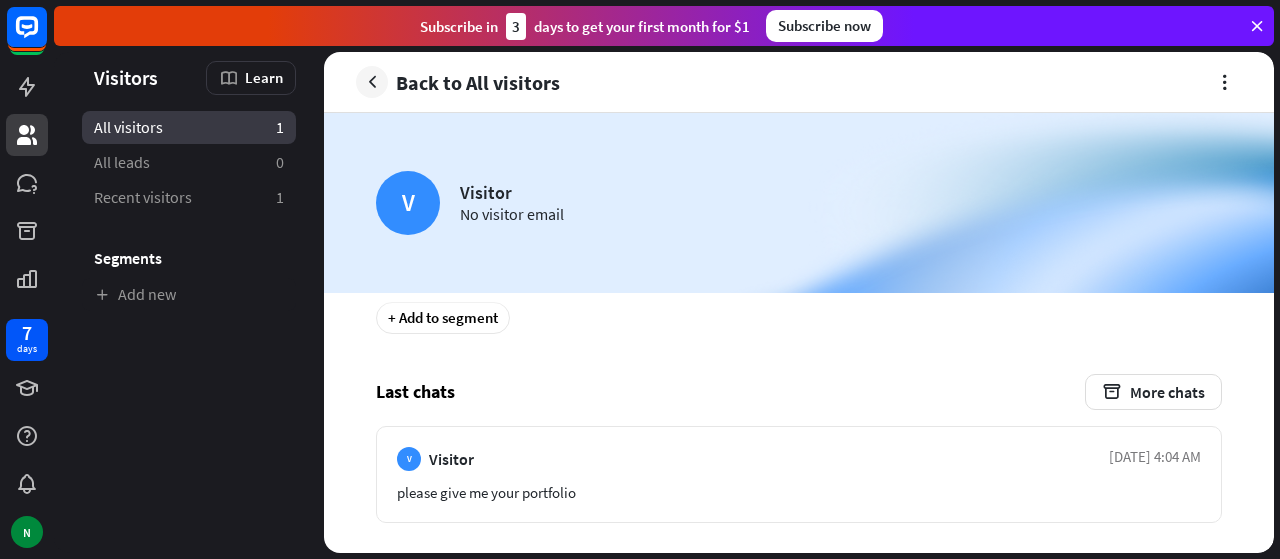 click on "All visitors
1" at bounding box center (189, 127) 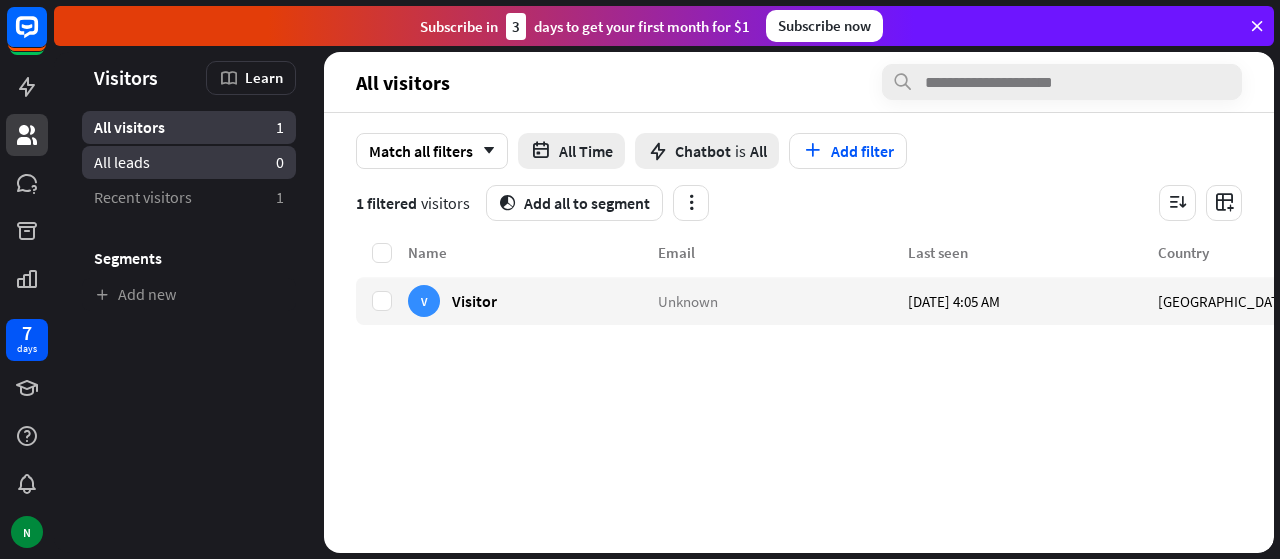 click on "All leads
0" at bounding box center [189, 162] 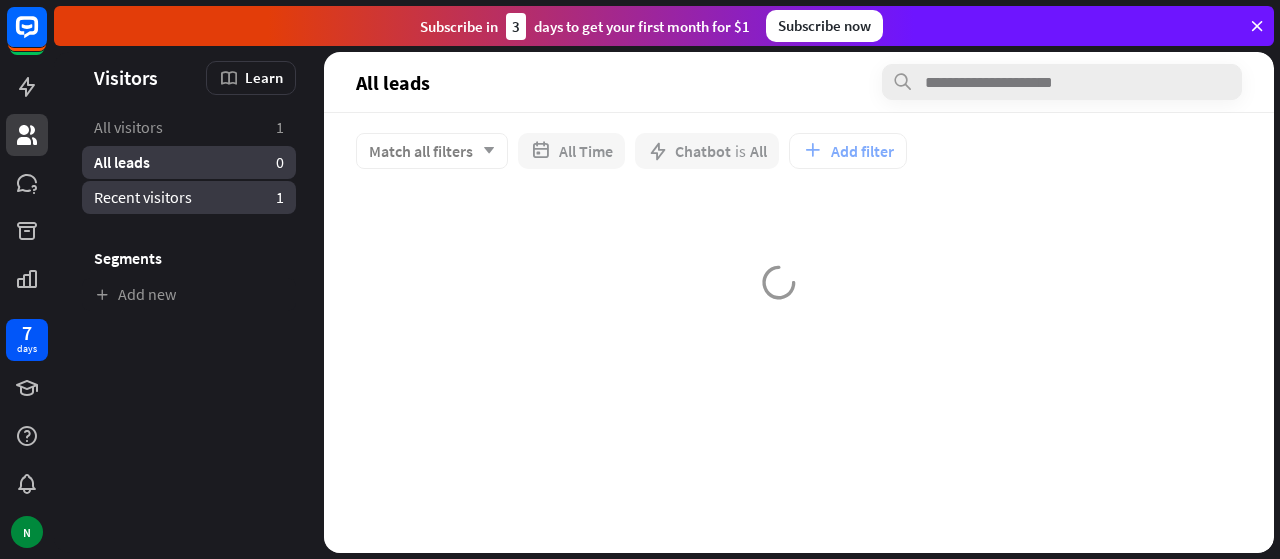 click on "Recent visitors
1" at bounding box center [189, 197] 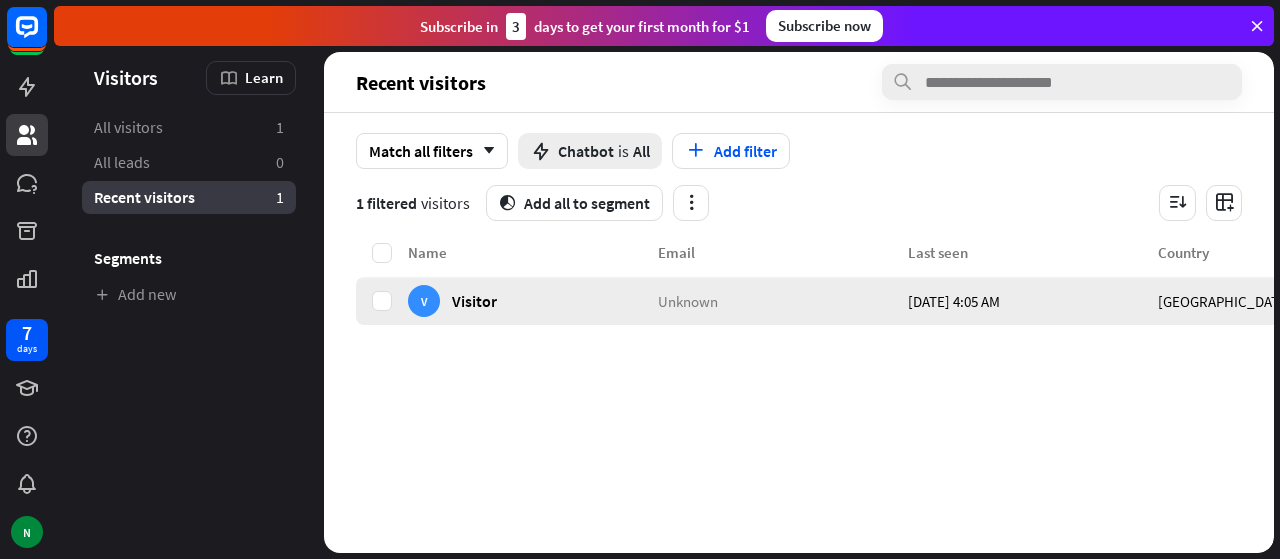 click on "[DATE] 4:05 AM" at bounding box center [1033, 301] 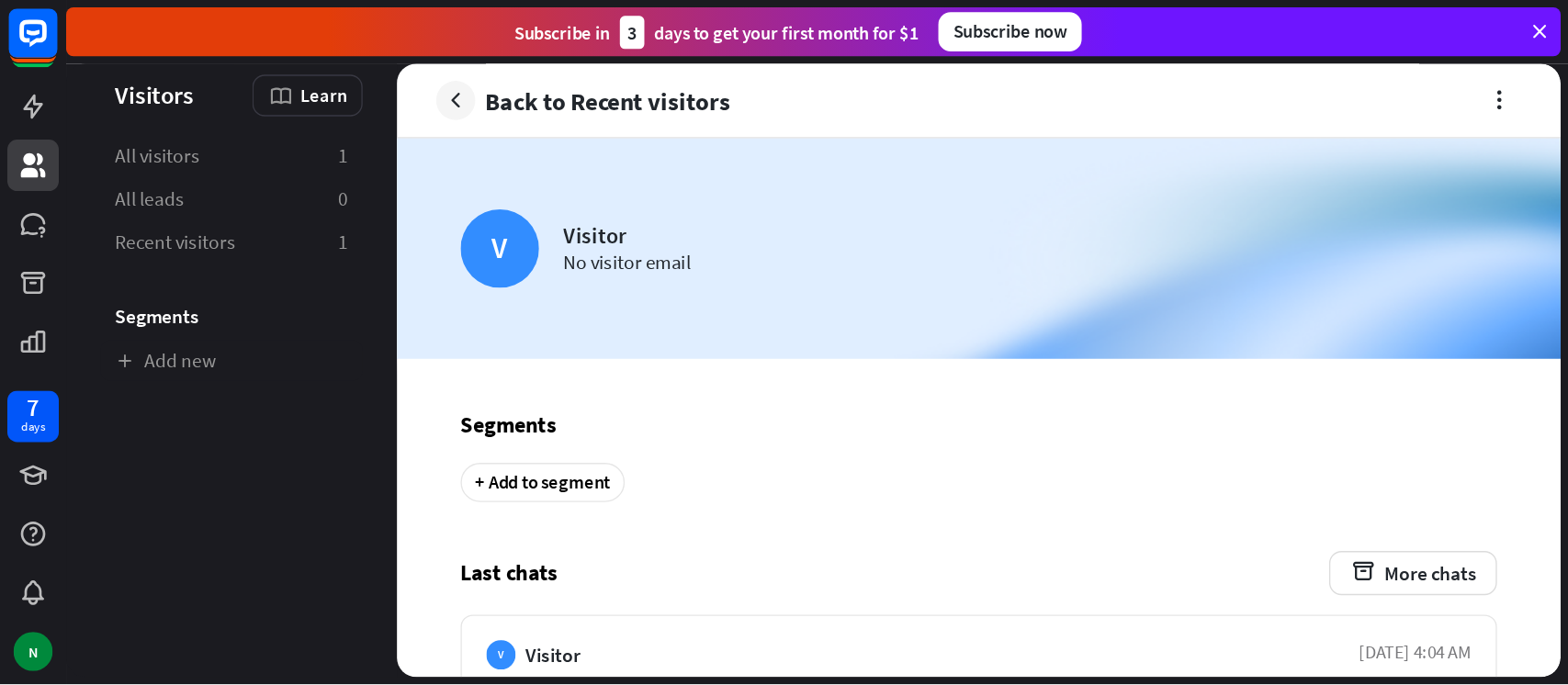 scroll, scrollTop: 1447, scrollLeft: 0, axis: vertical 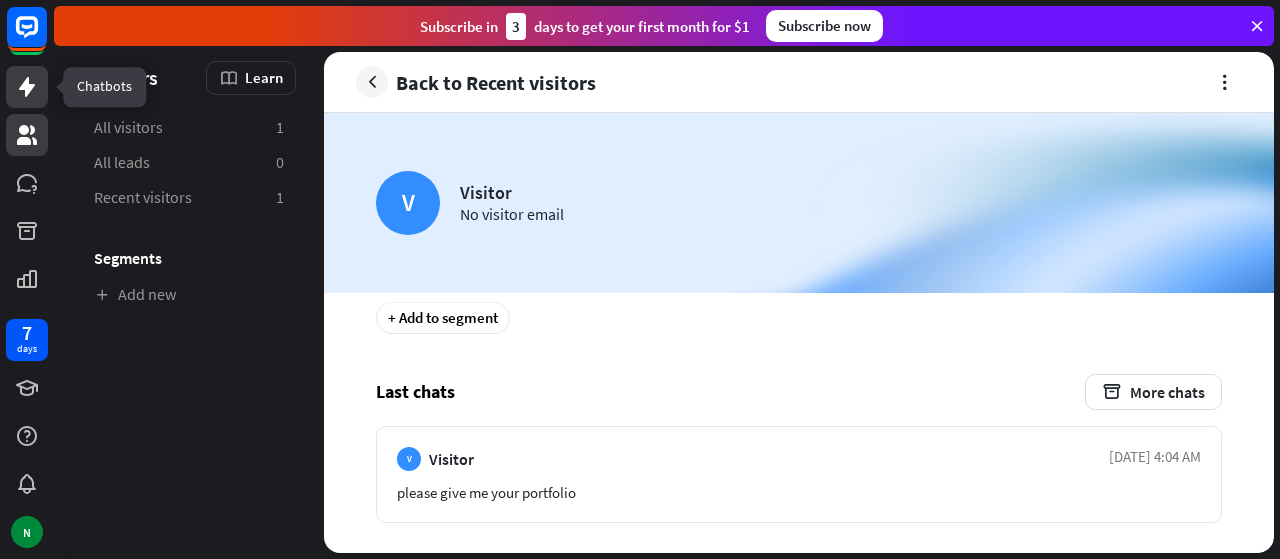 click at bounding box center (27, 87) 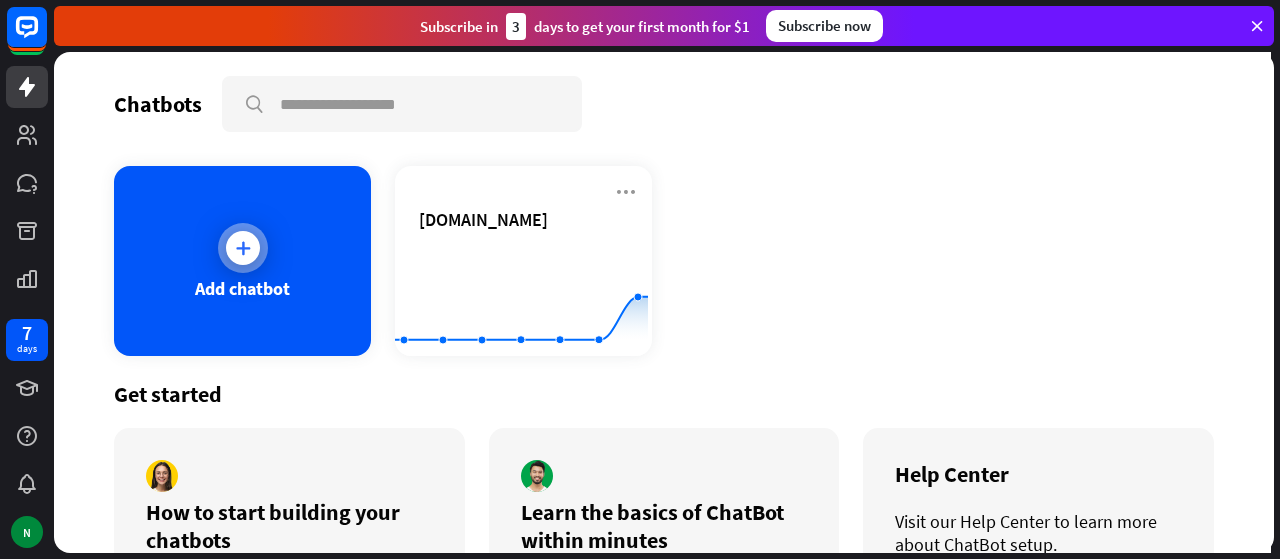 click on "Add chatbot" at bounding box center [242, 261] 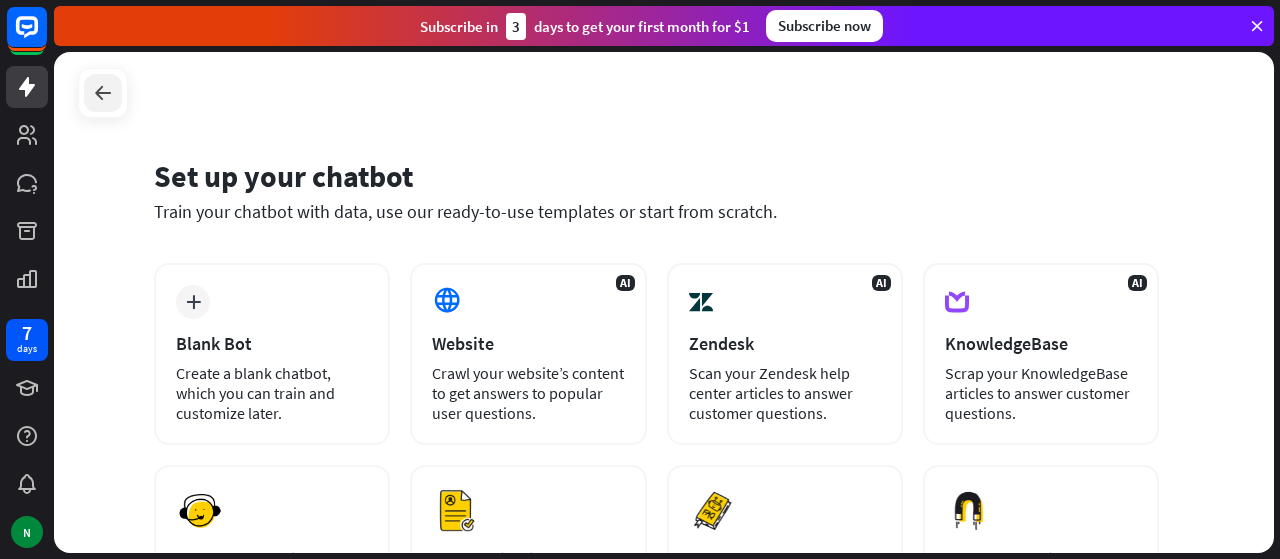 click at bounding box center [103, 93] 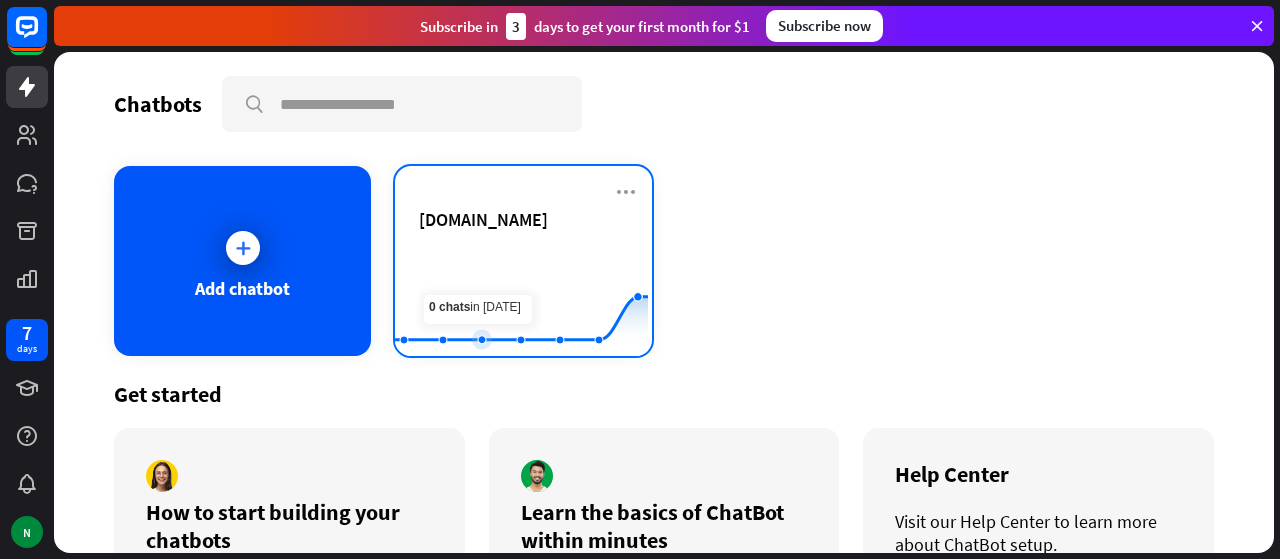 click 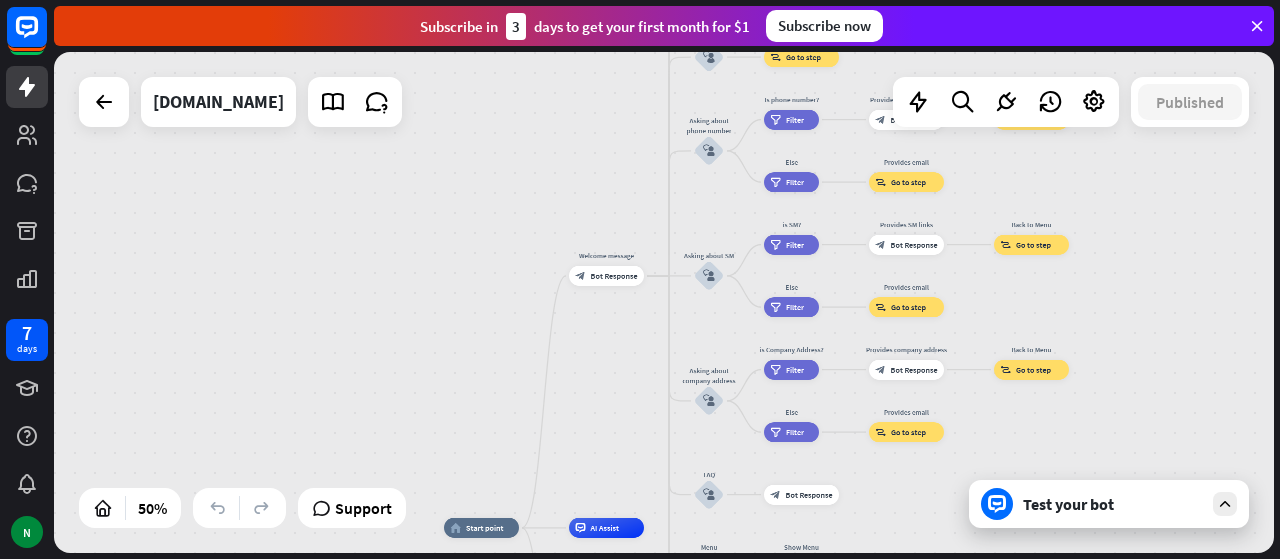 drag, startPoint x: 752, startPoint y: 208, endPoint x: 618, endPoint y: 420, distance: 250.79872 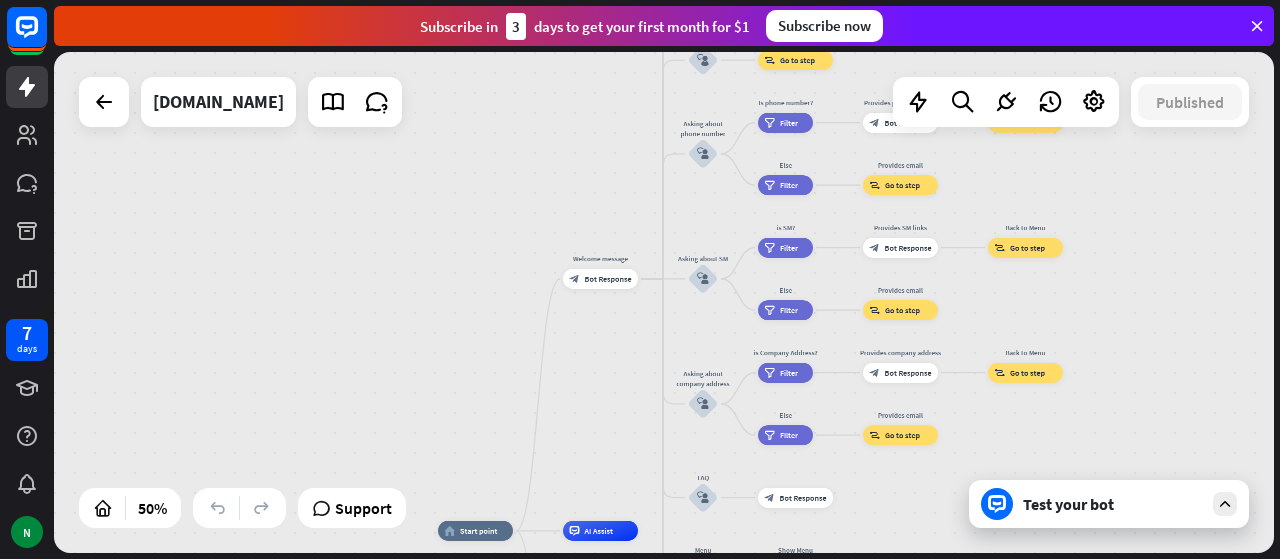 click on "home_2   Start point                 Welcome message   block_bot_response   Bot Response                 About us   block_user_input                 Provide company information   block_bot_response   Bot Response                 Back to Menu   block_user_input                 Was it helpful?   block_bot_response   Bot Response                 Yes   block_user_input                 Thank you!   block_bot_response   Bot Response                 No   block_user_input                 Back to Menu   block_goto   Go to step                 Contact us   block_user_input                 Contact flow   builder_tree   Flow                 Asking about email   block_user_input                   block_goto   Go to step                 Asking about phone number   block_user_input                 Is phone number?   filter   Filter                 Provides phone number   block_bot_response   Bot Response                 Back to Menu   block_goto   Go to step                 Else   filter   Filter" at bounding box center (664, 302) 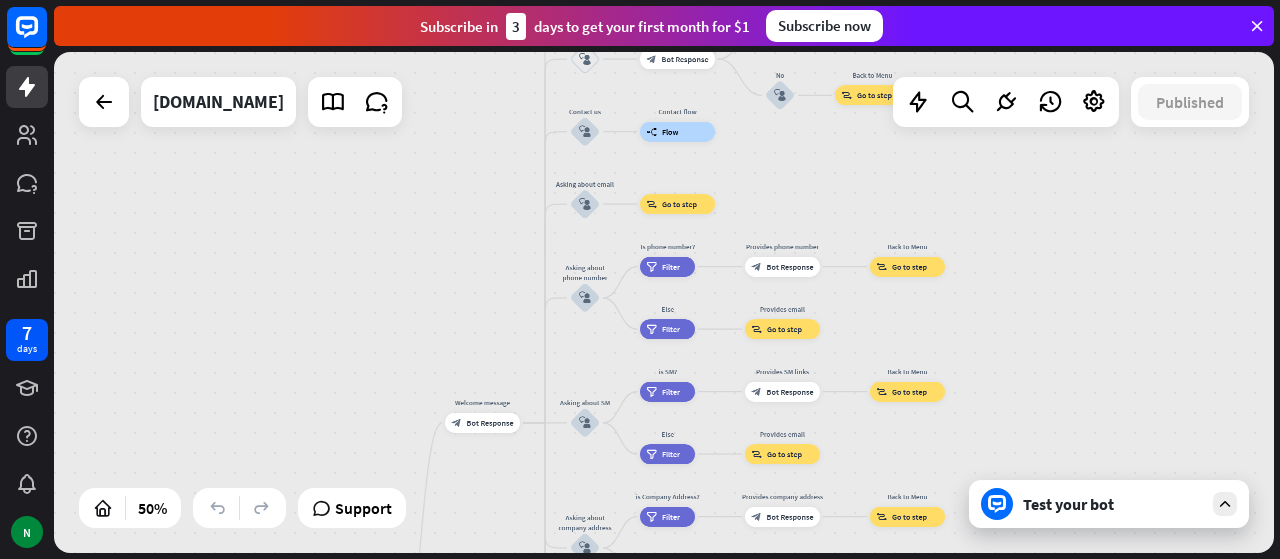 drag, startPoint x: 850, startPoint y: 219, endPoint x: 540, endPoint y: 526, distance: 436.29004 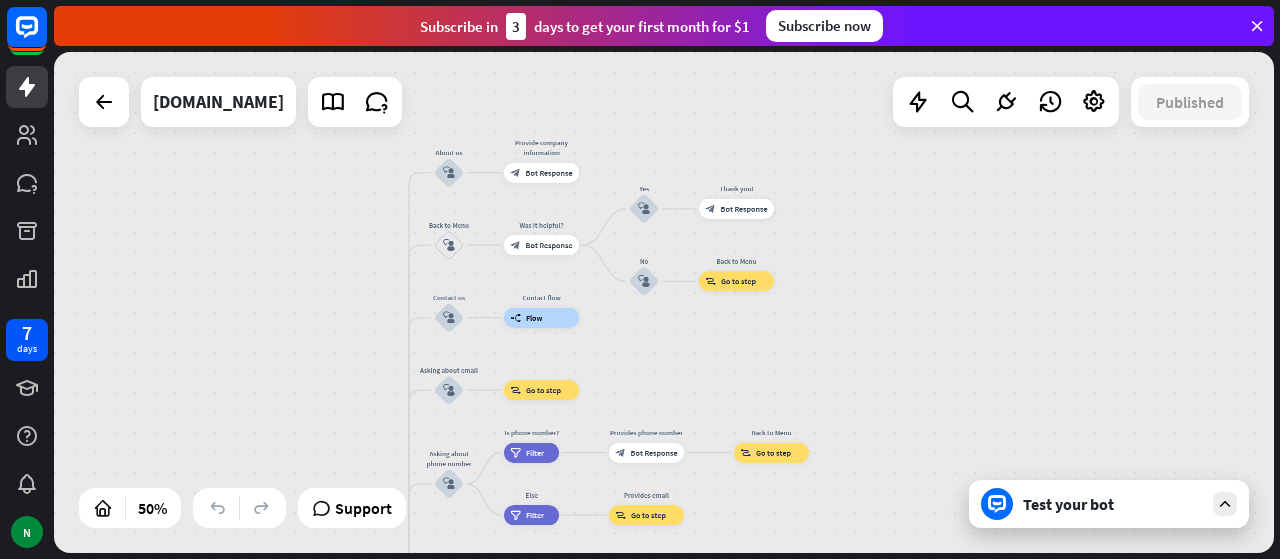 drag, startPoint x: 627, startPoint y: 412, endPoint x: 852, endPoint y: 138, distance: 354.54337 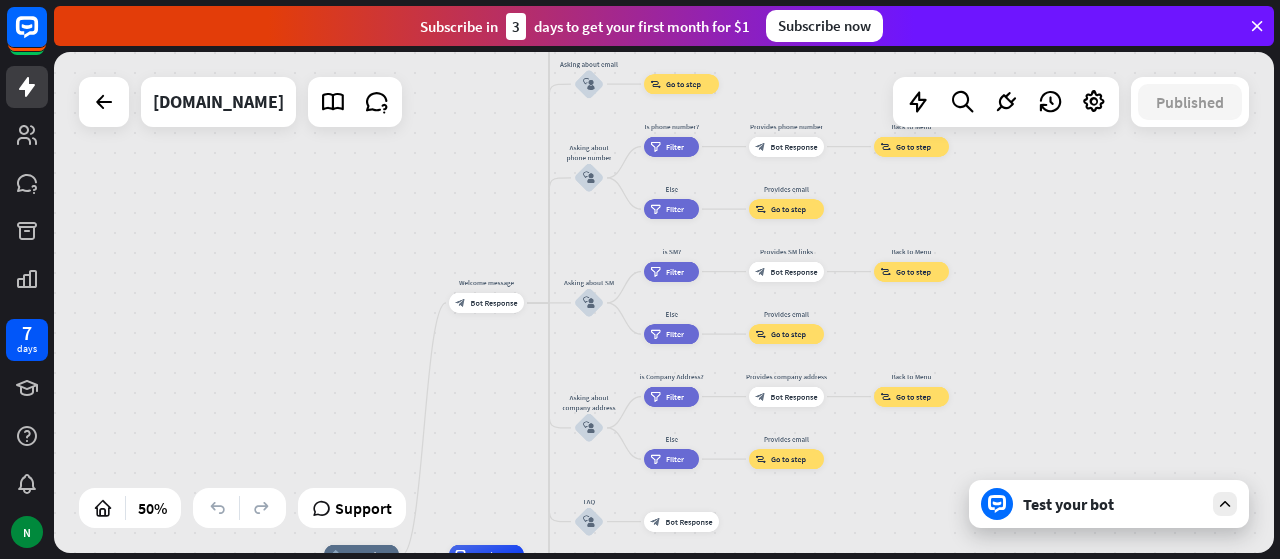 drag, startPoint x: 850, startPoint y: 347, endPoint x: 822, endPoint y: 149, distance: 199.97 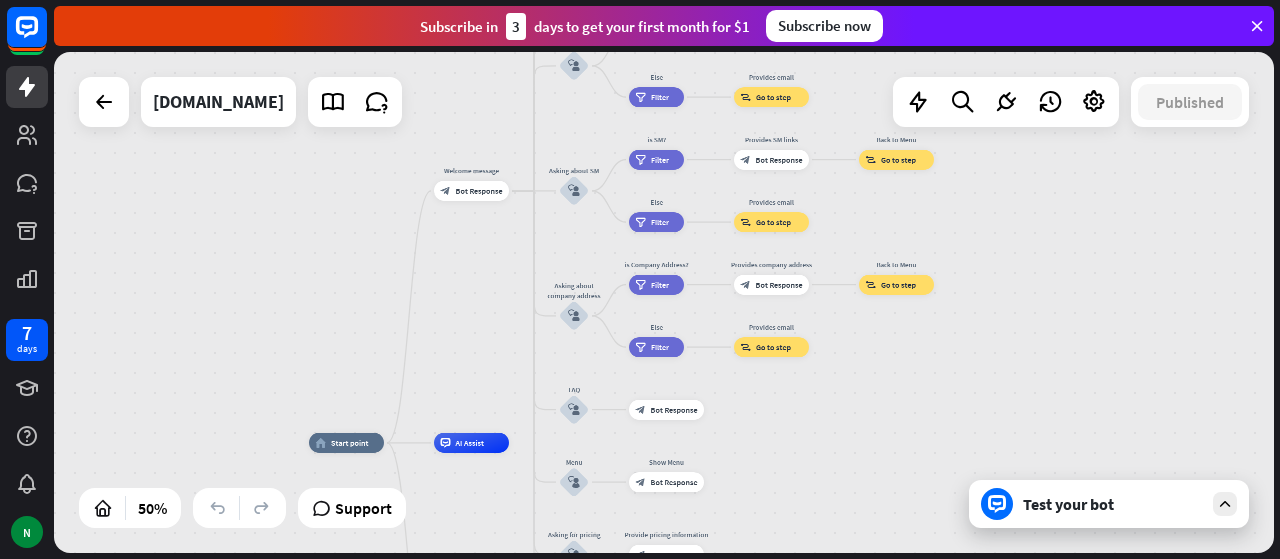 drag, startPoint x: 748, startPoint y: 395, endPoint x: 760, endPoint y: 242, distance: 153.46986 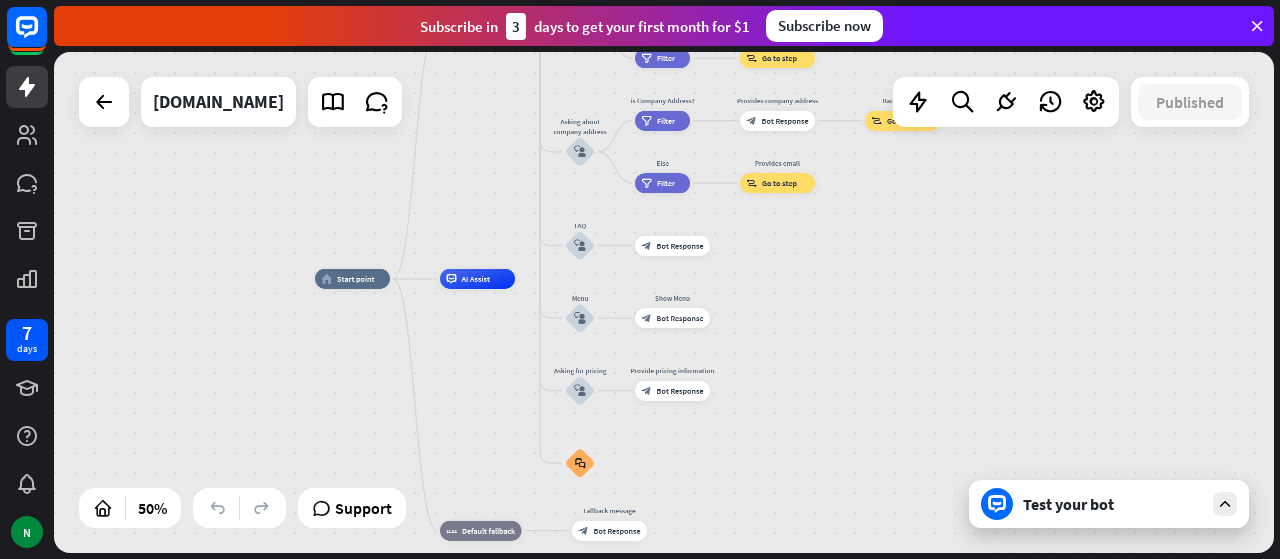 click on "home_2   Start point                 Welcome message   block_bot_response   Bot Response                 About us   block_user_input                 Provide company information   block_bot_response   Bot Response                 Back to Menu   block_user_input                 Was it helpful?   block_bot_response   Bot Response                 Yes   block_user_input                 Thank you!   block_bot_response   Bot Response                 No   block_user_input                 Back to Menu   block_goto   Go to step                 Contact us   block_user_input                 Contact flow   builder_tree   Flow                 Asking about email   block_user_input                   block_goto   Go to step                 Asking about phone number   block_user_input                 Is phone number?   filter   Filter                 Provides phone number   block_bot_response   Bot Response                 Back to Menu   block_goto   Go to step                 Else   filter   Filter" at bounding box center [620, 404] 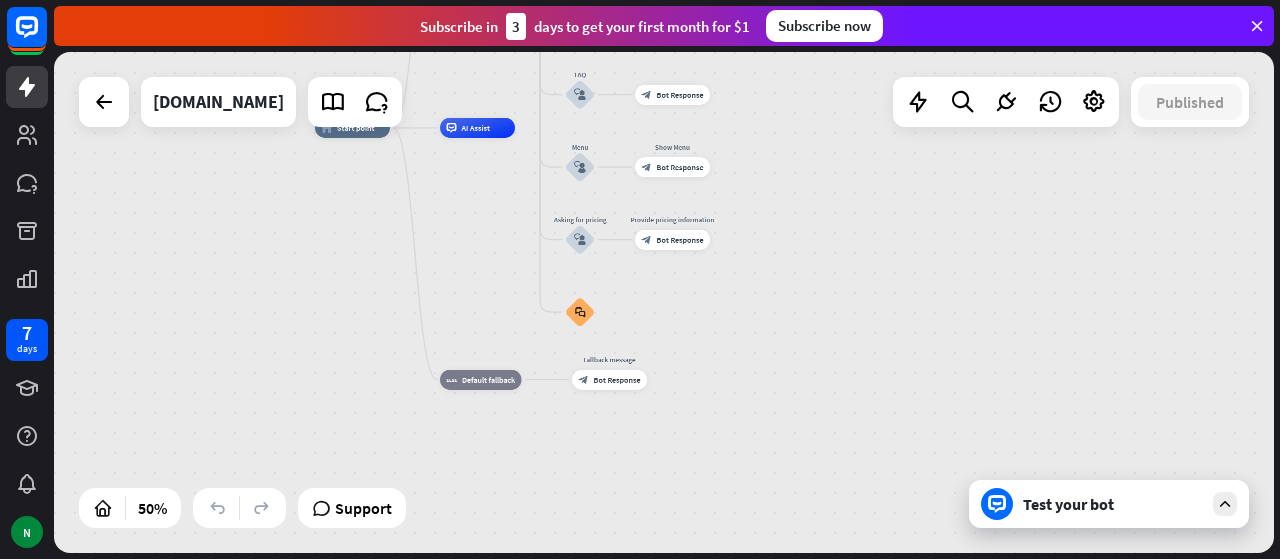 drag, startPoint x: 870, startPoint y: 422, endPoint x: 853, endPoint y: 265, distance: 157.9177 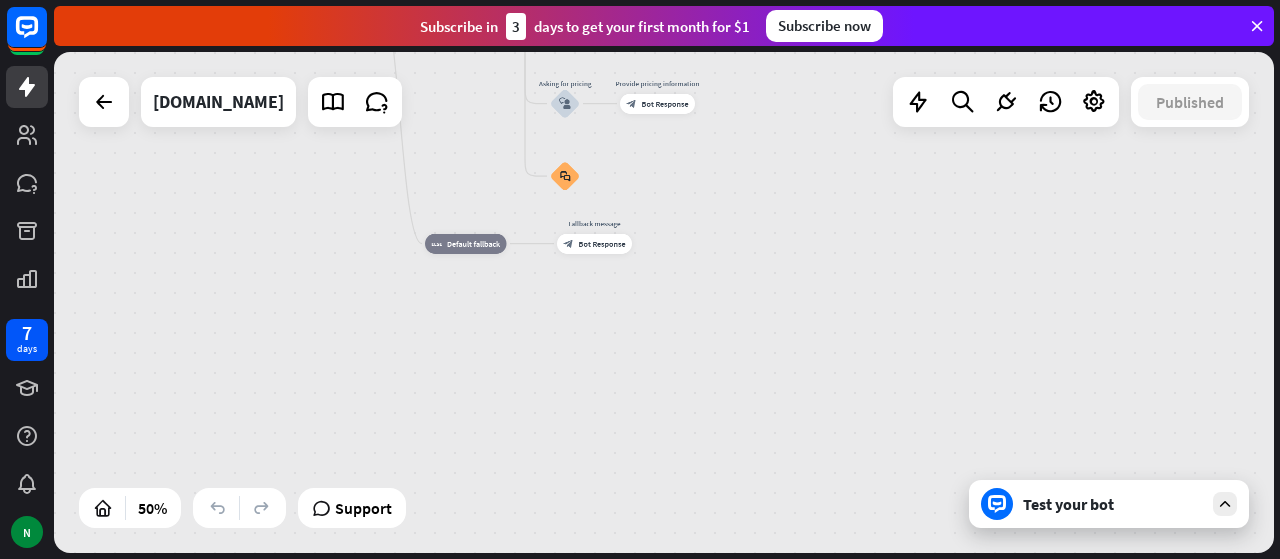 drag, startPoint x: 813, startPoint y: 227, endPoint x: 784, endPoint y: 407, distance: 182.32115 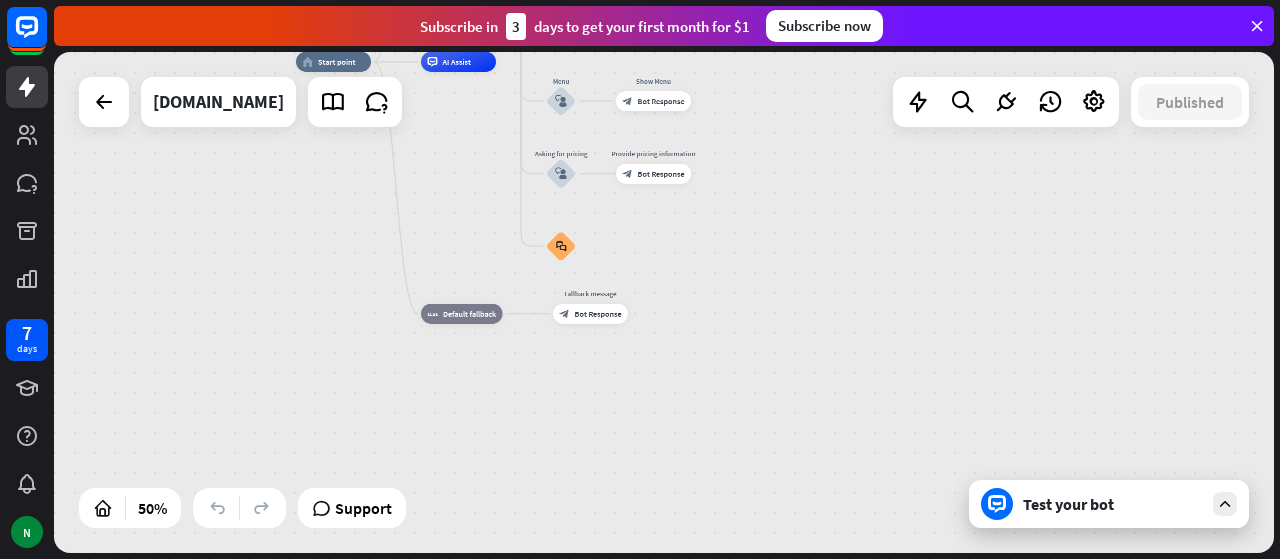 drag, startPoint x: 742, startPoint y: 189, endPoint x: 750, endPoint y: 319, distance: 130.24593 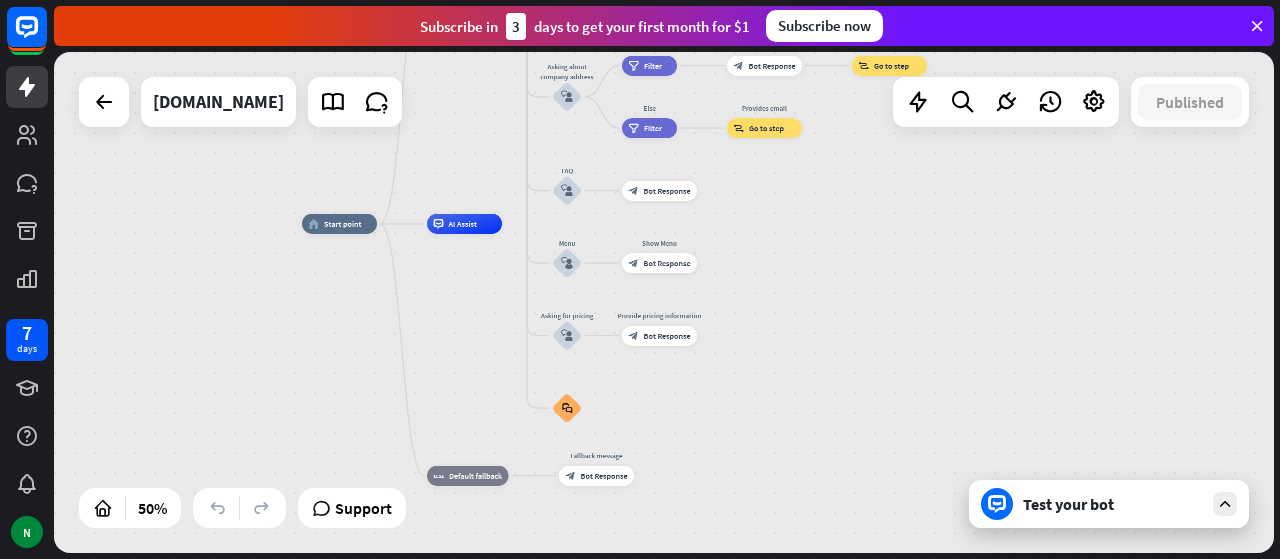 drag, startPoint x: 729, startPoint y: 205, endPoint x: 794, endPoint y: 438, distance: 241.89667 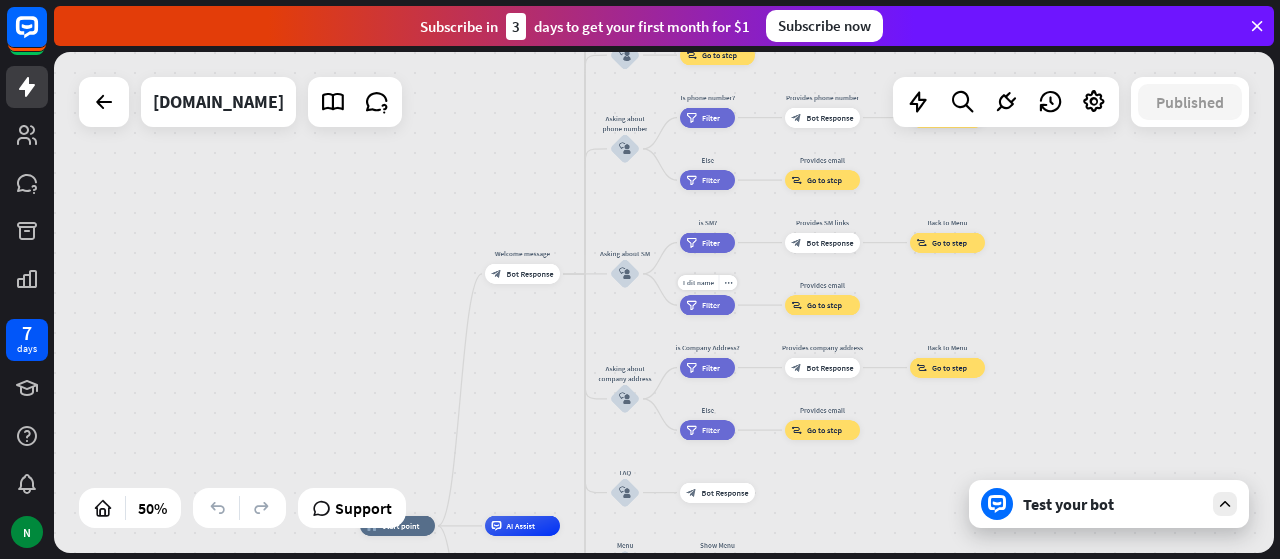 drag, startPoint x: 732, startPoint y: 199, endPoint x: 736, endPoint y: 393, distance: 194.04123 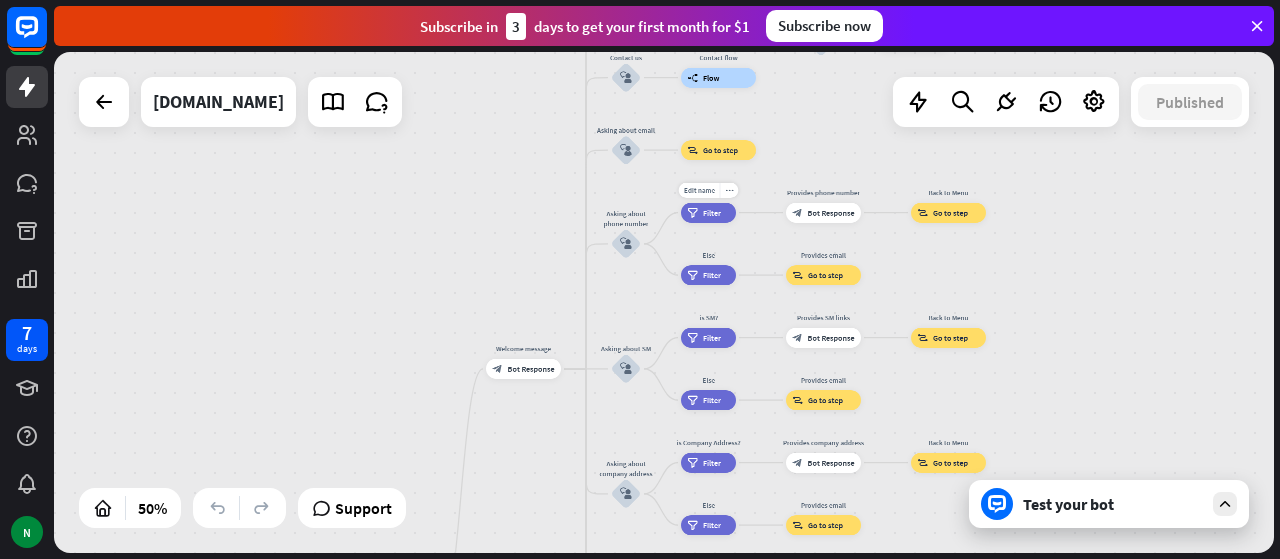 drag, startPoint x: 646, startPoint y: 268, endPoint x: 635, endPoint y: 485, distance: 217.27863 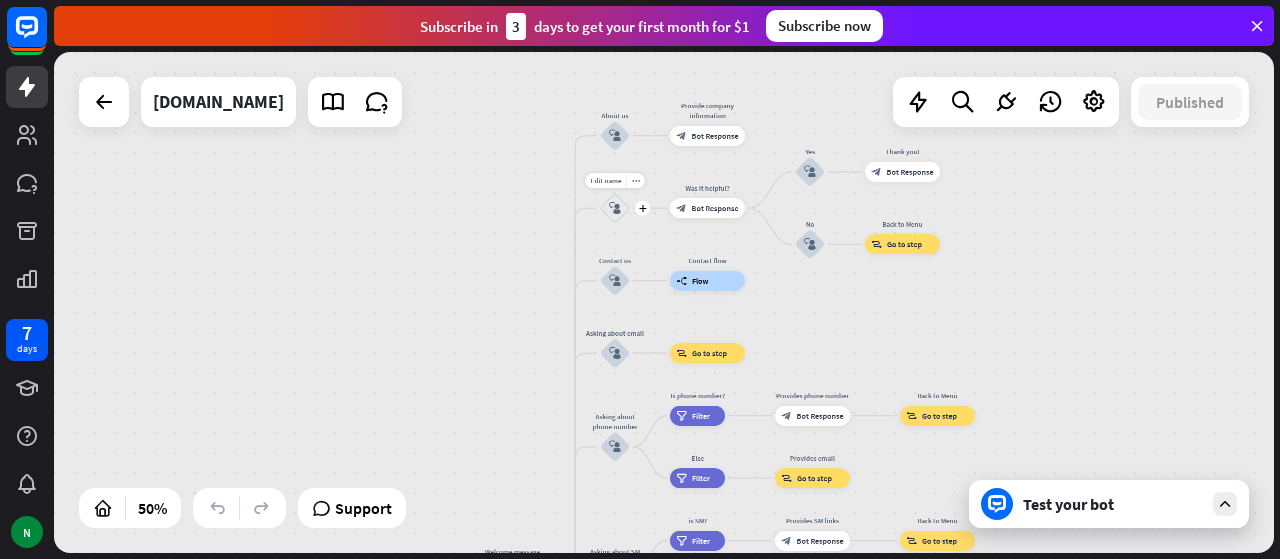 drag, startPoint x: 636, startPoint y: 221, endPoint x: 627, endPoint y: 348, distance: 127.3185 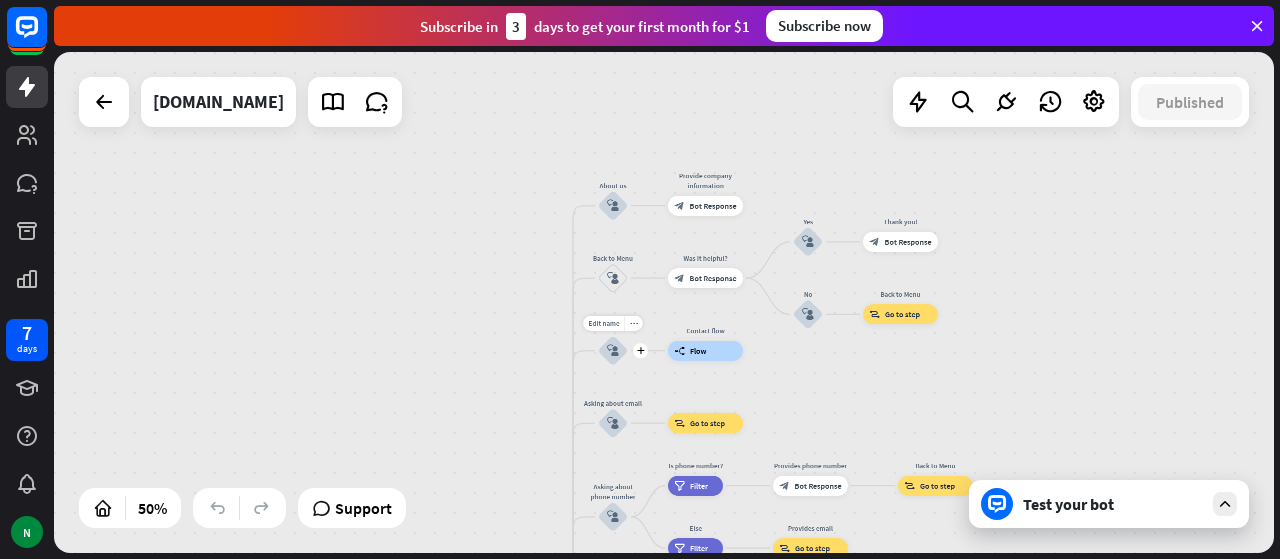 drag, startPoint x: 613, startPoint y: 328, endPoint x: 329, endPoint y: 252, distance: 293.9932 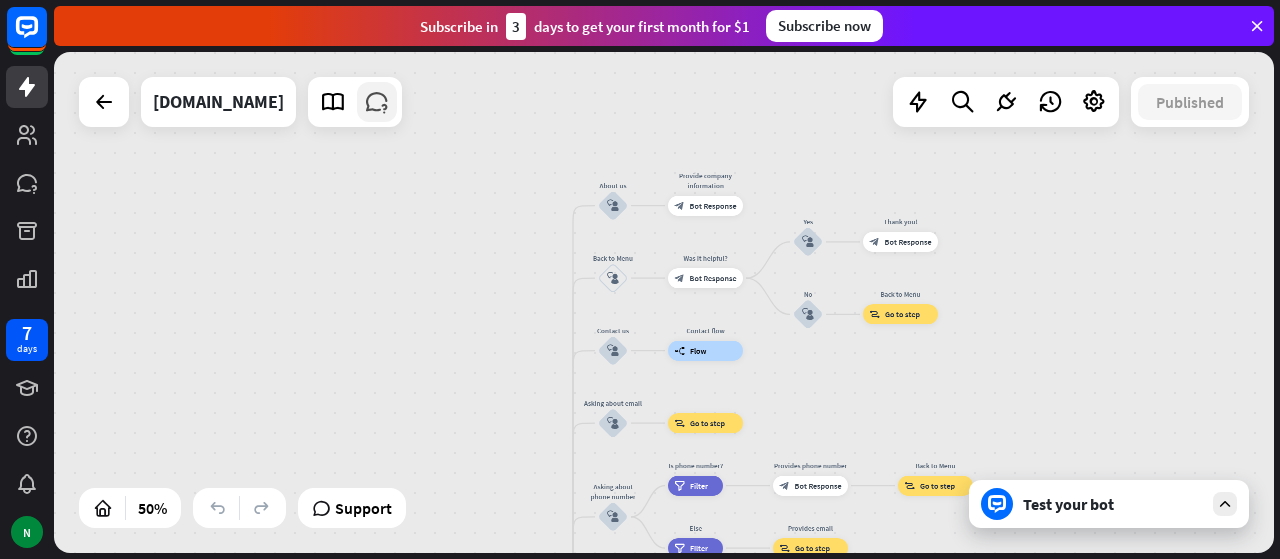 drag, startPoint x: 458, startPoint y: 371, endPoint x: 358, endPoint y: 121, distance: 269.25824 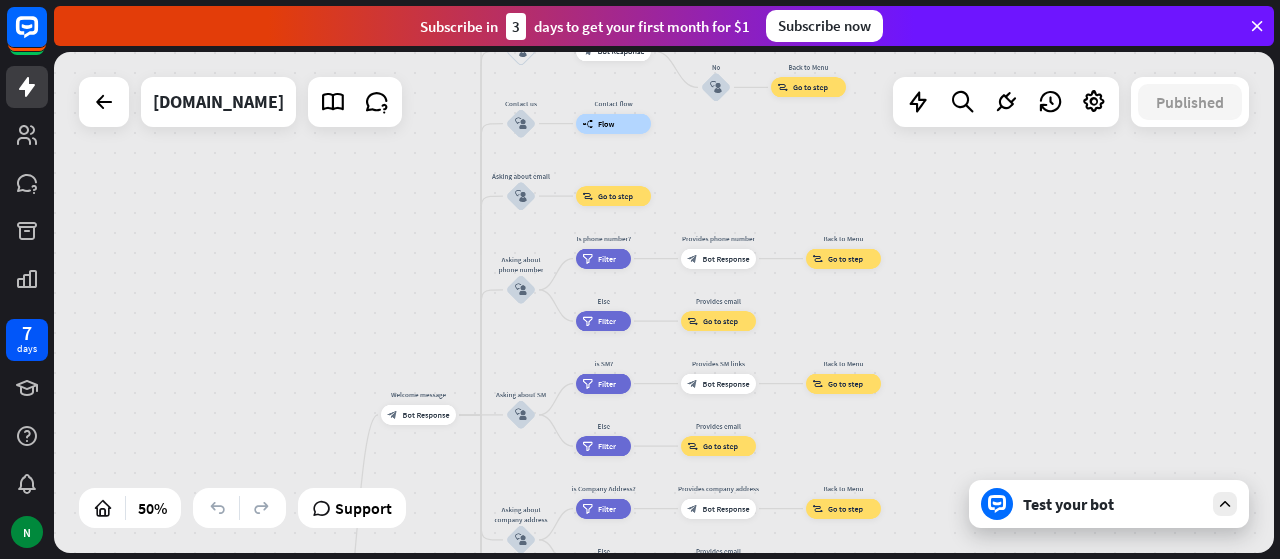 drag, startPoint x: 420, startPoint y: 293, endPoint x: 357, endPoint y: 173, distance: 135.53229 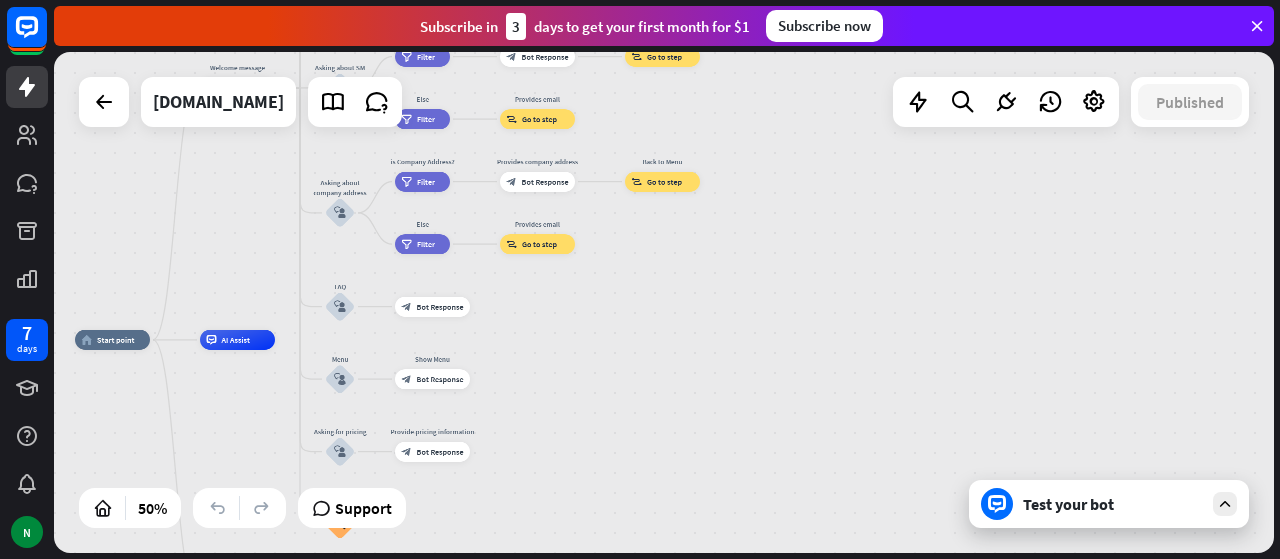 drag, startPoint x: 911, startPoint y: 268, endPoint x: 780, endPoint y: 24, distance: 276.94223 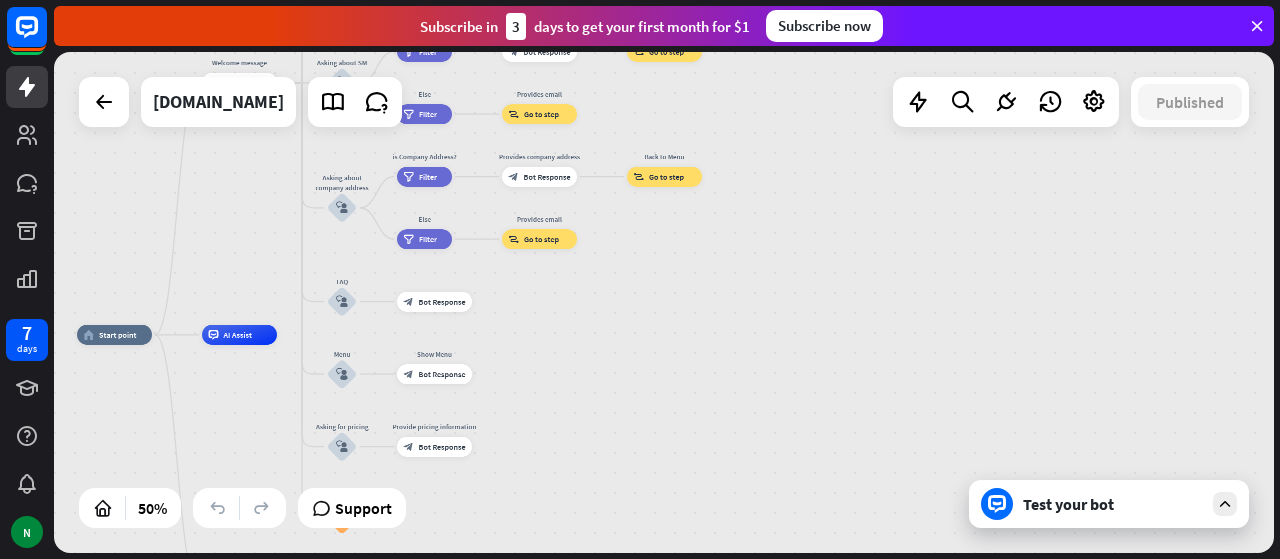 drag, startPoint x: 750, startPoint y: 323, endPoint x: 974, endPoint y: 163, distance: 275.2744 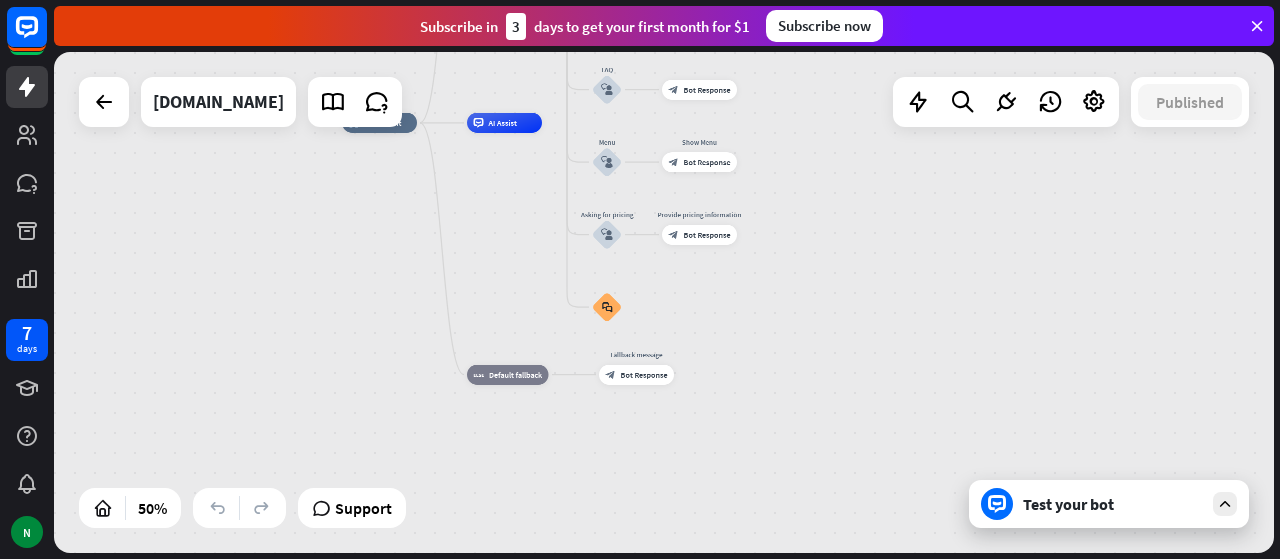drag, startPoint x: 842, startPoint y: 341, endPoint x: 916, endPoint y: 279, distance: 96.540146 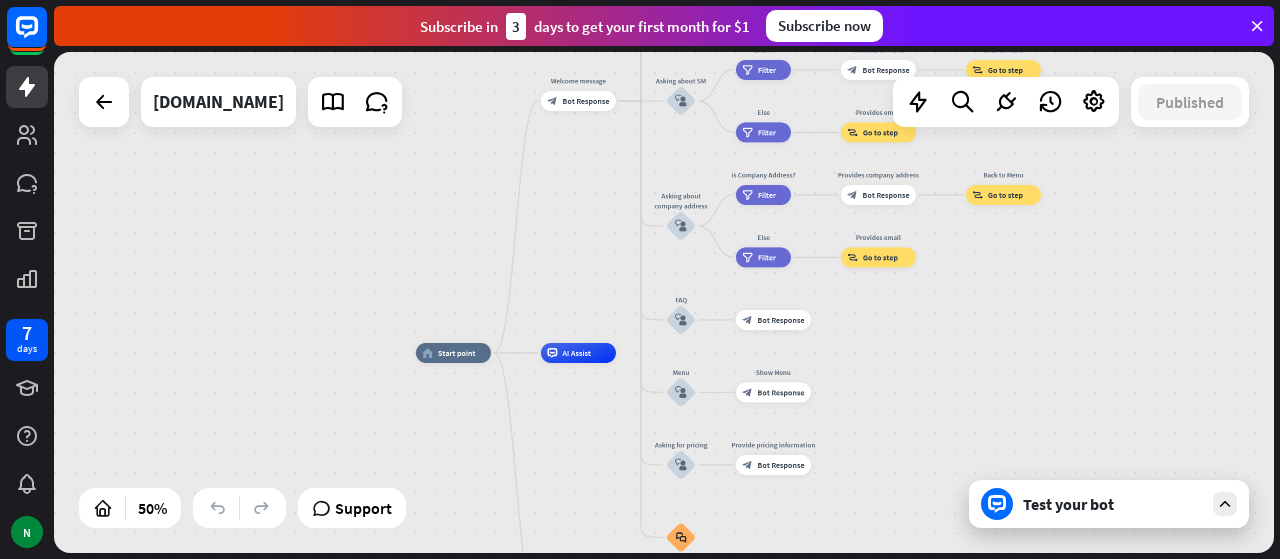 drag, startPoint x: 822, startPoint y: 194, endPoint x: 860, endPoint y: 437, distance: 245.95325 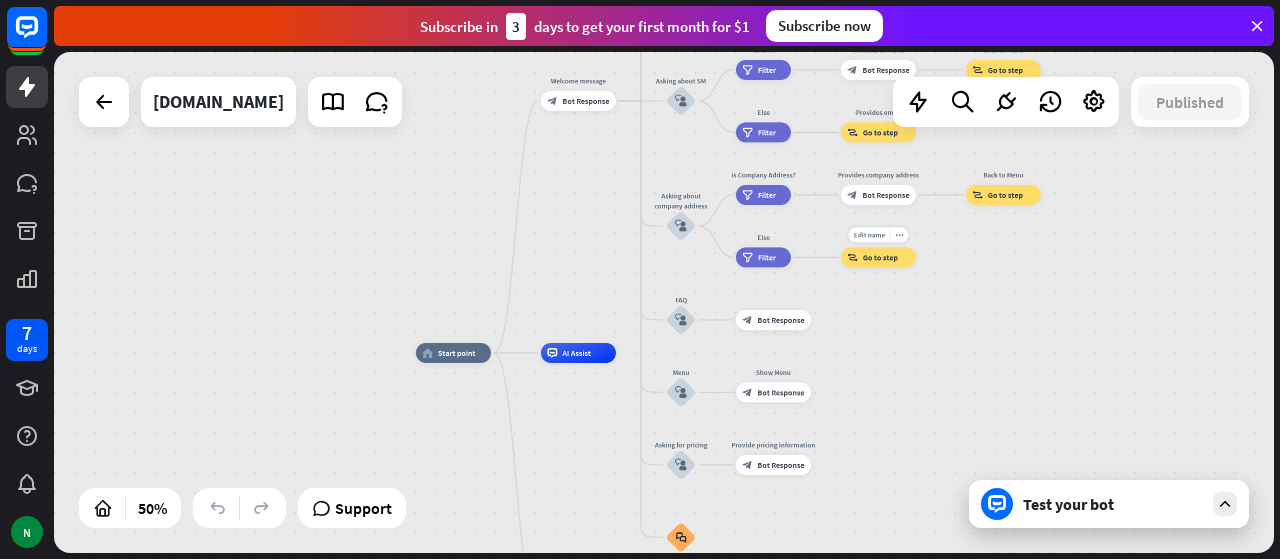 drag, startPoint x: 880, startPoint y: 271, endPoint x: 896, endPoint y: 412, distance: 141.90489 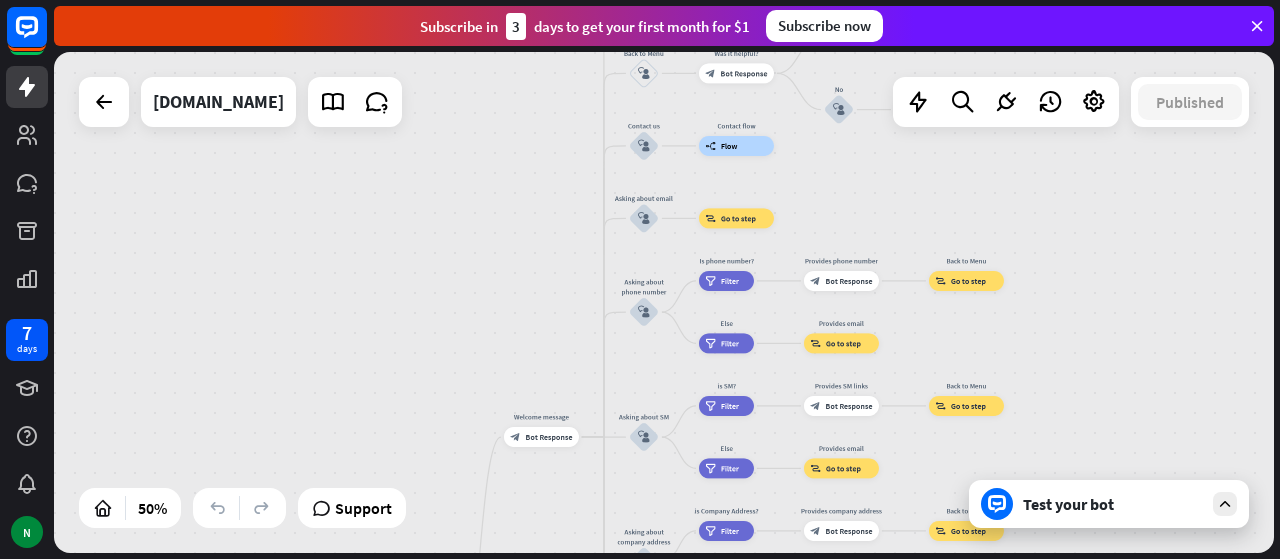 drag, startPoint x: 709, startPoint y: 171, endPoint x: 658, endPoint y: 369, distance: 204.4627 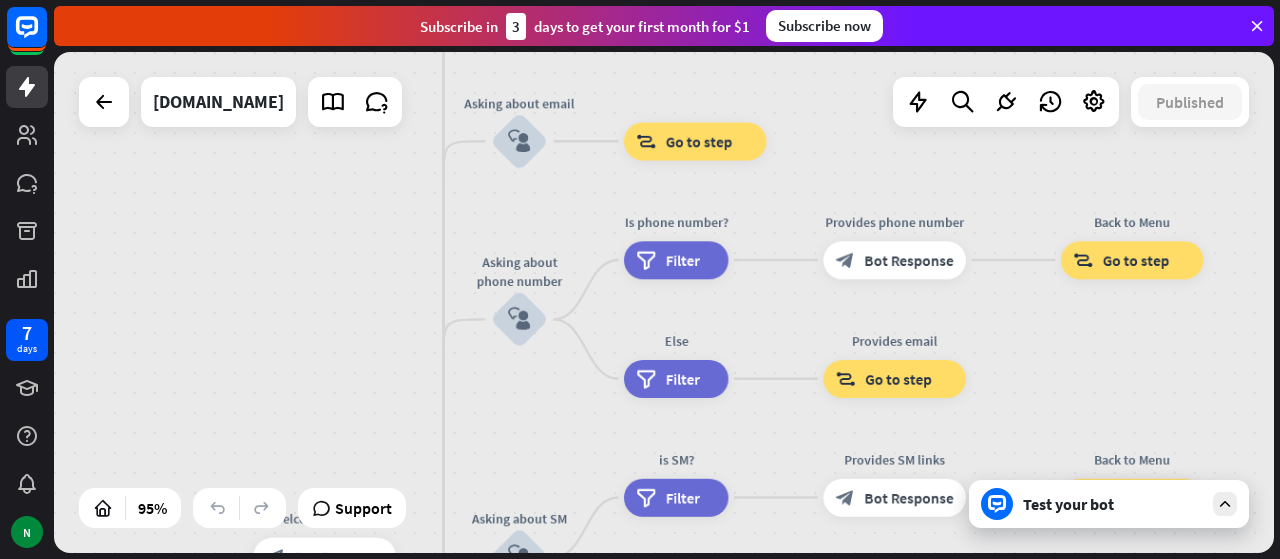 drag, startPoint x: 837, startPoint y: 204, endPoint x: 848, endPoint y: 127, distance: 77.781746 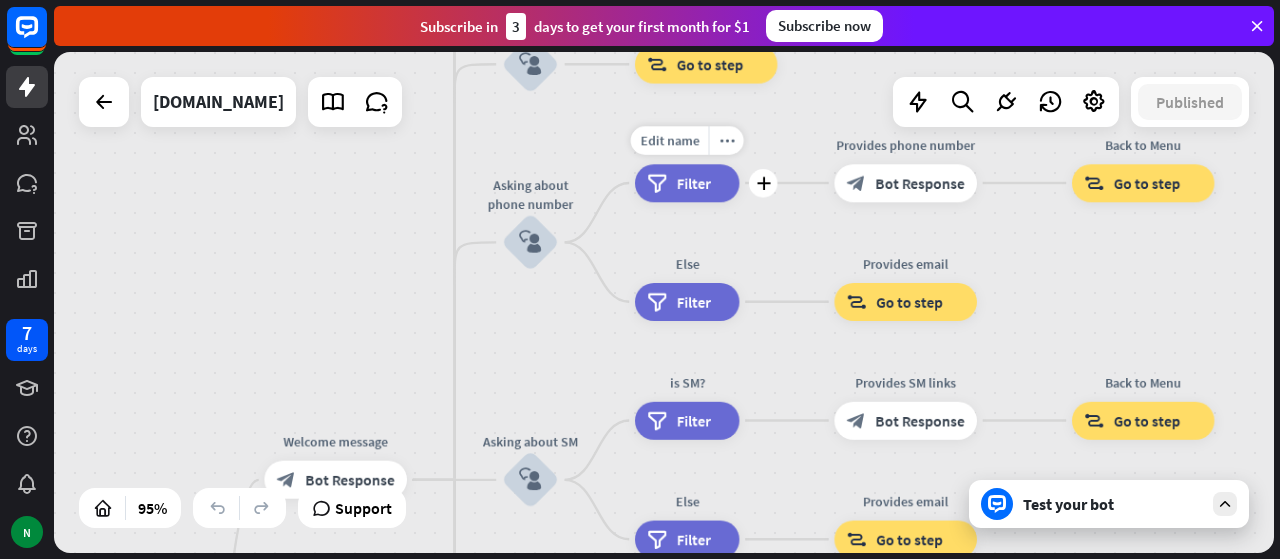 click on "filter   Filter" at bounding box center (687, 183) 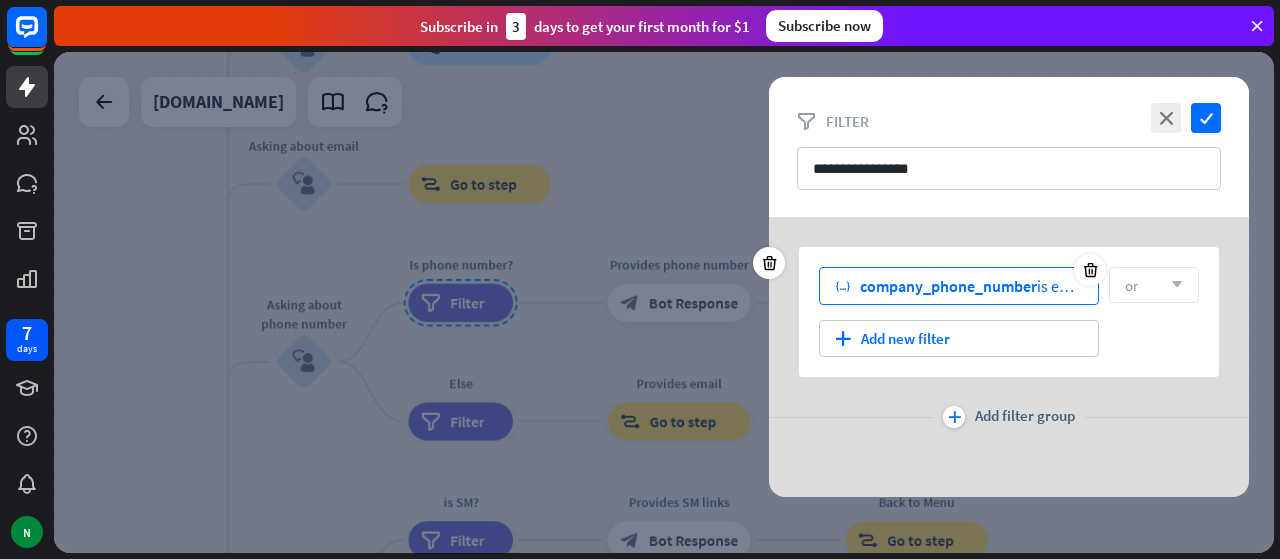 click on "variable   company_phone_number
is empty
false" at bounding box center [959, 286] 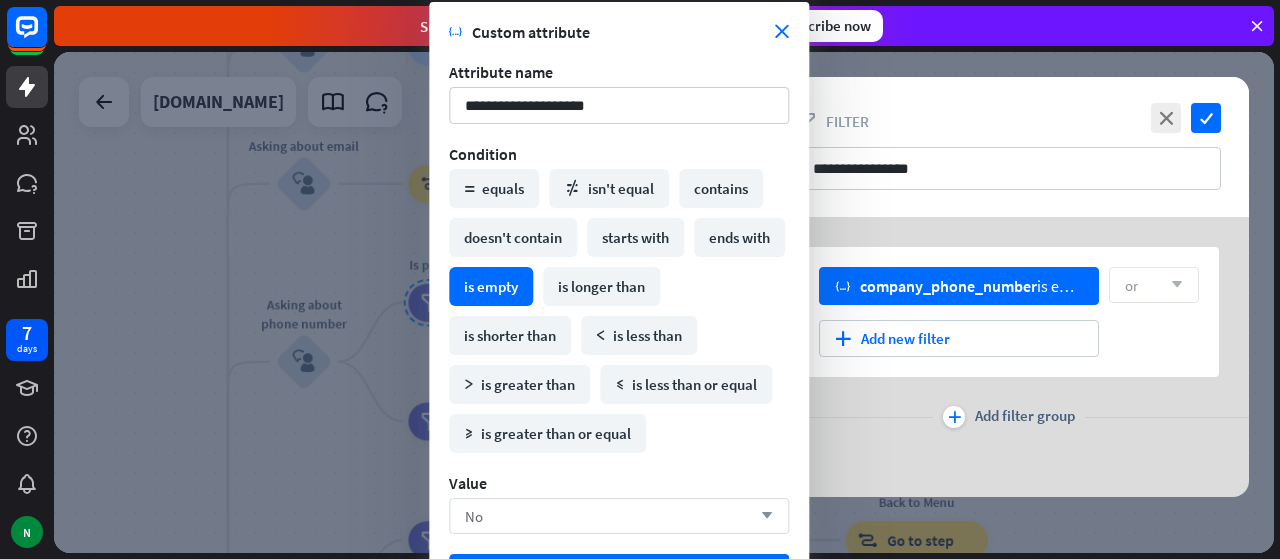 click on "No
arrow_down" at bounding box center (619, 516) 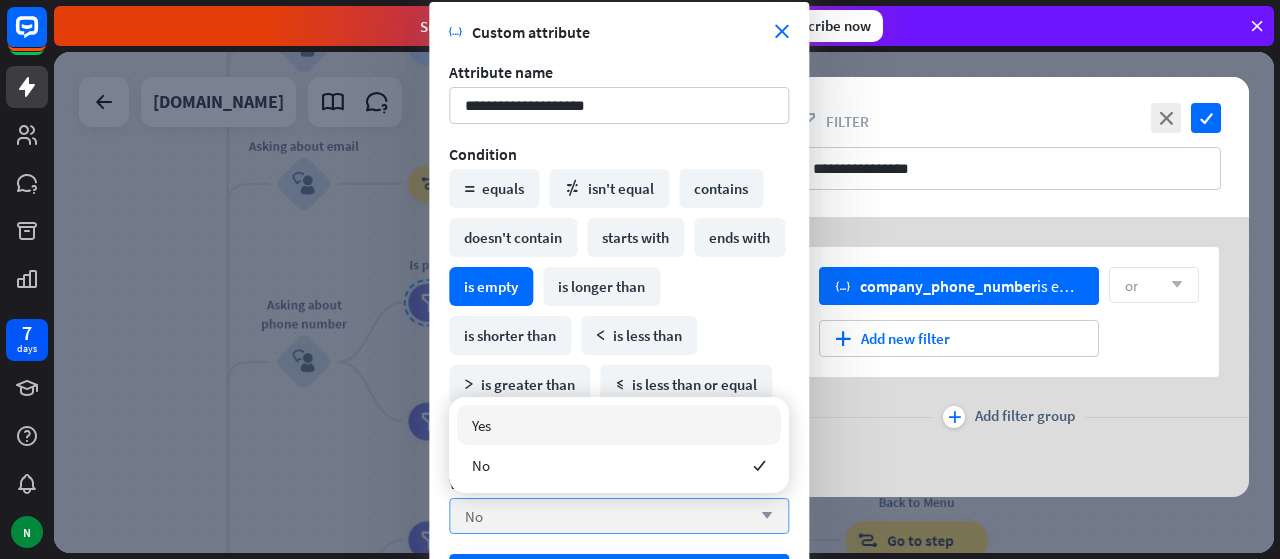 click on "No
arrow_down" at bounding box center [619, 516] 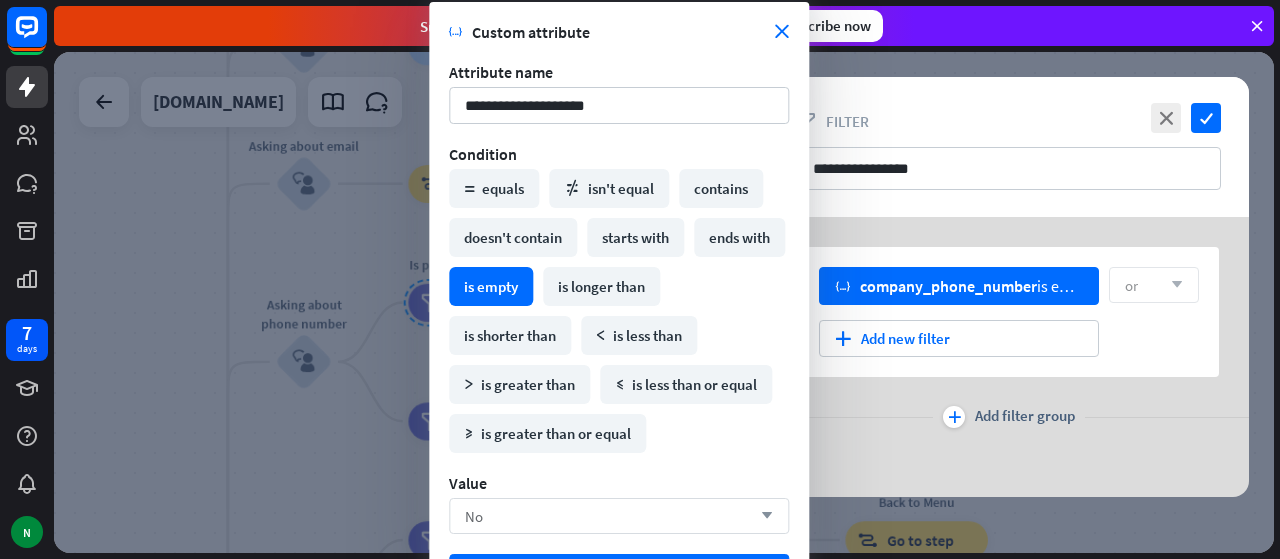 click on "No
arrow_down" at bounding box center [619, 516] 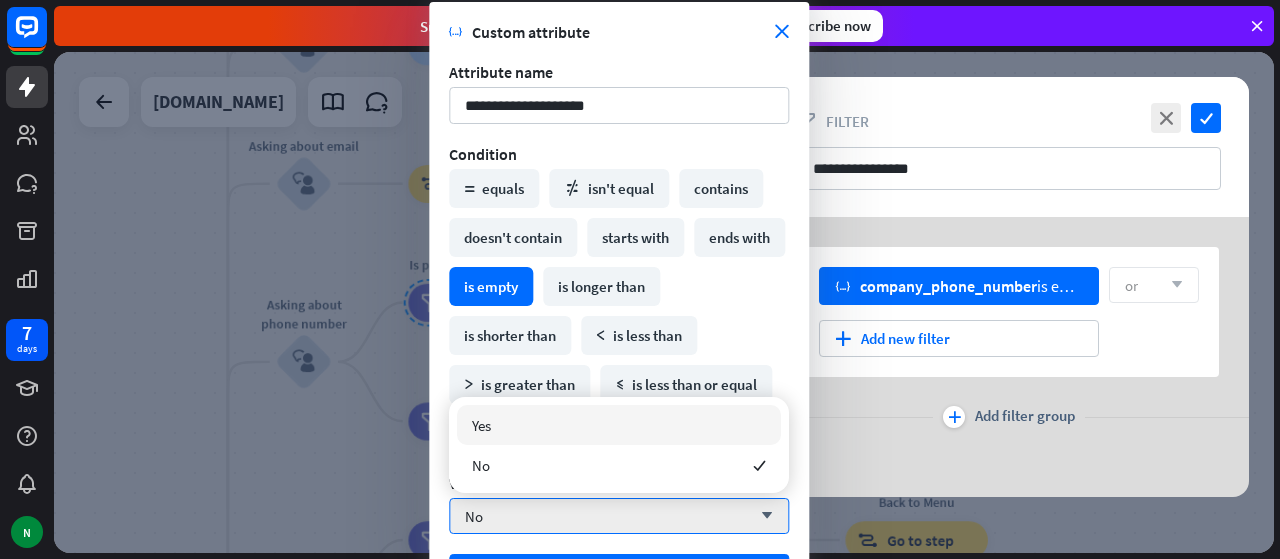 click on "Yes" at bounding box center [619, 425] 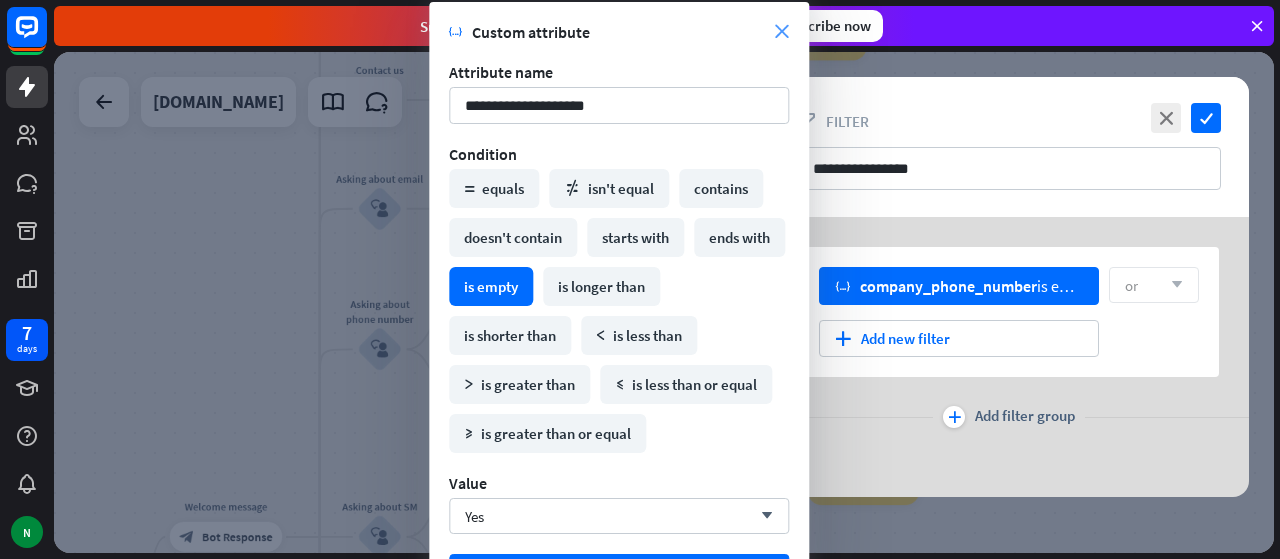 click on "close" at bounding box center (782, 32) 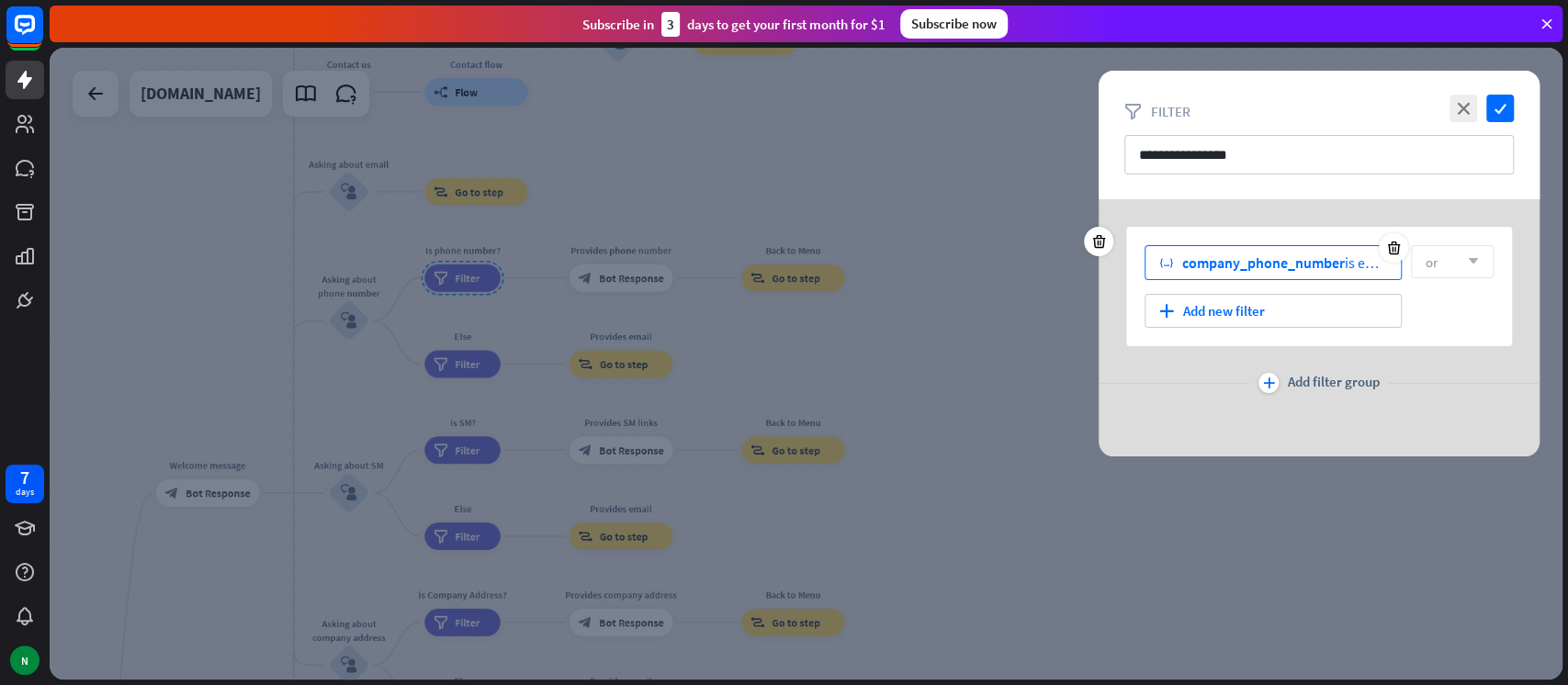 click on "company_phone_number" at bounding box center (1263, 263) 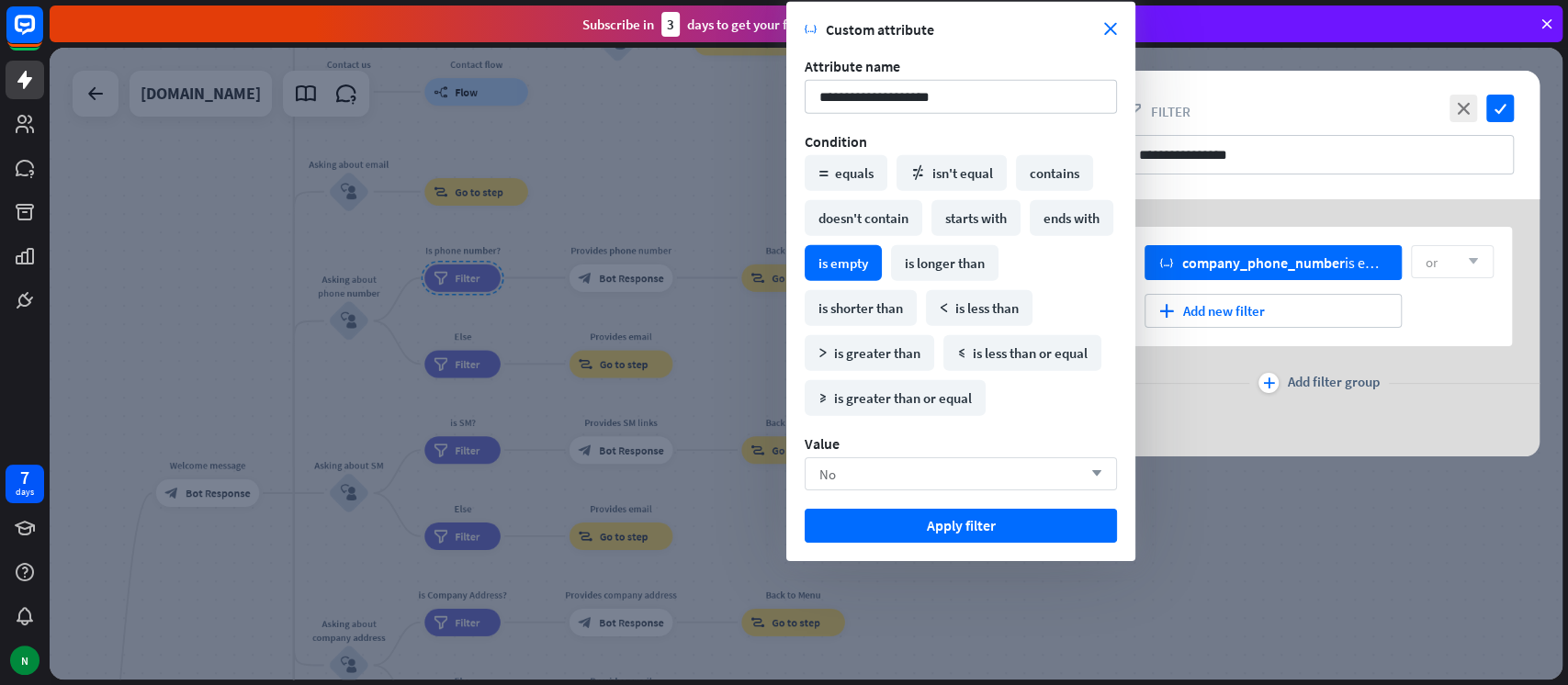 click on "No
arrow_down" at bounding box center (961, 474) 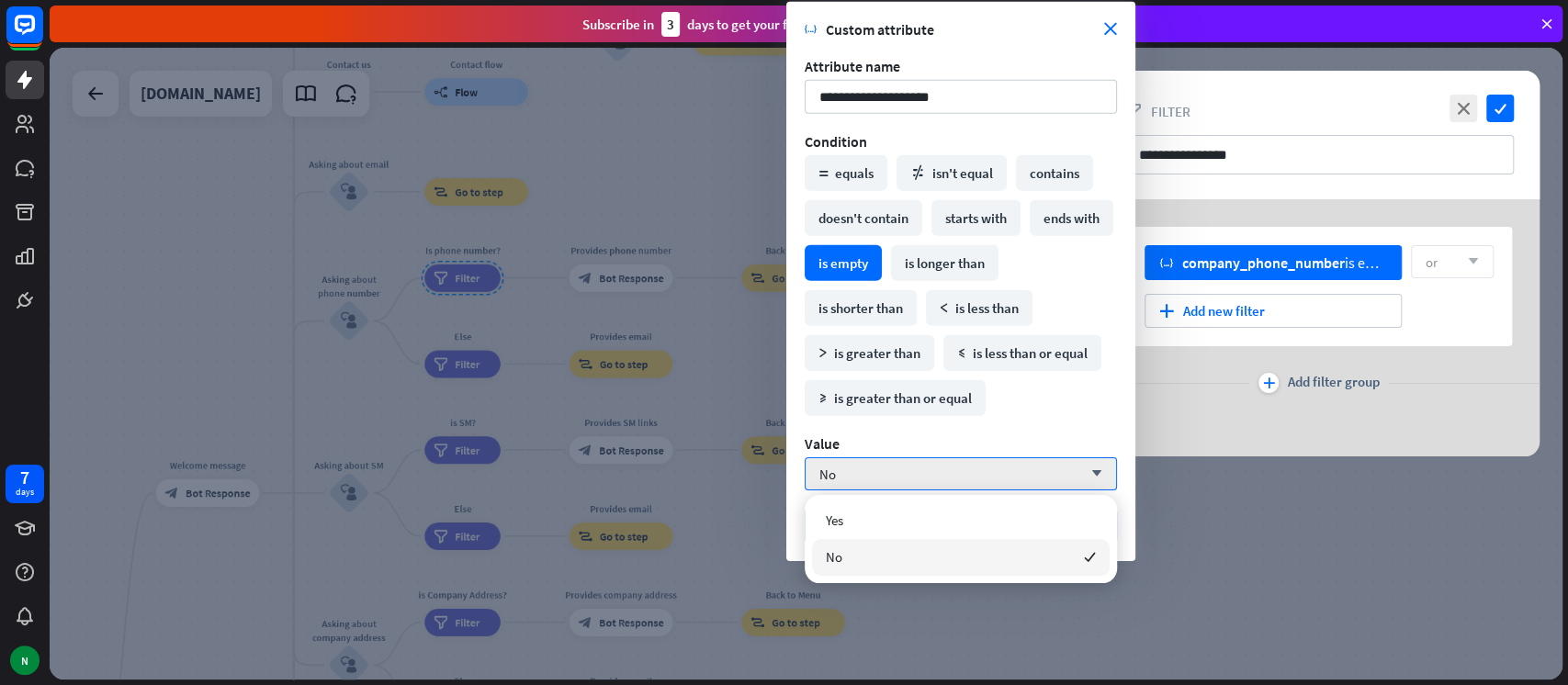 click on "No
checked" at bounding box center [961, 557] 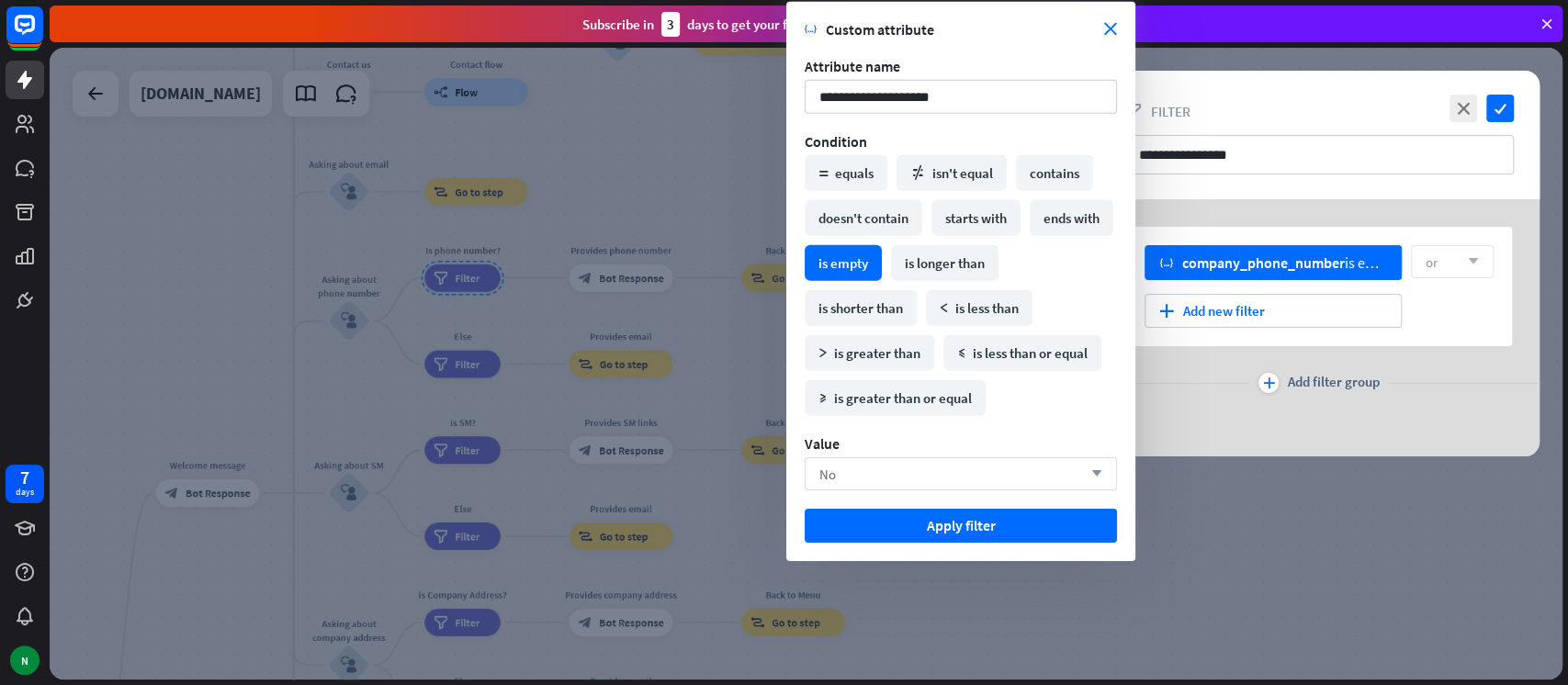 click on "No
arrow_down" at bounding box center (961, 474) 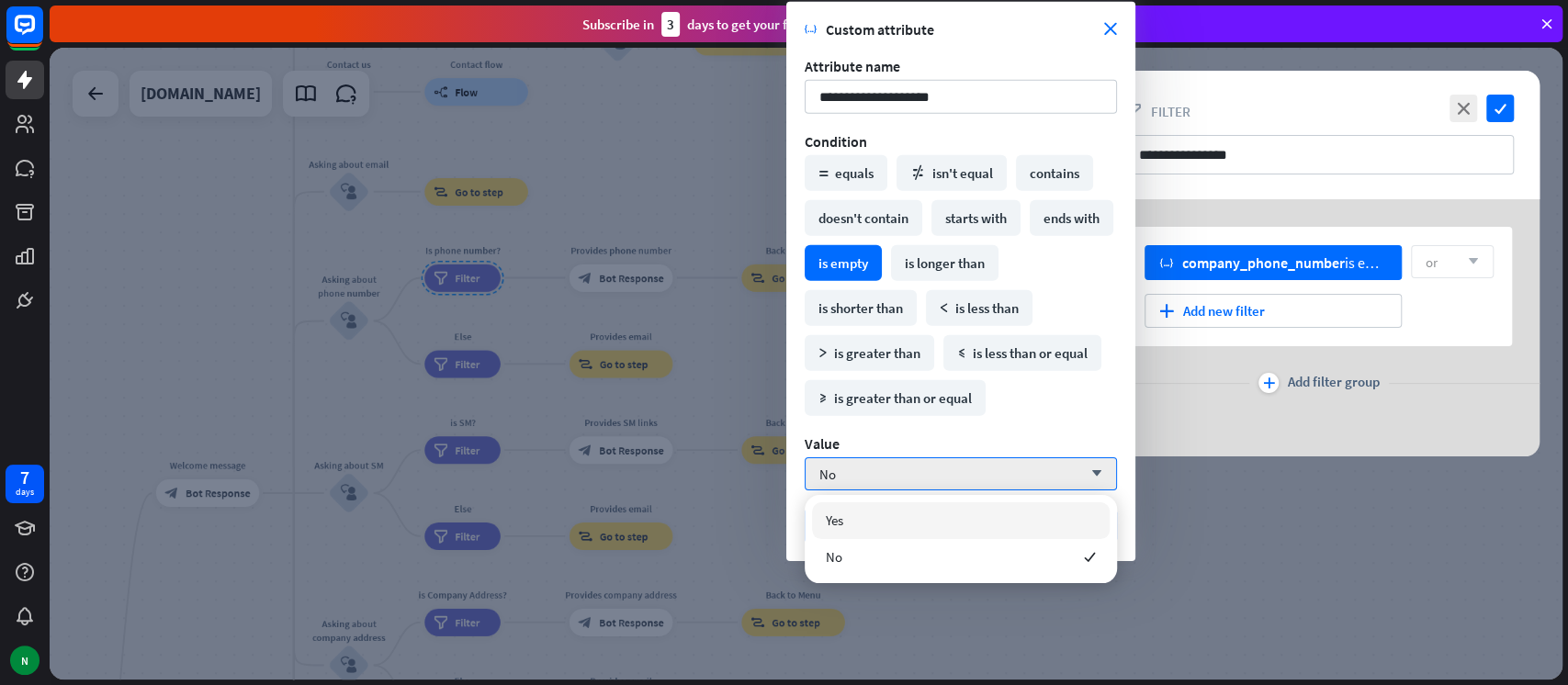 click on "Yes" at bounding box center [961, 521] 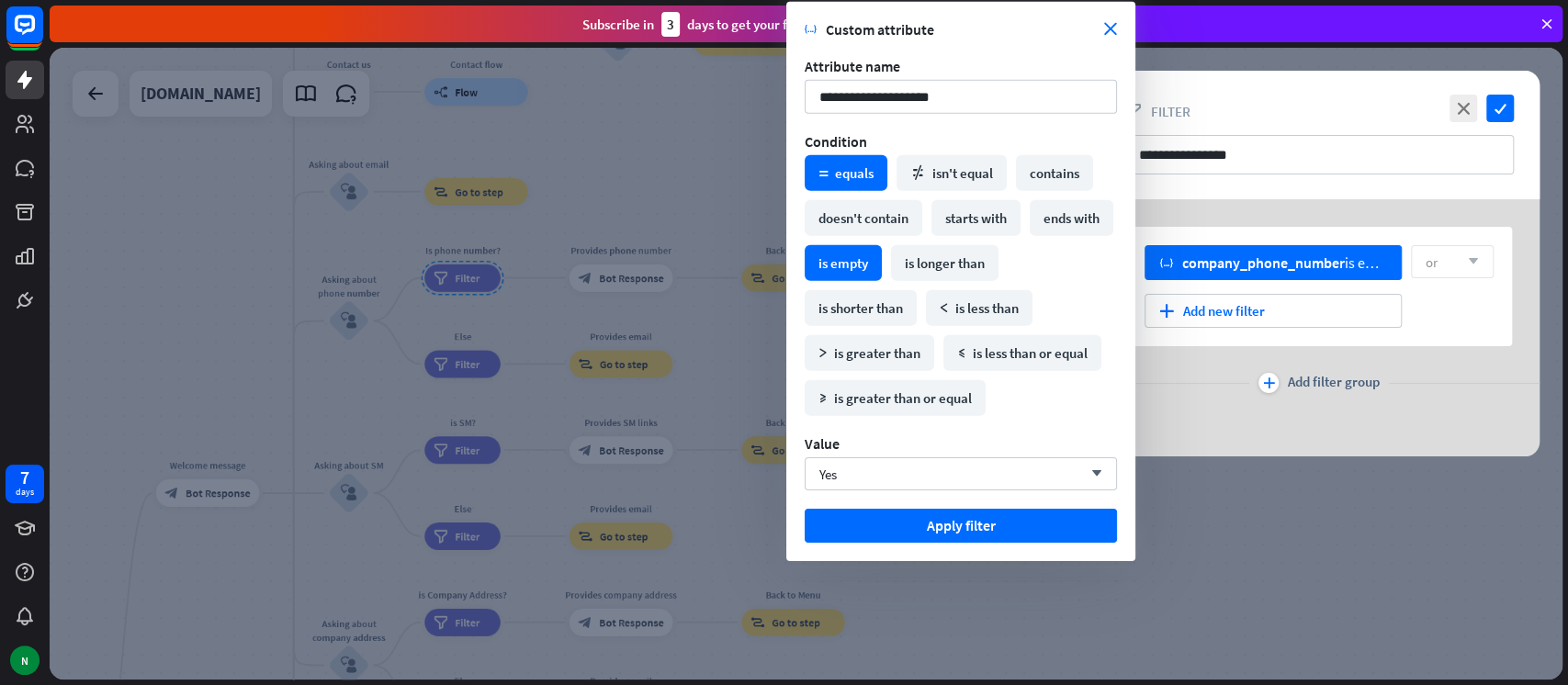 click on "math_equal
equals" at bounding box center (846, 173) 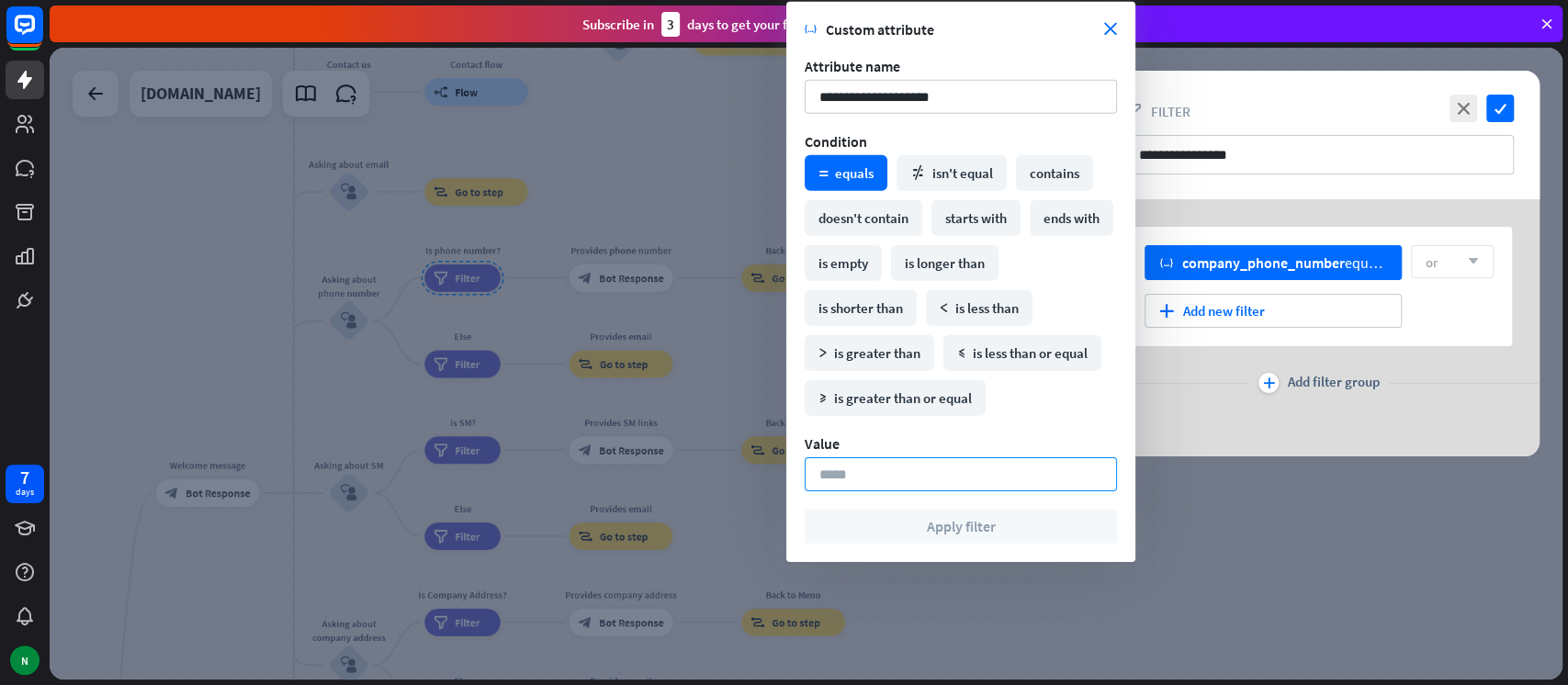 click at bounding box center (961, 474) 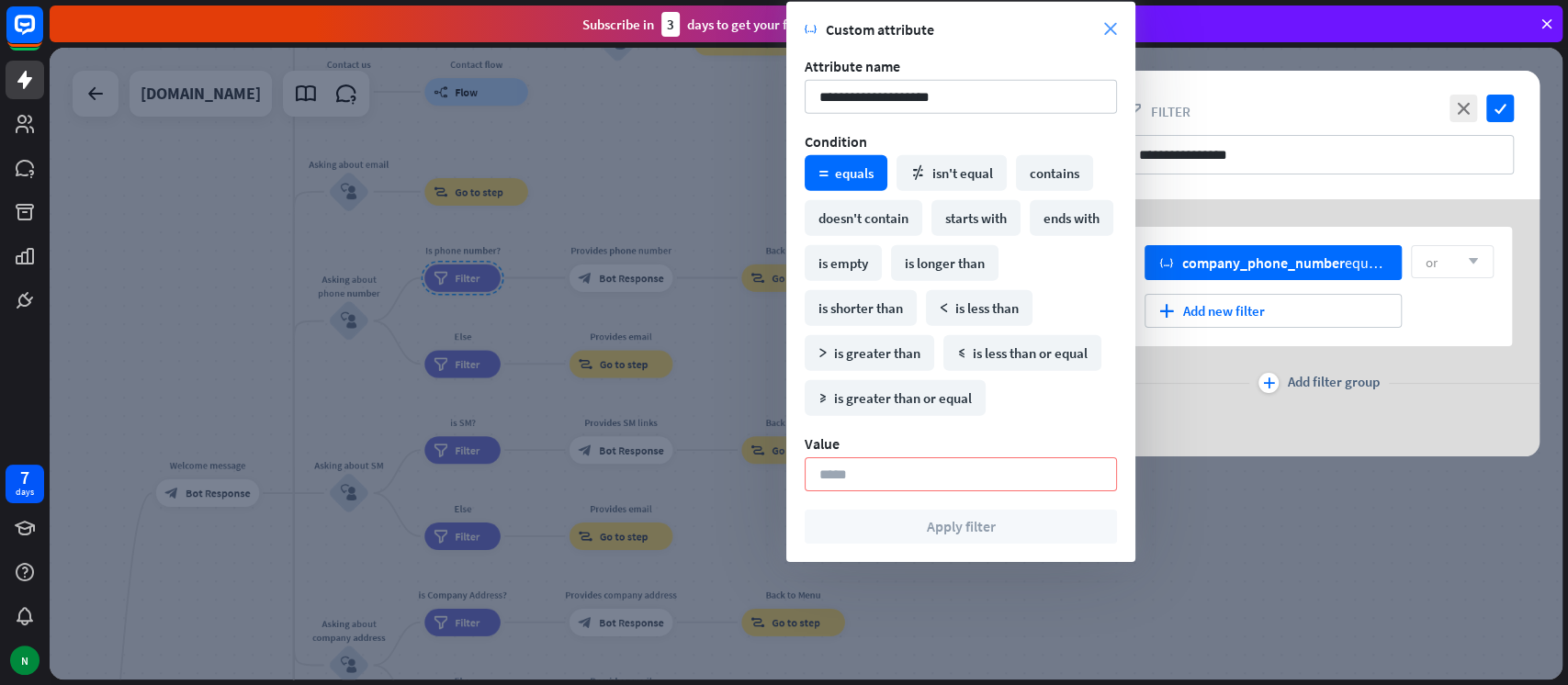 click on "close" at bounding box center (1111, 29) 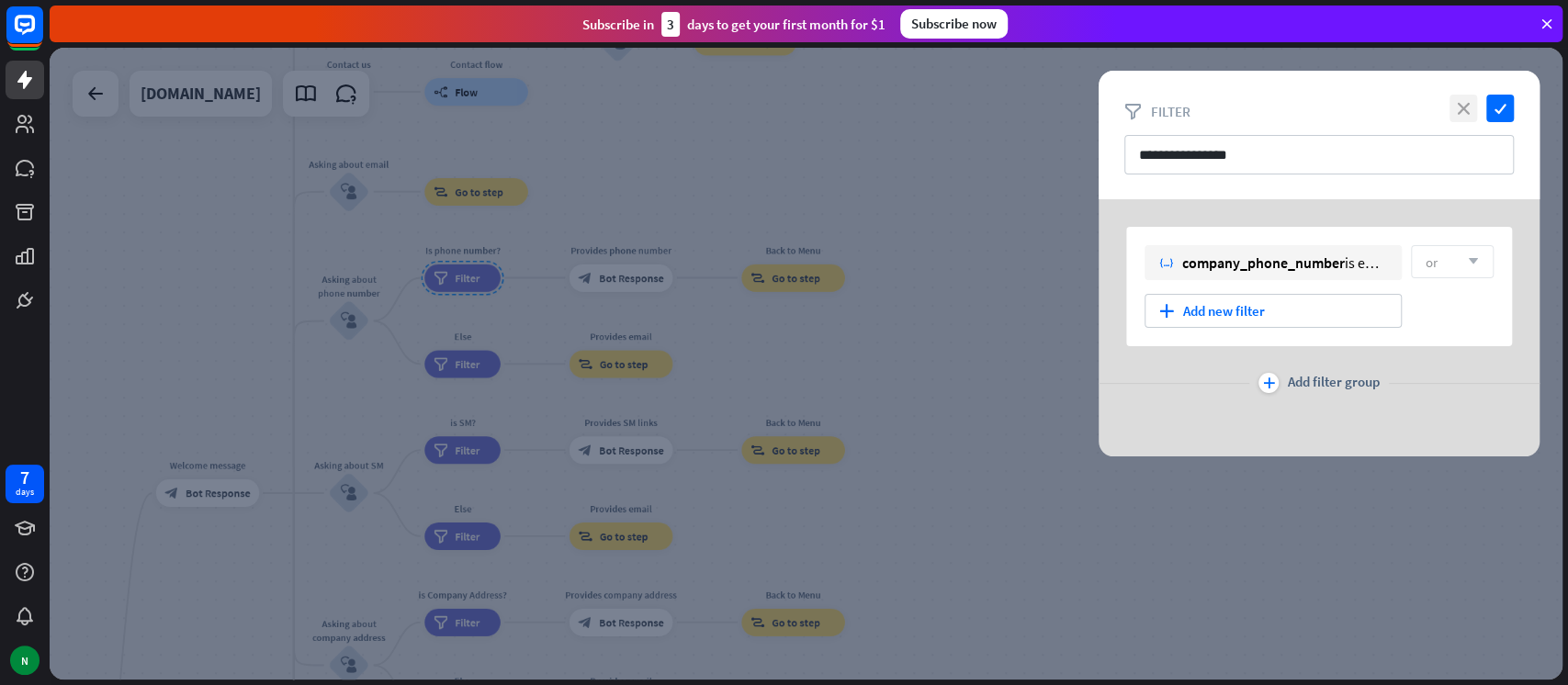 click on "close" at bounding box center [1463, 108] 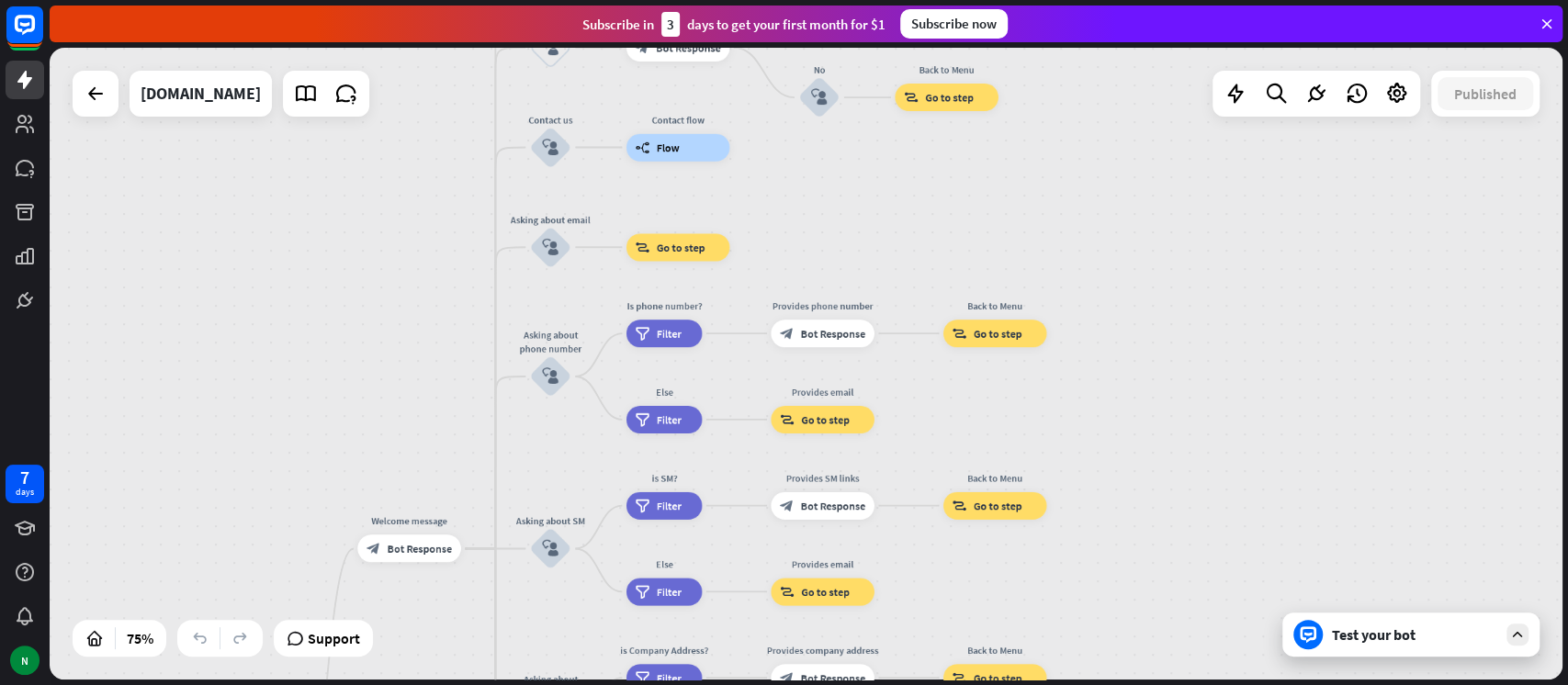 drag, startPoint x: 987, startPoint y: 231, endPoint x: 986, endPoint y: 93, distance: 138.00362 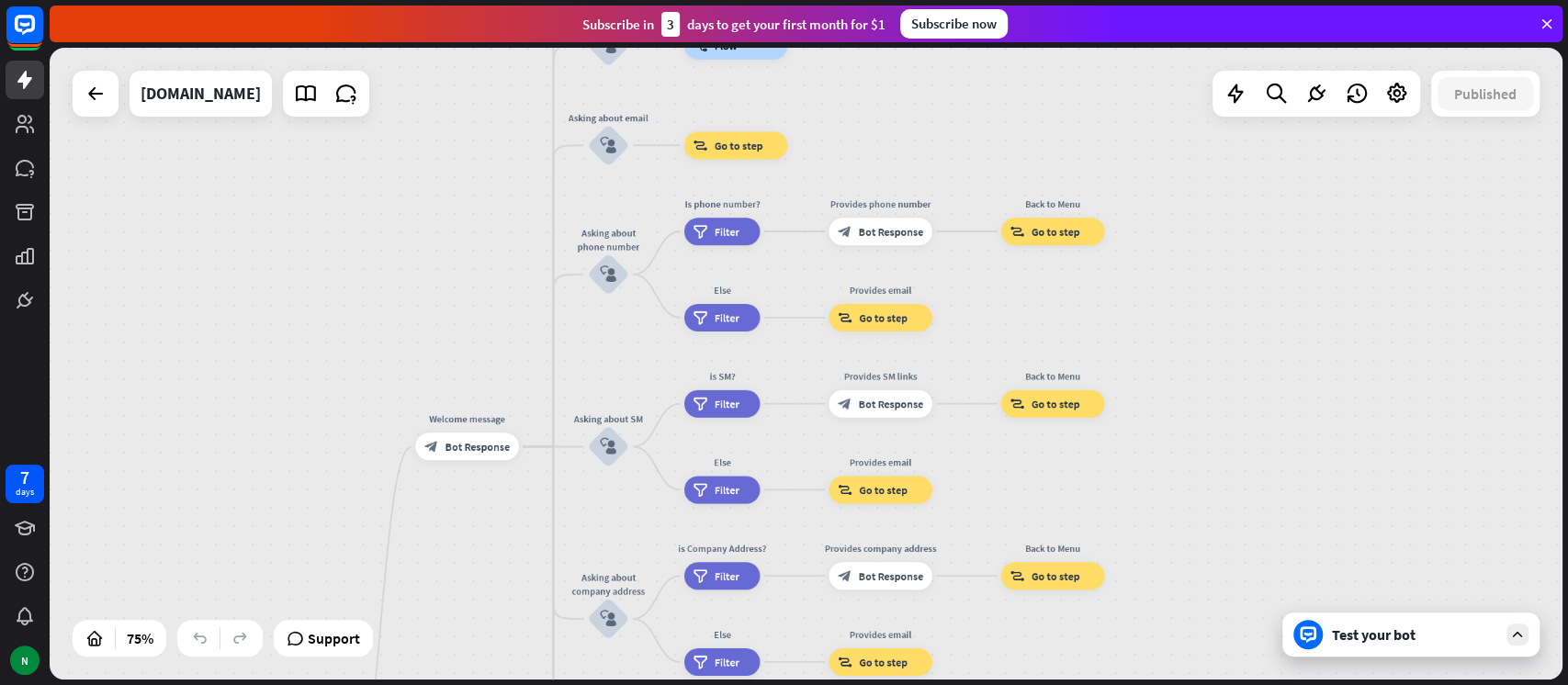 drag, startPoint x: 1183, startPoint y: 400, endPoint x: 1175, endPoint y: 235, distance: 165.19383 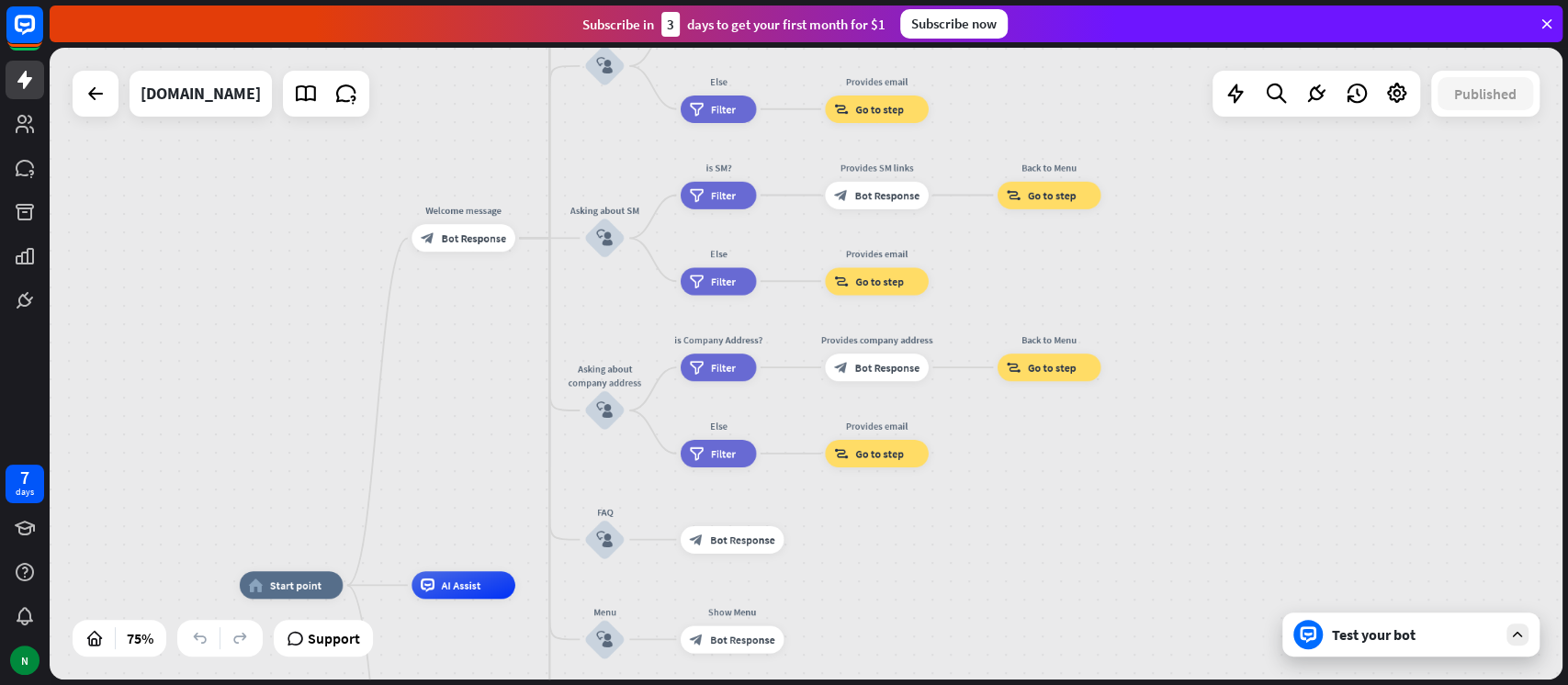 drag, startPoint x: 1190, startPoint y: 359, endPoint x: 1206, endPoint y: 268, distance: 92.39589 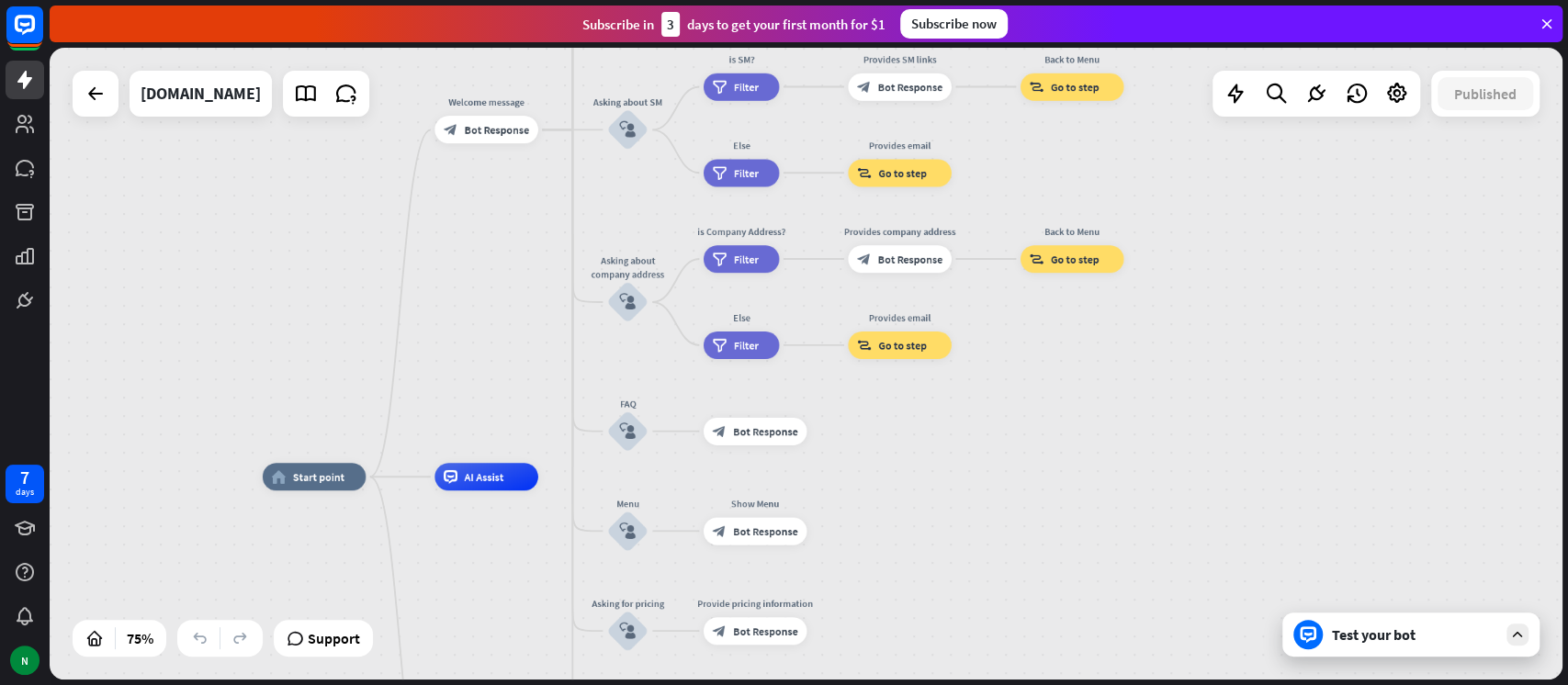 drag, startPoint x: 1181, startPoint y: 393, endPoint x: 1123, endPoint y: 117, distance: 282.02837 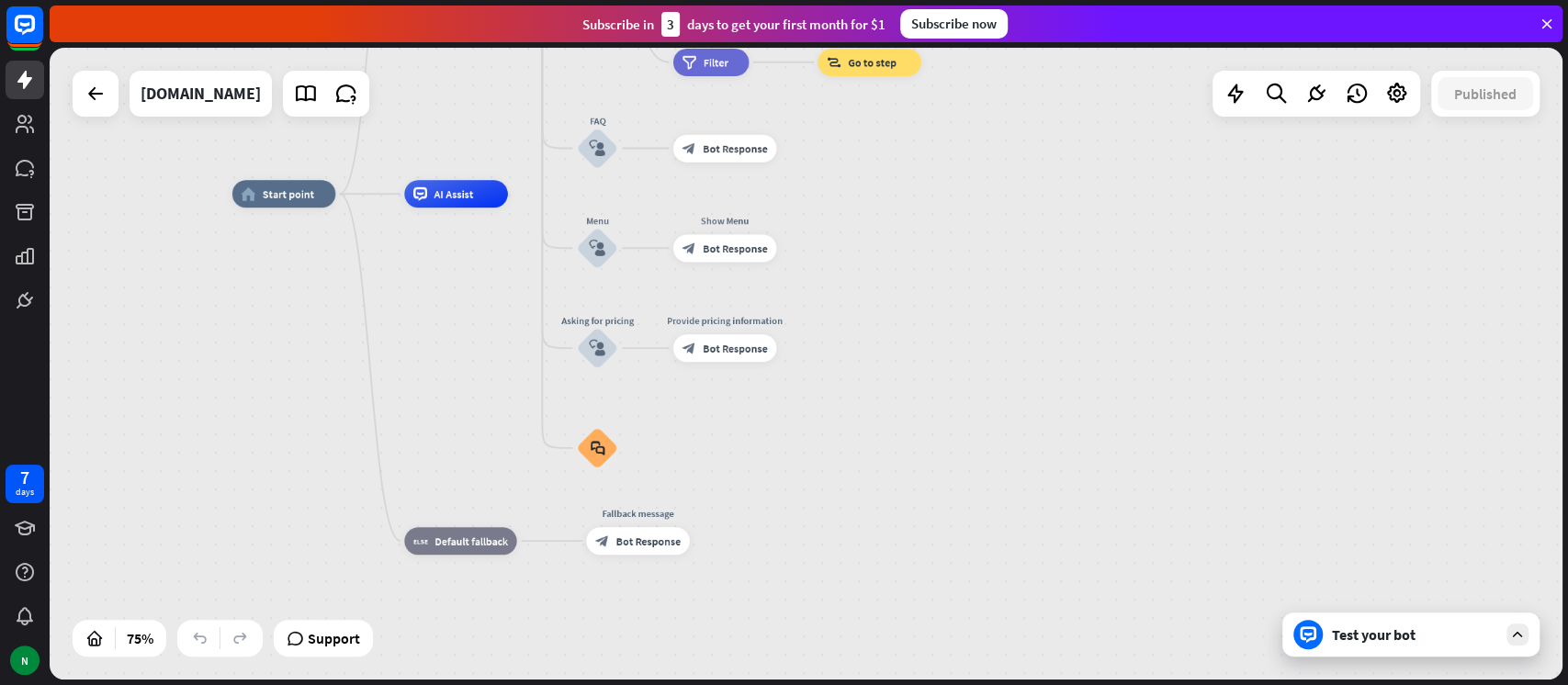 drag, startPoint x: 1108, startPoint y: 298, endPoint x: 1123, endPoint y: 263, distance: 38.07887 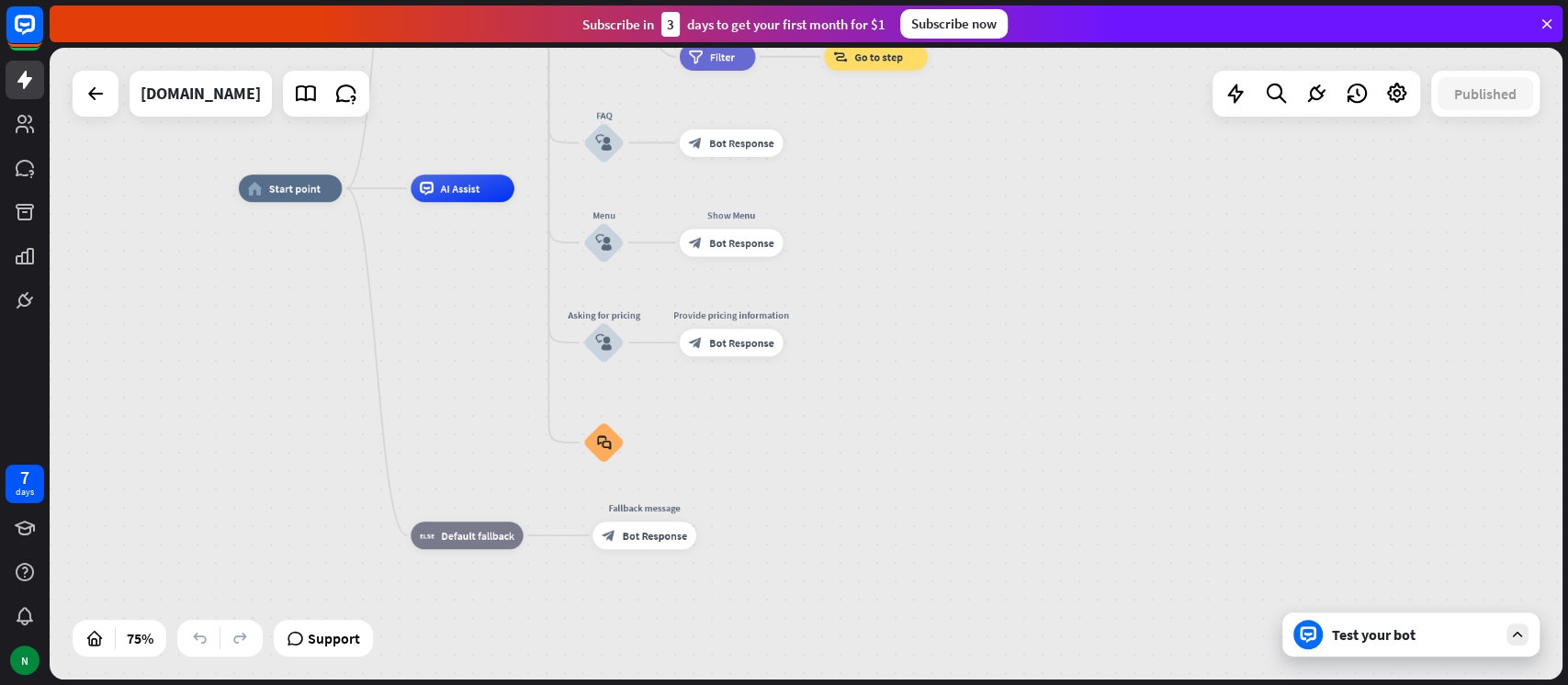 drag, startPoint x: 1123, startPoint y: 263, endPoint x: 1121, endPoint y: 202, distance: 61.032778 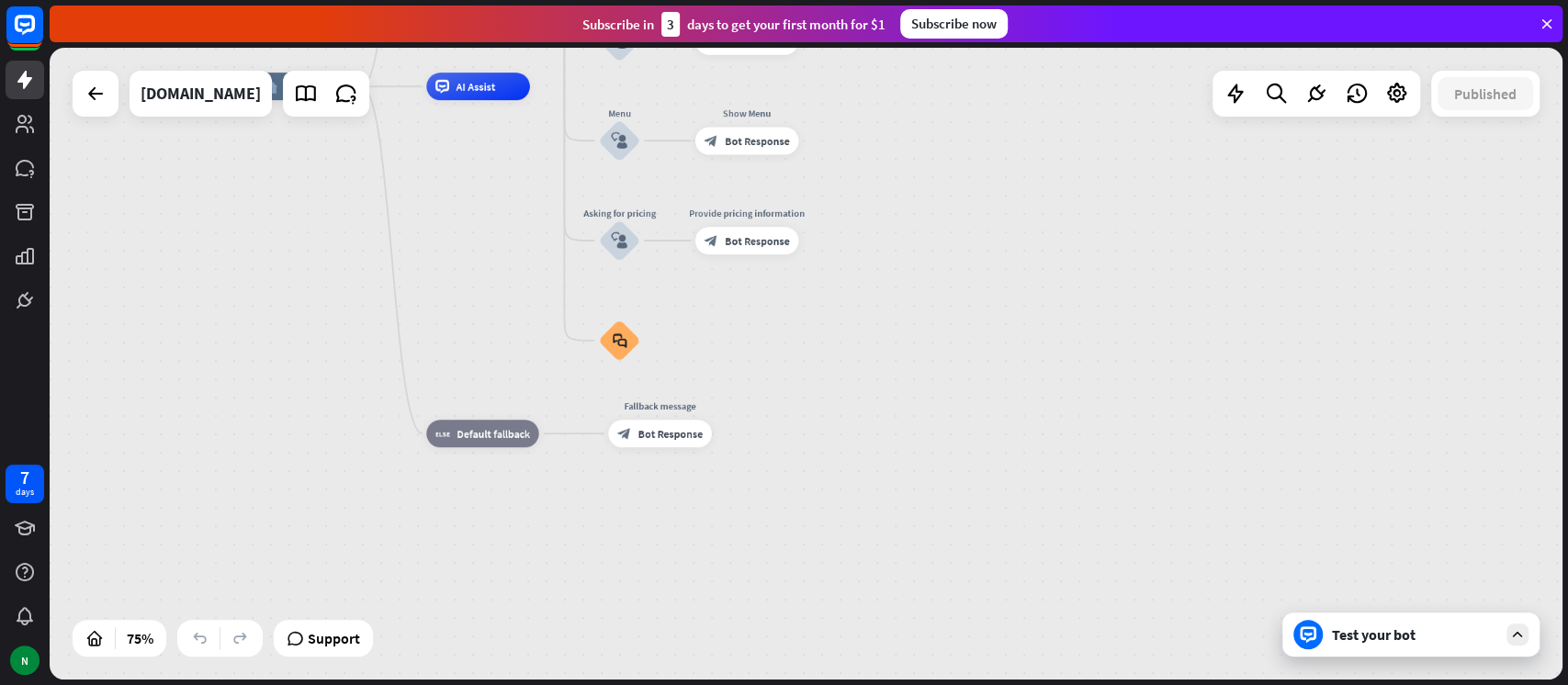 drag, startPoint x: 1170, startPoint y: 282, endPoint x: 1213, endPoint y: 112, distance: 175.35393 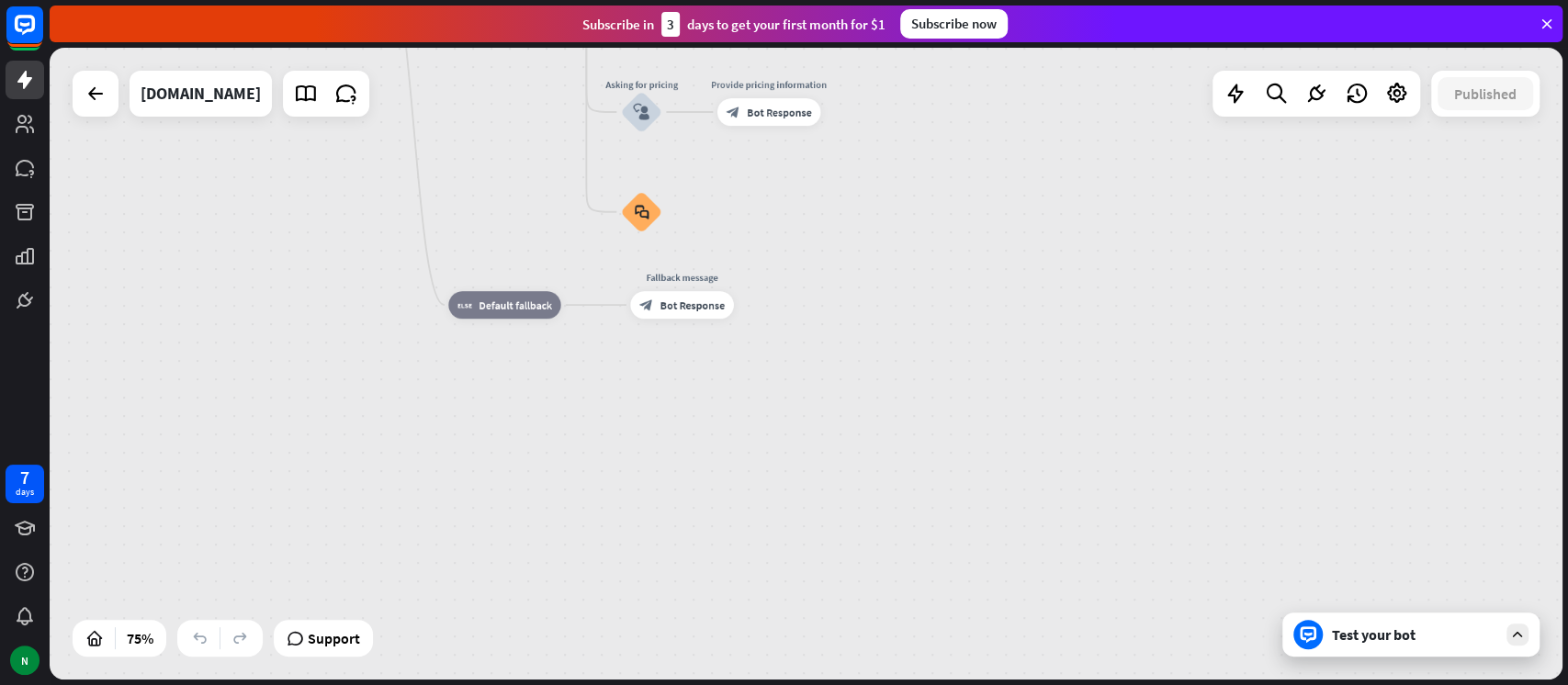 drag, startPoint x: 1142, startPoint y: 261, endPoint x: 1205, endPoint y: 570, distance: 315.35694 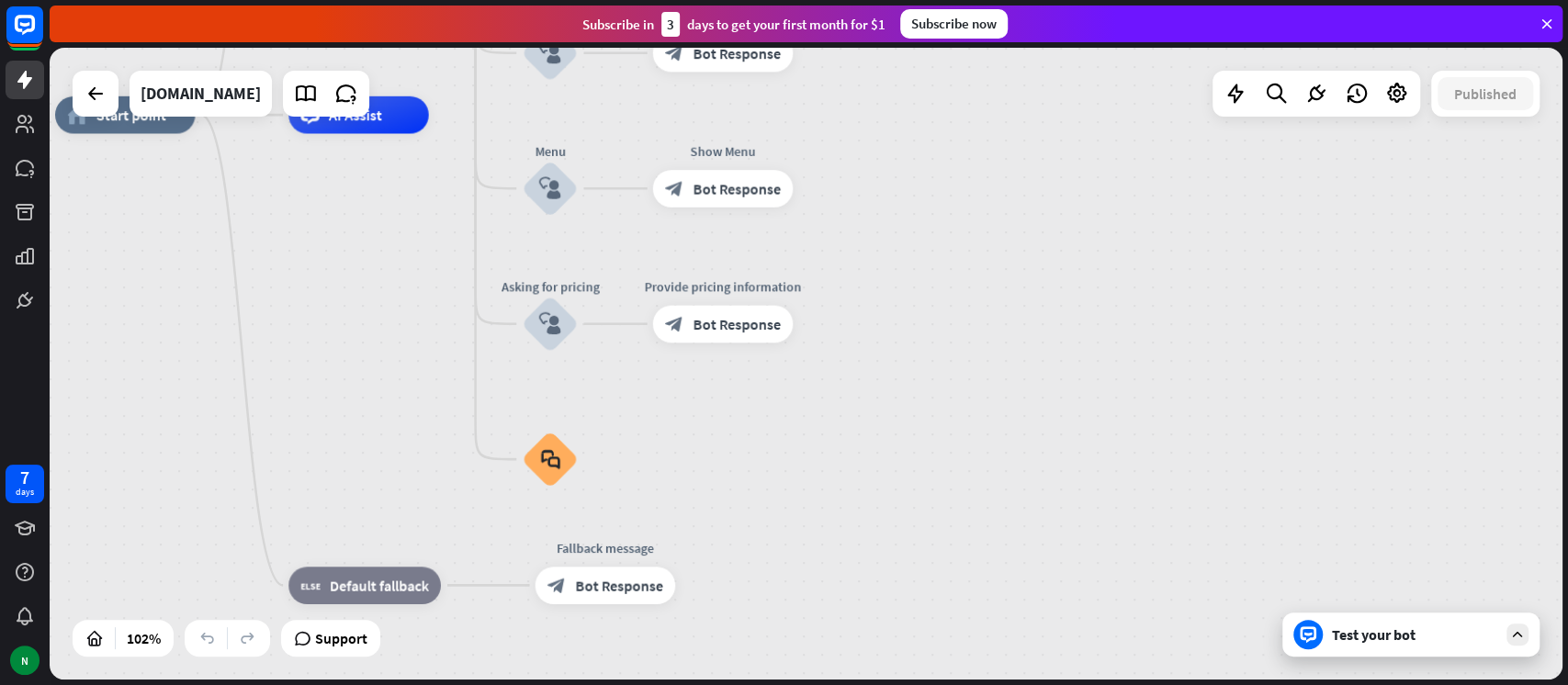 drag, startPoint x: 909, startPoint y: 201, endPoint x: 1061, endPoint y: 525, distance: 357.8827 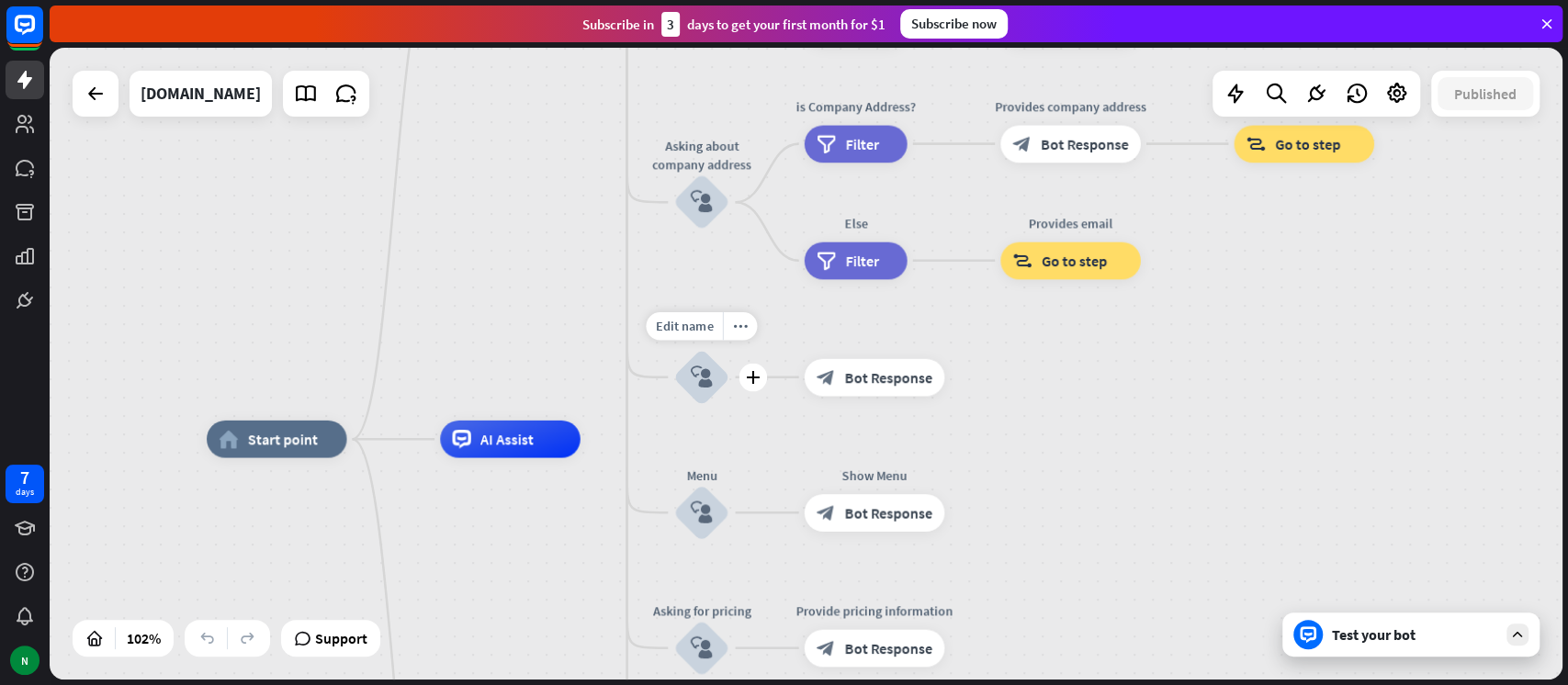 click on "block_user_input" at bounding box center [702, 377] 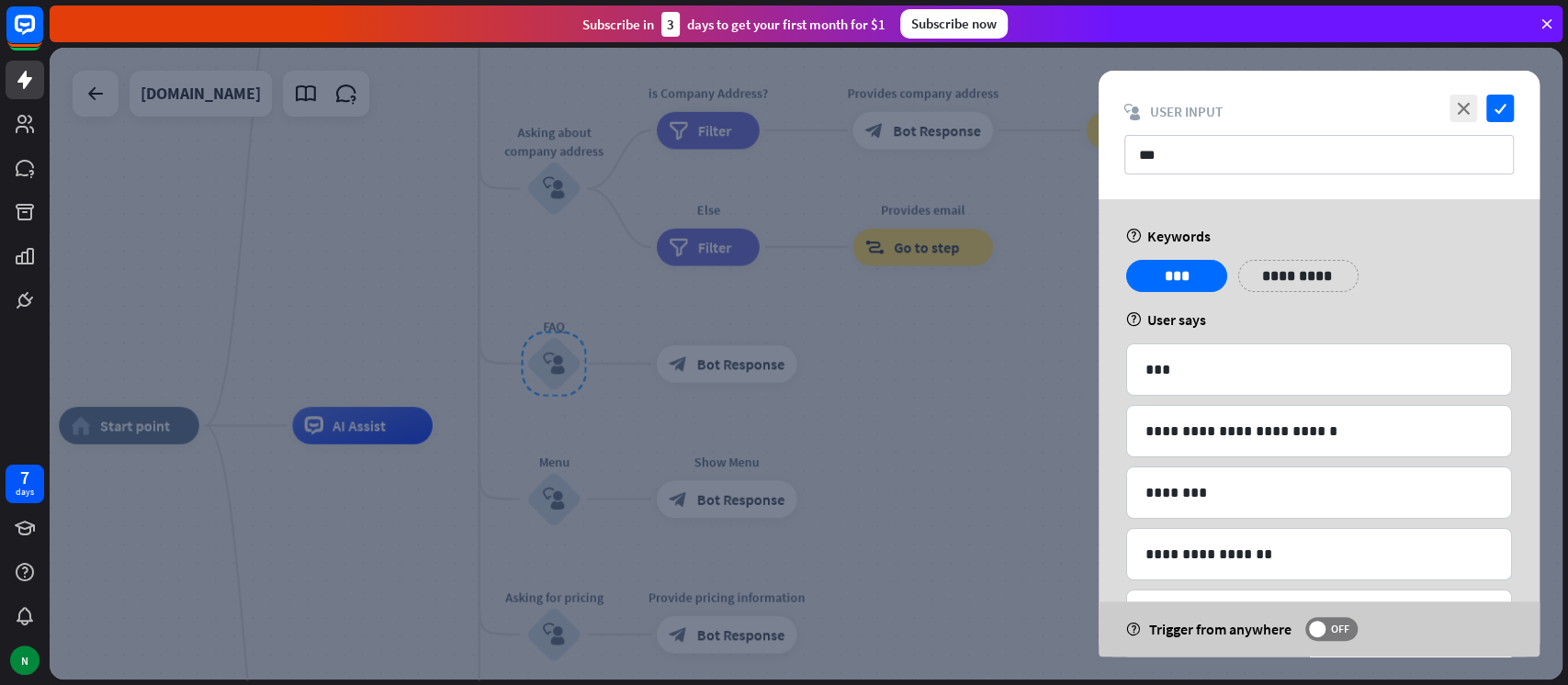scroll, scrollTop: 198, scrollLeft: 0, axis: vertical 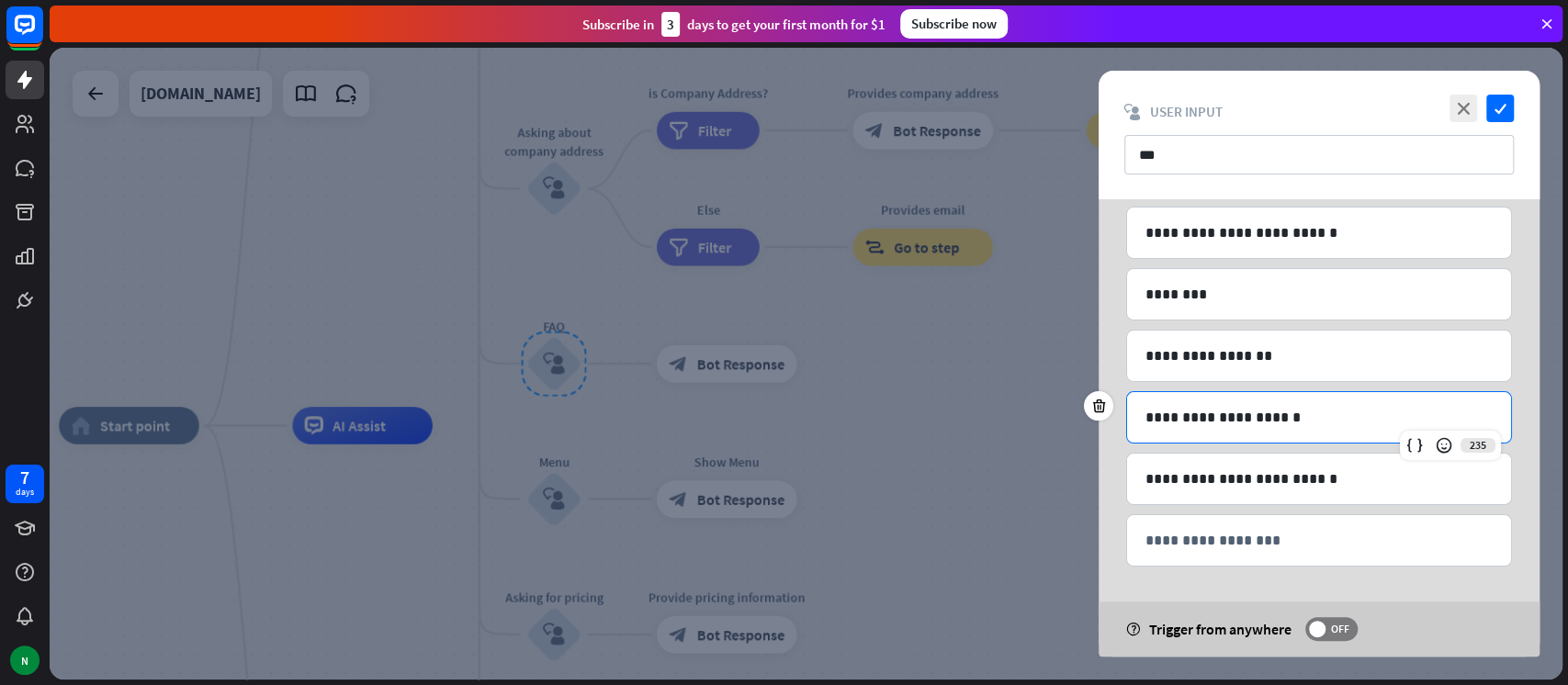 click on "**********" at bounding box center [1319, 417] 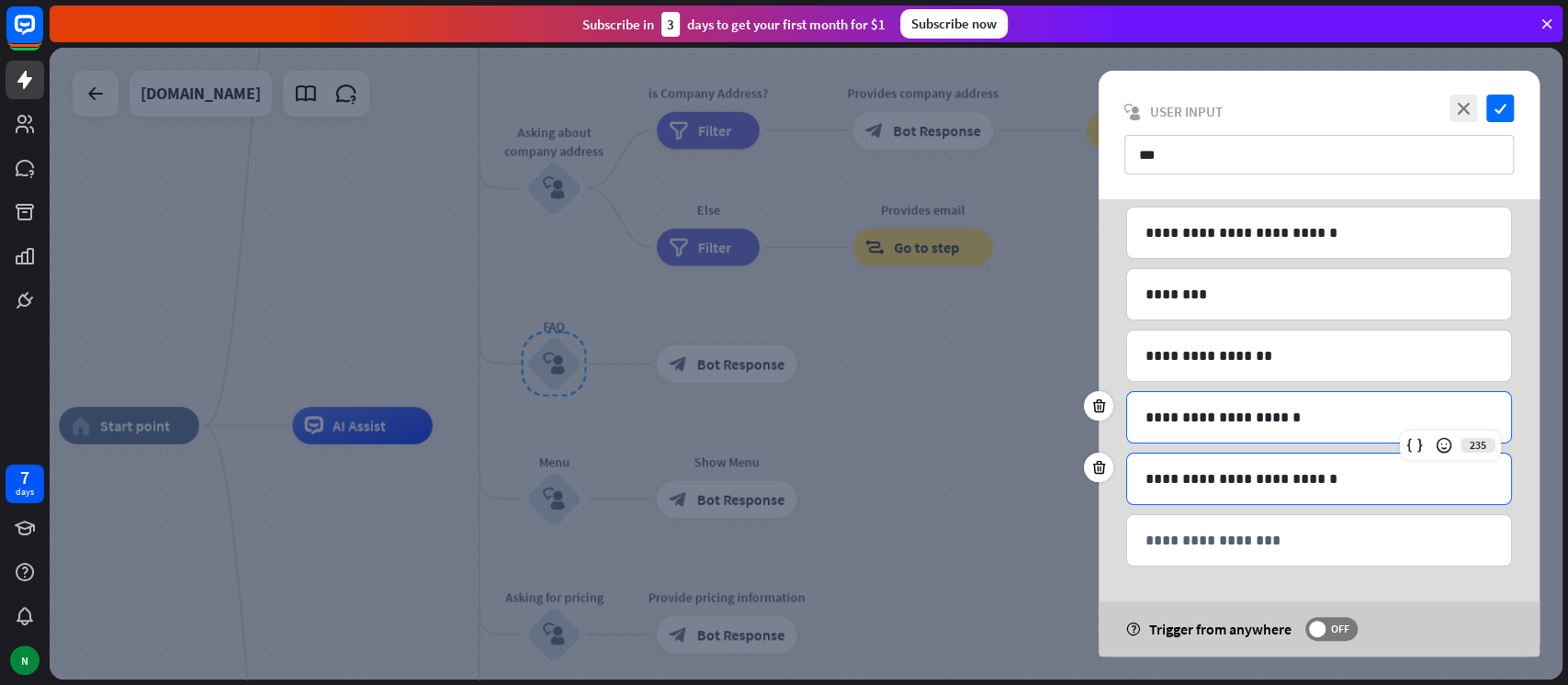 click on "**********" at bounding box center [1319, 478] 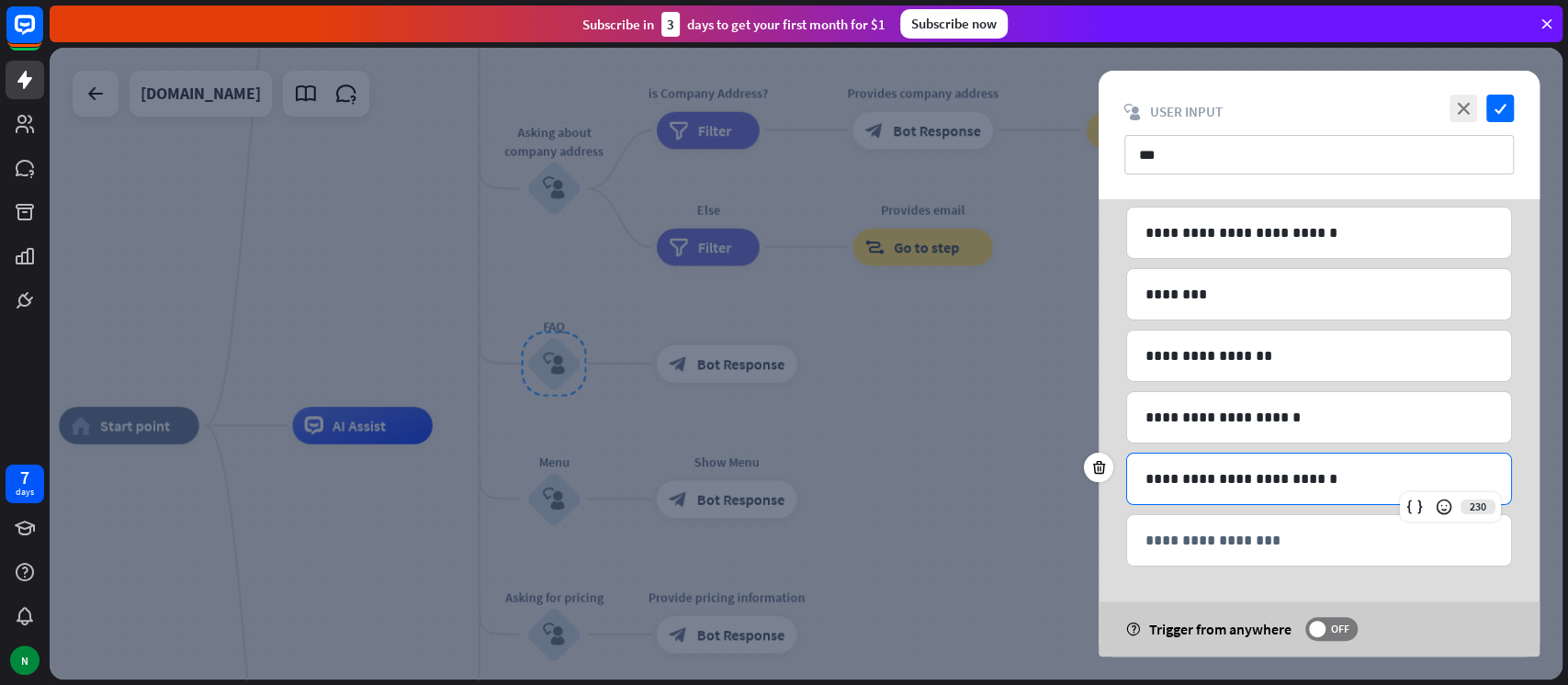 click at bounding box center [806, 364] 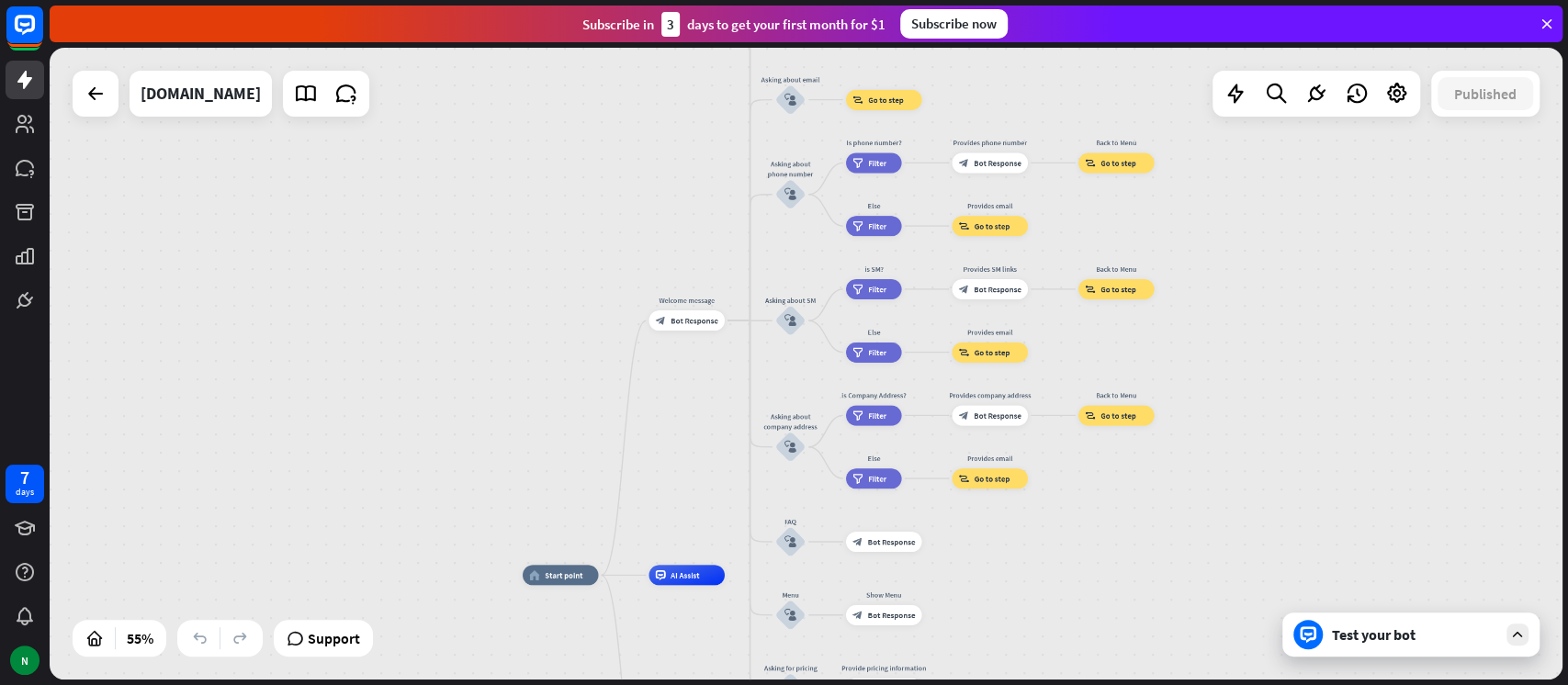 drag, startPoint x: 1168, startPoint y: 373, endPoint x: 1164, endPoint y: 556, distance: 183.0437 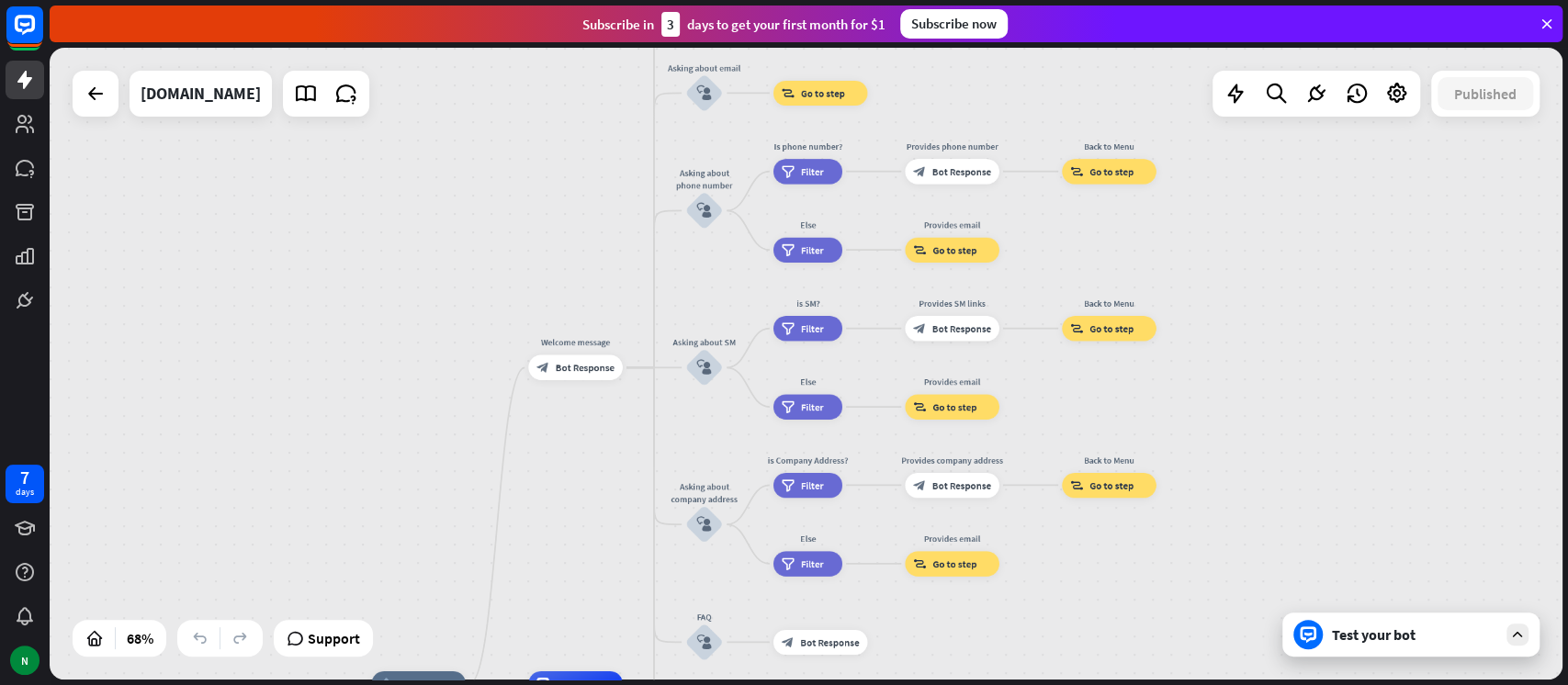 drag, startPoint x: 1418, startPoint y: 303, endPoint x: 1415, endPoint y: 501, distance: 198.02273 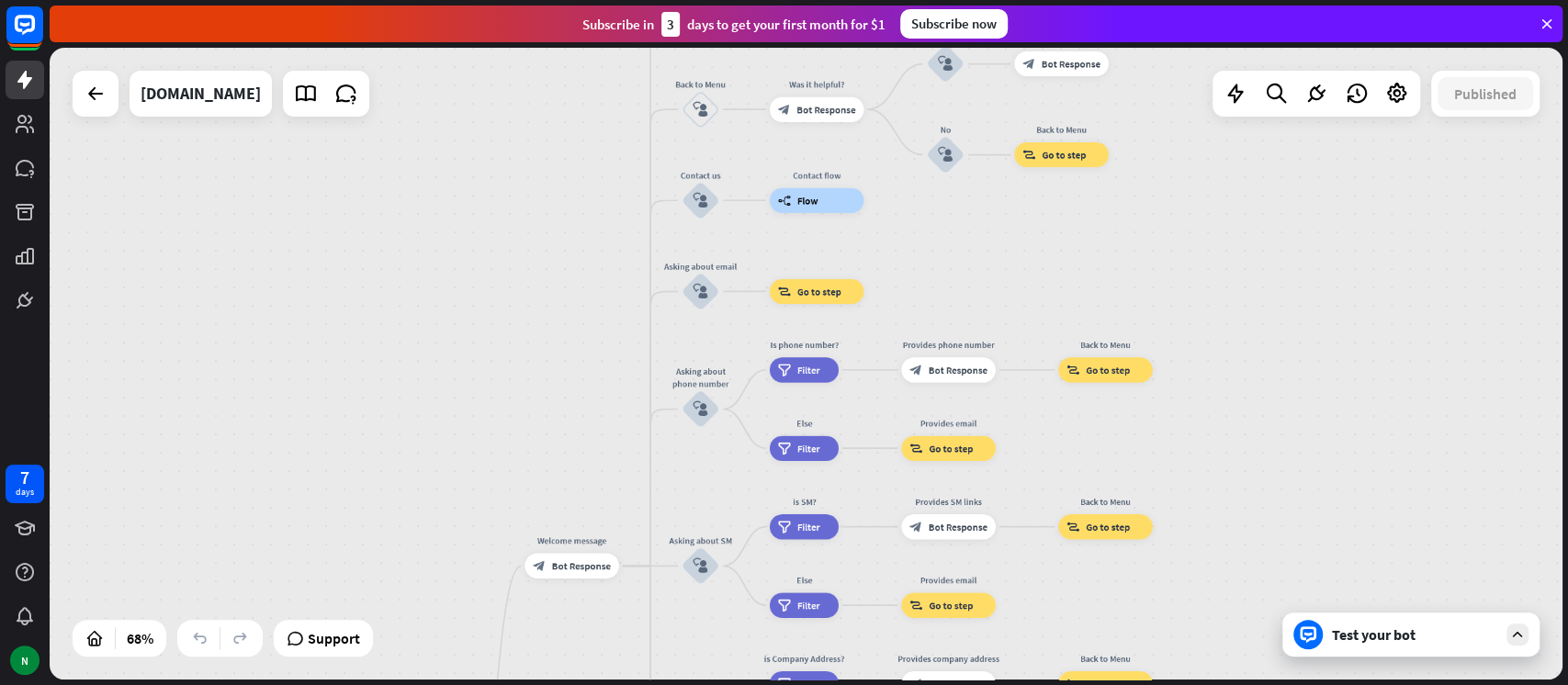 drag, startPoint x: 1302, startPoint y: 230, endPoint x: 1331, endPoint y: 491, distance: 262.60617 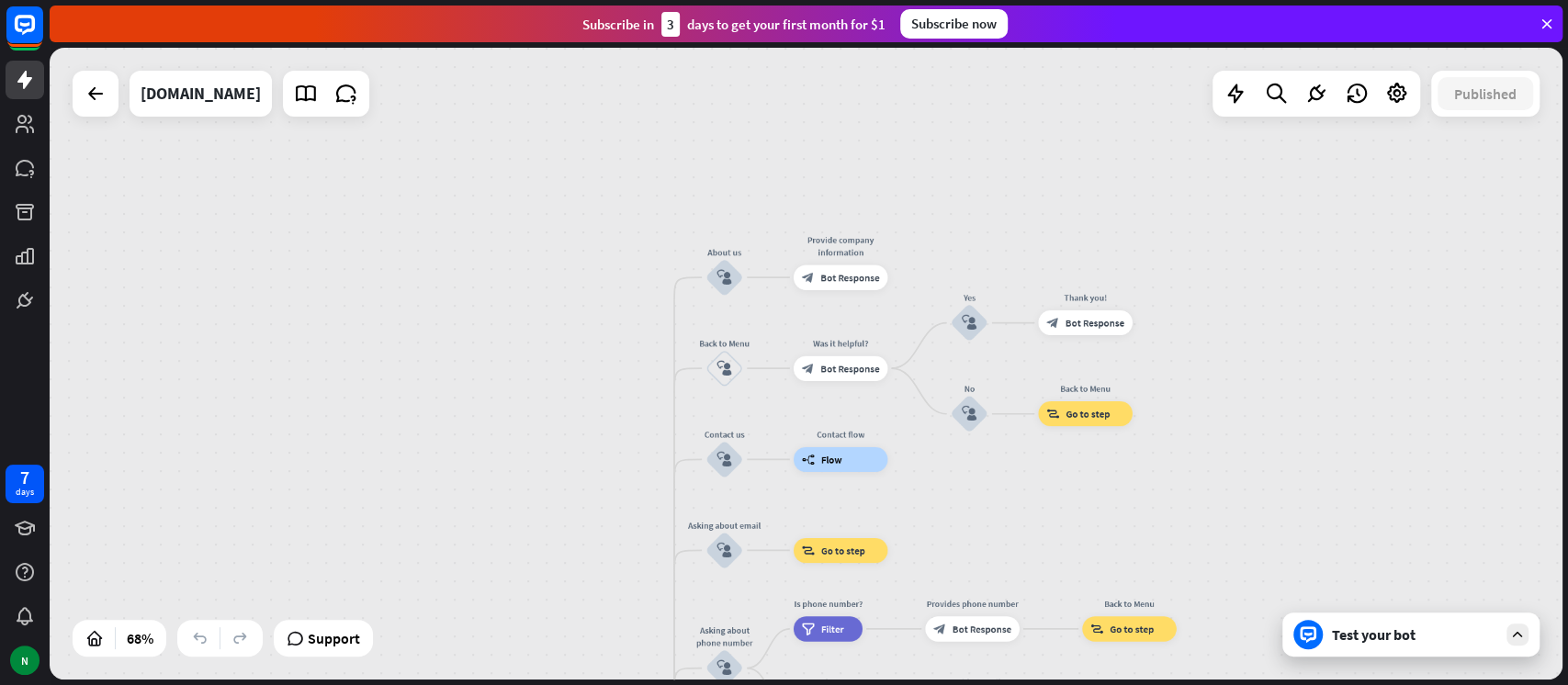 drag, startPoint x: 1203, startPoint y: 346, endPoint x: 1299, endPoint y: 151, distance: 217.34995 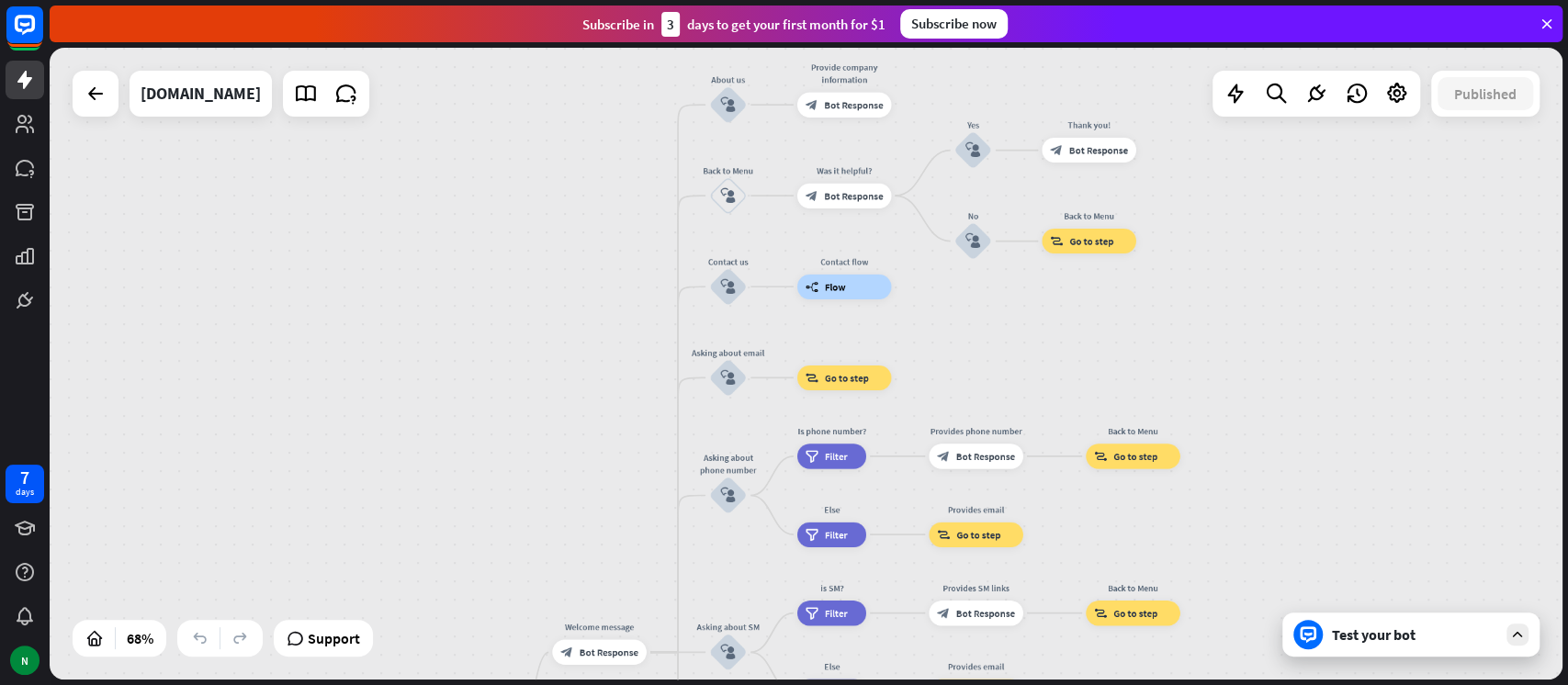 drag, startPoint x: 1389, startPoint y: 490, endPoint x: 1389, endPoint y: 278, distance: 212 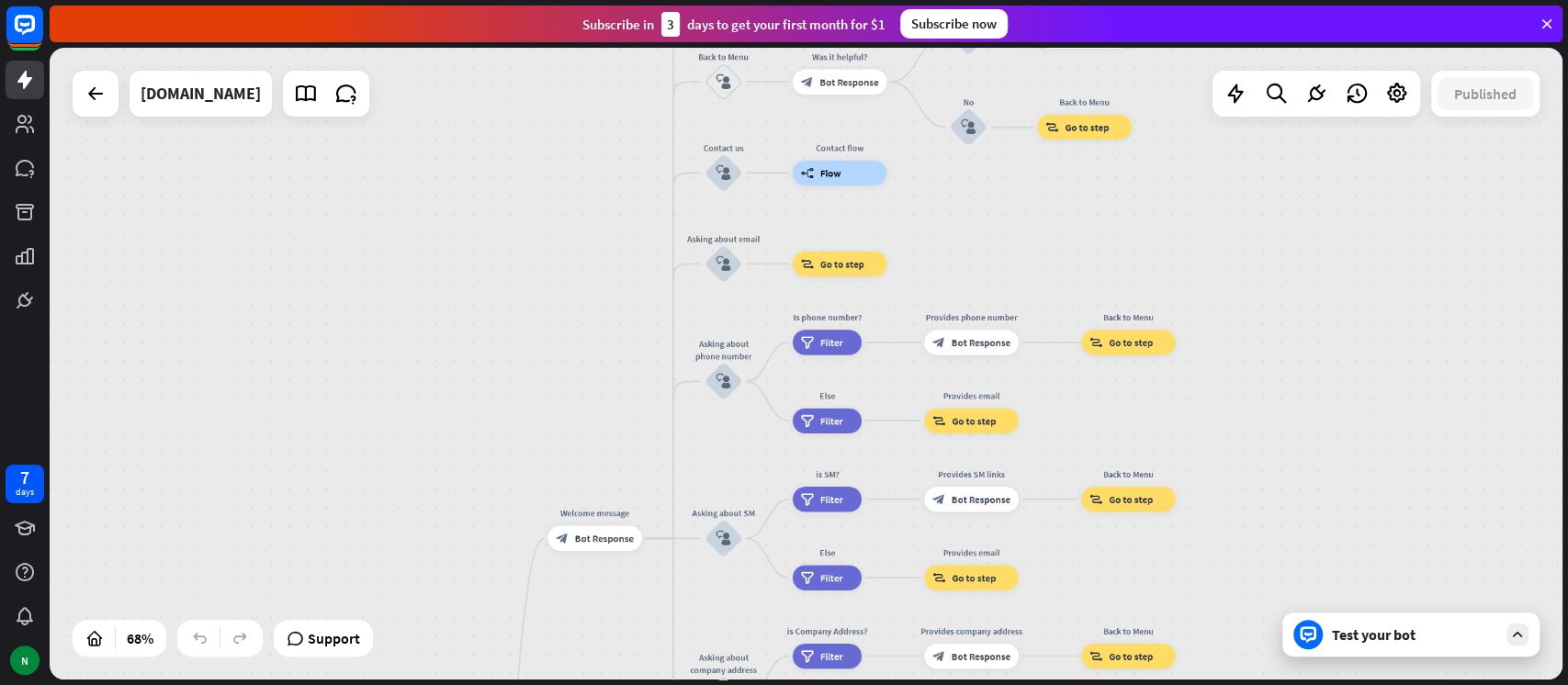 drag, startPoint x: 1311, startPoint y: 545, endPoint x: 1327, endPoint y: 279, distance: 266.48 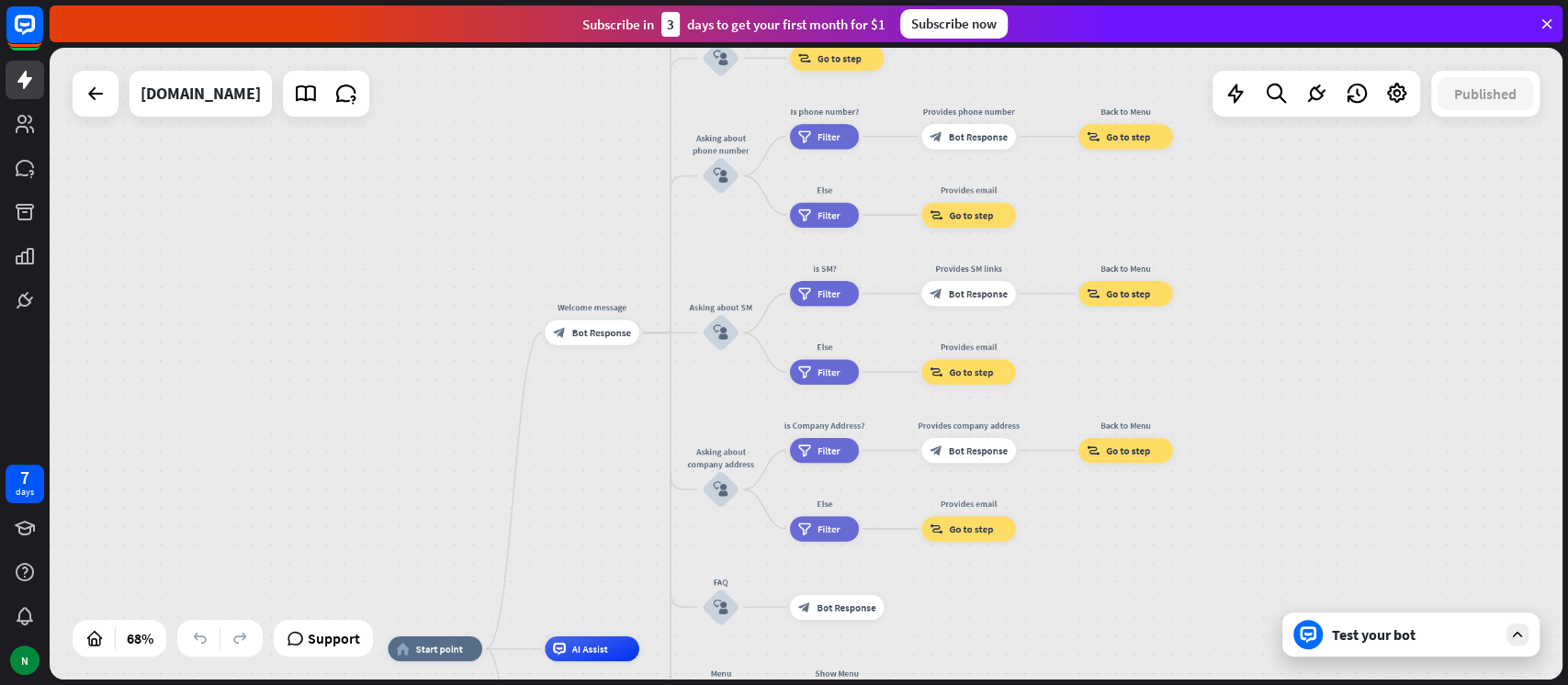 click on "home_2   Start point                 Welcome message   block_bot_response   Bot Response                 About us   block_user_input                 Provide company information   block_bot_response   Bot Response                 Back to Menu   block_user_input                 Was it helpful?   block_bot_response   Bot Response                 Yes   block_user_input                 Thank you!   block_bot_response   Bot Response                 No   block_user_input                 Back to Menu   block_goto   Go to step                 Contact us   block_user_input                 Contact flow   builder_tree   Flow                 Asking about email   block_user_input                   block_goto   Go to step                 Asking about phone number   block_user_input                 Is phone number?   filter   Filter                 Provides phone number   block_bot_response   Bot Response                 Back to Menu   block_goto   Go to step                 Else   filter   Filter" at bounding box center [806, 364] 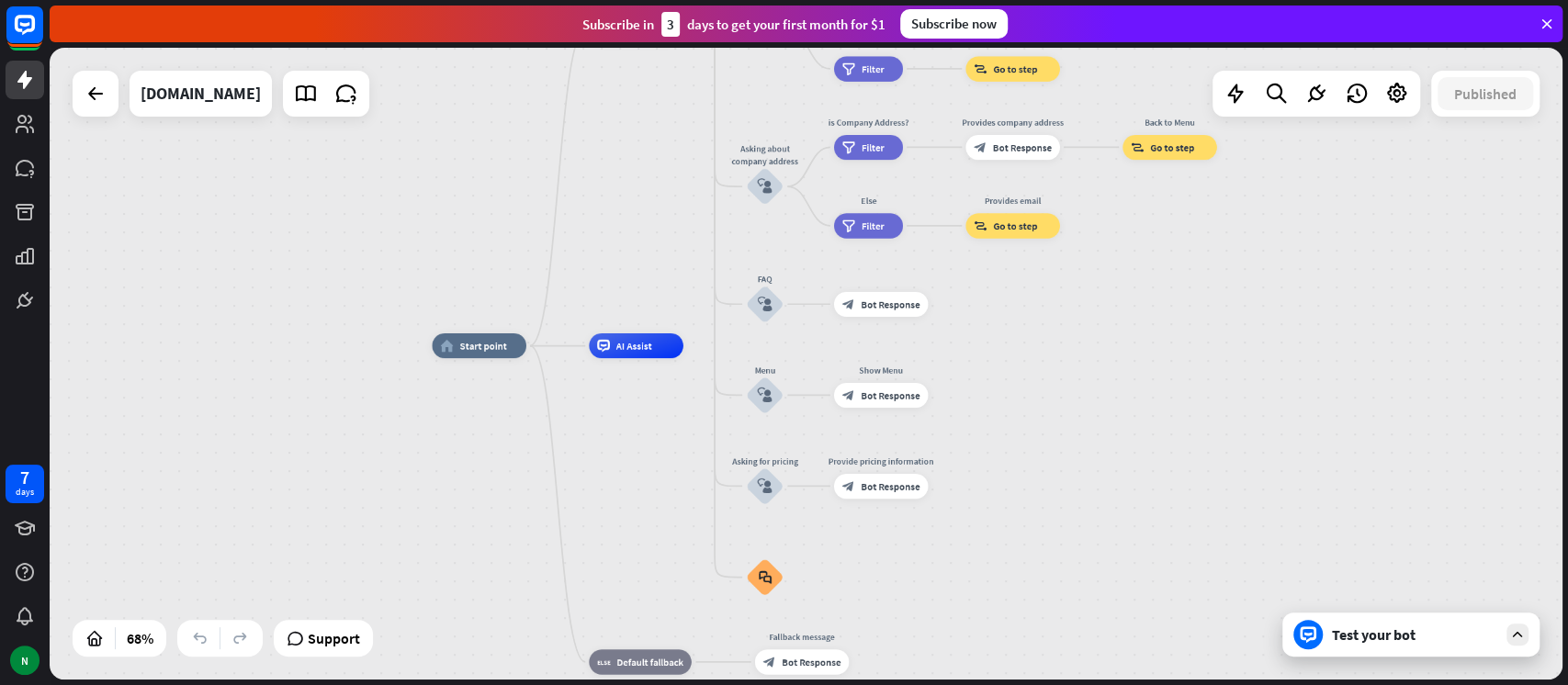 drag, startPoint x: 1313, startPoint y: 275, endPoint x: 1323, endPoint y: 253, distance: 24.166 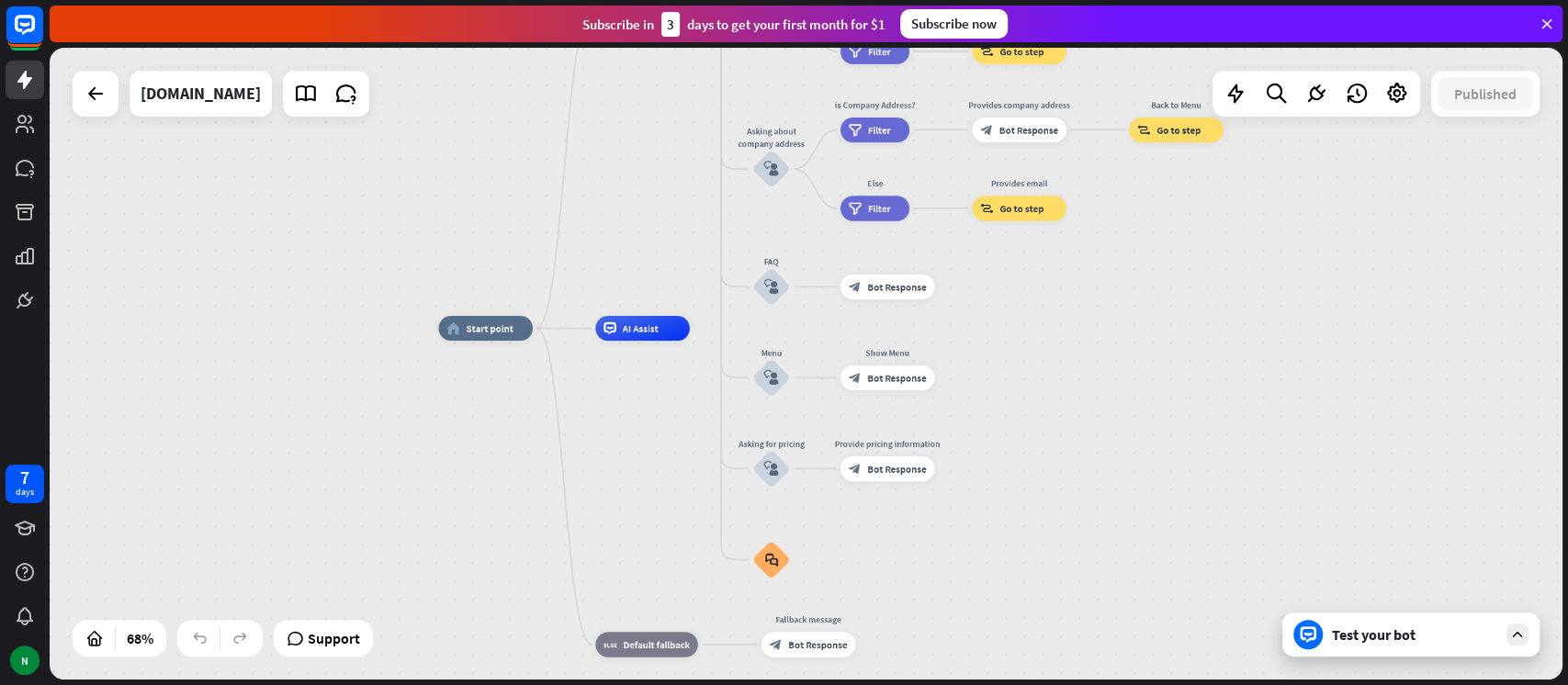 drag, startPoint x: 1310, startPoint y: 426, endPoint x: 1315, endPoint y: 295, distance: 131.09539 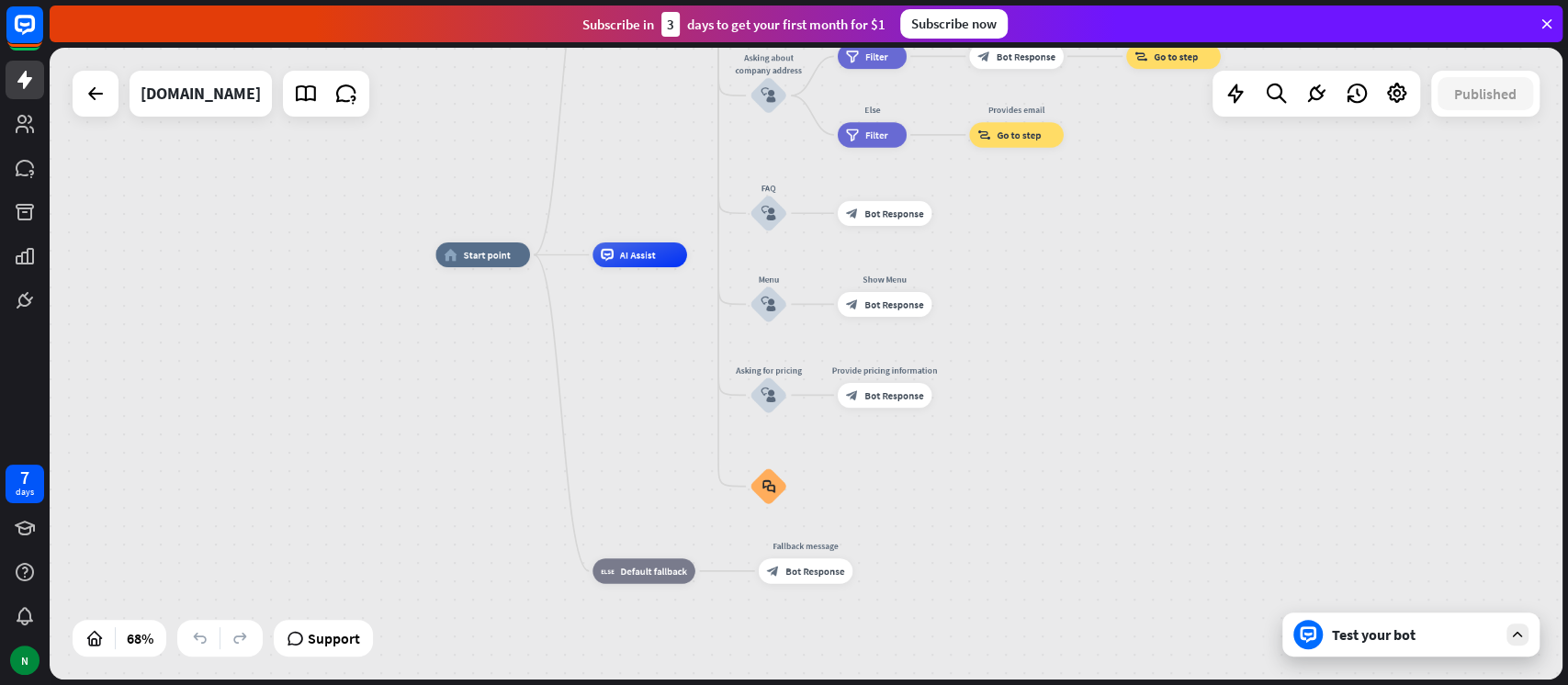 drag, startPoint x: 1196, startPoint y: 458, endPoint x: 1195, endPoint y: 342, distance: 116.00431 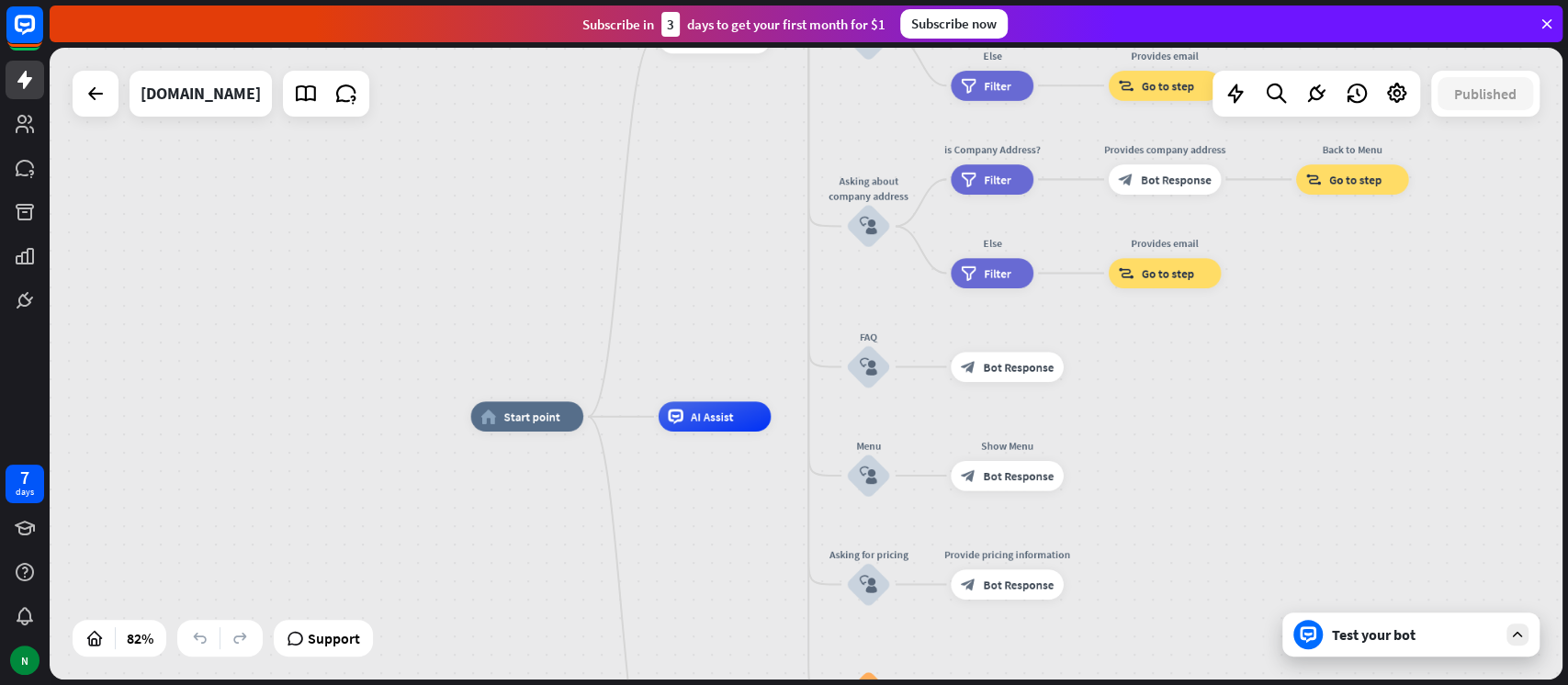 drag, startPoint x: 1124, startPoint y: 146, endPoint x: 1293, endPoint y: 434, distance: 333.92364 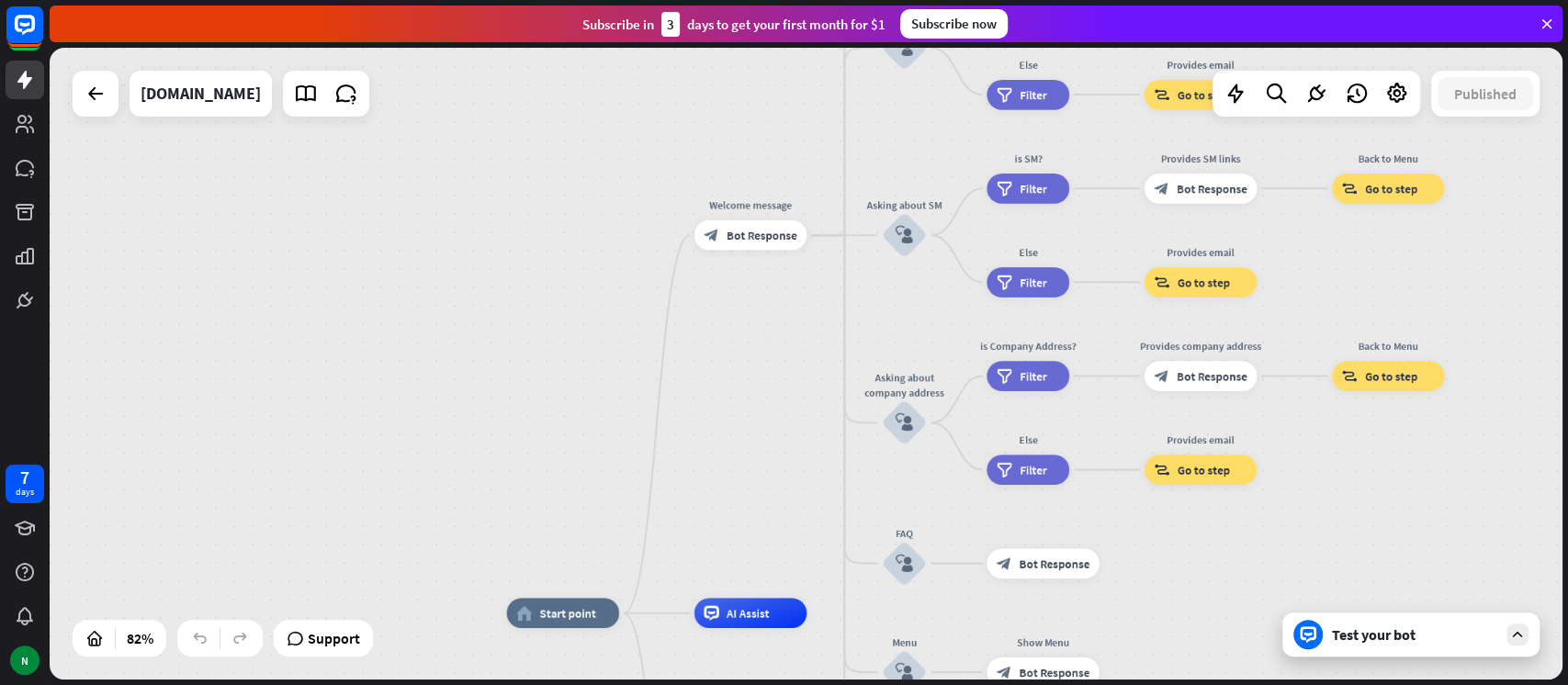 drag, startPoint x: 1227, startPoint y: 438, endPoint x: 1263, endPoint y: 681, distance: 245.65219 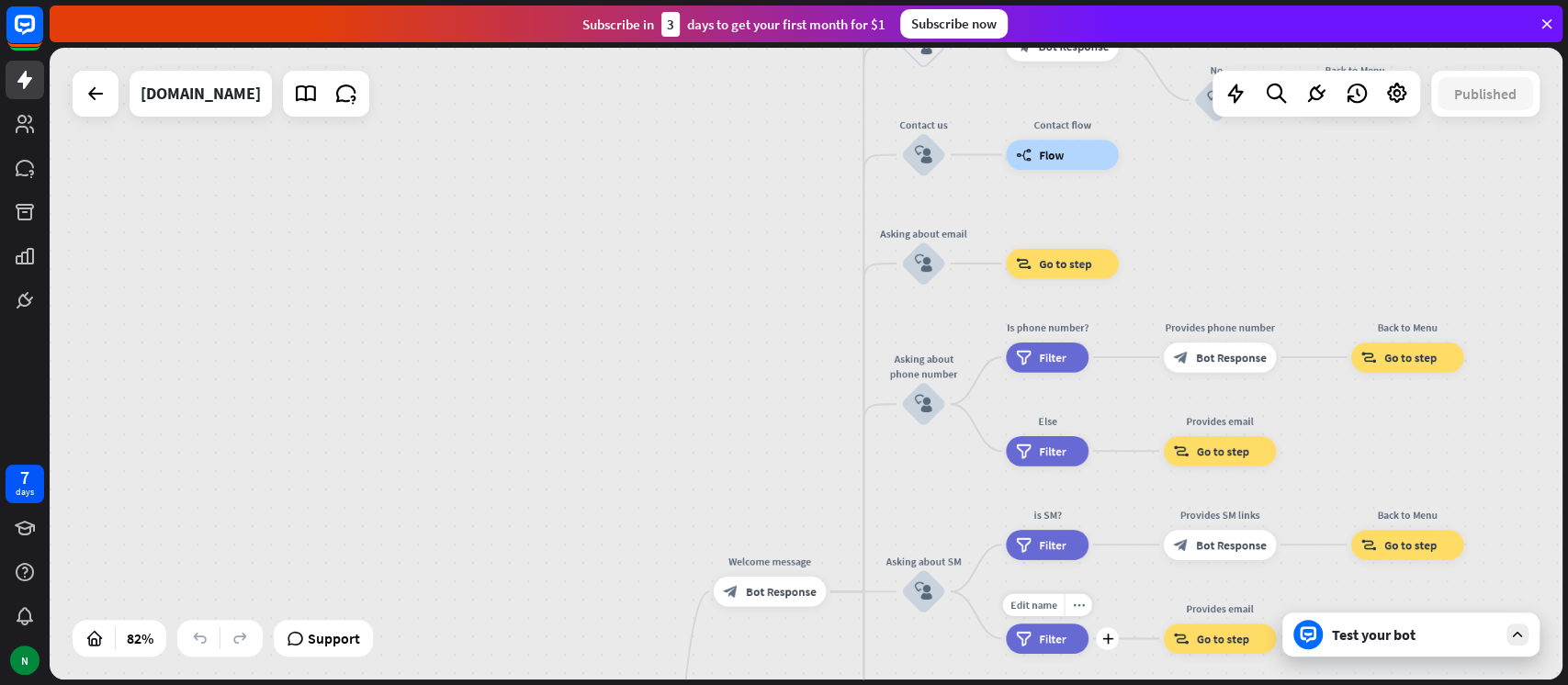 drag, startPoint x: 1099, startPoint y: 283, endPoint x: 1116, endPoint y: 637, distance: 354.40796 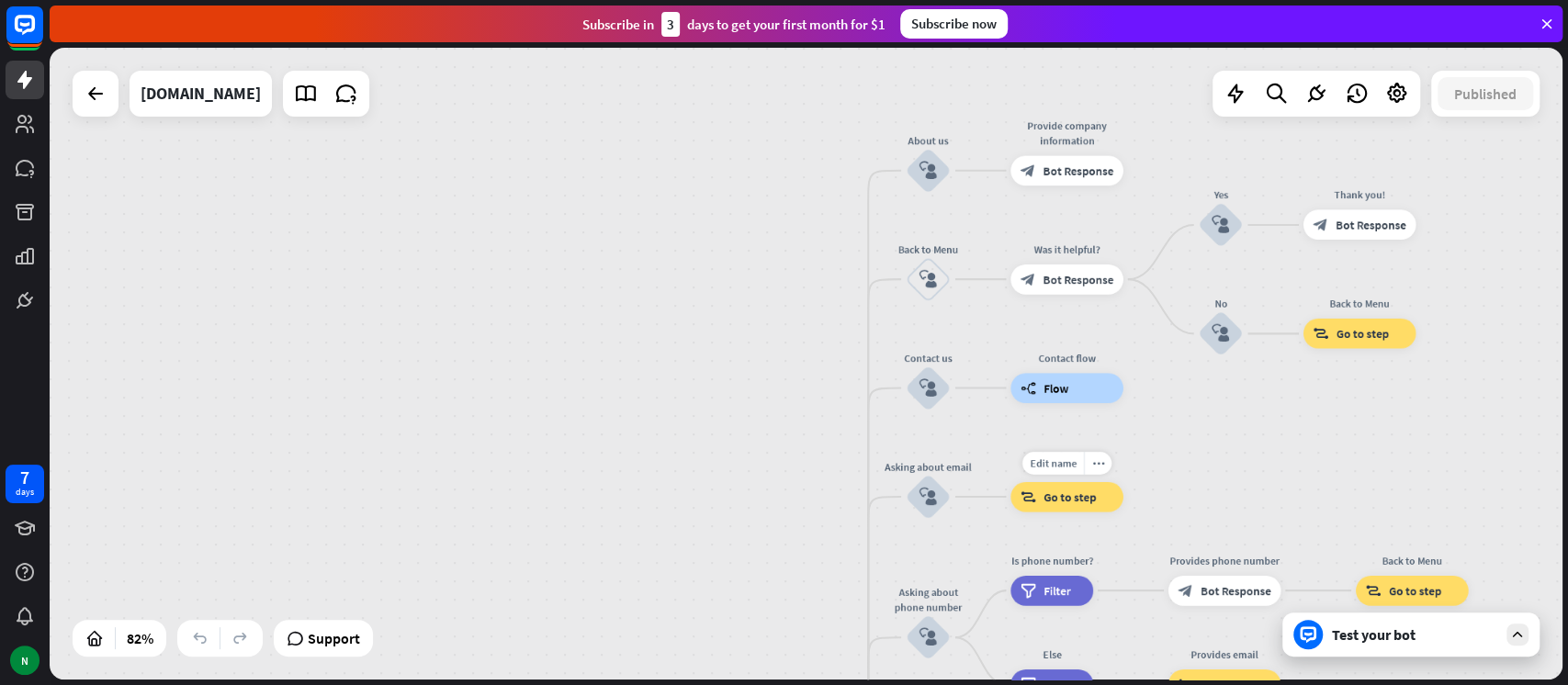 drag, startPoint x: 1148, startPoint y: 272, endPoint x: 1150, endPoint y: 477, distance: 205.00976 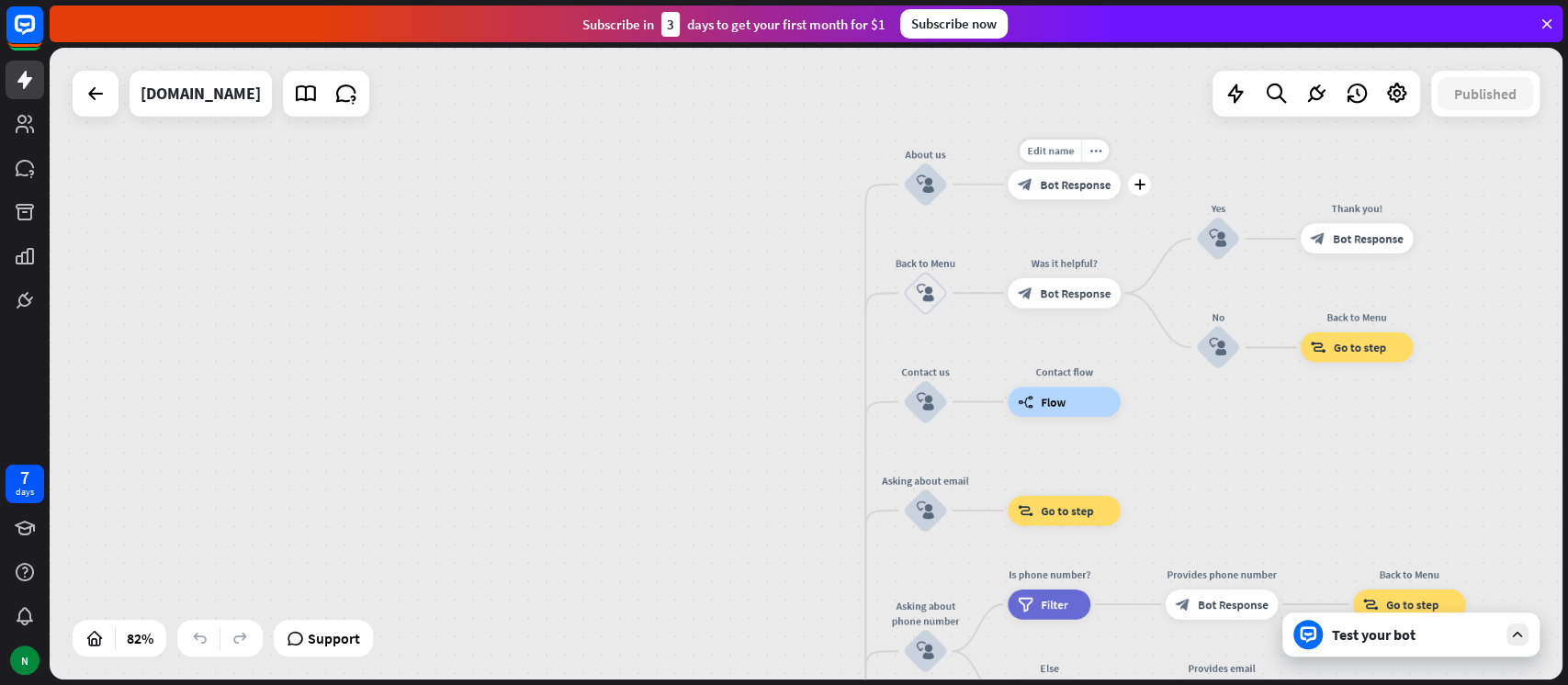 click on "Bot Response" at bounding box center (1075, 184) 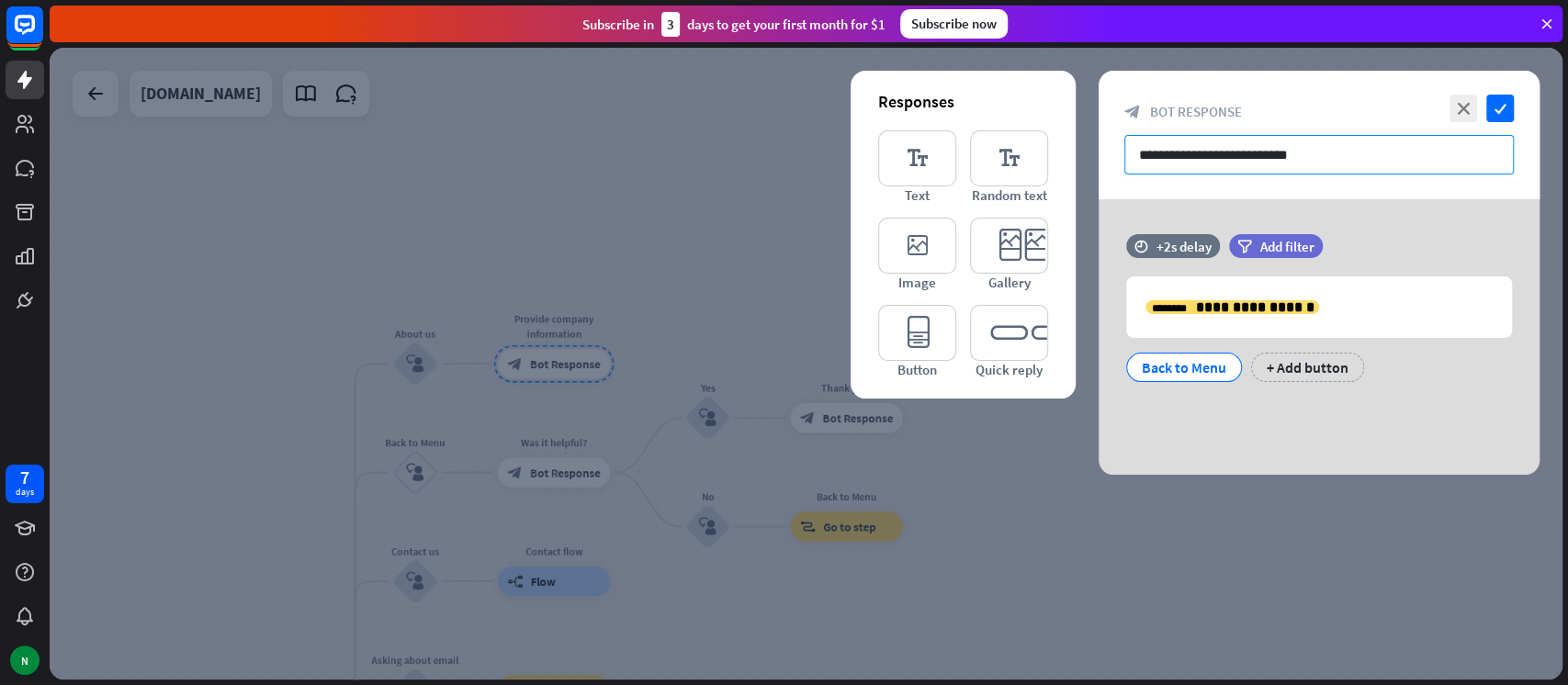 click on "**********" at bounding box center (1319, 154) 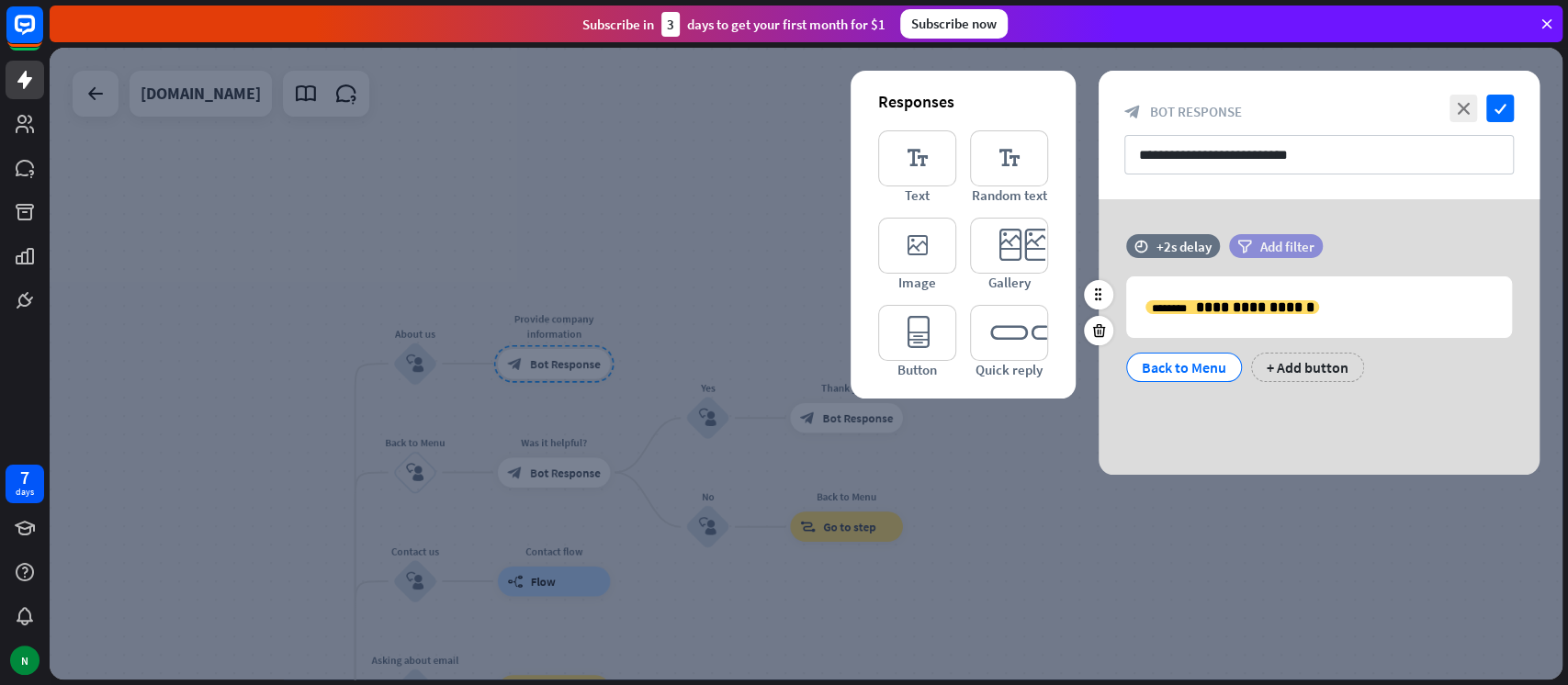 click on "Add filter" at bounding box center [1287, 246] 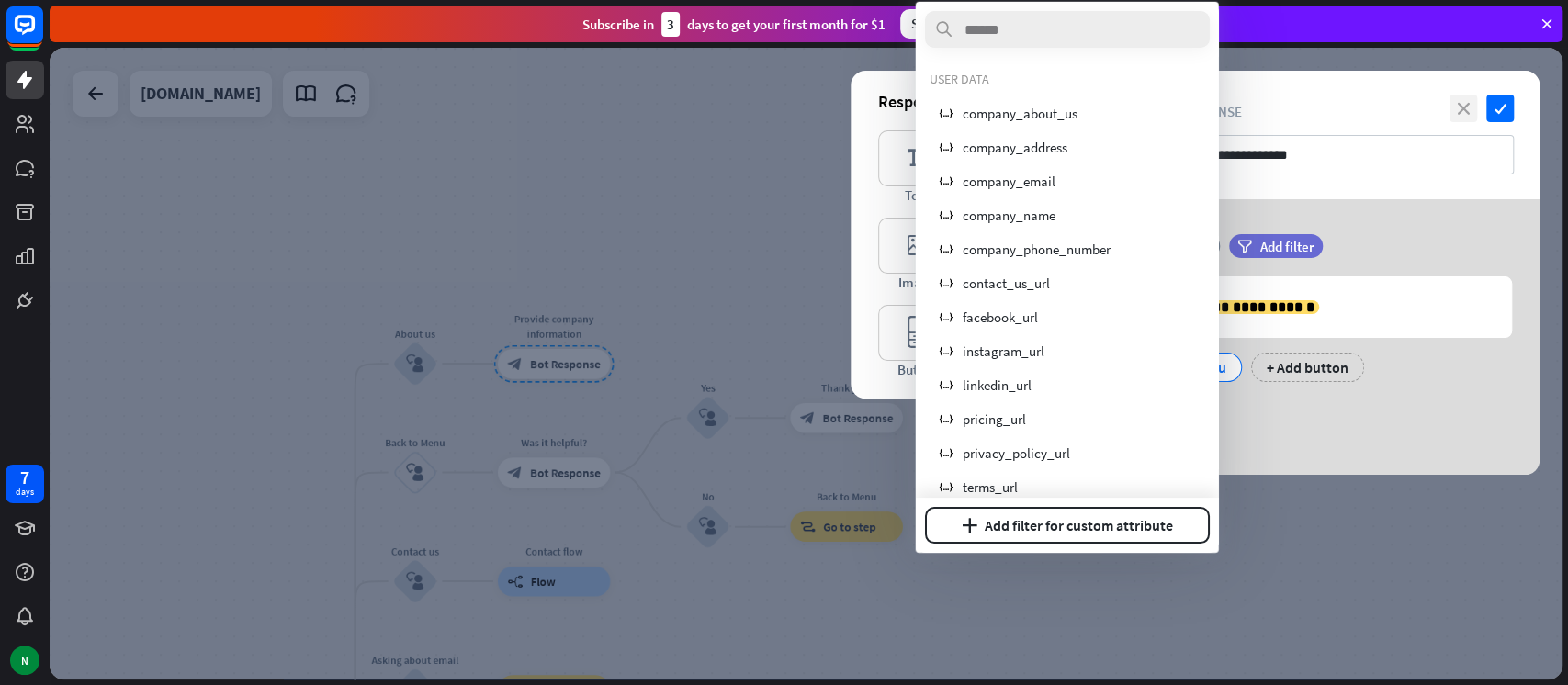 click on "close" at bounding box center (1463, 108) 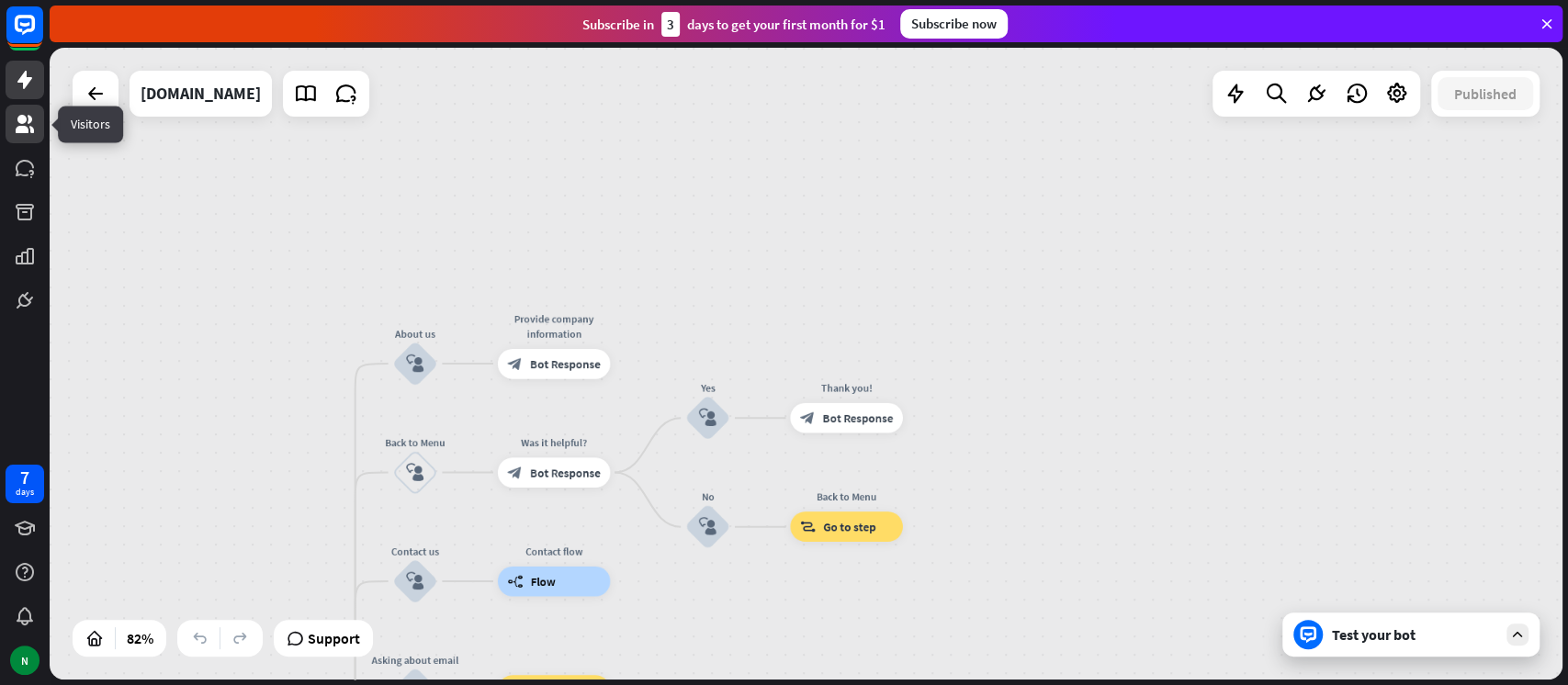click at bounding box center [25, 124] 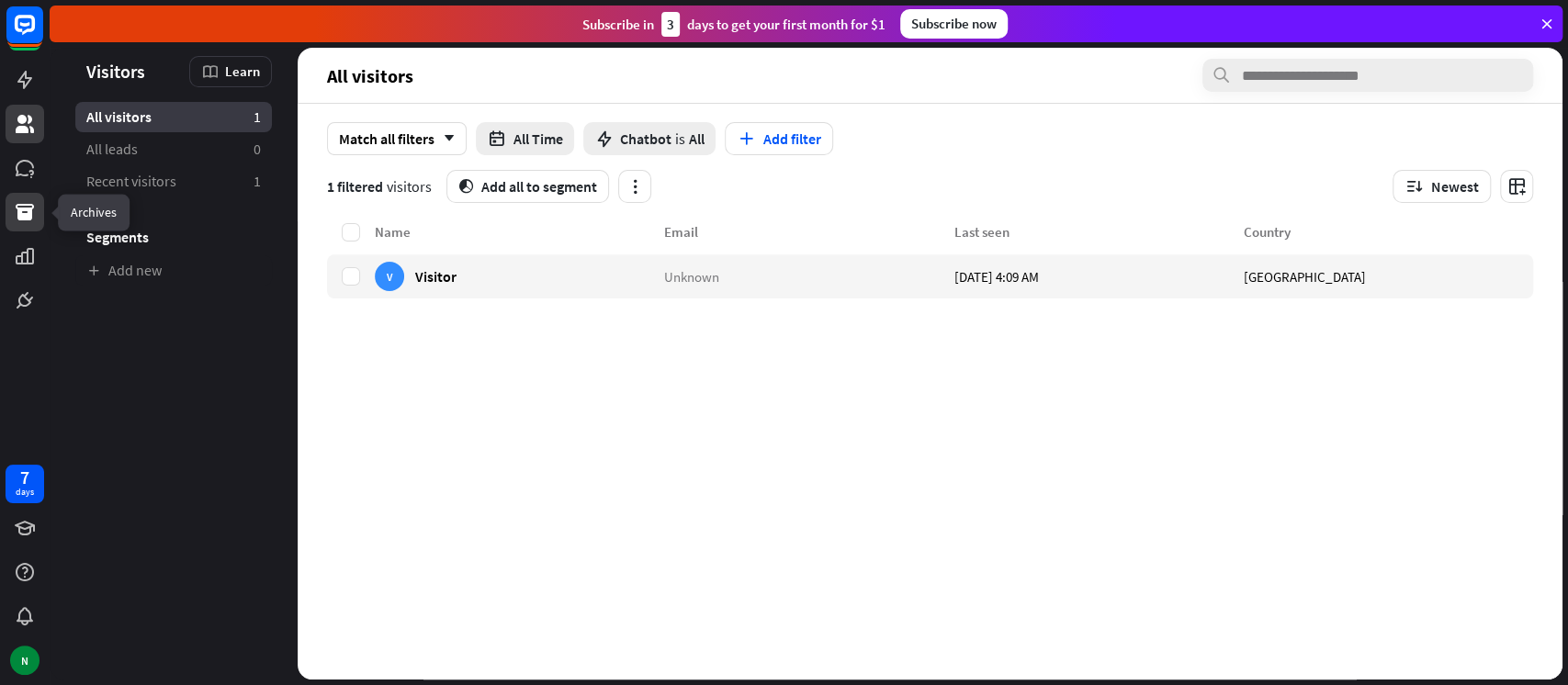 click 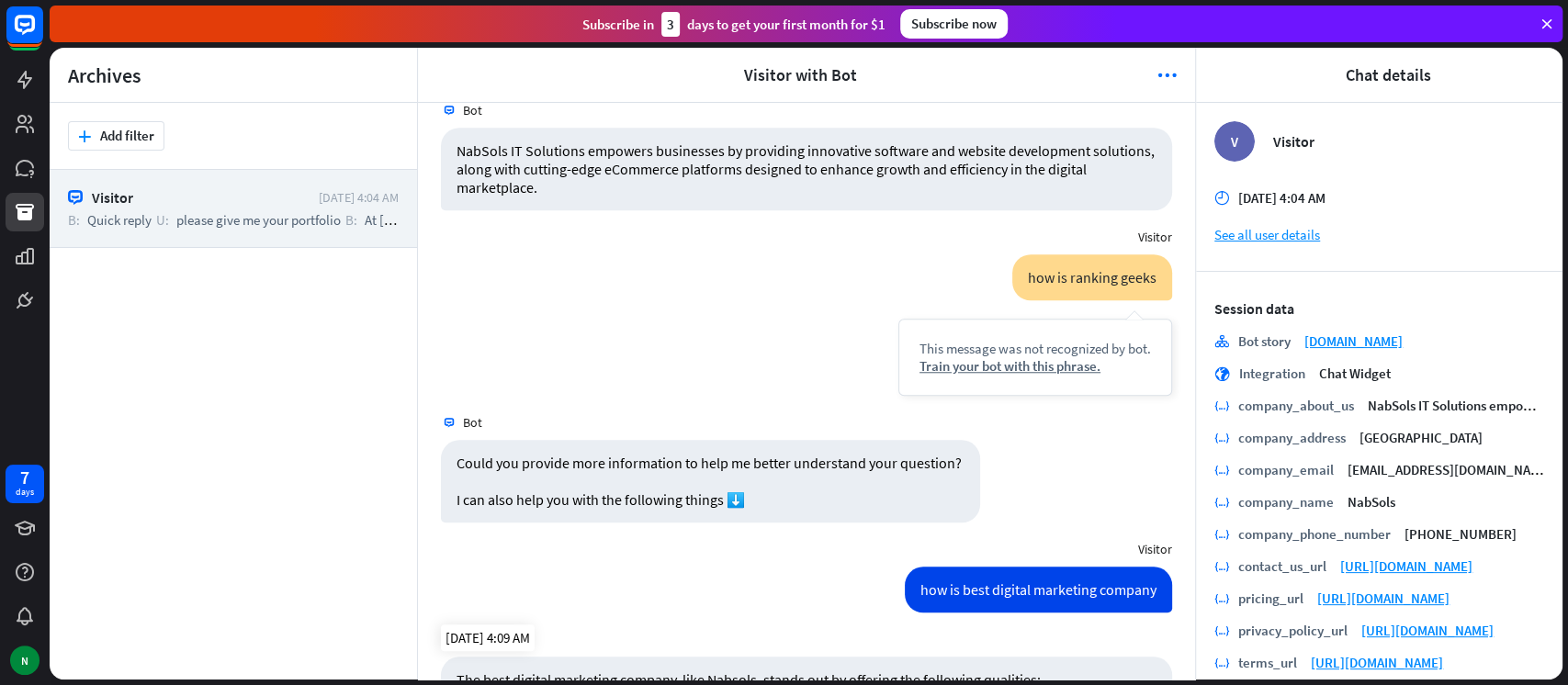 scroll, scrollTop: 1399, scrollLeft: 0, axis: vertical 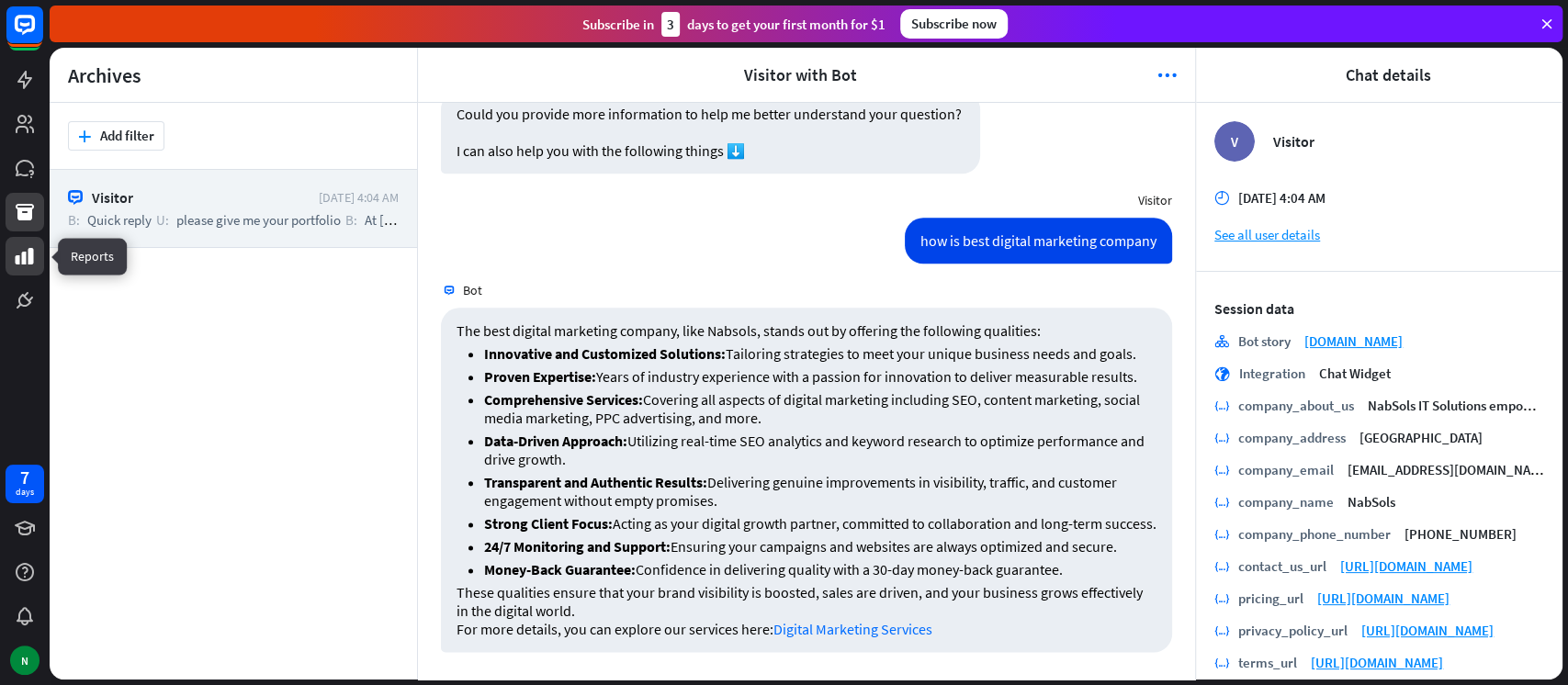 click 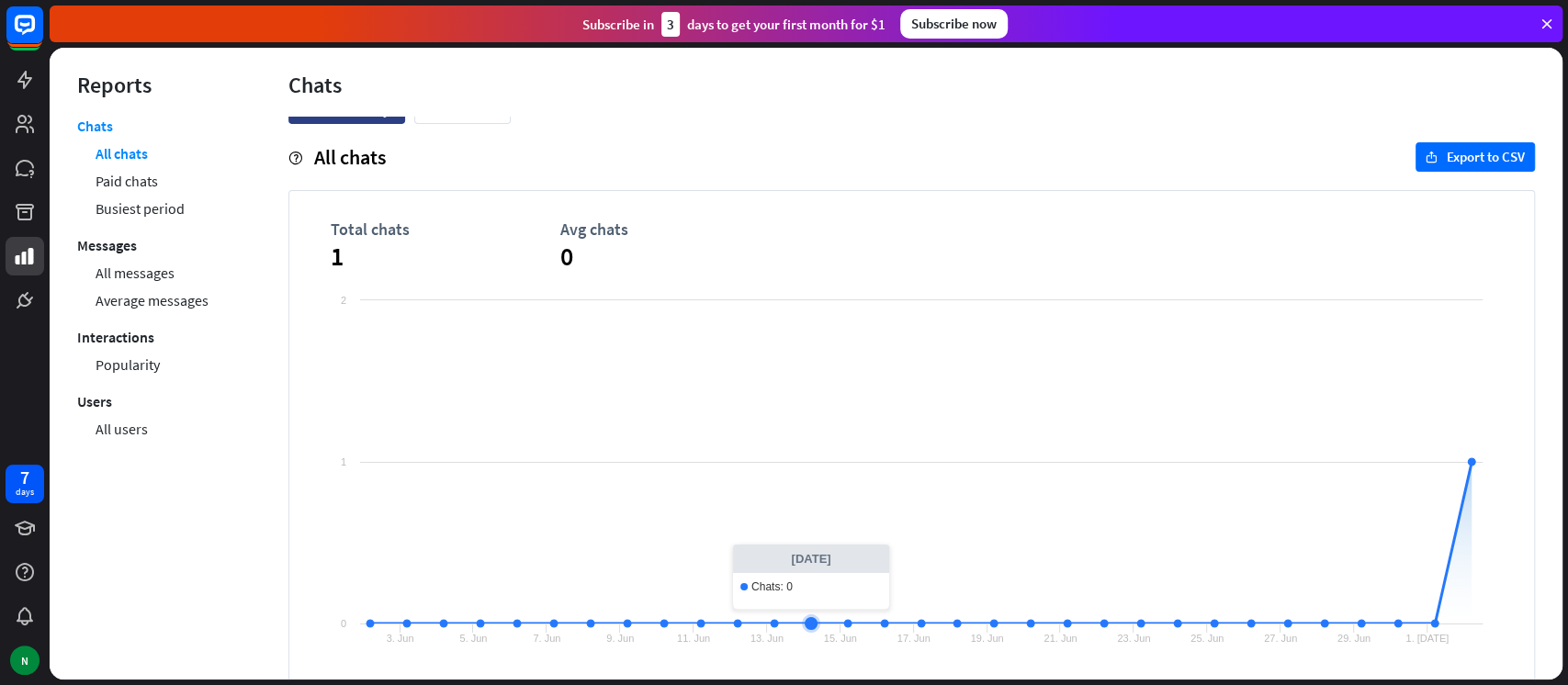 scroll, scrollTop: 0, scrollLeft: 0, axis: both 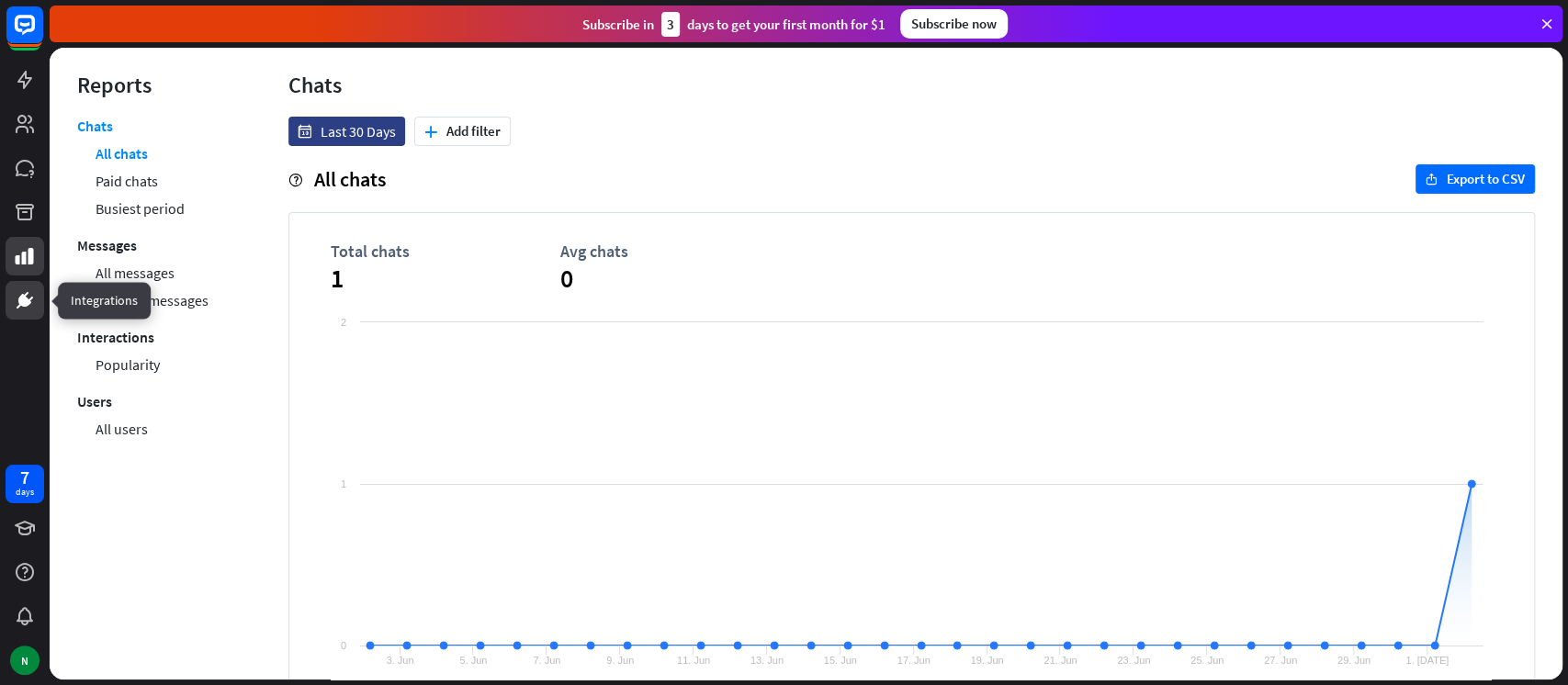 click 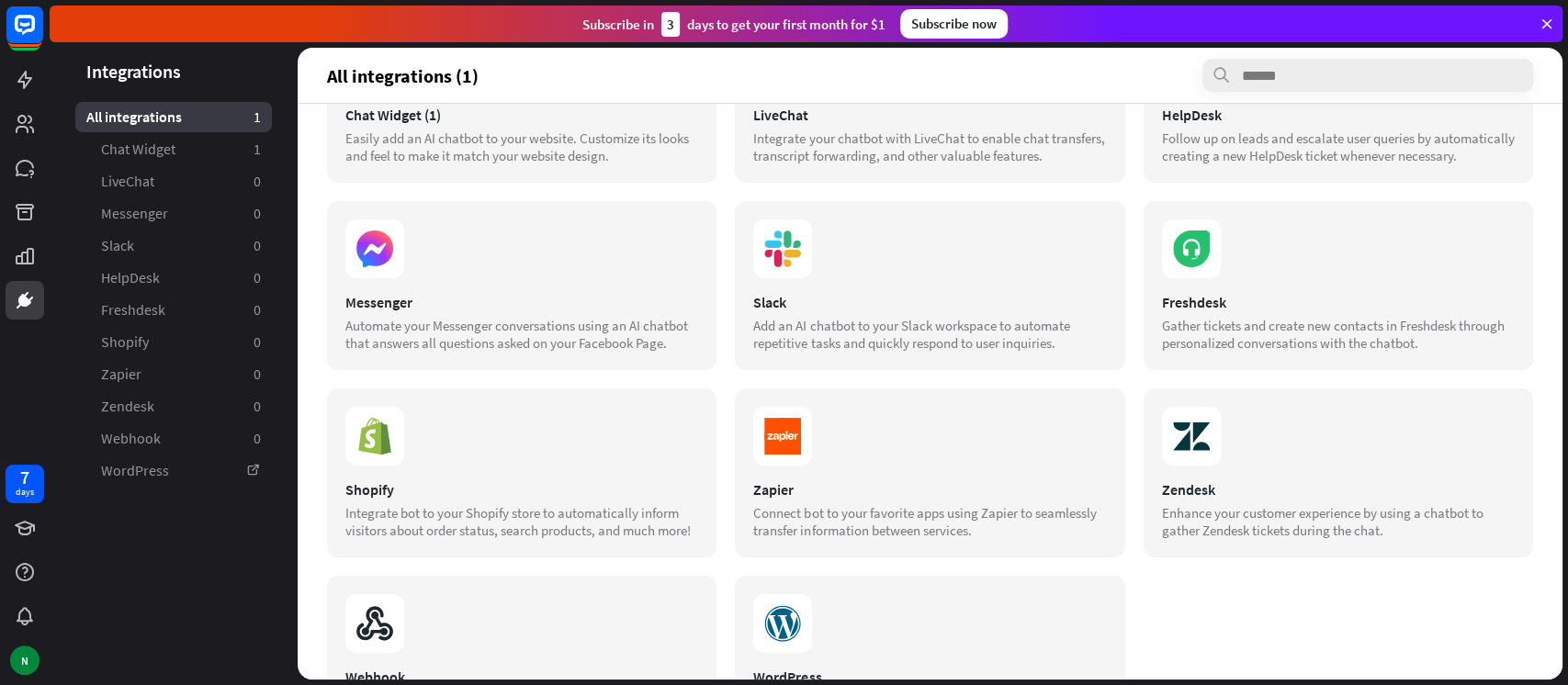 scroll, scrollTop: 0, scrollLeft: 0, axis: both 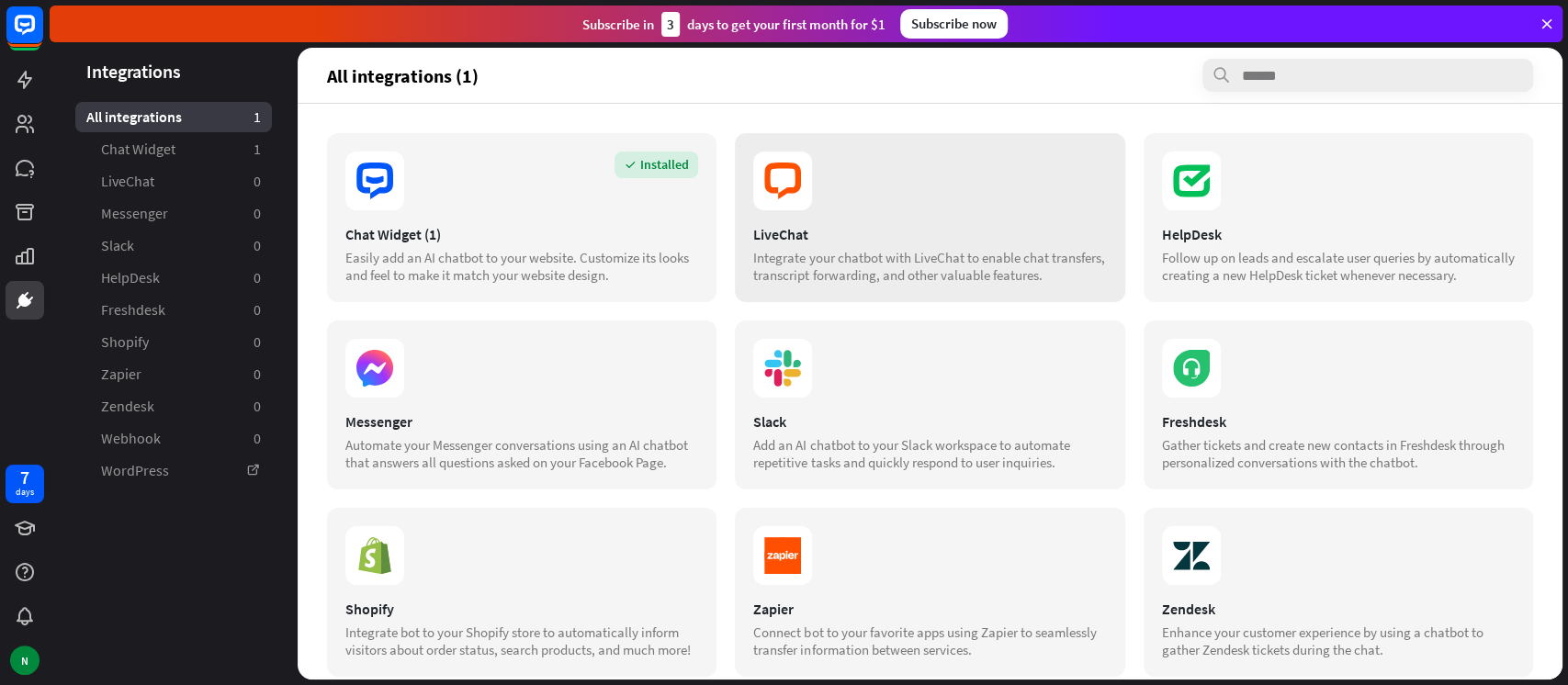 click on "LiveChat
Integrate your chatbot with LiveChat to enable chat transfers, transcript forwarding, and other valuable features." at bounding box center [930, 218] 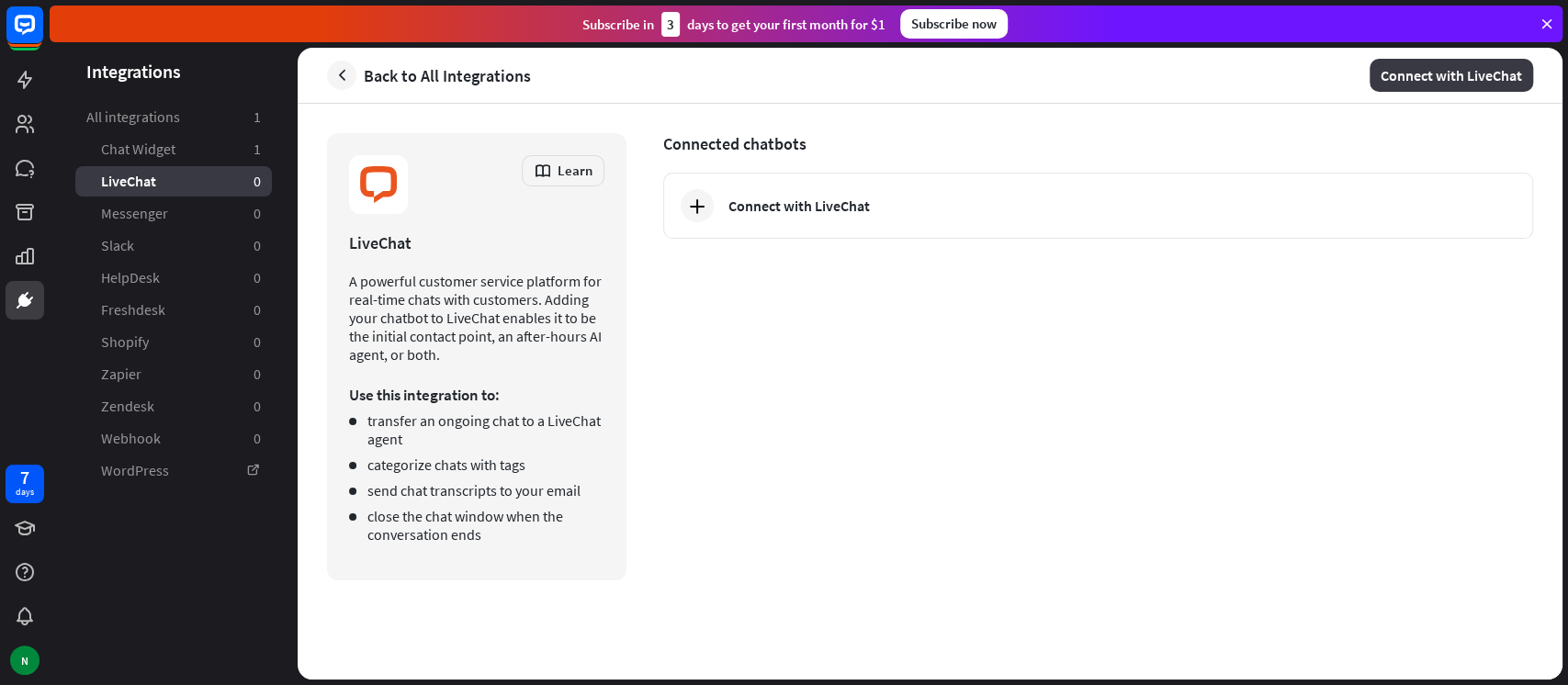 click on "Connect with LiveChat" at bounding box center (1451, 75) 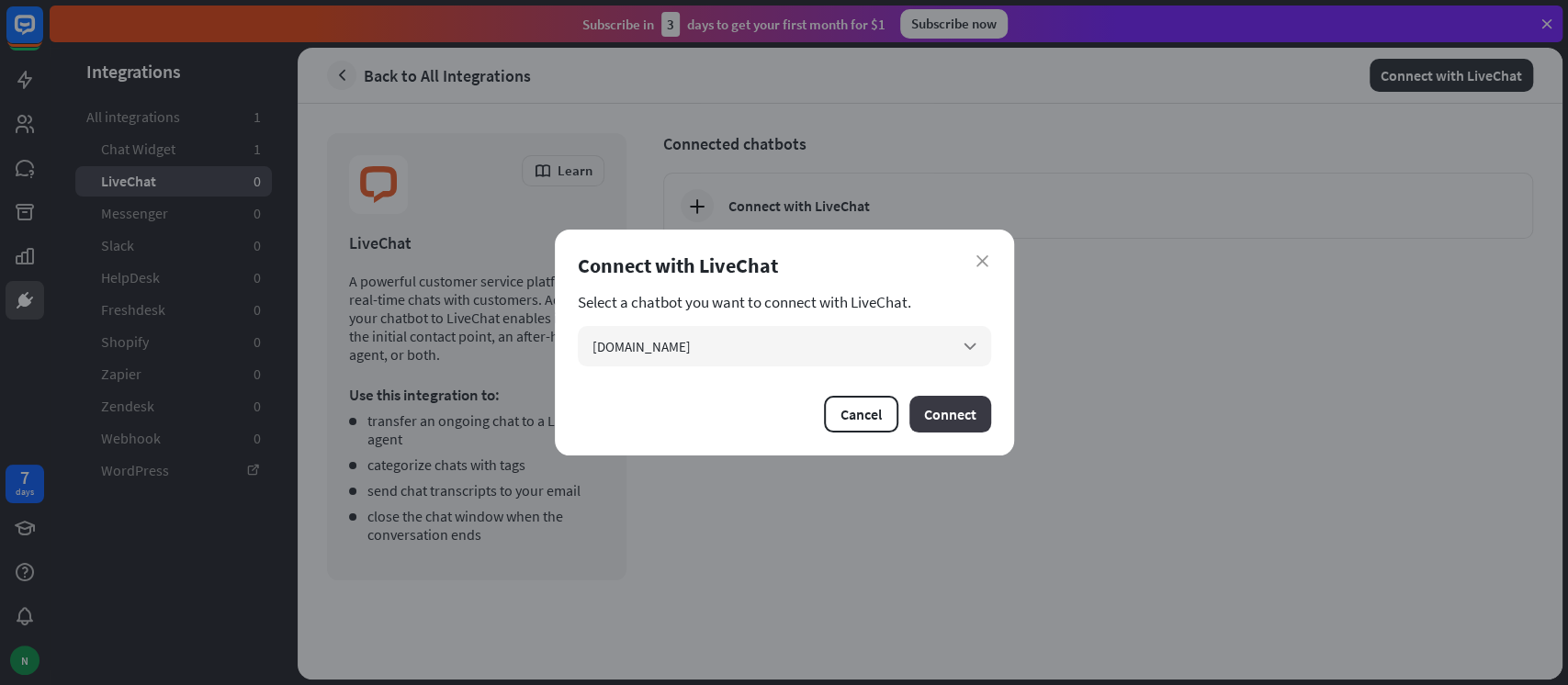 click on "Connect" at bounding box center [950, 414] 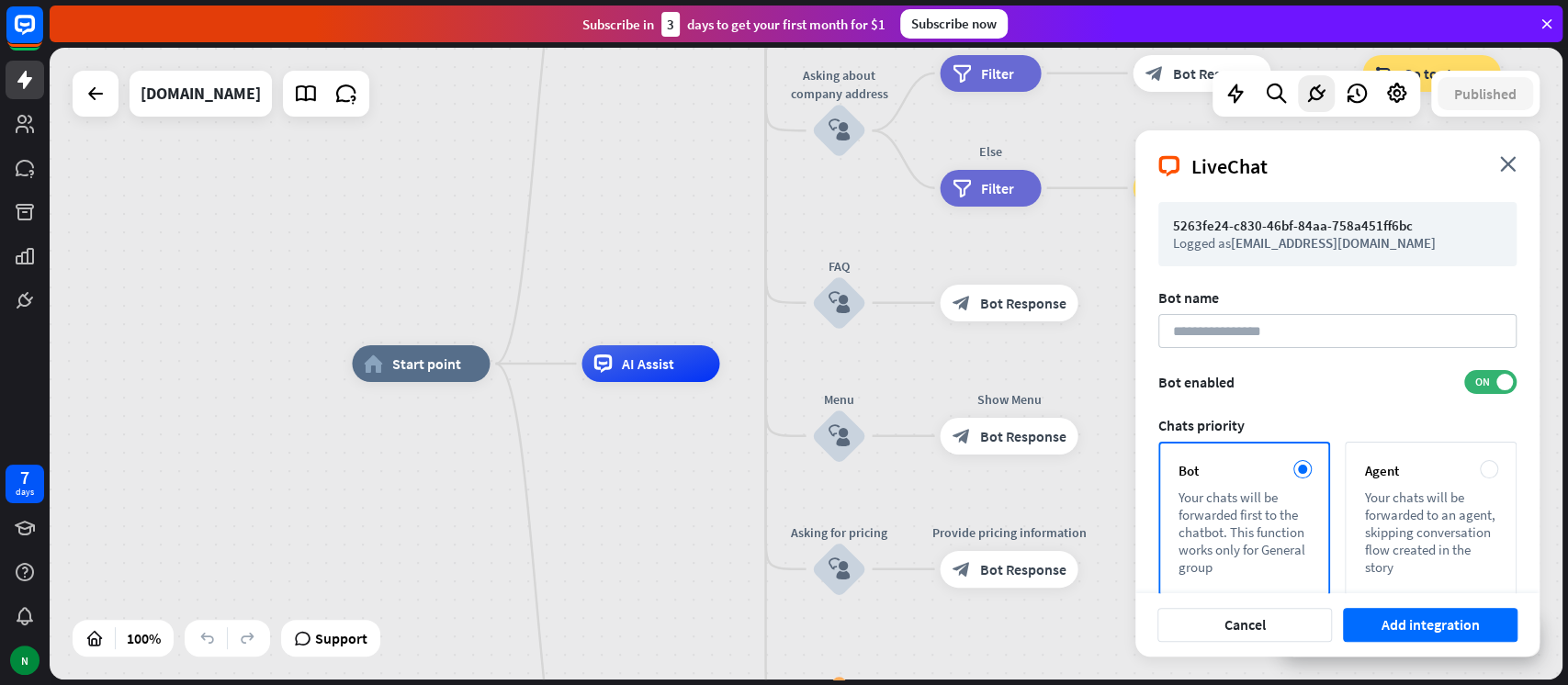 click on "Bot name" at bounding box center (1337, 318) 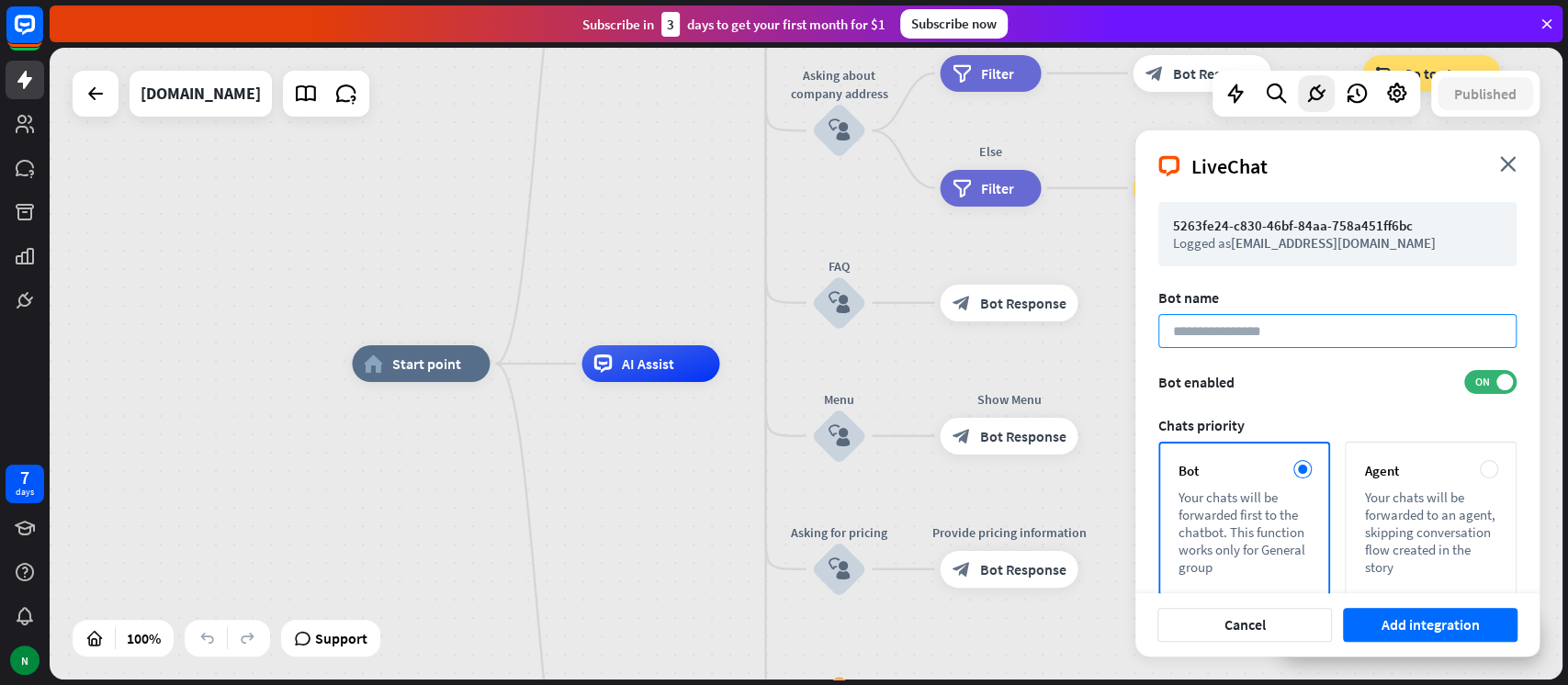 drag, startPoint x: 1308, startPoint y: 339, endPoint x: 1122, endPoint y: 337, distance: 186.01075 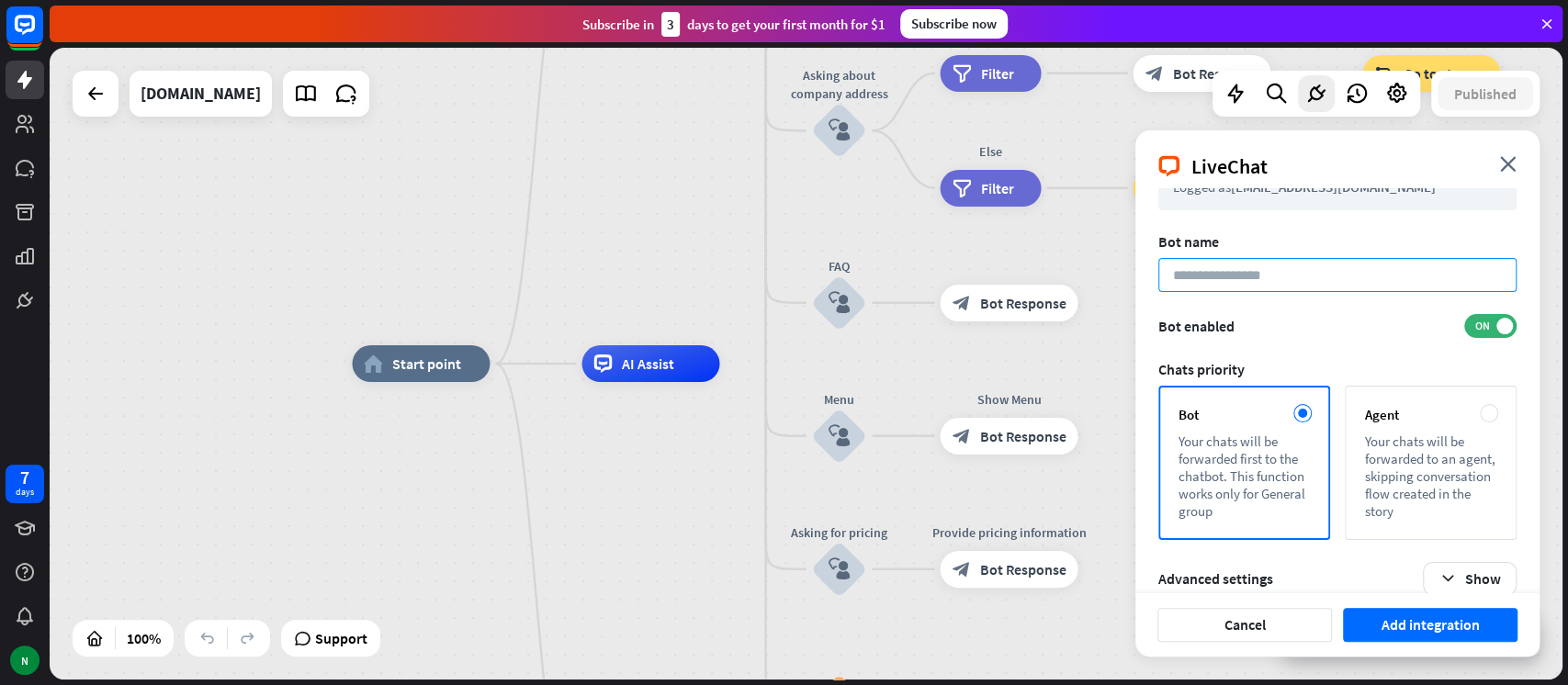 scroll, scrollTop: 81, scrollLeft: 0, axis: vertical 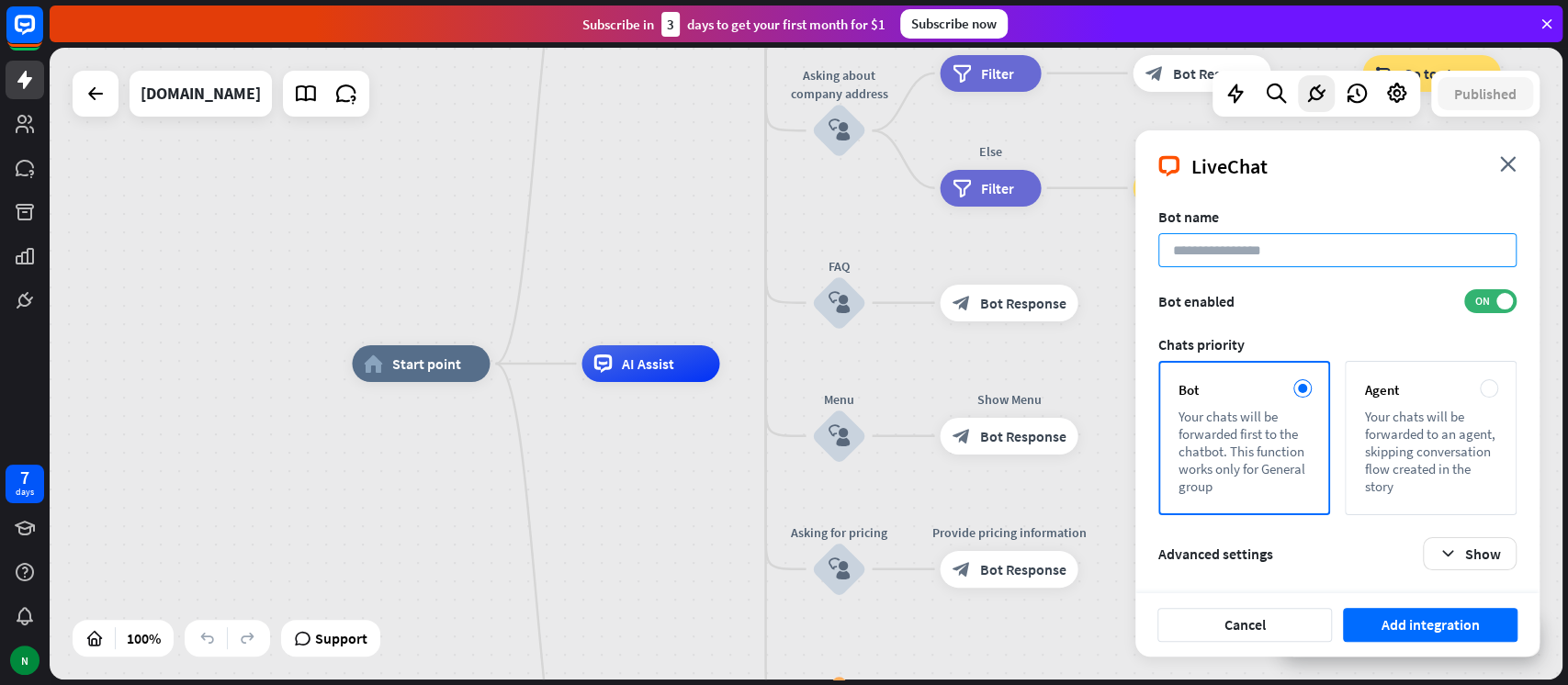click at bounding box center (1337, 250) 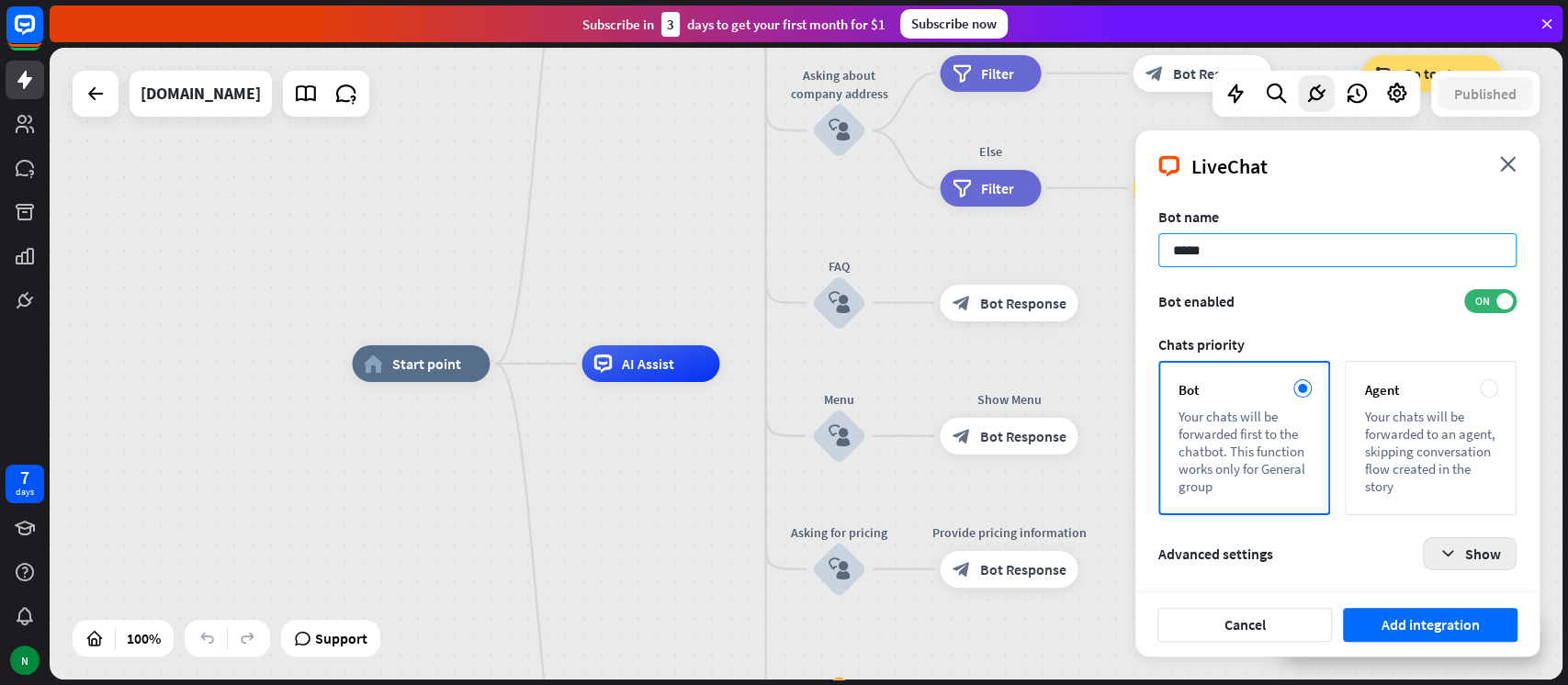 type on "*****" 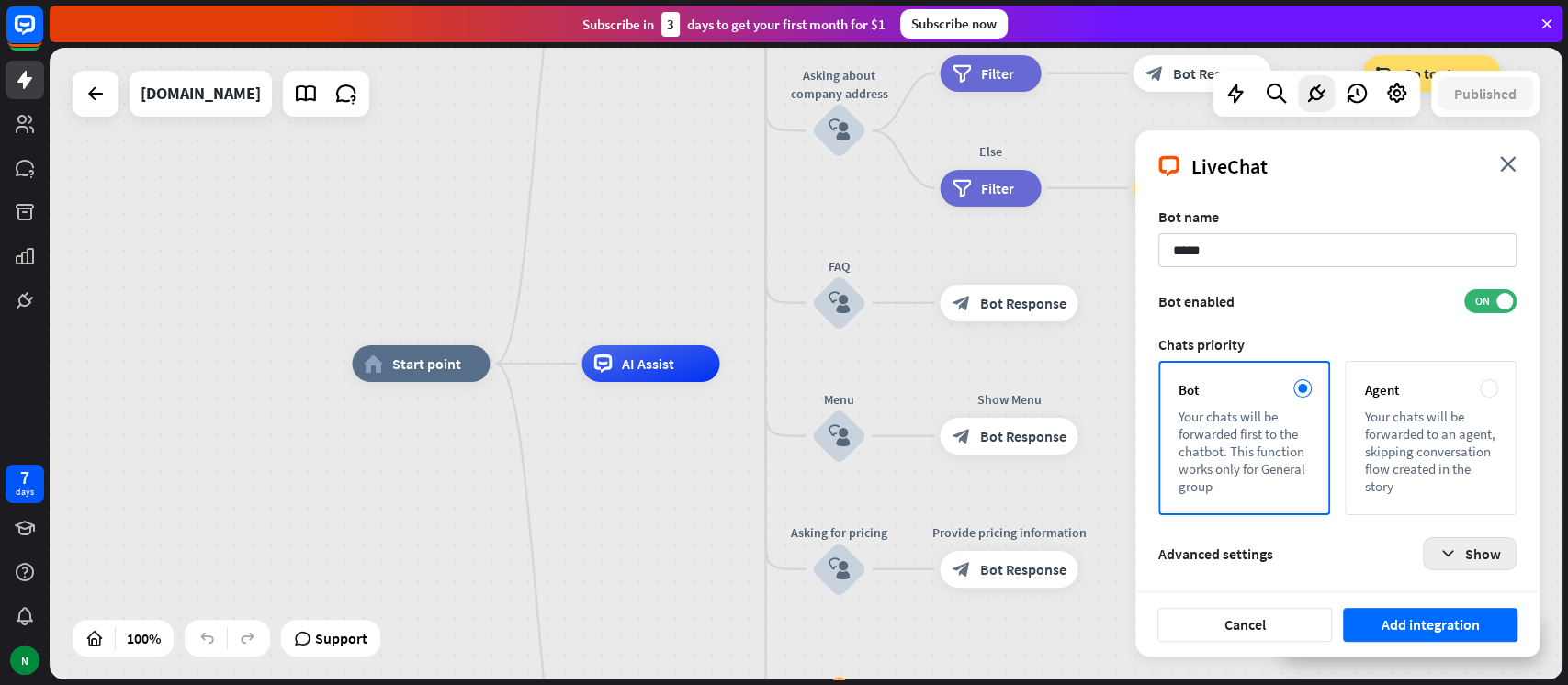 click on "Show" at bounding box center [1470, 554] 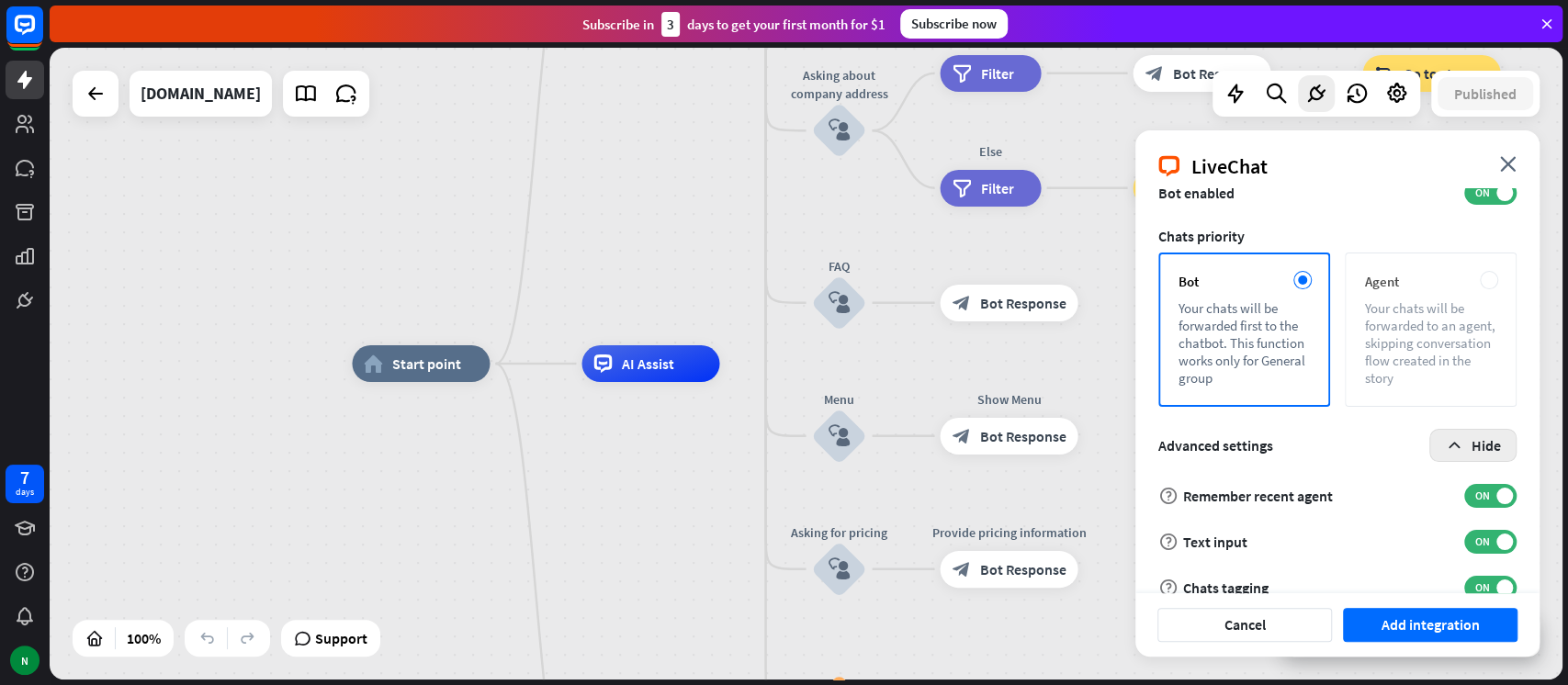 scroll, scrollTop: 219, scrollLeft: 0, axis: vertical 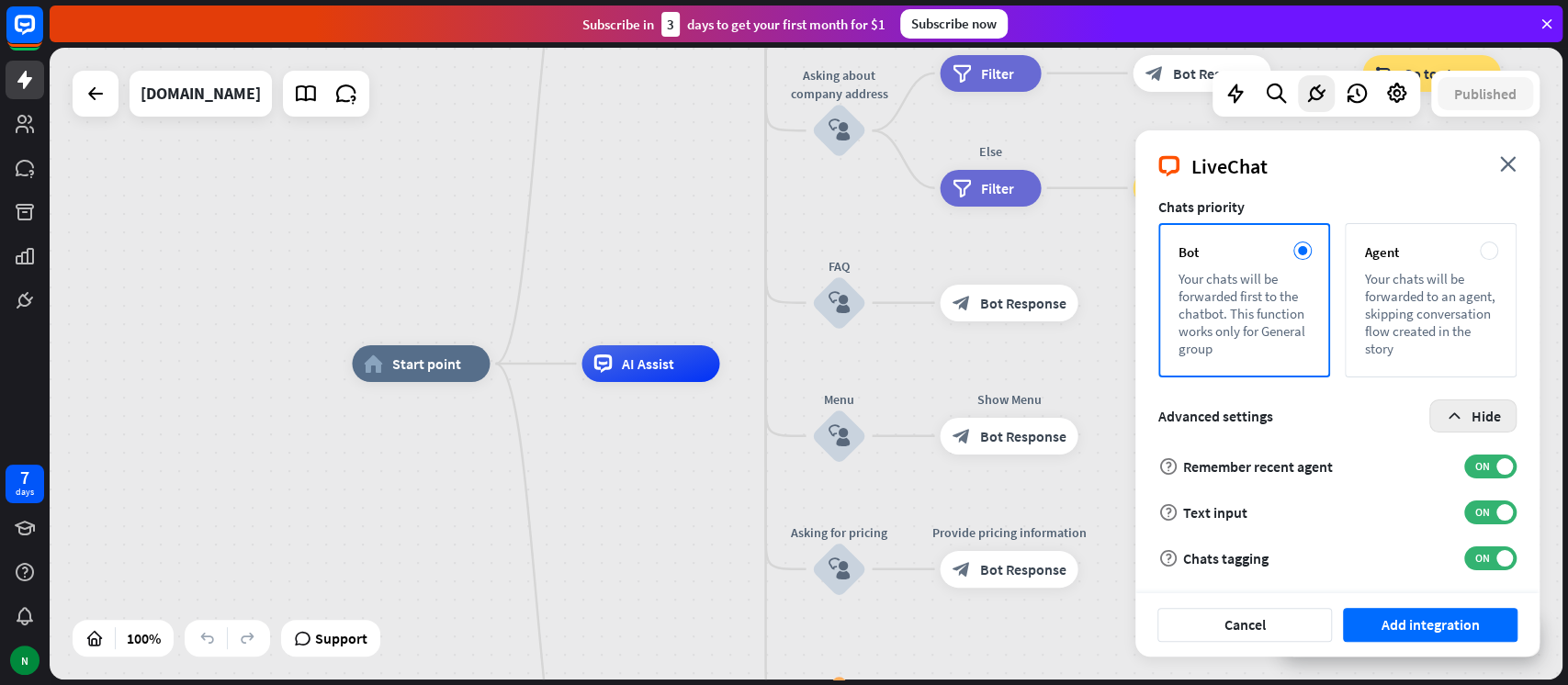 click on "Hide" at bounding box center (1472, 416) 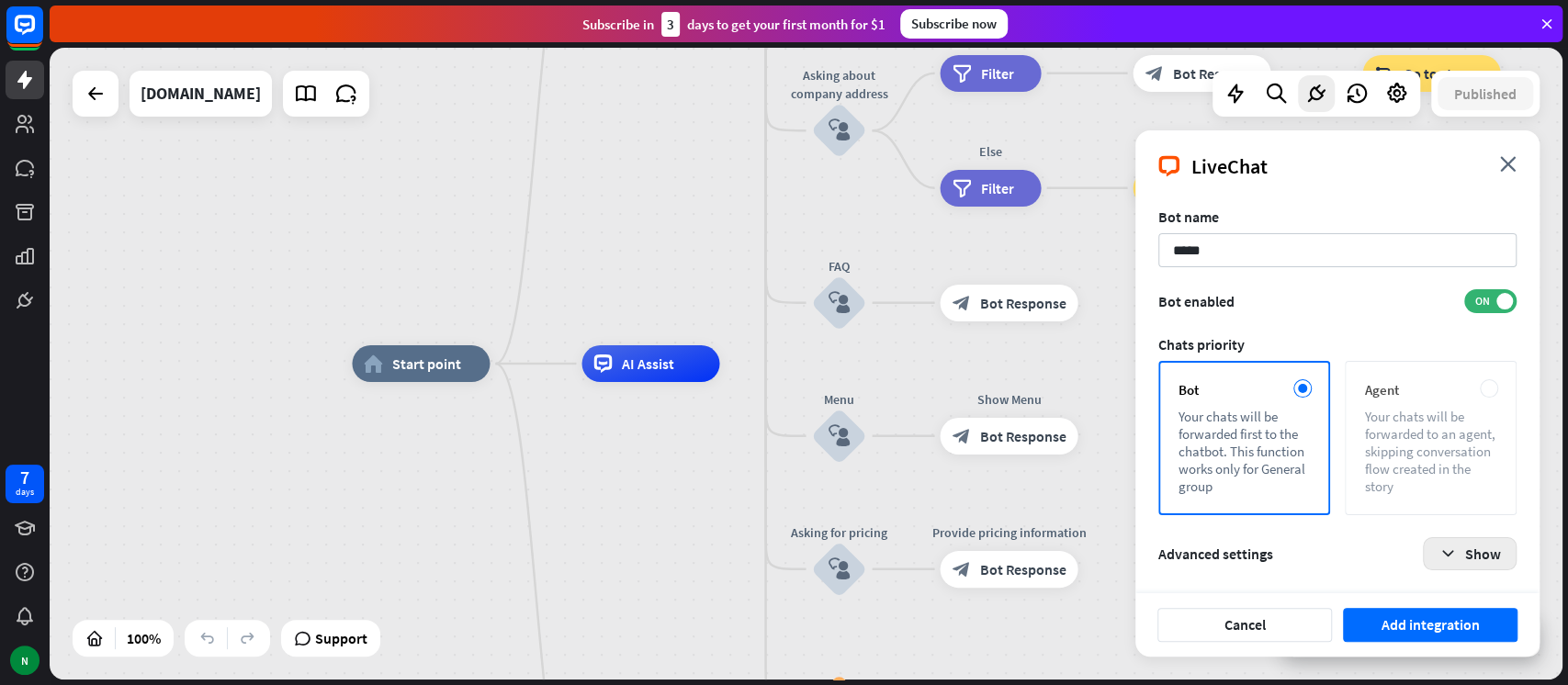 scroll, scrollTop: 0, scrollLeft: 0, axis: both 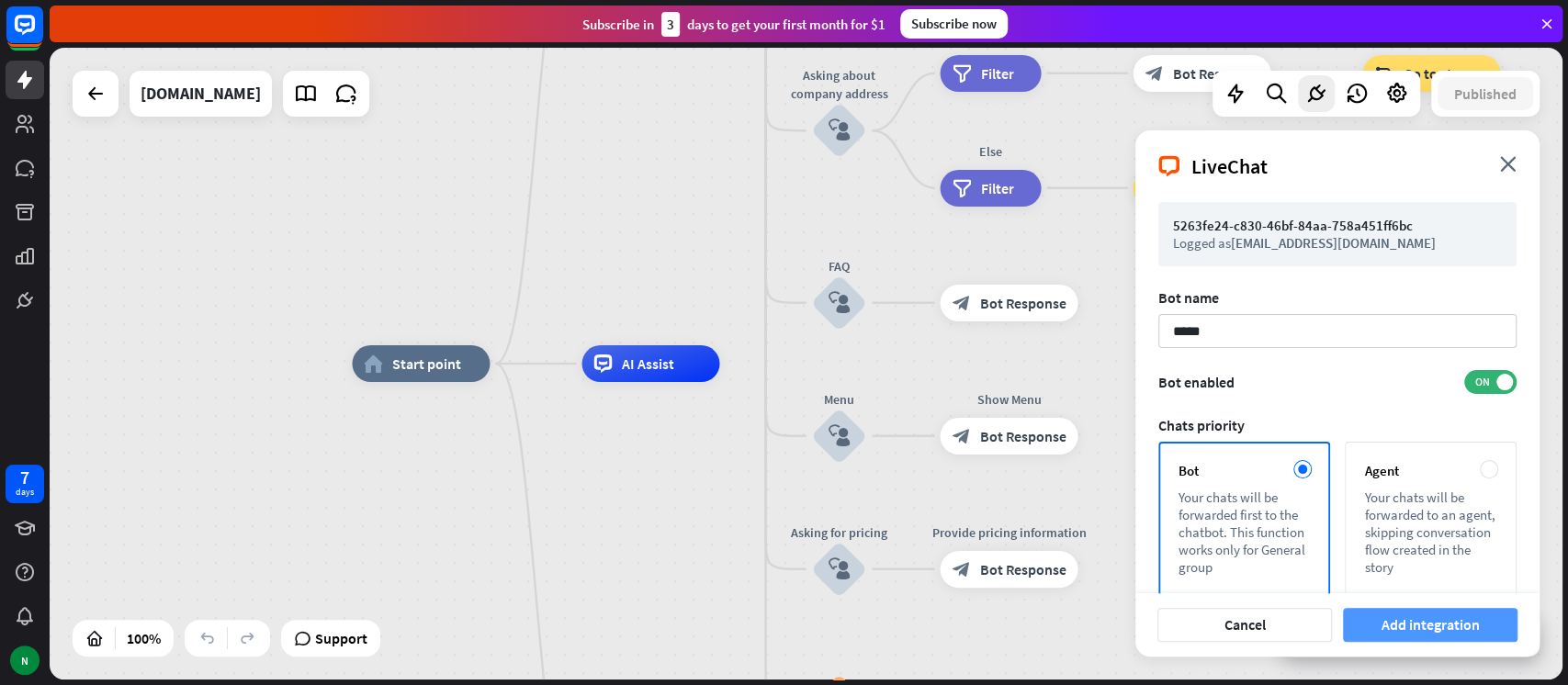 click on "Add integration" at bounding box center [1430, 624] 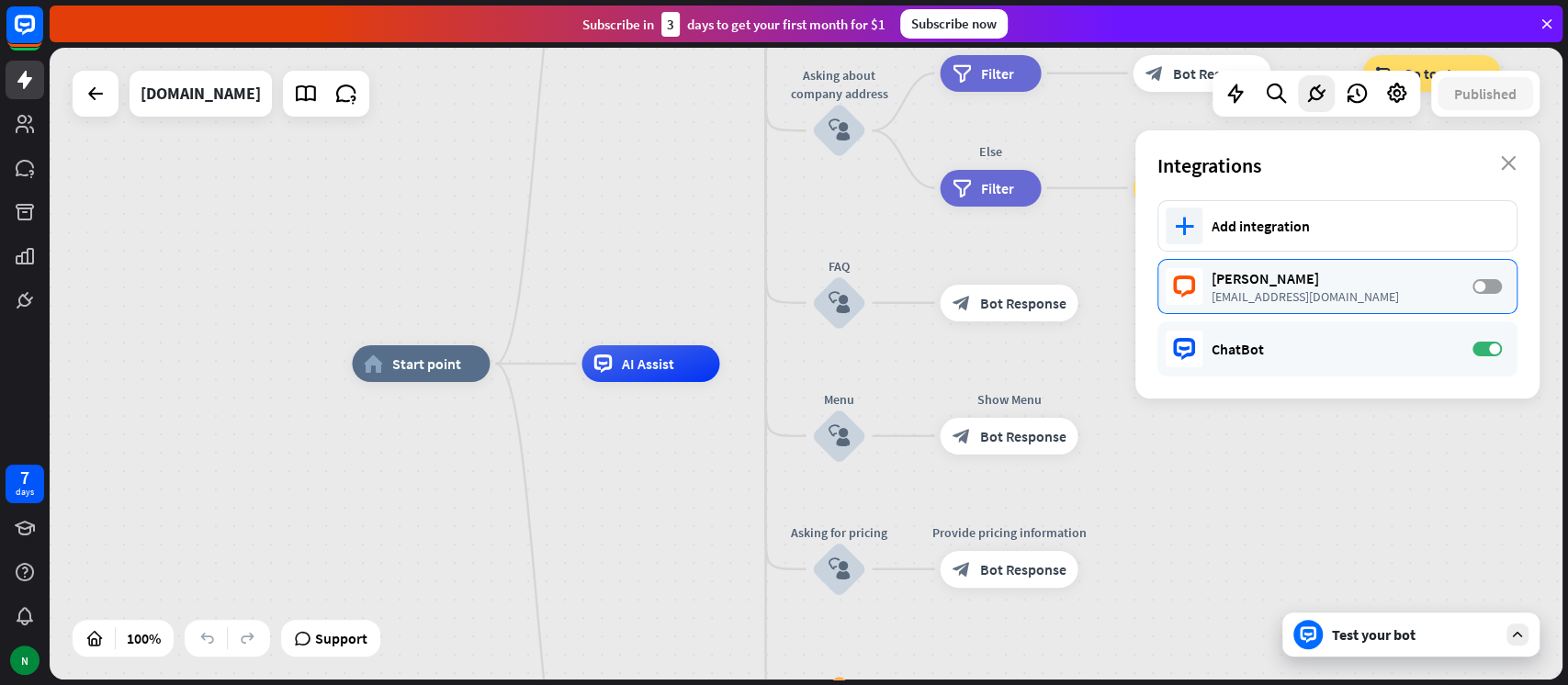 click on "OFF" at bounding box center [1487, 286] 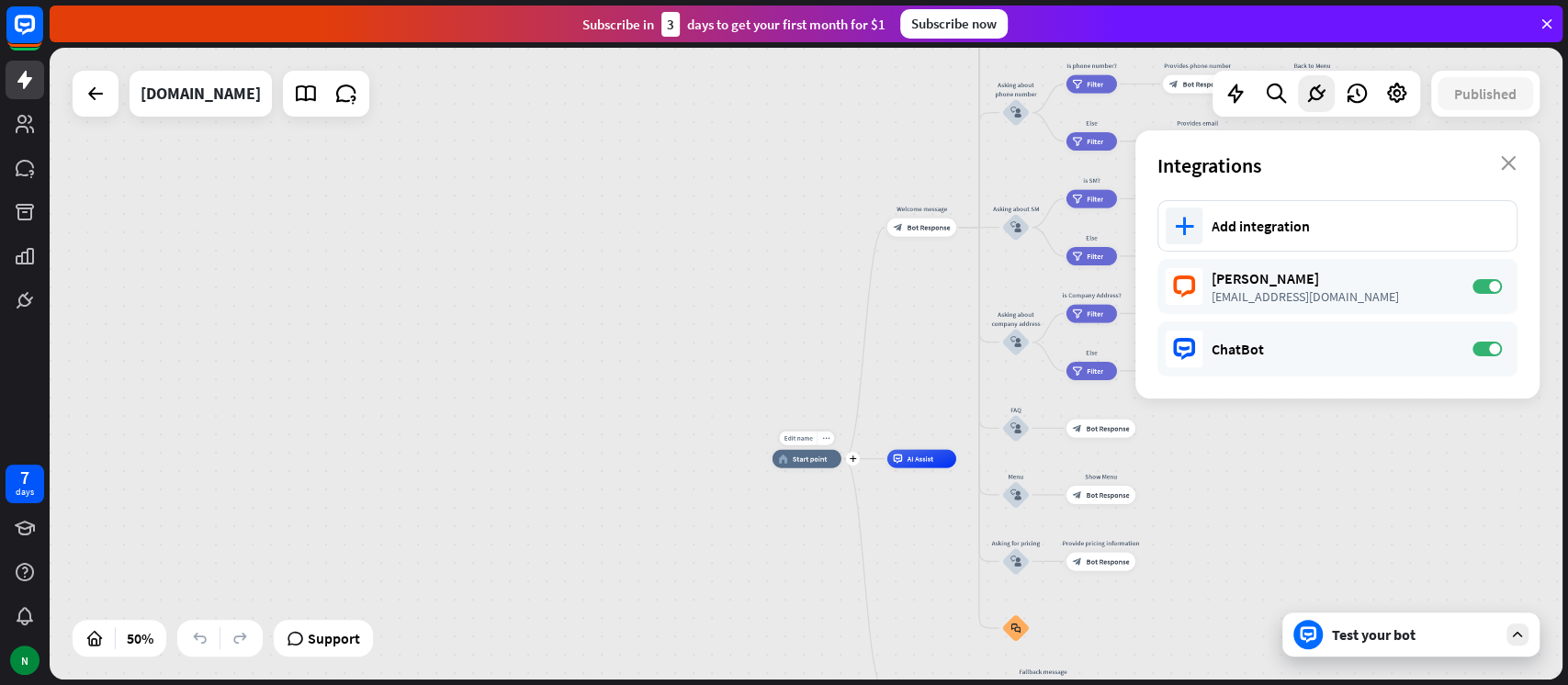 click on "home_2   Start point" at bounding box center (807, 459) 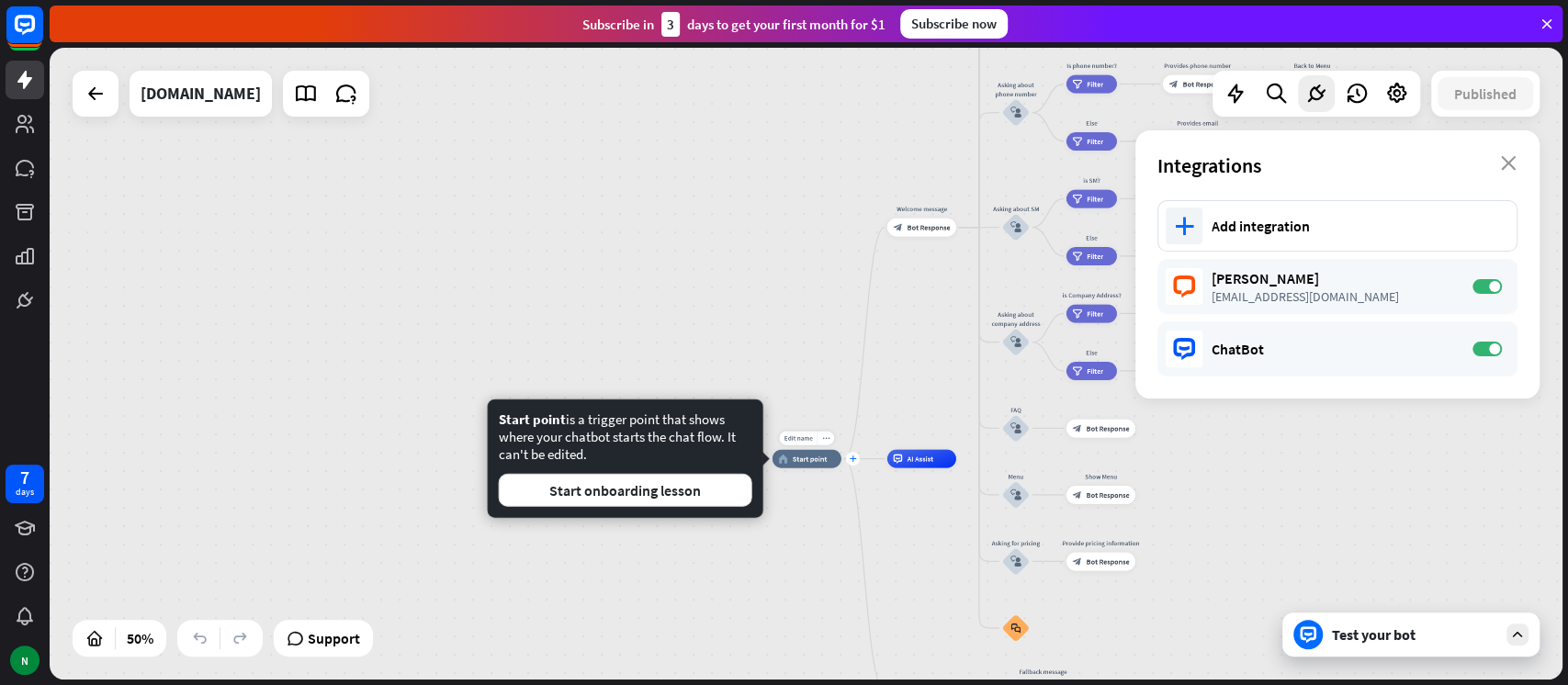 click on "plus" at bounding box center (852, 458) 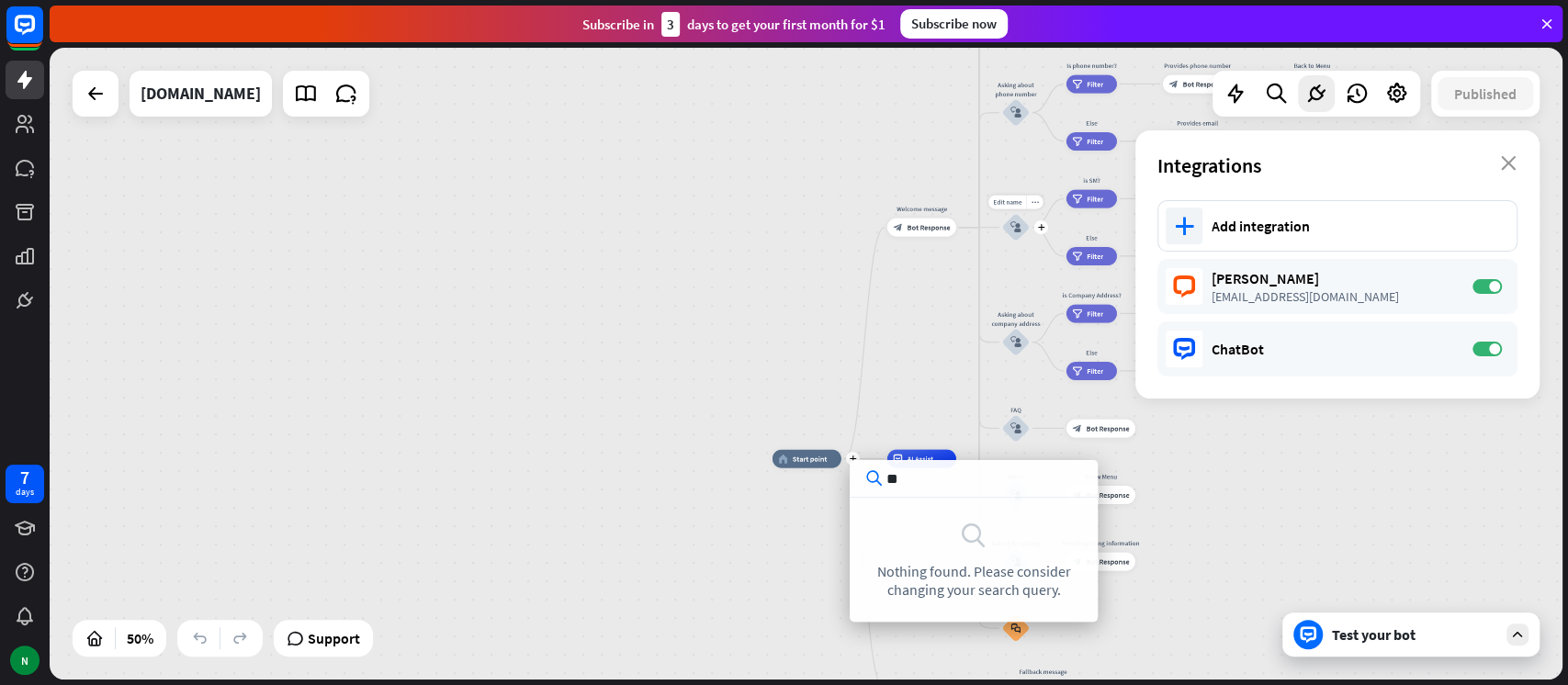 type on "*" 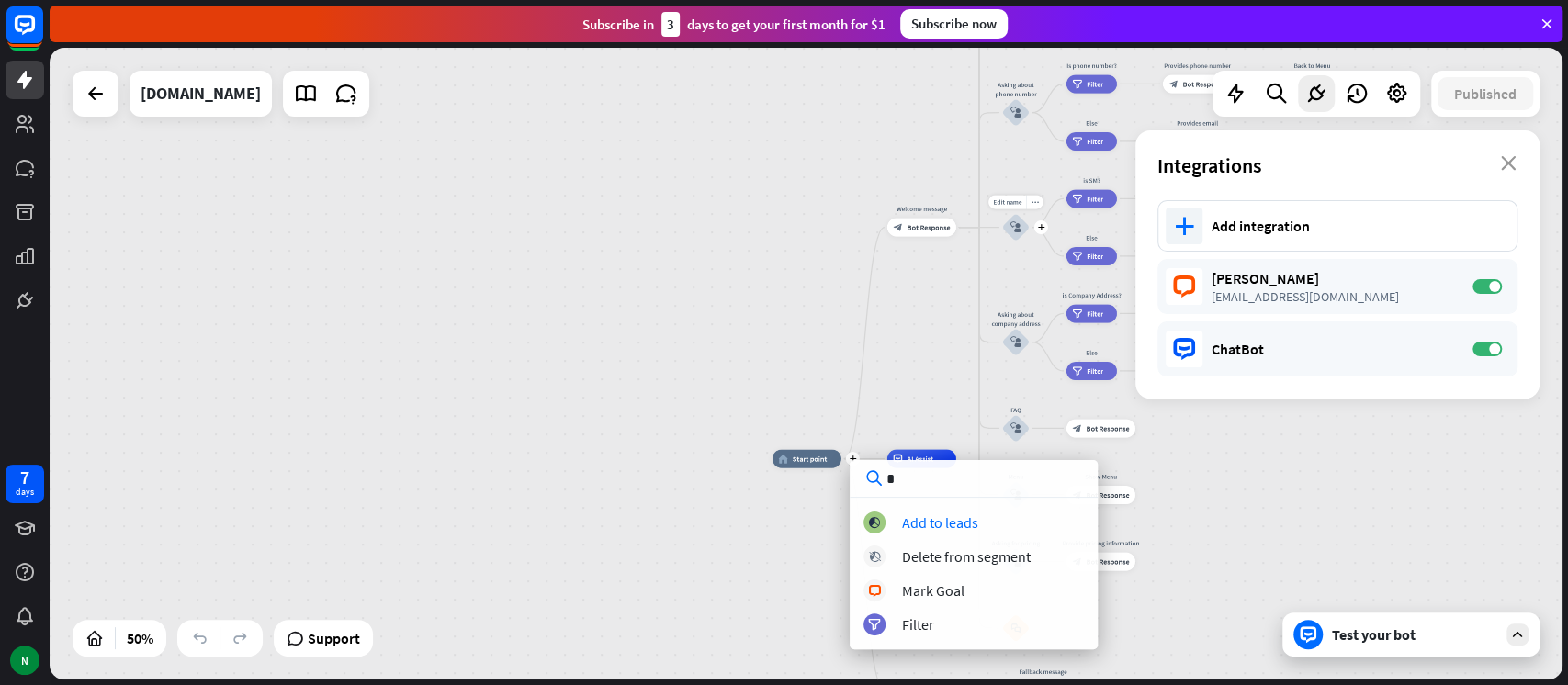 type 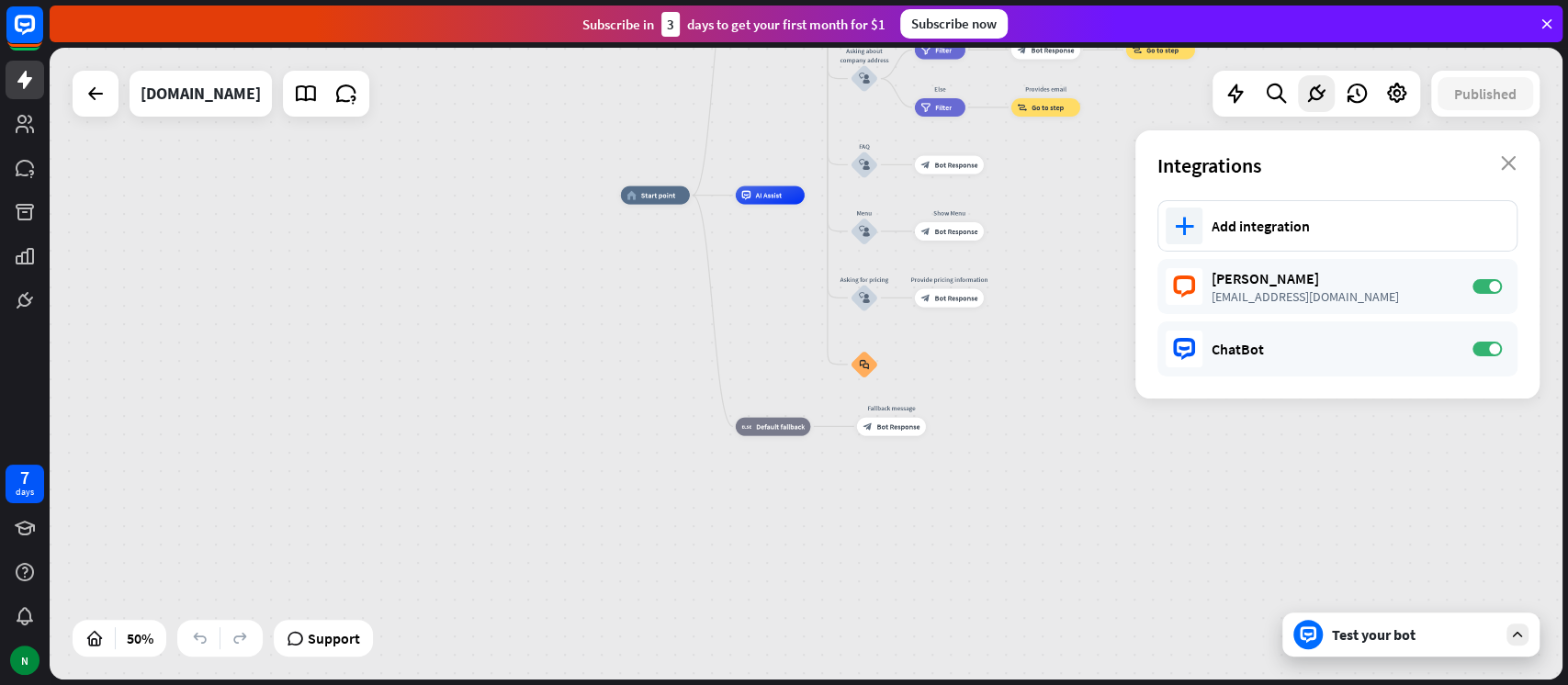 drag, startPoint x: 738, startPoint y: 533, endPoint x: 586, endPoint y: 269, distance: 304.63092 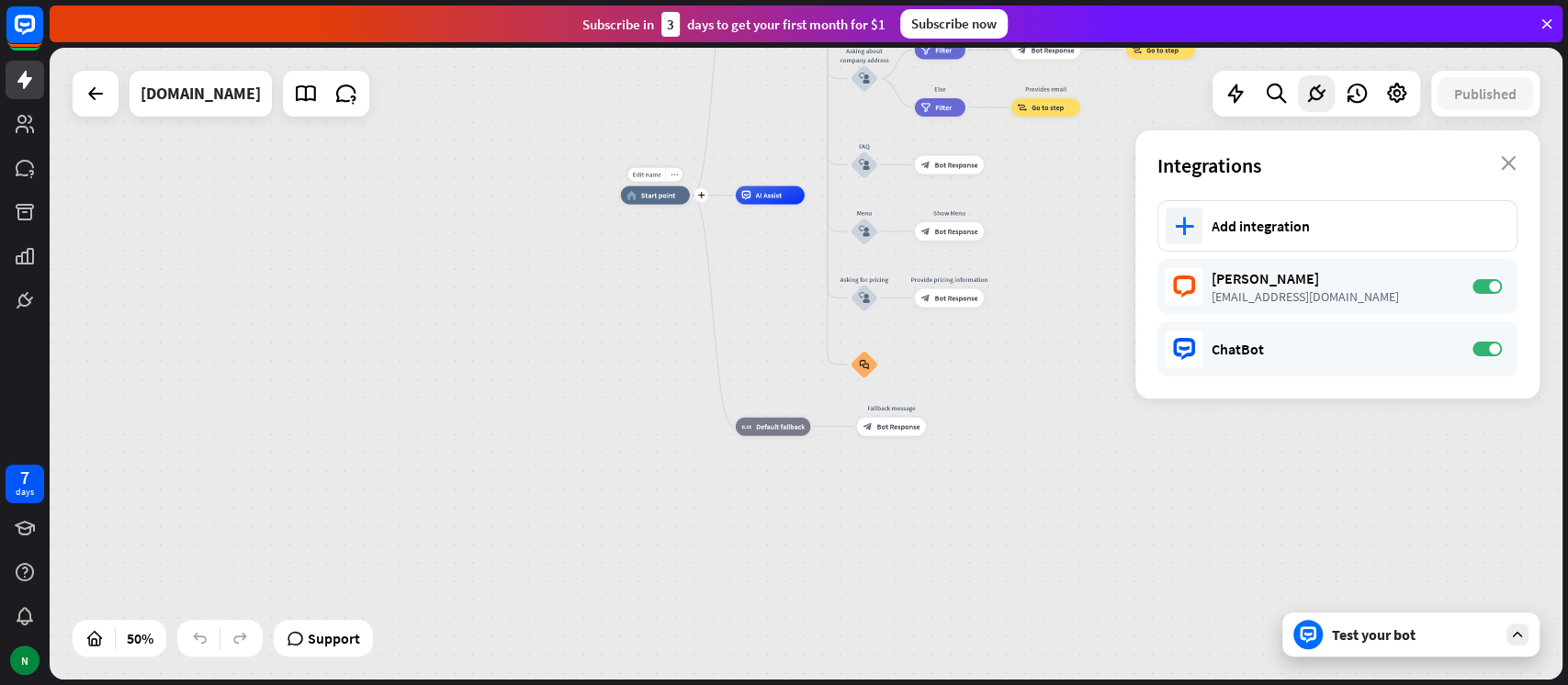 click on "Edit name   more_horiz         plus     home_2   Start point" at bounding box center (655, 196) 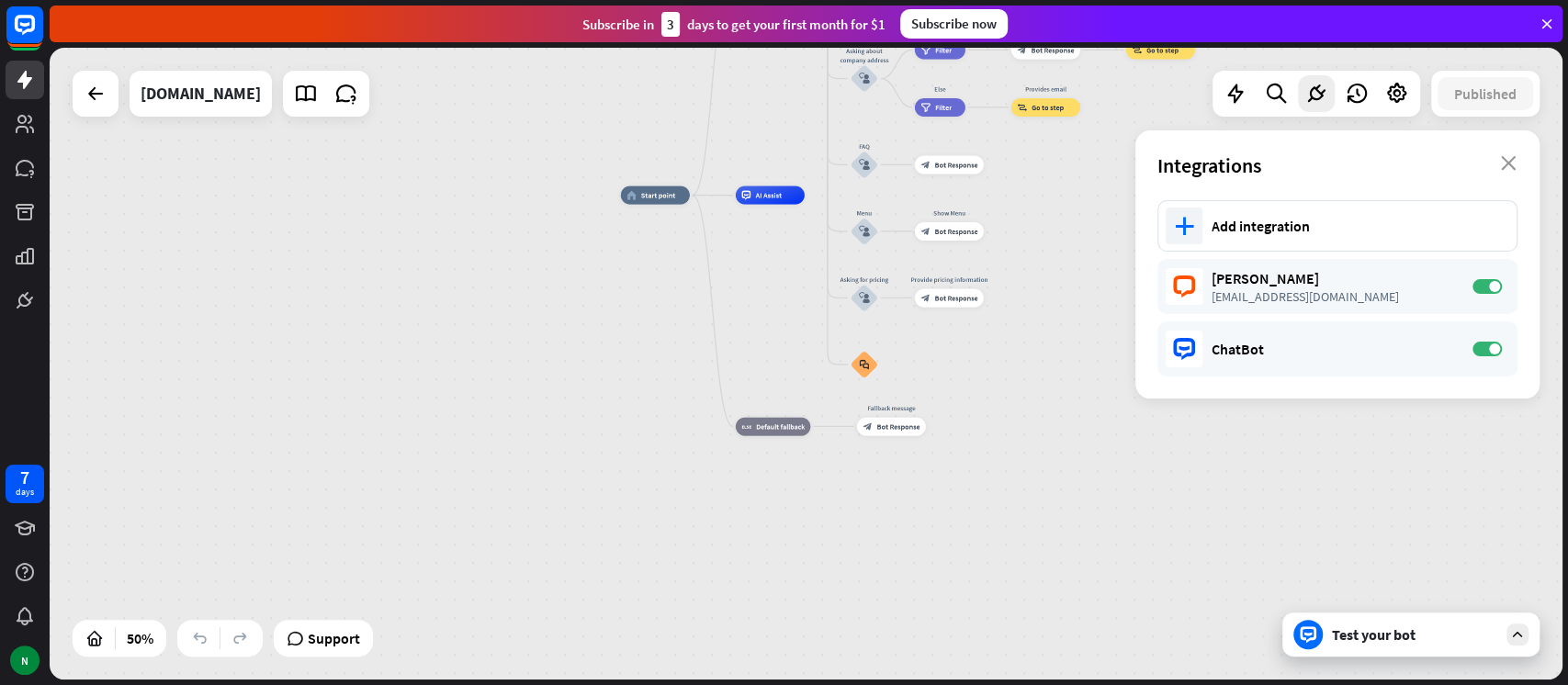 click on "Edit name   more_horiz             home_2   Start point                 Welcome message   block_bot_response   Bot Response                 About us   block_user_input                 Provide company information   block_bot_response   Bot Response                 Back to Menu   block_user_input                 Was it helpful?   block_bot_response   Bot Response                 Yes   block_user_input                 Thank you!   block_bot_response   Bot Response                 No   block_user_input                 Back to Menu   block_goto   Go to step                 Contact us   block_user_input                 Contact flow   builder_tree   Flow                 Asking about email   block_user_input                   block_goto   Go to step                 Asking about phone number   block_user_input                 Is phone number?   filter   Filter                 Provides phone number   block_bot_response   Bot Response                 Back to Menu   block_goto   Go to step                 Else" at bounding box center (998, 354) 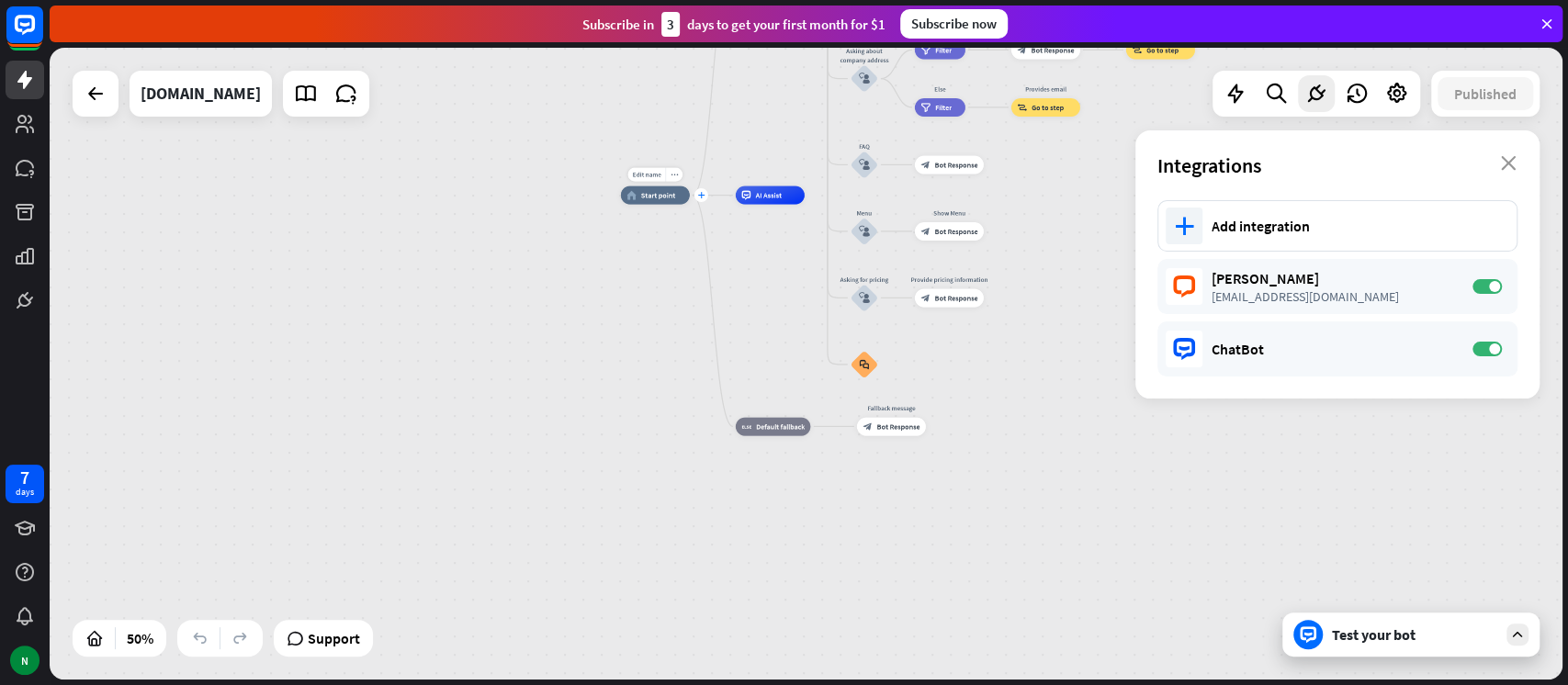 click on "plus" at bounding box center (701, 195) 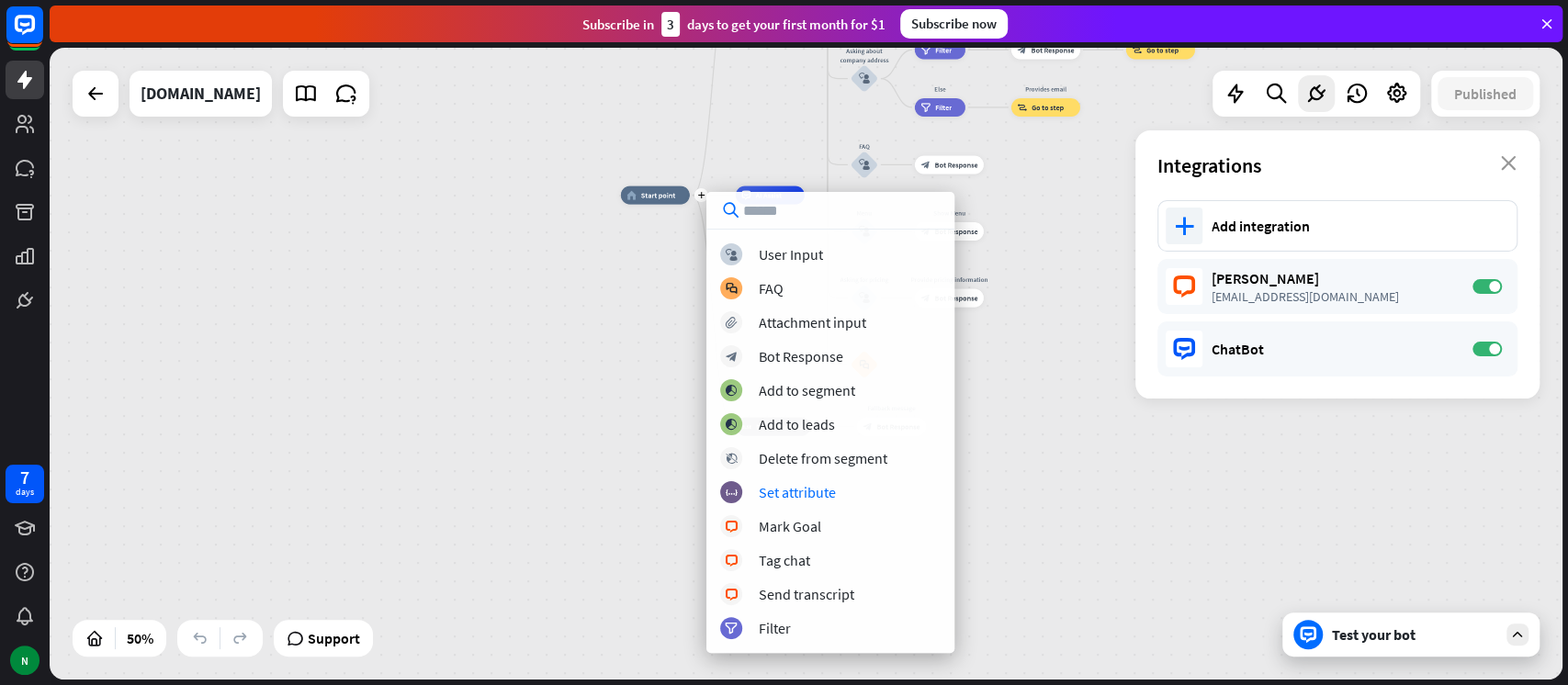 click on "plus     home_2   Start point                 Welcome message   block_bot_response   Bot Response                 About us   block_user_input                 Provide company information   block_bot_response   Bot Response                 Back to Menu   block_user_input                 Was it helpful?   block_bot_response   Bot Response                 Yes   block_user_input                 Thank you!   block_bot_response   Bot Response                 No   block_user_input                 Back to Menu   block_goto   Go to step                 Contact us   block_user_input                 Contact flow   builder_tree   Flow                 Asking about email   block_user_input                   block_goto   Go to step                 Asking about phone number   block_user_input                 Is phone number?   filter   Filter                 Provides phone number   block_bot_response   Bot Response                 Back to Menu   block_goto   Go to step                 Else   filter   Filter" at bounding box center [998, 354] 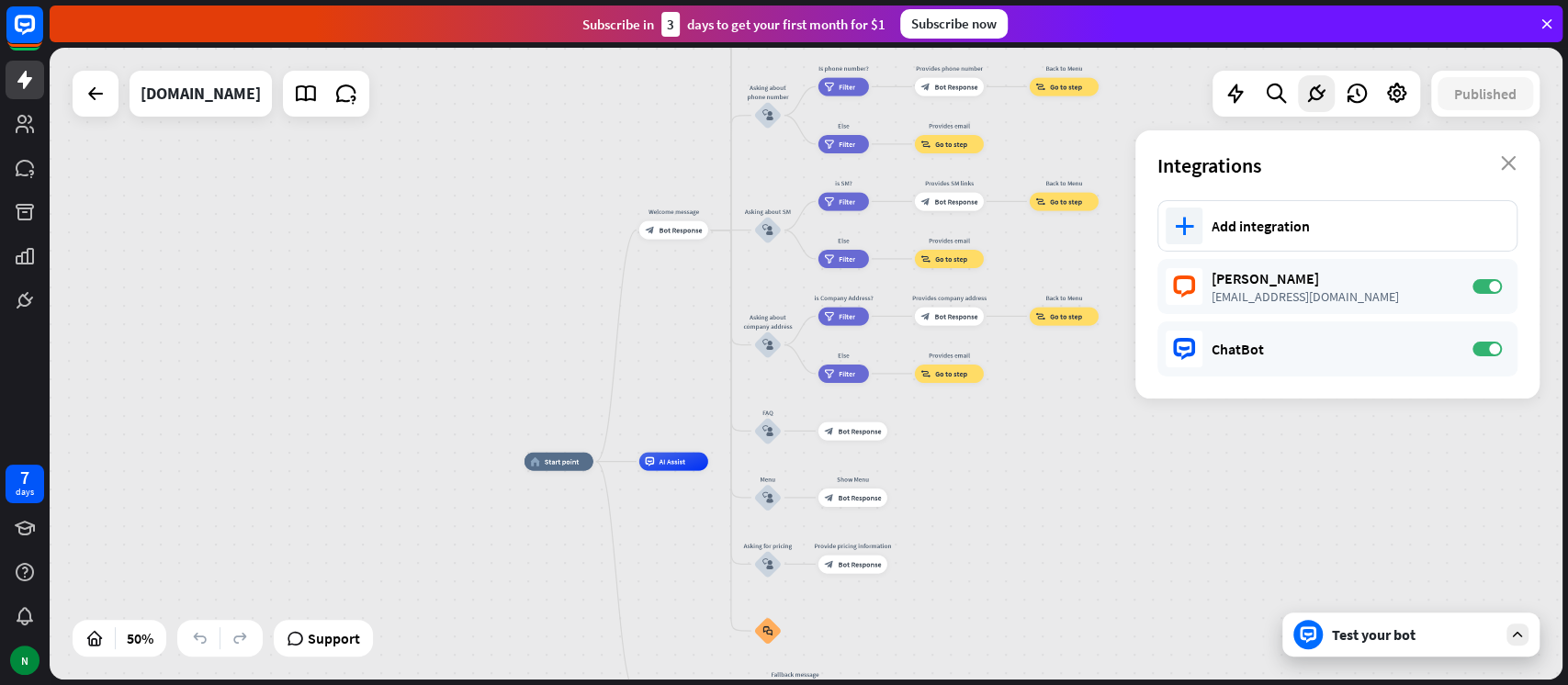 drag, startPoint x: 1080, startPoint y: 258, endPoint x: 984, endPoint y: 524, distance: 282.7932 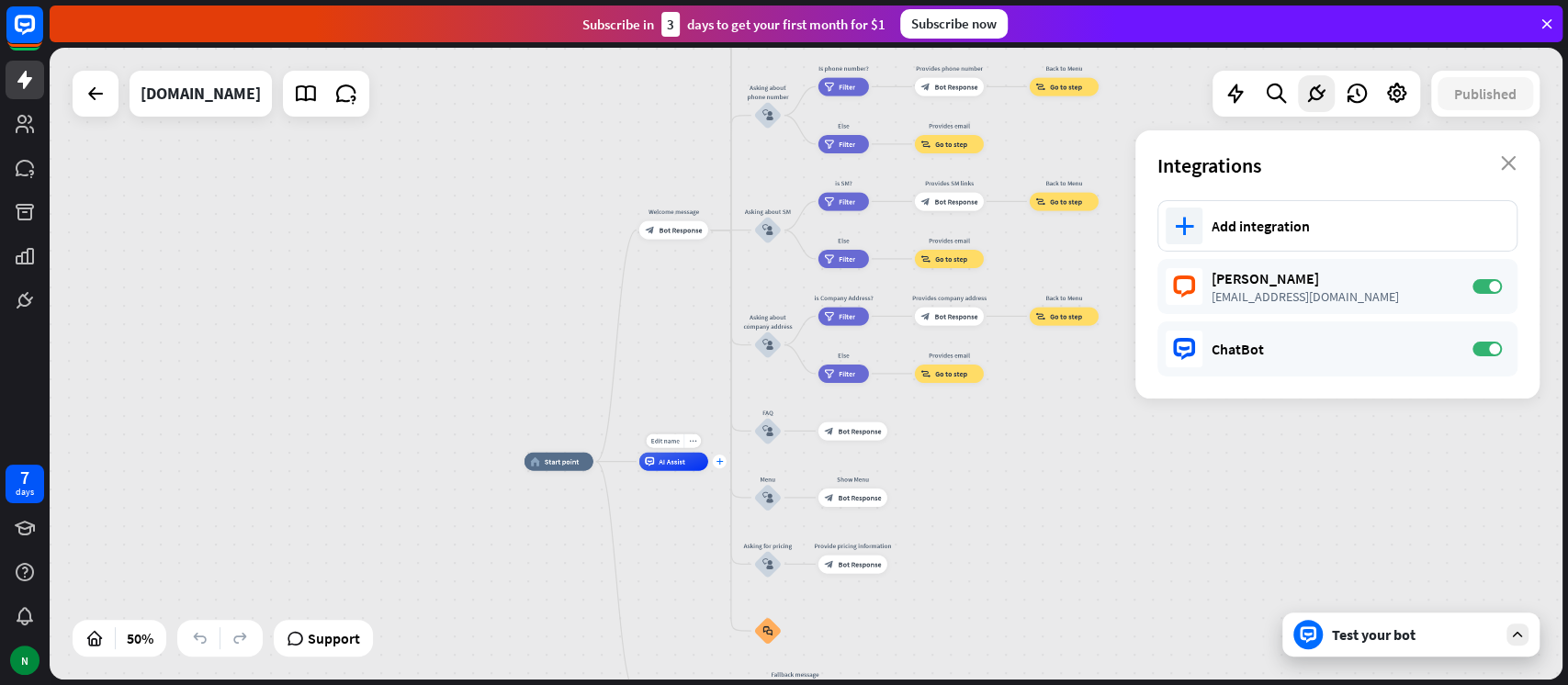 click on "plus" at bounding box center (719, 461) 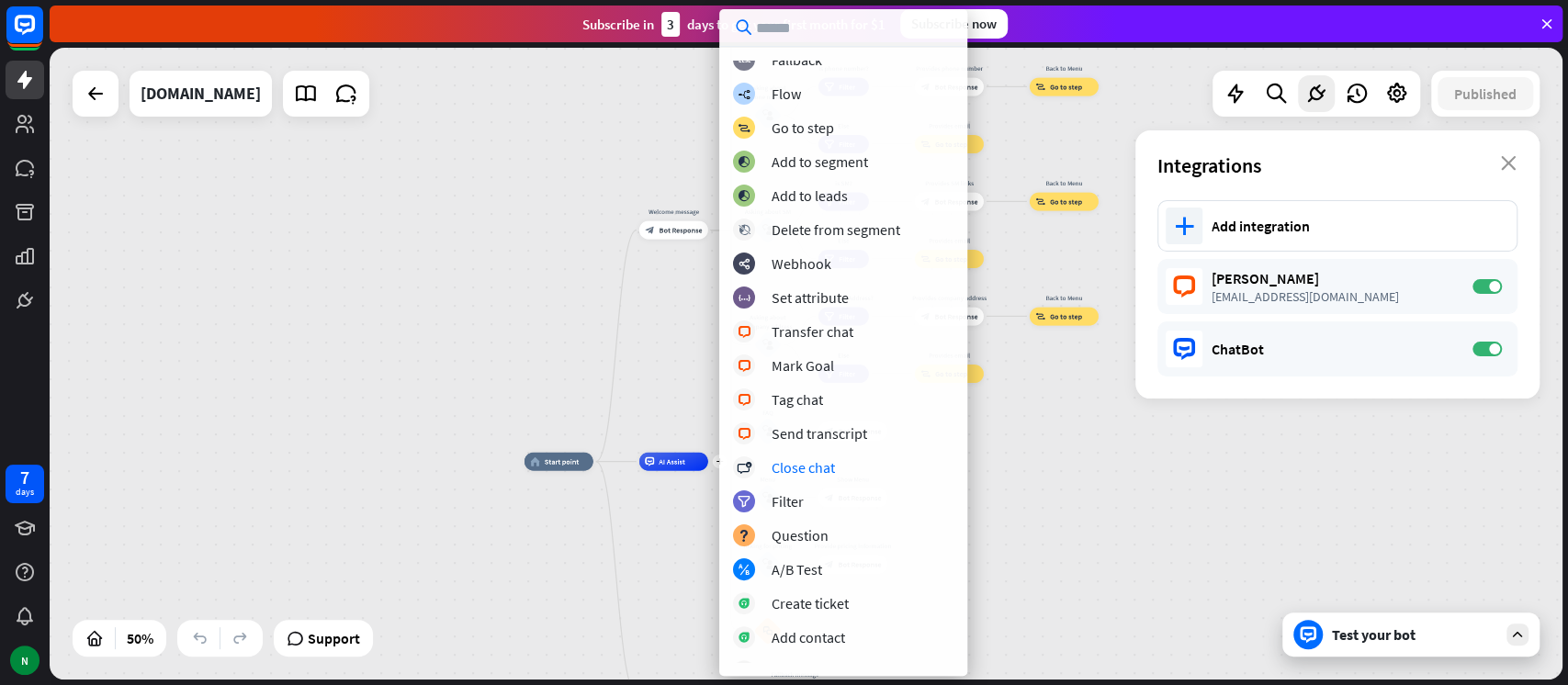 scroll, scrollTop: 0, scrollLeft: 0, axis: both 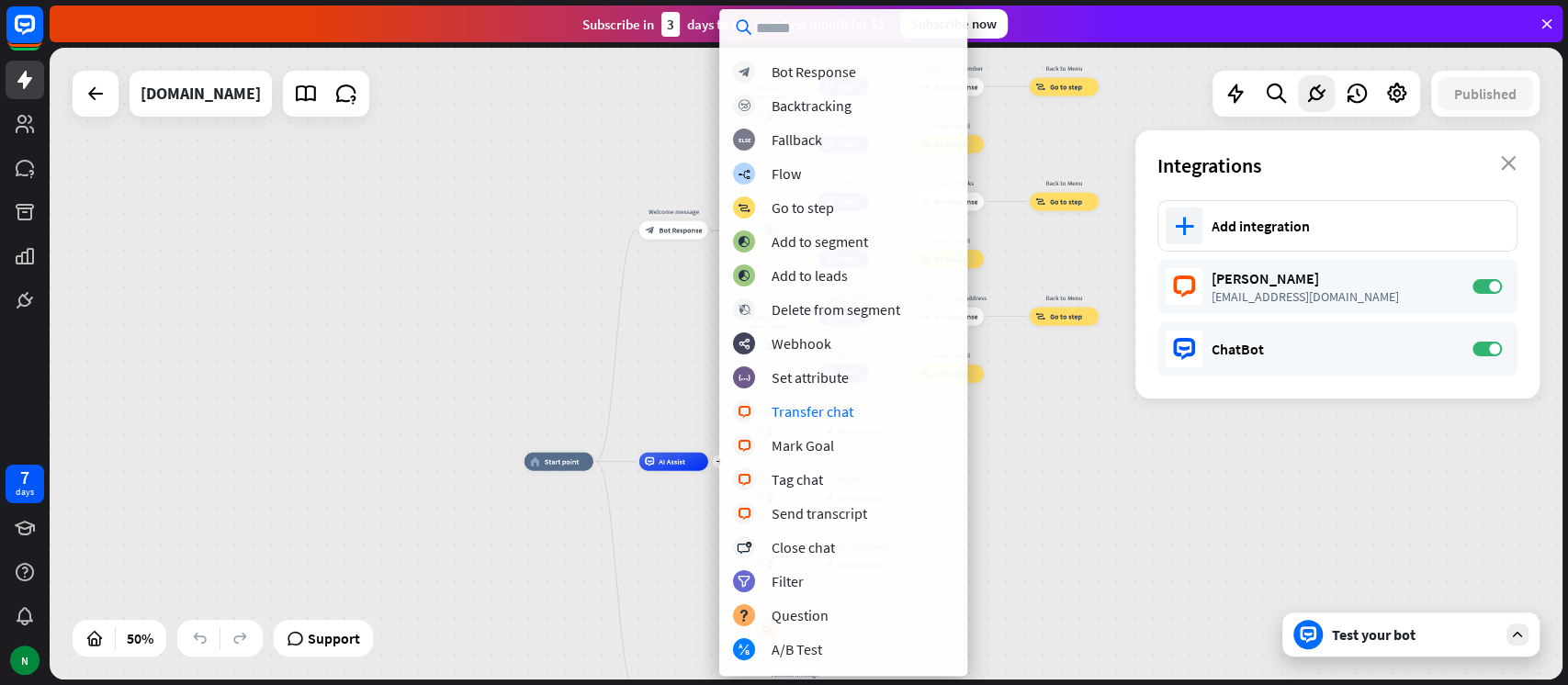 click on "home_2   Start point                 Welcome message   block_bot_response   Bot Response                 About us   block_user_input                 Provide company information   block_bot_response   Bot Response                 Back to Menu   block_user_input                 Was it helpful?   block_bot_response   Bot Response                 Yes   block_user_input                 Thank you!   block_bot_response   Bot Response                 No   block_user_input                 Back to Menu   block_goto   Go to step                 Contact us   block_user_input                 Contact flow   builder_tree   Flow                 Asking about email   block_user_input                   block_goto   Go to step                 Asking about phone number   block_user_input                 Is phone number?   filter   Filter                 Provides phone number   block_bot_response   Bot Response                 Back to Menu   block_goto   Go to step                 Else   filter   Filter" at bounding box center (806, 364) 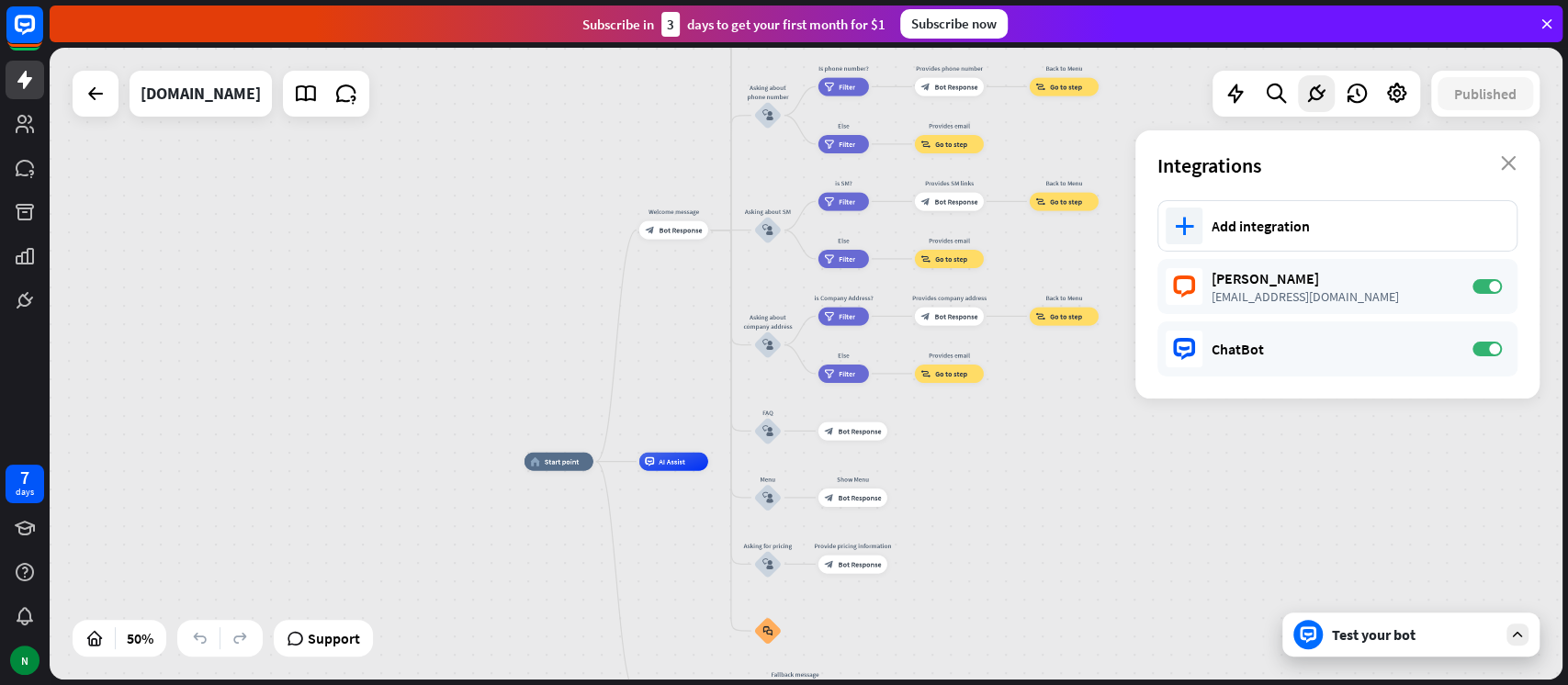 click on "Test your bot" at bounding box center [1411, 634] 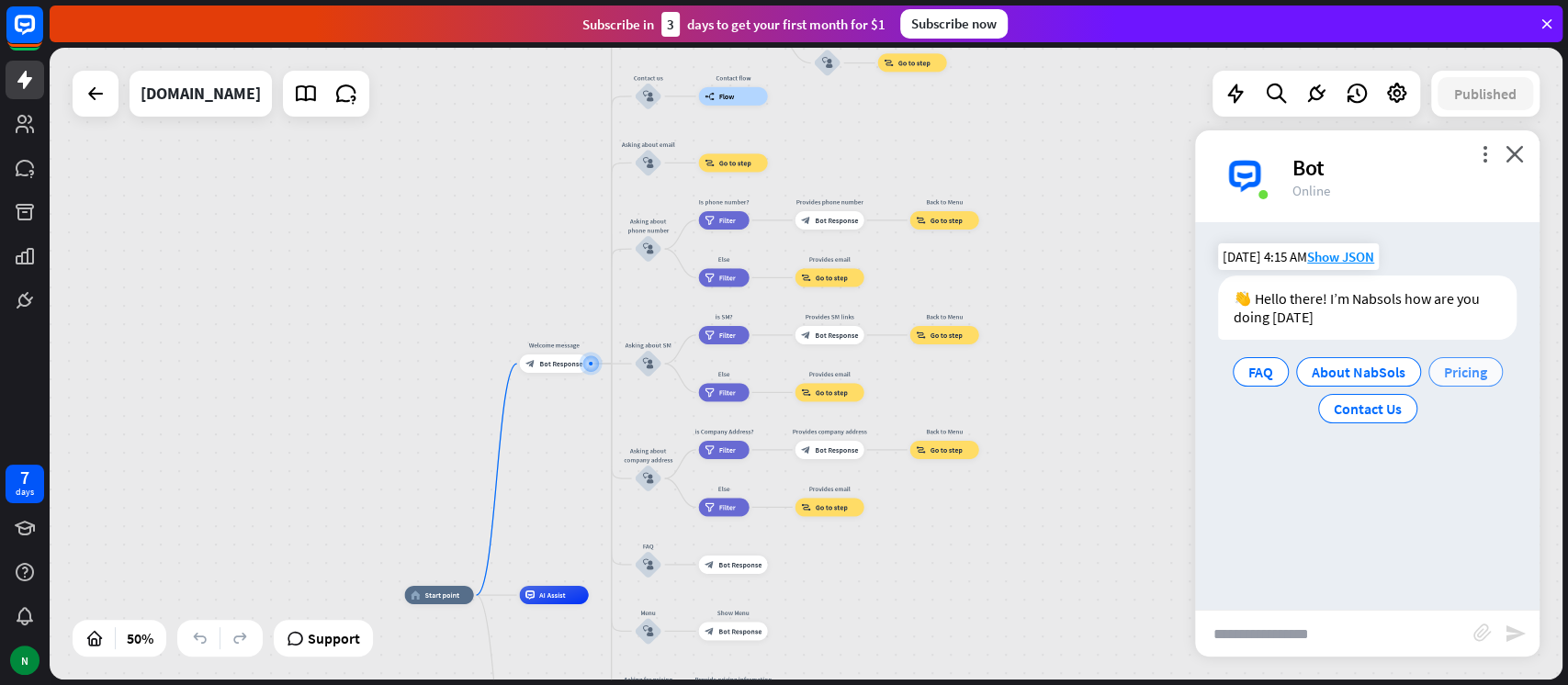 click on "Pricing" at bounding box center [1465, 372] 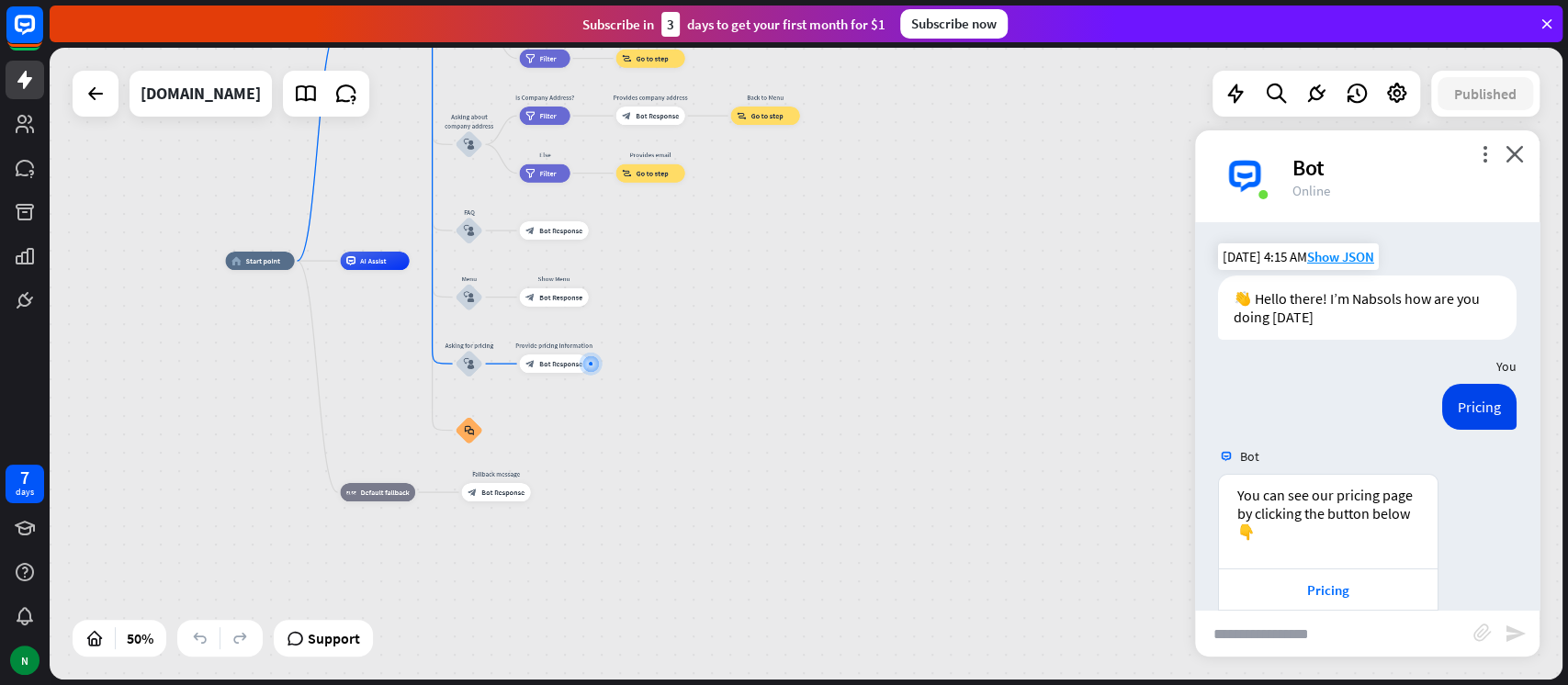 scroll, scrollTop: 69, scrollLeft: 0, axis: vertical 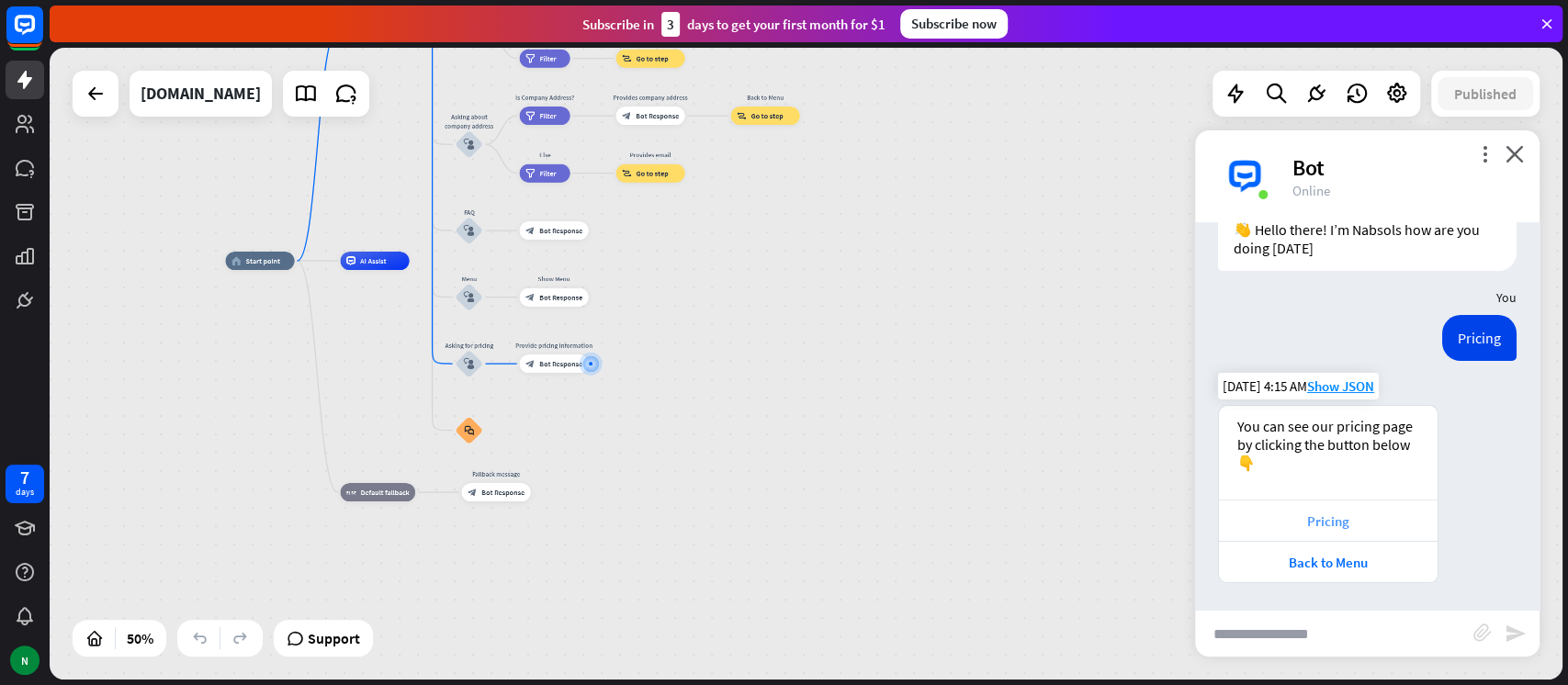click on "Pricing" at bounding box center [1328, 521] 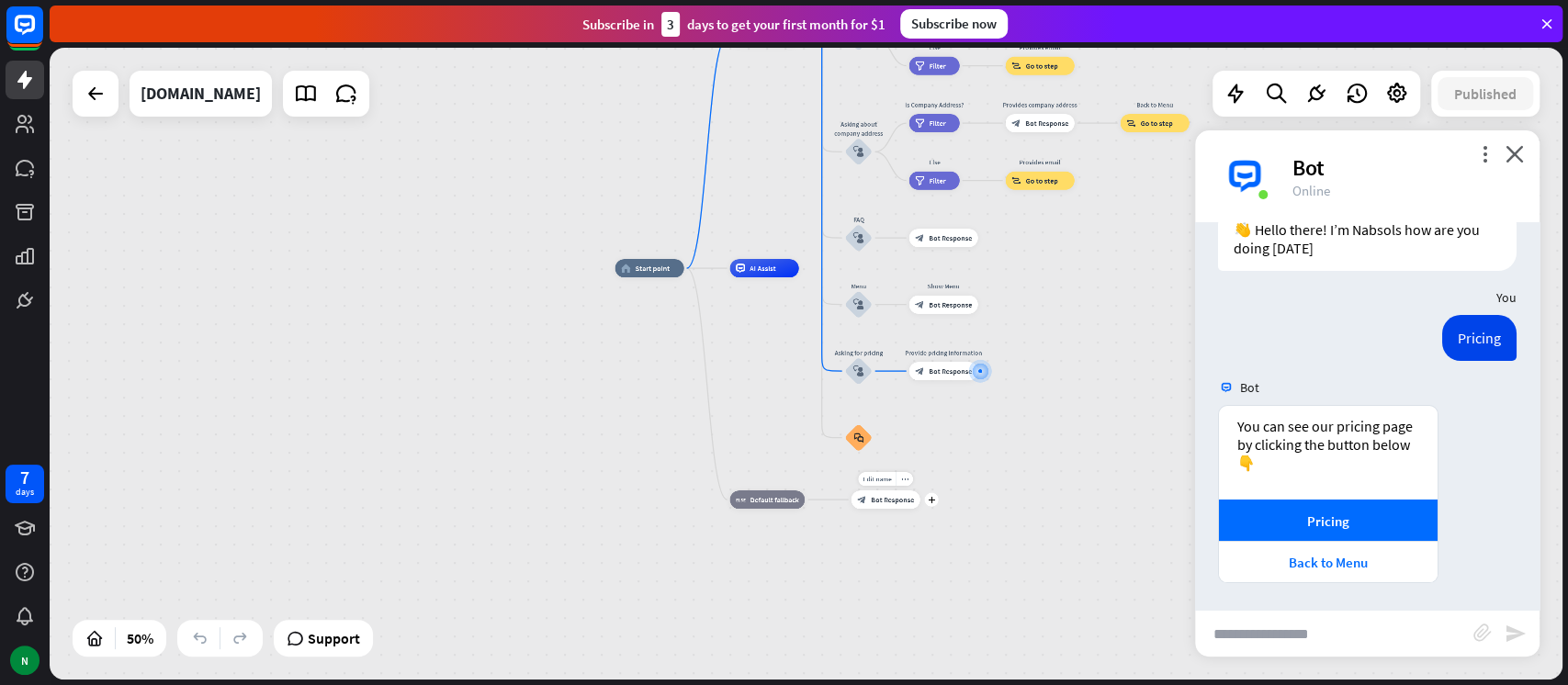drag, startPoint x: 513, startPoint y: 511, endPoint x: 919, endPoint y: 519, distance: 406.07881 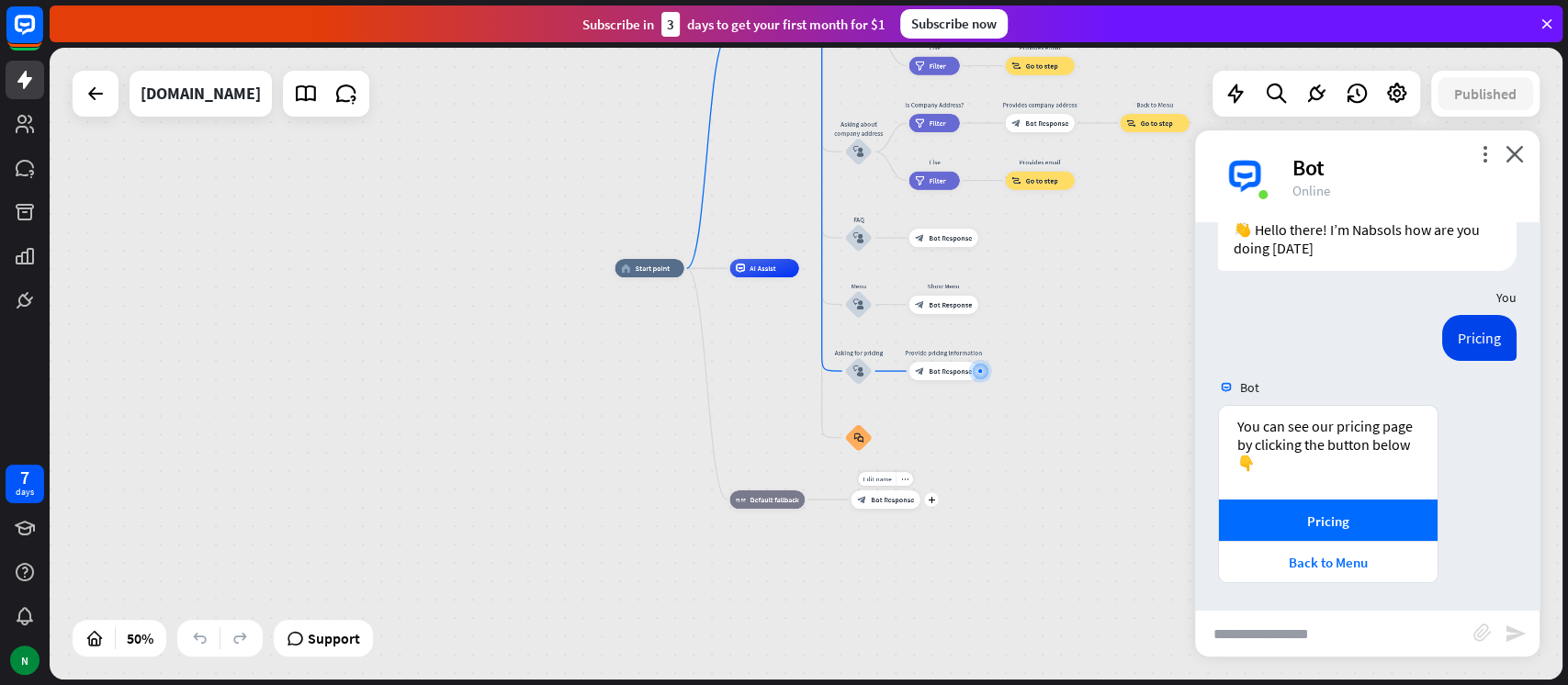 click on "Edit name   more_horiz         plus   Fallback message   block_bot_response   Bot Response" at bounding box center (886, 500) 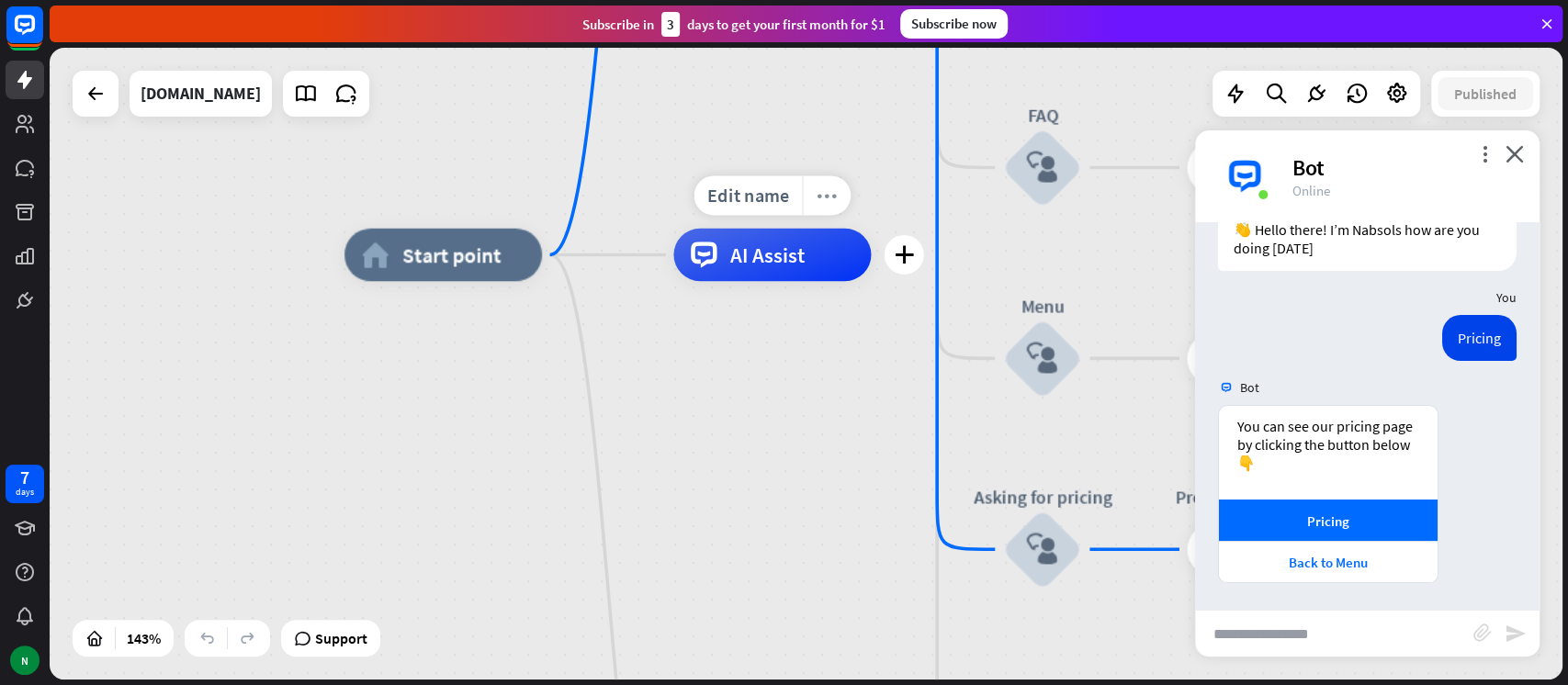 click on "more_horiz" at bounding box center [827, 195] 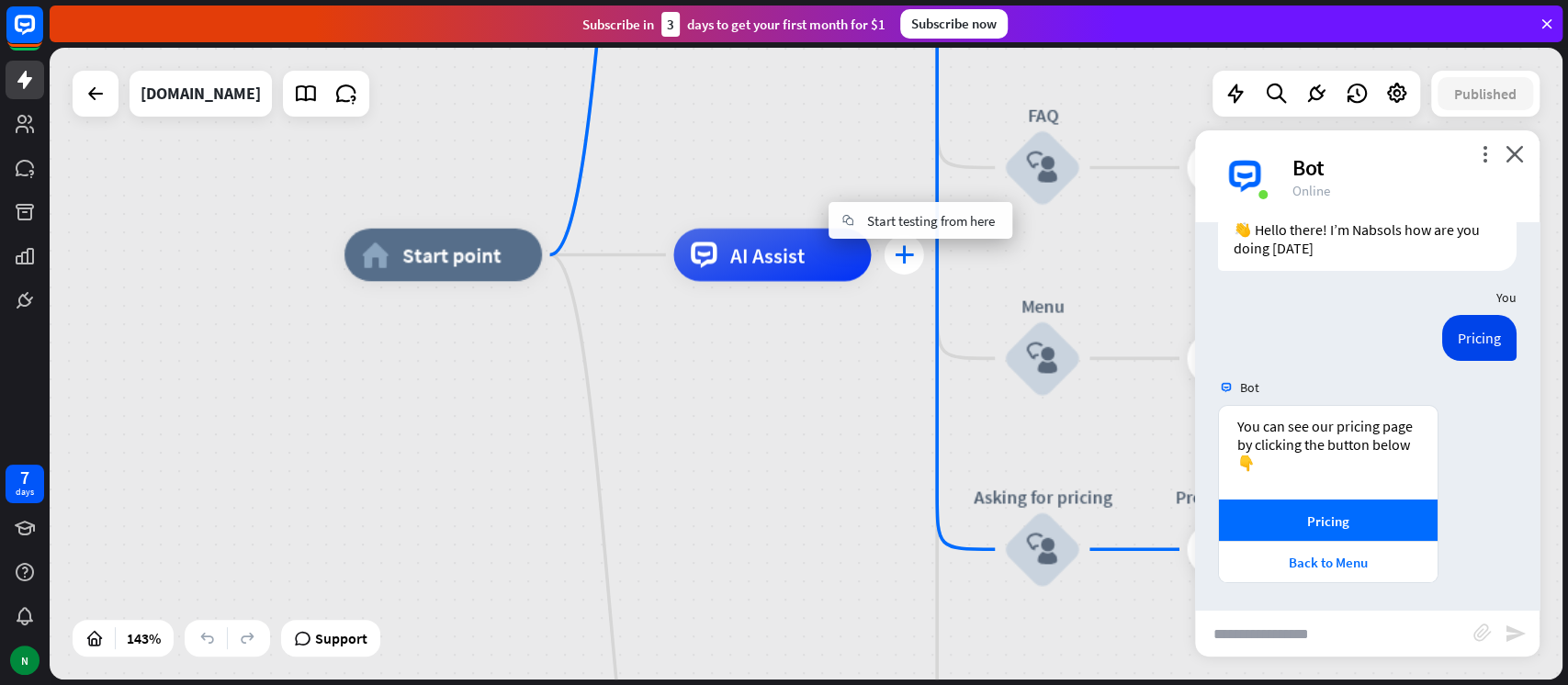 click on "plus" at bounding box center [904, 254] 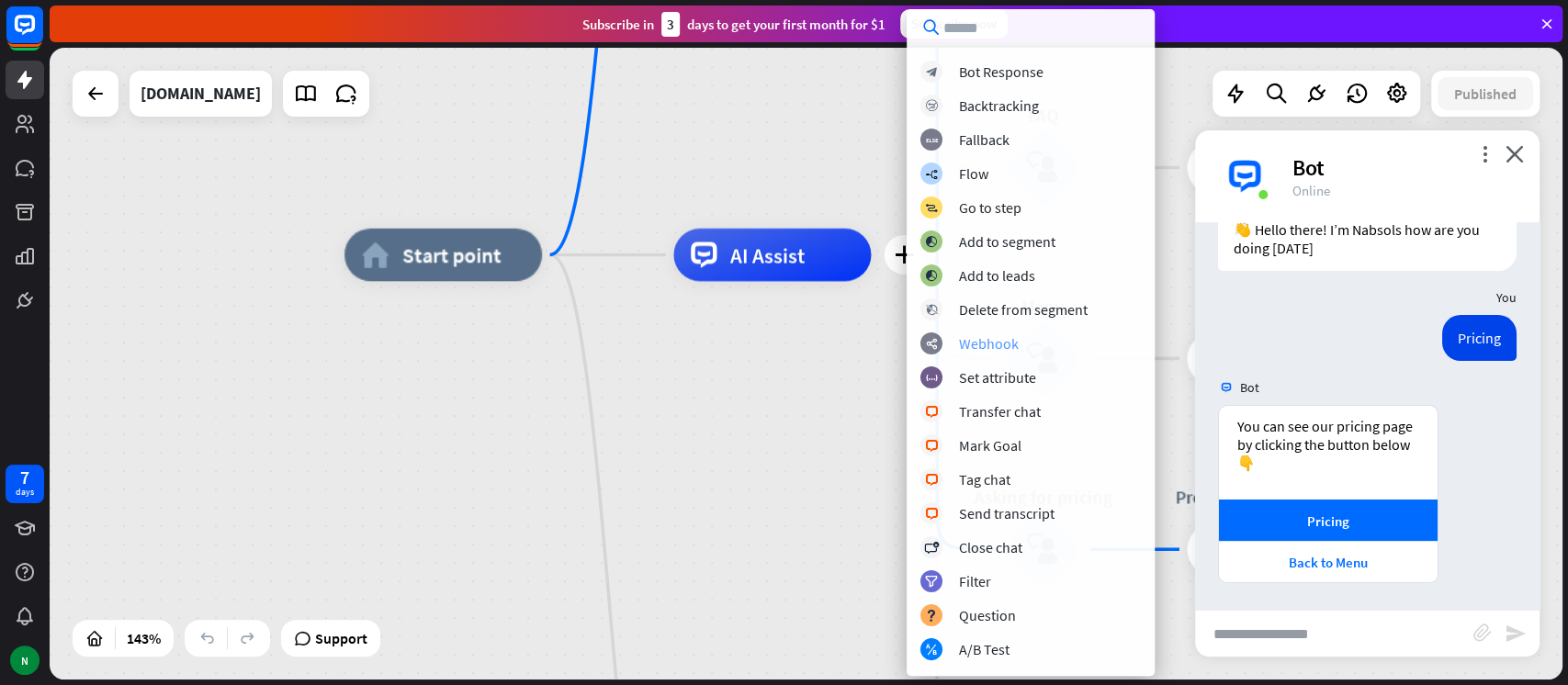 scroll, scrollTop: 303, scrollLeft: 0, axis: vertical 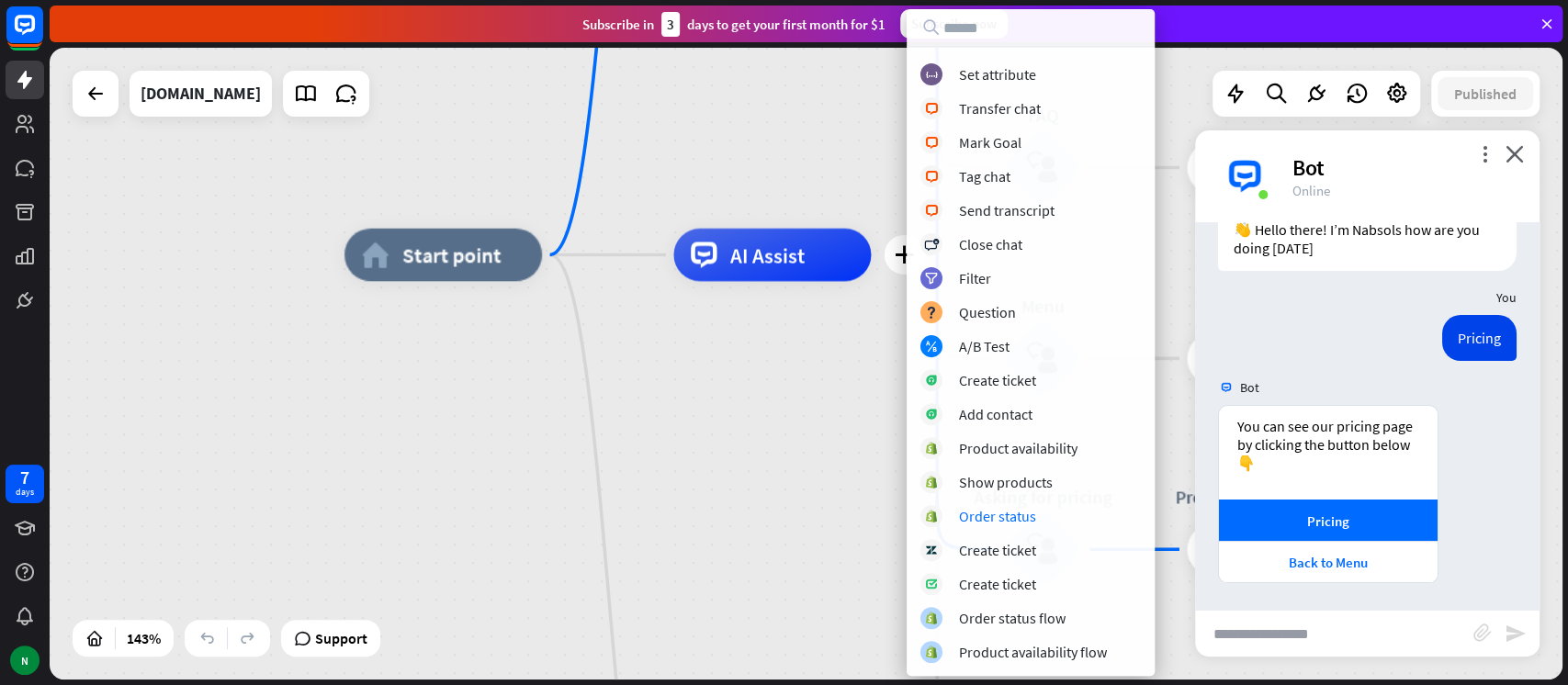 click on "home_2   Start point                 Welcome message   block_bot_response   Bot Response                 About us   block_user_input                 Provide company information   block_bot_response   Bot Response                 Back to Menu   block_user_input                 Was it helpful?   block_bot_response   Bot Response                 Yes   block_user_input                 Thank you!   block_bot_response   Bot Response                 No   block_user_input                 Back to Menu   block_goto   Go to step                 Contact us   block_user_input                 Contact flow   builder_tree   Flow                 Asking about email   block_user_input                   block_goto   Go to step                 Asking about phone number   block_user_input                 Is phone number?   filter   Filter                 Provides phone number   block_bot_response   Bot Response                 Back to Menu   block_goto   Go to step                 Else   filter   Filter" at bounding box center [1428, 707] 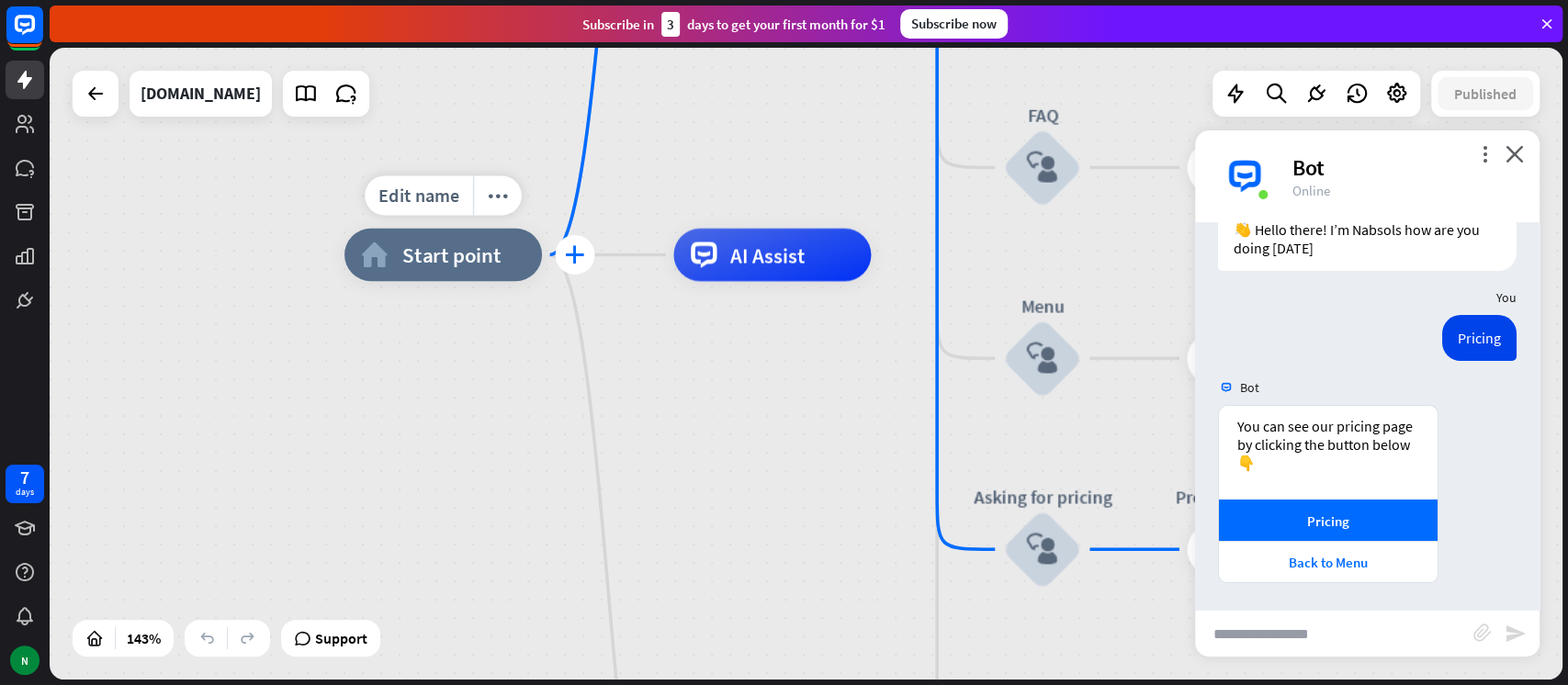click on "plus" at bounding box center [574, 254] 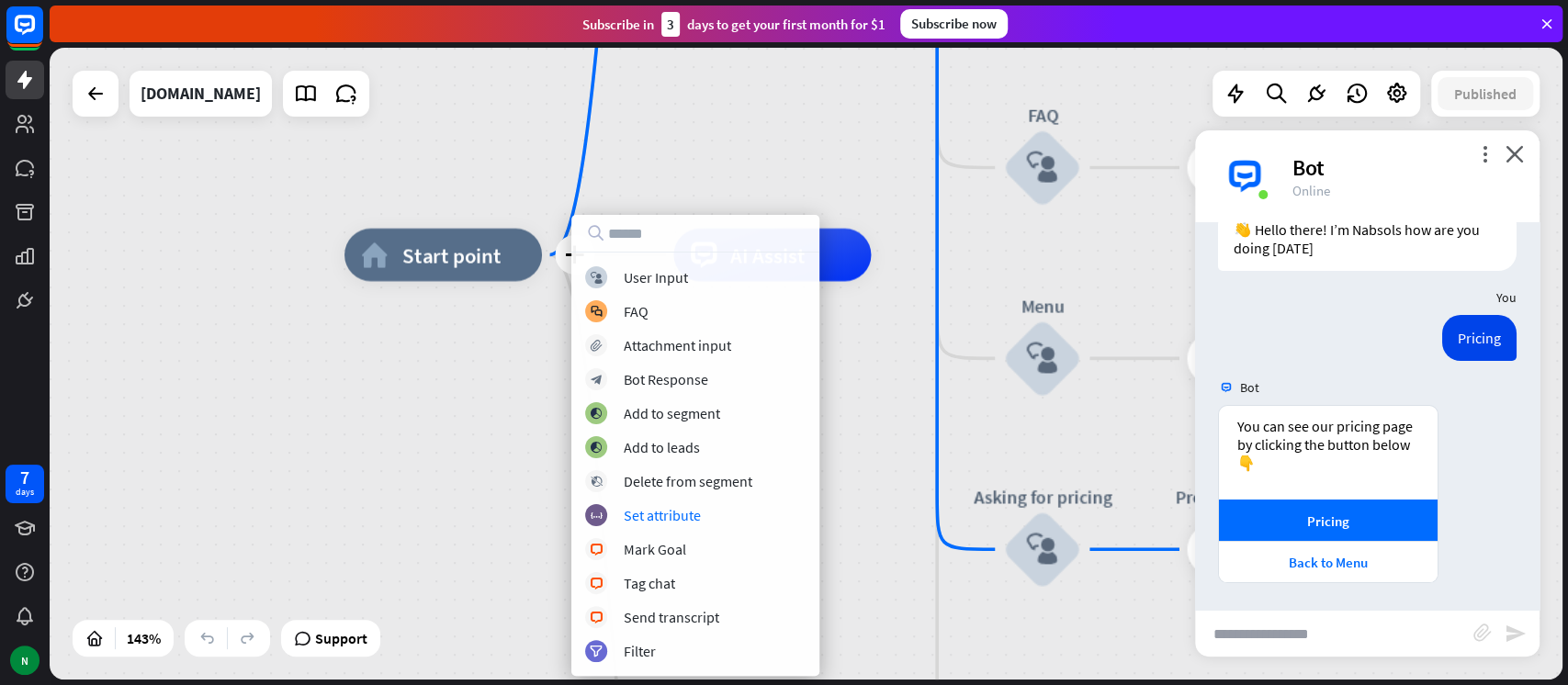 click on "plus     home_2   Start point                 Welcome message   block_bot_response   Bot Response                 About us   block_user_input                 Provide company information   block_bot_response   Bot Response                 Back to Menu   block_user_input                 Was it helpful?   block_bot_response   Bot Response                 Yes   block_user_input                 Thank you!   block_bot_response   Bot Response                 No   block_user_input                 Back to Menu   block_goto   Go to step                 Contact us   block_user_input                 Contact flow   builder_tree   Flow                 Asking about email   block_user_input                   block_goto   Go to step                 Asking about phone number   block_user_input                 Is phone number?   filter   Filter                 Provides phone number   block_bot_response   Bot Response                 Back to Menu   block_goto   Go to step                 Else   filter   Filter" at bounding box center (1428, 707) 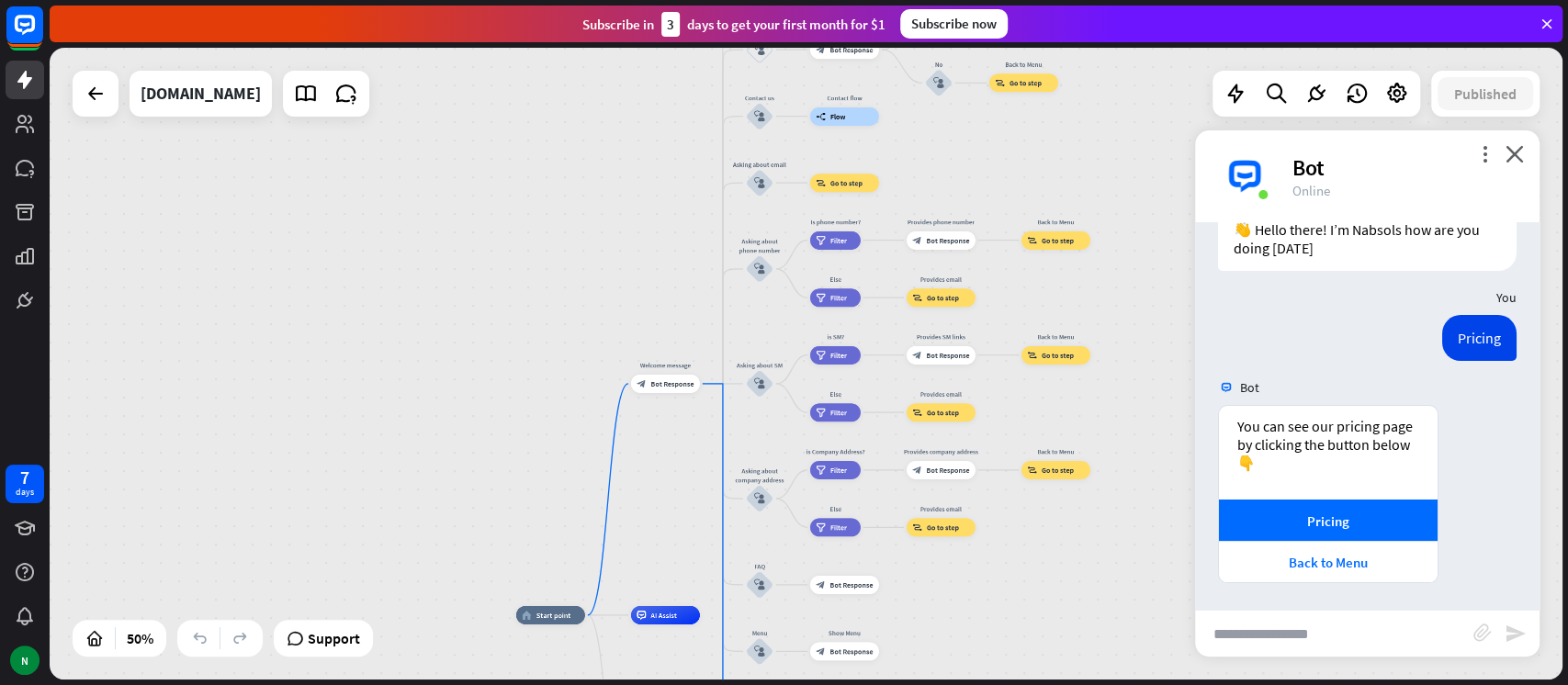 drag, startPoint x: 338, startPoint y: 514, endPoint x: 501, endPoint y: 732, distance: 272.2003 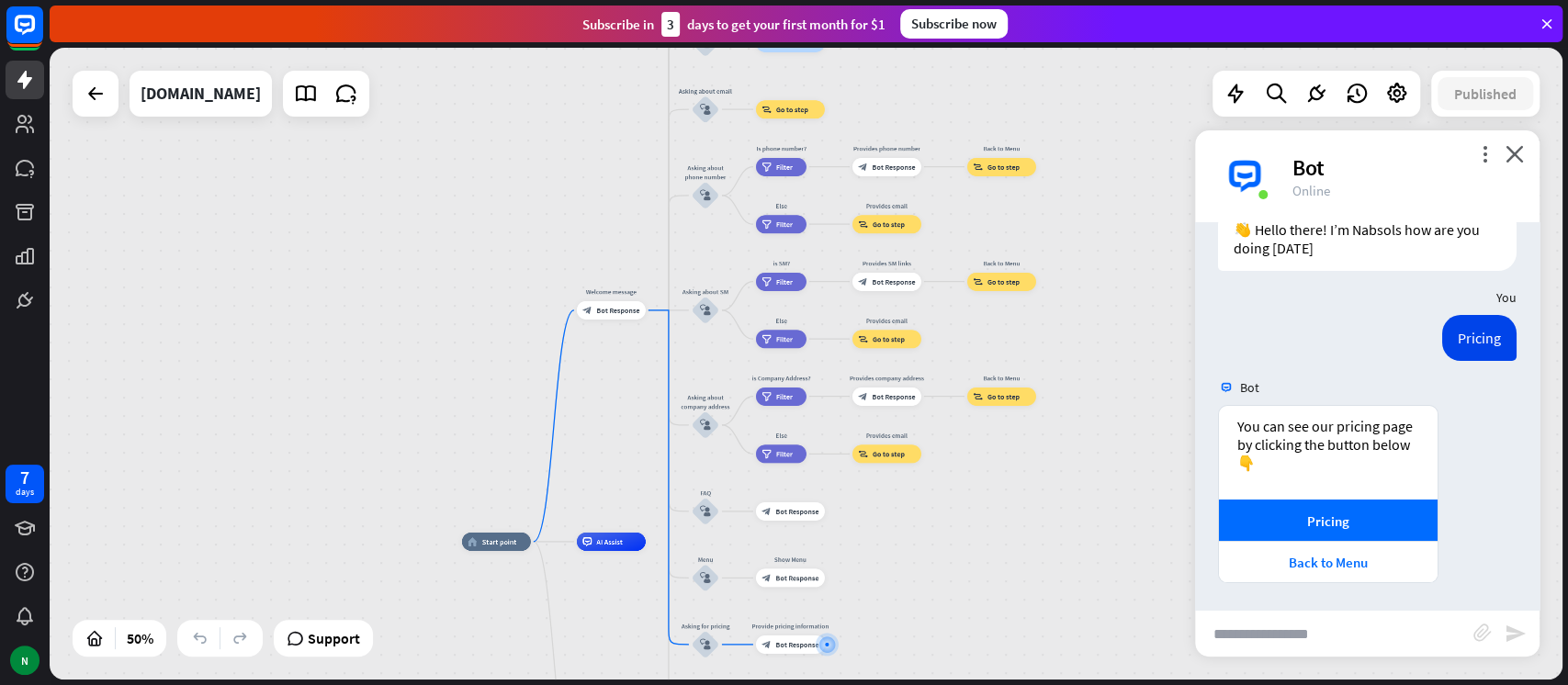 drag, startPoint x: 582, startPoint y: 253, endPoint x: 544, endPoint y: 76, distance: 181.03315 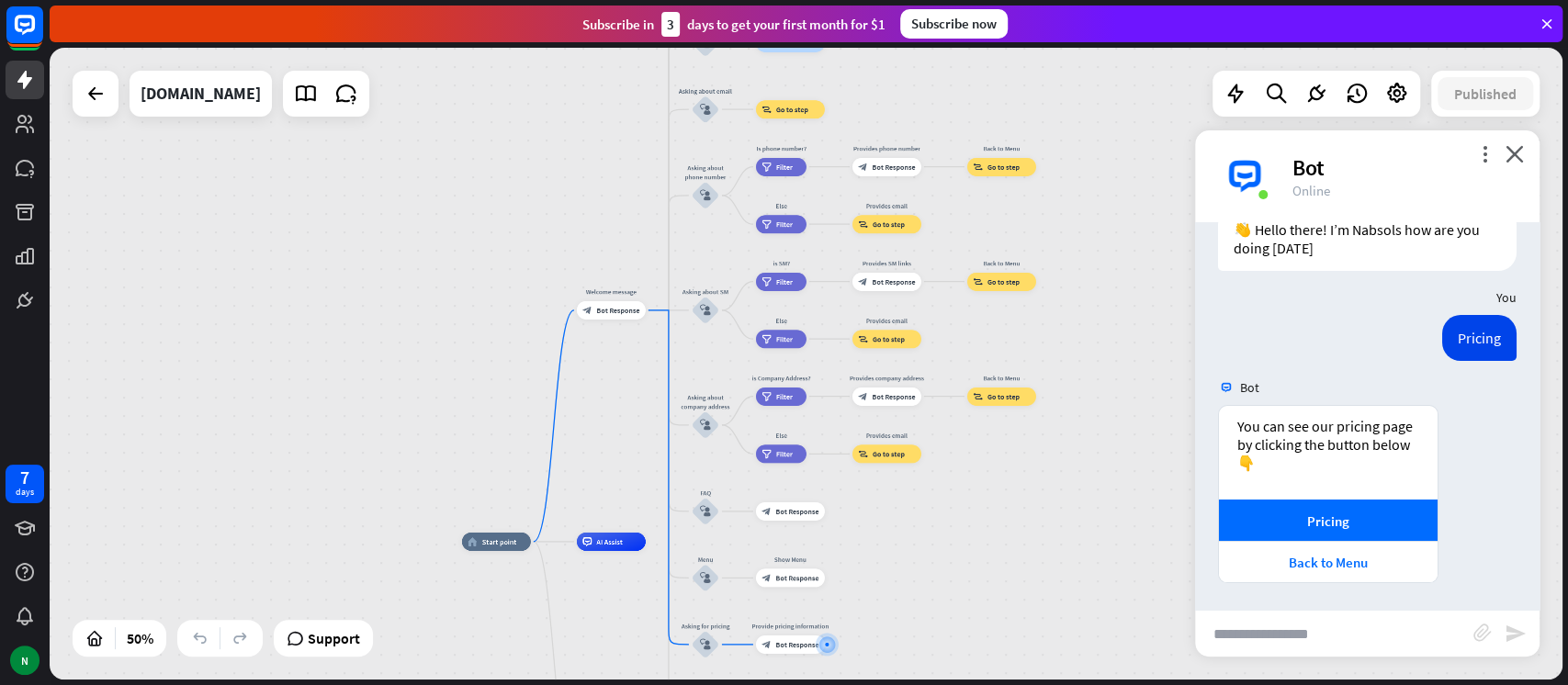 click on "home_2   Start point                 Welcome message   block_bot_response   Bot Response                 About us   block_user_input                 Provide company information   block_bot_response   Bot Response                 Back to Menu   block_user_input                 Was it helpful?   block_bot_response   Bot Response                 Yes   block_user_input                 Thank you!   block_bot_response   Bot Response                 No   block_user_input                 Back to Menu   block_goto   Go to step                 Contact us   block_user_input                 Contact flow   builder_tree   Flow                 Asking about email   block_user_input                   block_goto   Go to step                 Asking about phone number   block_user_input                 Is phone number?   filter   Filter                 Provides phone number   block_bot_response   Bot Response                 Back to Menu   block_goto   Go to step                 Else   filter   Filter" at bounding box center [806, 364] 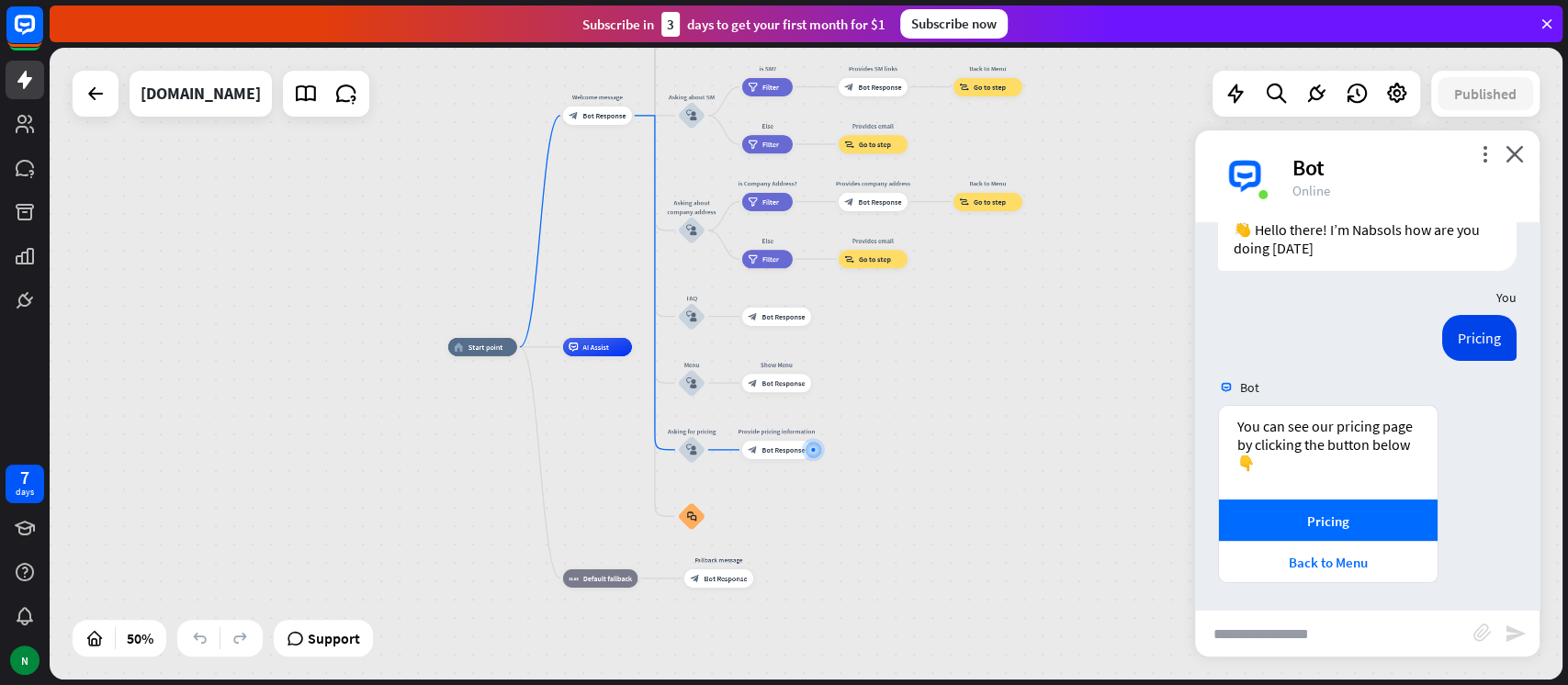 drag, startPoint x: 638, startPoint y: 350, endPoint x: 604, endPoint y: 167, distance: 186.13167 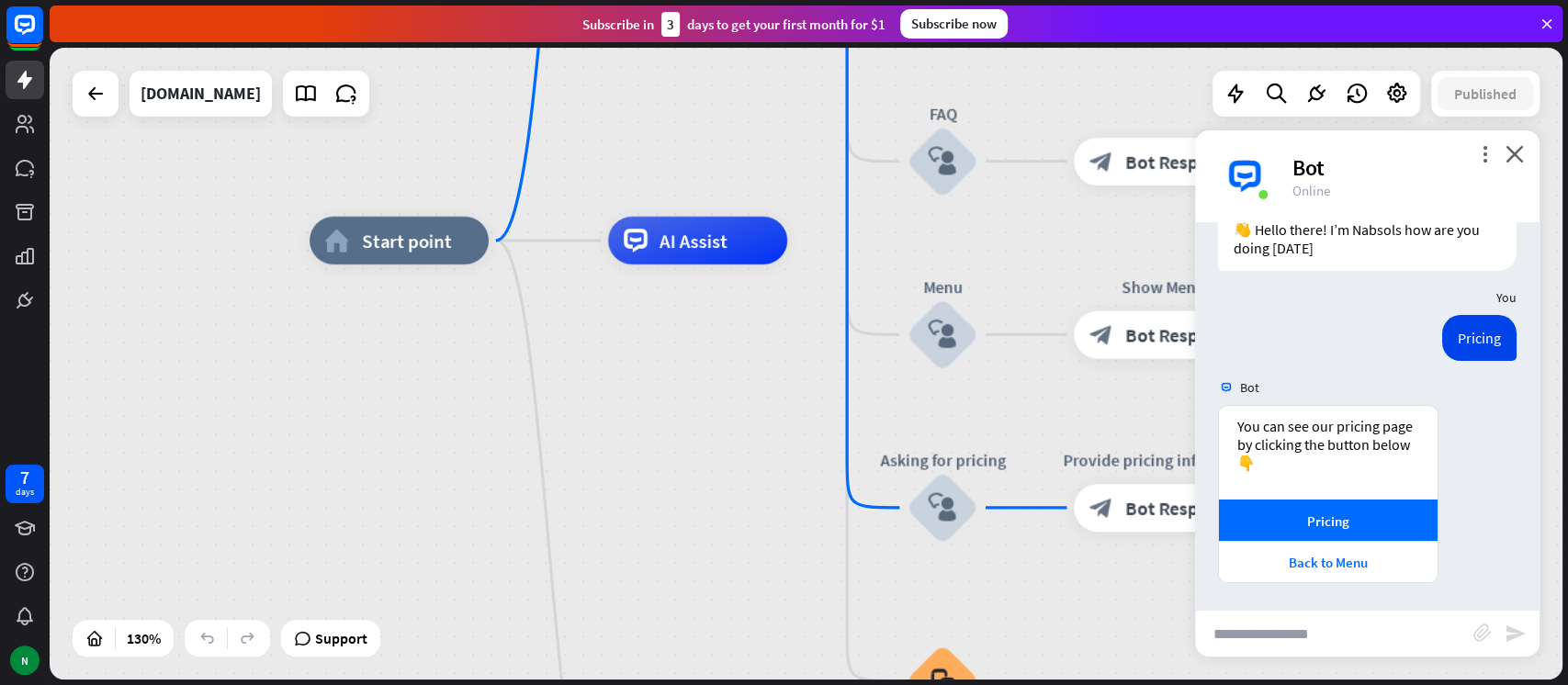 drag, startPoint x: 680, startPoint y: 400, endPoint x: 1231, endPoint y: 639, distance: 600.6014 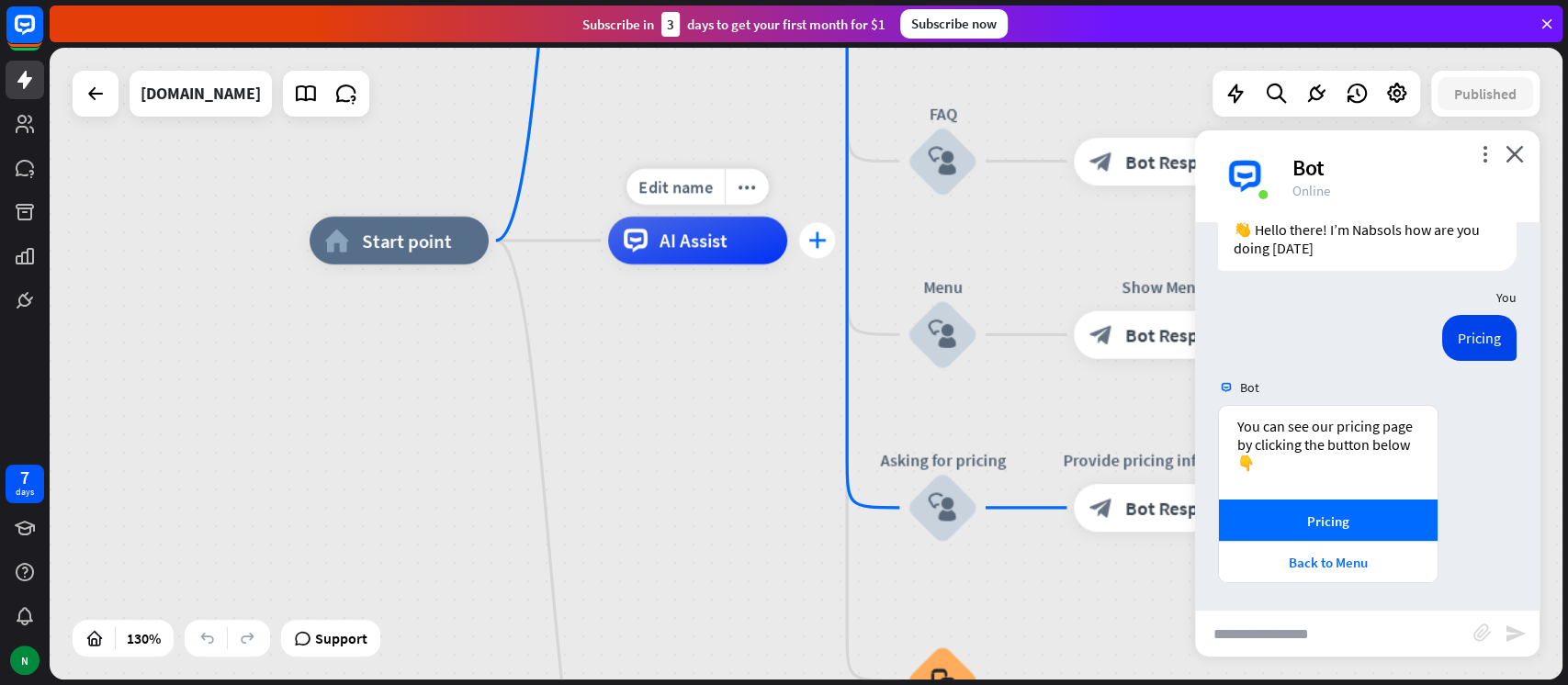 click on "plus" at bounding box center [817, 240] 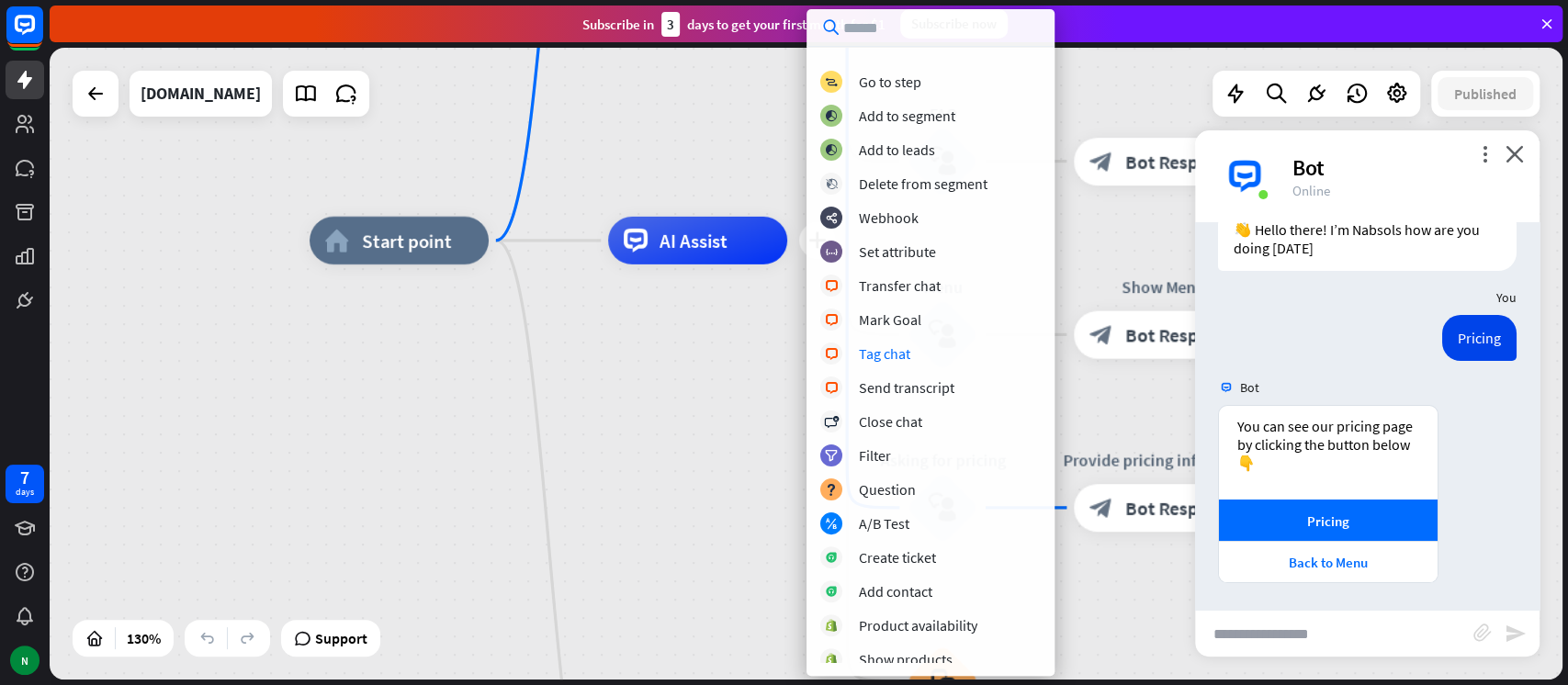 scroll, scrollTop: 0, scrollLeft: 0, axis: both 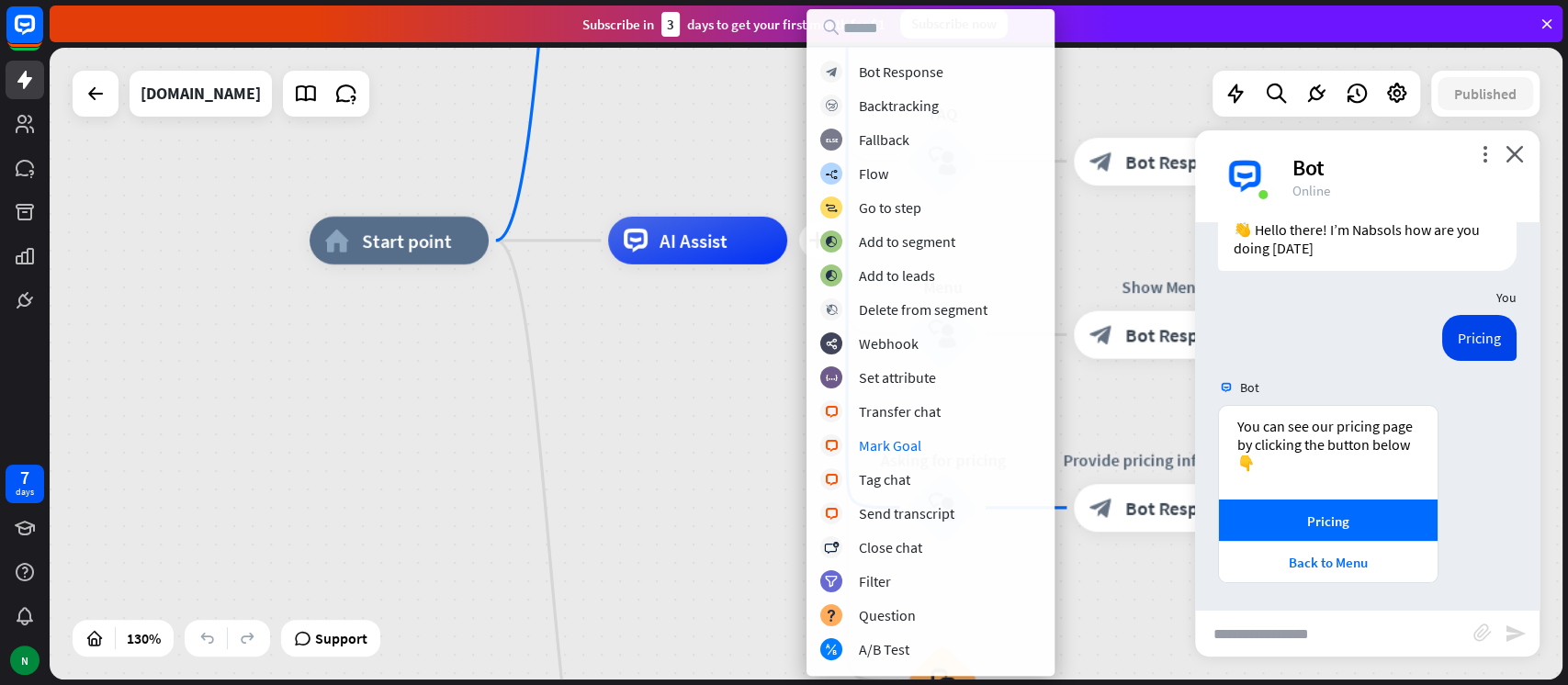 click on "home_2   Start point                 Welcome message   block_bot_response   Bot Response                 About us   block_user_input                 Provide company information   block_bot_response   Bot Response                 Back to Menu   block_user_input                 Was it helpful?   block_bot_response   Bot Response                 Yes   block_user_input                 Thank you!   block_bot_response   Bot Response                 No   block_user_input                 Back to Menu   block_goto   Go to step                 Contact us   block_user_input                 Contact flow   builder_tree   Flow                 Asking about email   block_user_input                   block_goto   Go to step                 Asking about phone number   block_user_input                 Is phone number?   filter   Filter                 Provides phone number   block_bot_response   Bot Response                 Back to Menu   block_goto   Go to step                 Else   filter   Filter" at bounding box center (1292, 651) 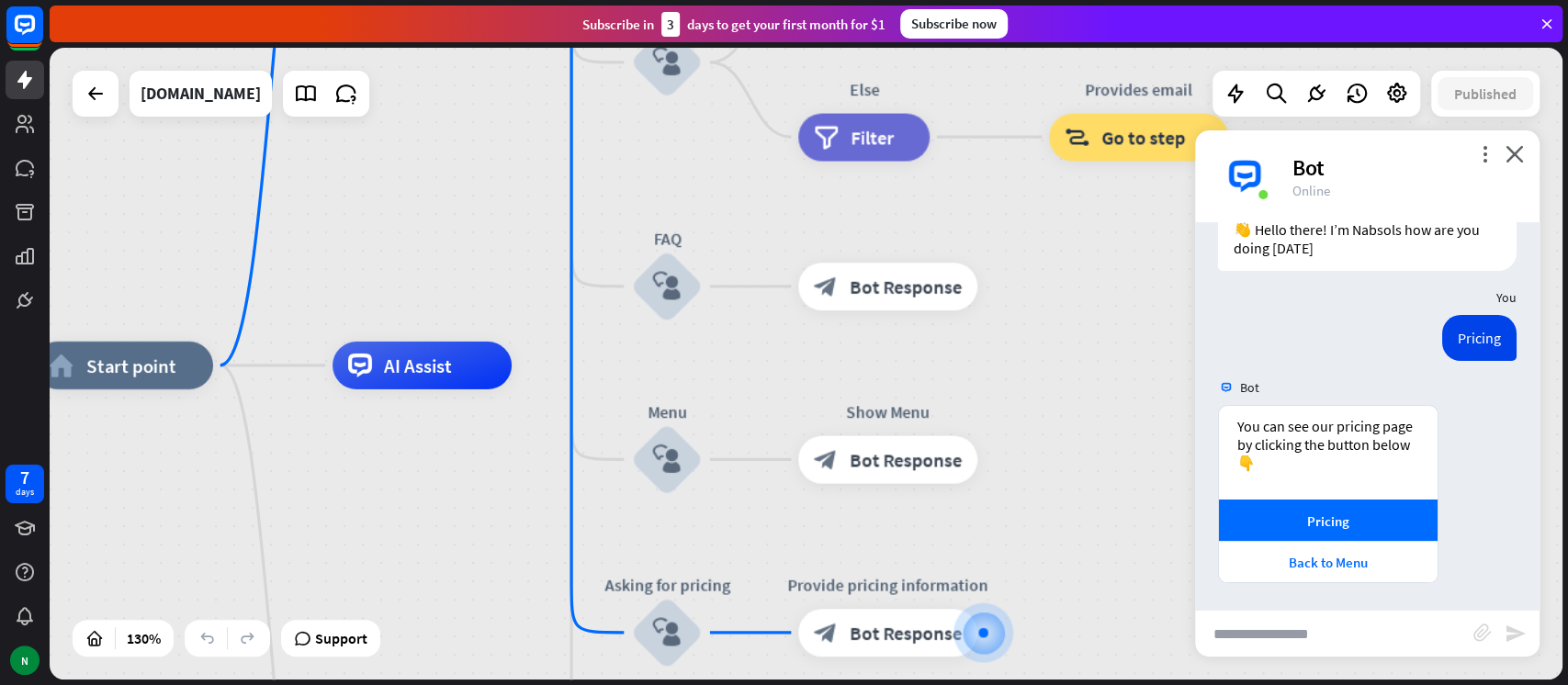 drag, startPoint x: 605, startPoint y: 444, endPoint x: 509, endPoint y: 711, distance: 283.734 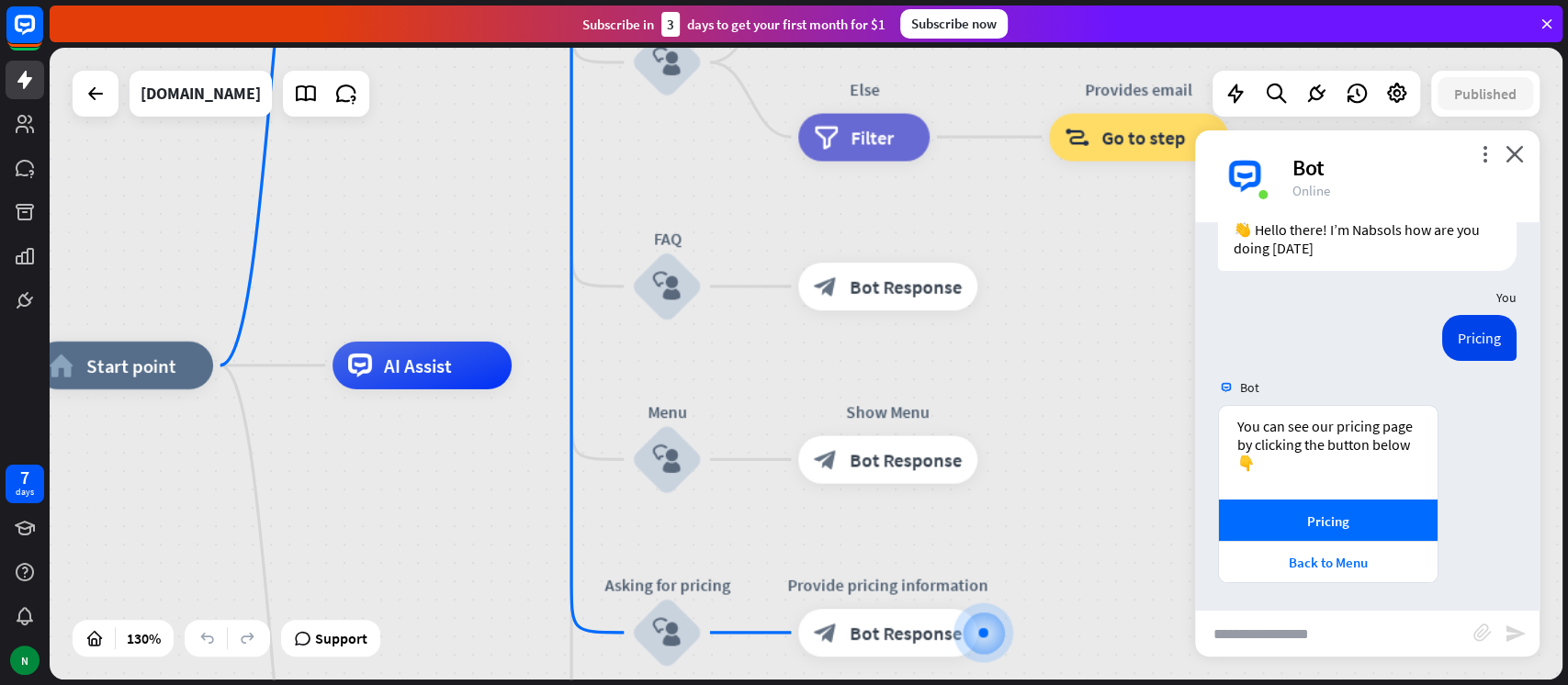 click on "7   days
N
close
Product Help
First steps   Get started with ChatBot       Help Center   Follow step-by-step tutorials       Academy   Level up your skill set       Contact us   Connect with our Product Experts
Subscribe [DATE]
to get your first month for $1
Subscribe now                         home_2   Start point                 Welcome message   block_bot_response   Bot Response                 About us   block_user_input                 Provide company information   block_bot_response   Bot Response                 Back to Menu   block_user_input                 Was it helpful?   block_bot_response" at bounding box center [784, 342] 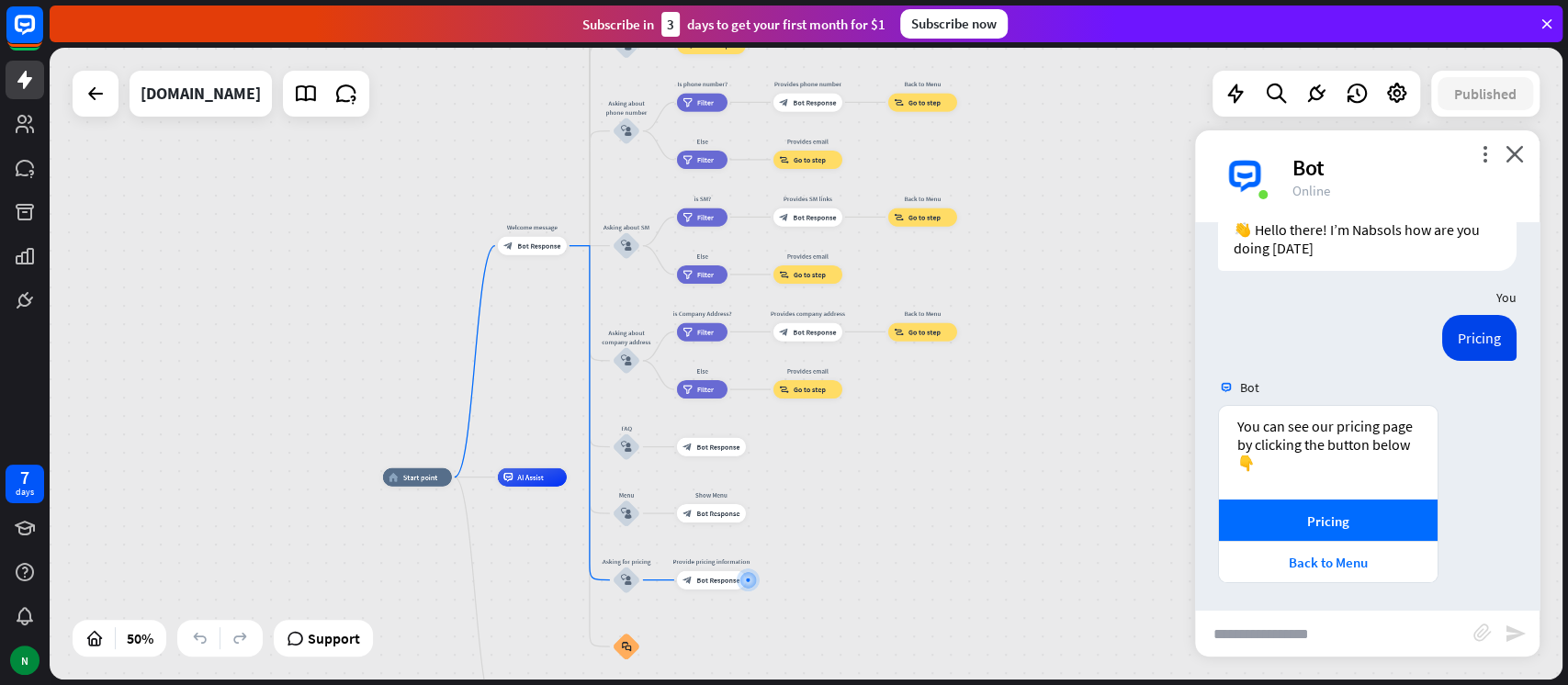 drag, startPoint x: 963, startPoint y: 178, endPoint x: 1043, endPoint y: 53, distance: 148.40822 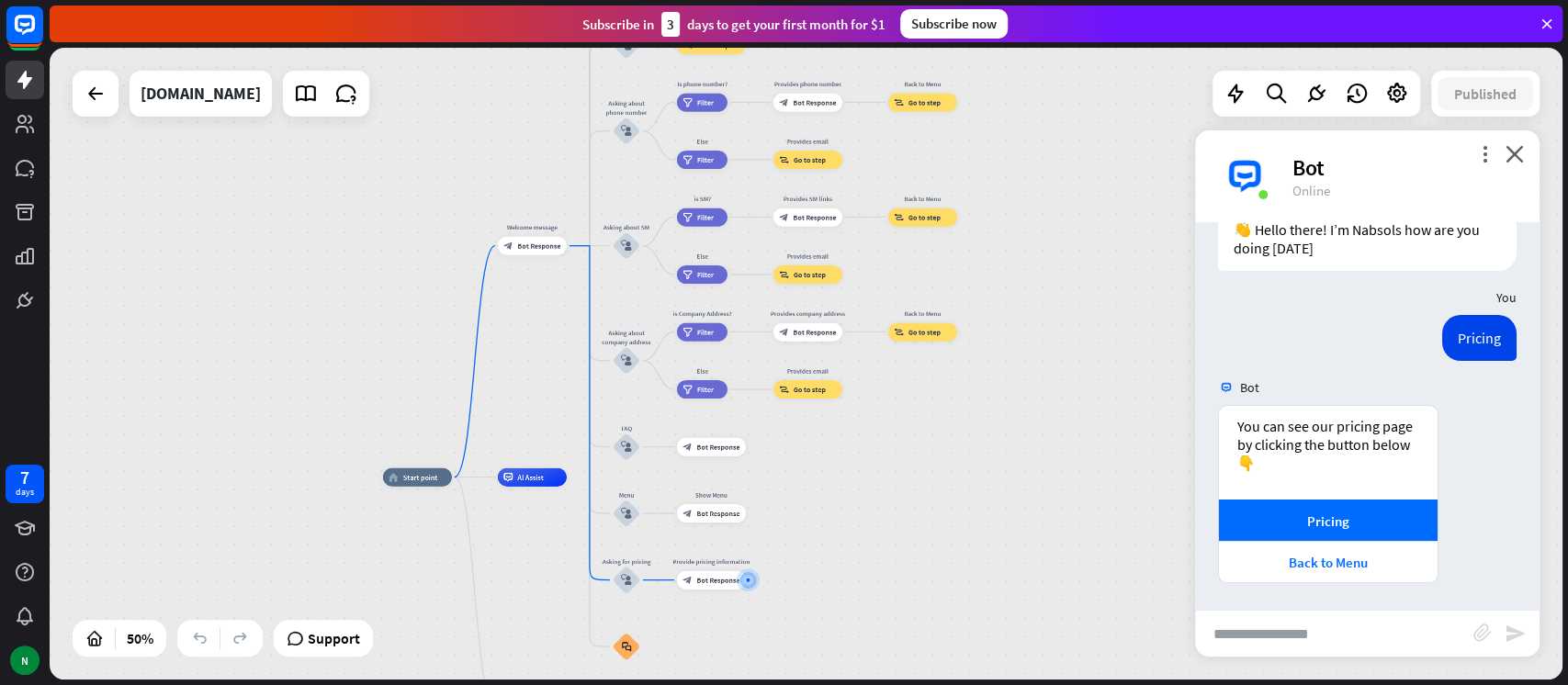 click on "home_2   Start point                 Welcome message   block_bot_response   Bot Response                 About us   block_user_input                 Provide company information   block_bot_response   Bot Response                 Back to Menu   block_user_input                 Was it helpful?   block_bot_response   Bot Response                 Yes   block_user_input                 Thank you!   block_bot_response   Bot Response                 No   block_user_input                 Back to Menu   block_goto   Go to step                 Contact us   block_user_input                 Contact flow   builder_tree   Flow                 Asking about email   block_user_input                   block_goto   Go to step                 Asking about phone number   block_user_input                 Is phone number?   filter   Filter                 Provides phone number   block_bot_response   Bot Response                 Back to Menu   block_goto   Go to step                 Else   filter   Filter" at bounding box center [806, 364] 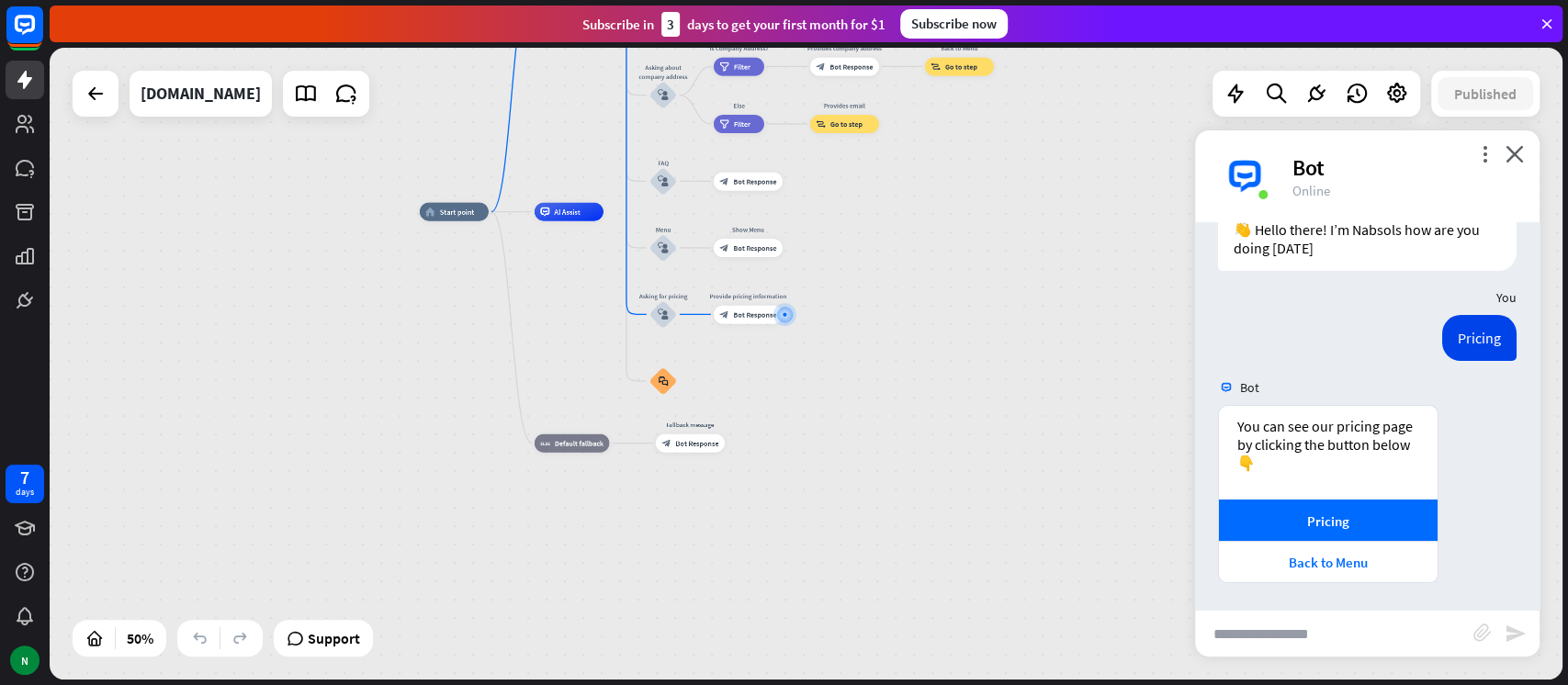 drag, startPoint x: 1080, startPoint y: 366, endPoint x: 1088, endPoint y: 143, distance: 223.14345 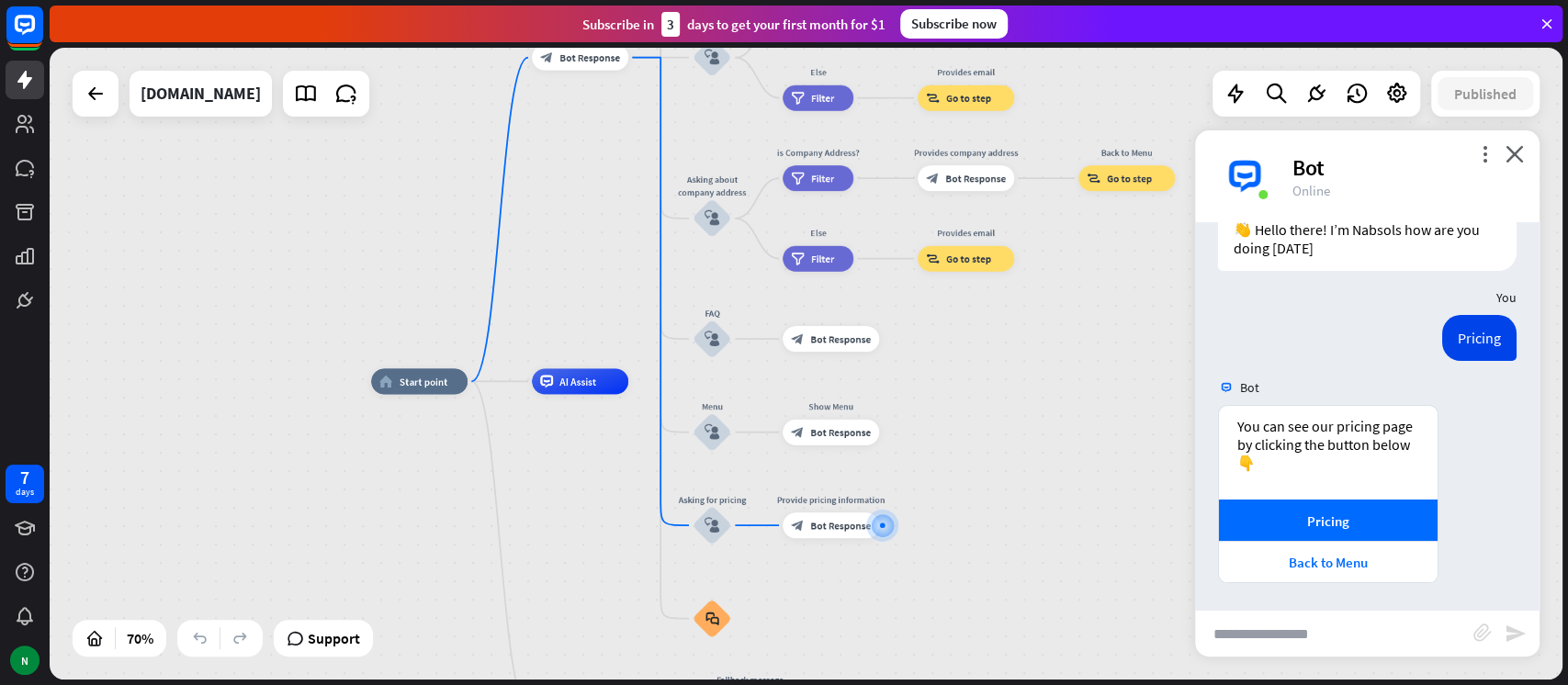 drag, startPoint x: 911, startPoint y: 182, endPoint x: 1030, endPoint y: 518, distance: 356.4506 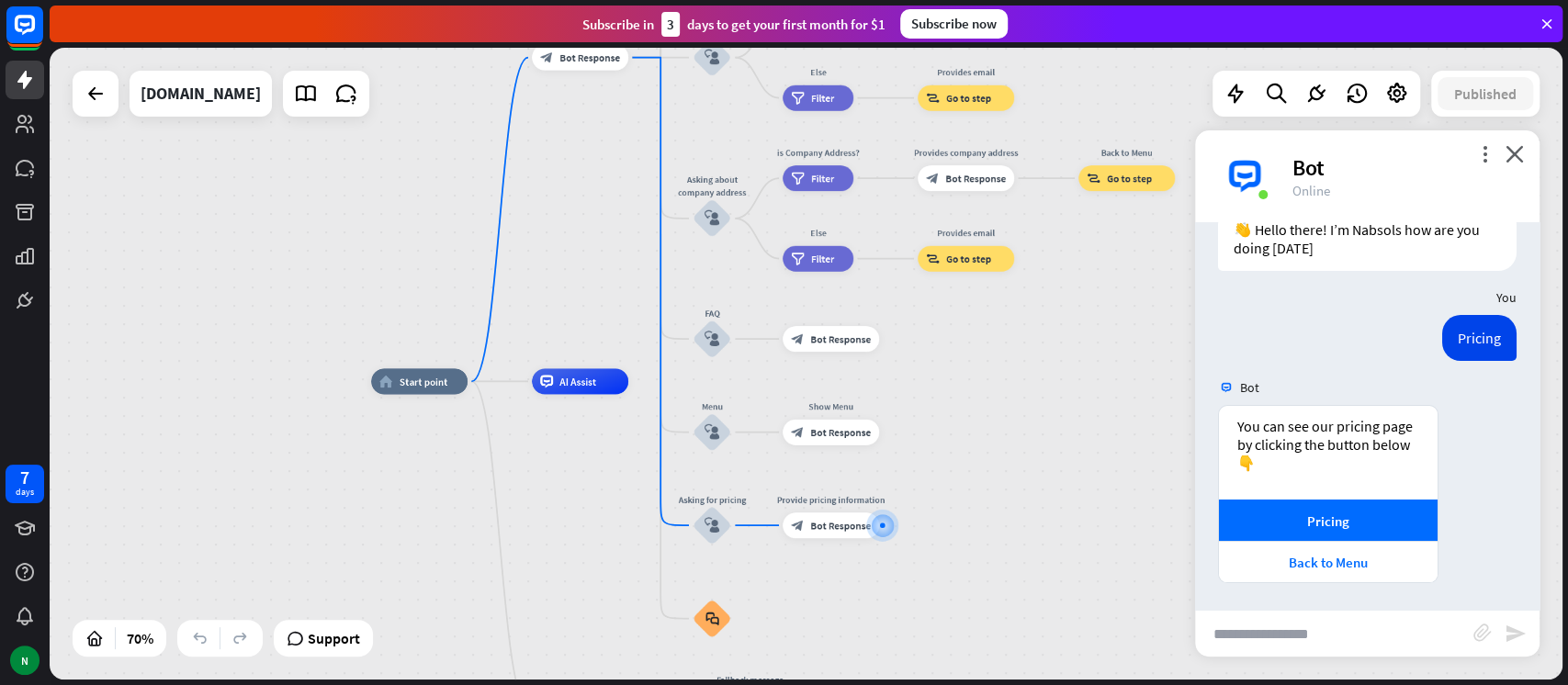 click on "home_2   Start point                 Welcome message   block_bot_response   Bot Response                 About us   block_user_input                 Provide company information   block_bot_response   Bot Response                 Back to Menu   block_user_input                 Was it helpful?   block_bot_response   Bot Response                 Yes   block_user_input                 Thank you!   block_bot_response   Bot Response                 No   block_user_input                 Back to Menu   block_goto   Go to step                 Contact us   block_user_input                 Contact flow   builder_tree   Flow                 Asking about email   block_user_input                   block_goto   Go to step                 Asking about phone number   block_user_input                 Is phone number?   filter   Filter                 Provides phone number   block_bot_response   Bot Response                 Back to Menu   block_goto   Go to step                 Else   filter   Filter" at bounding box center [900, 602] 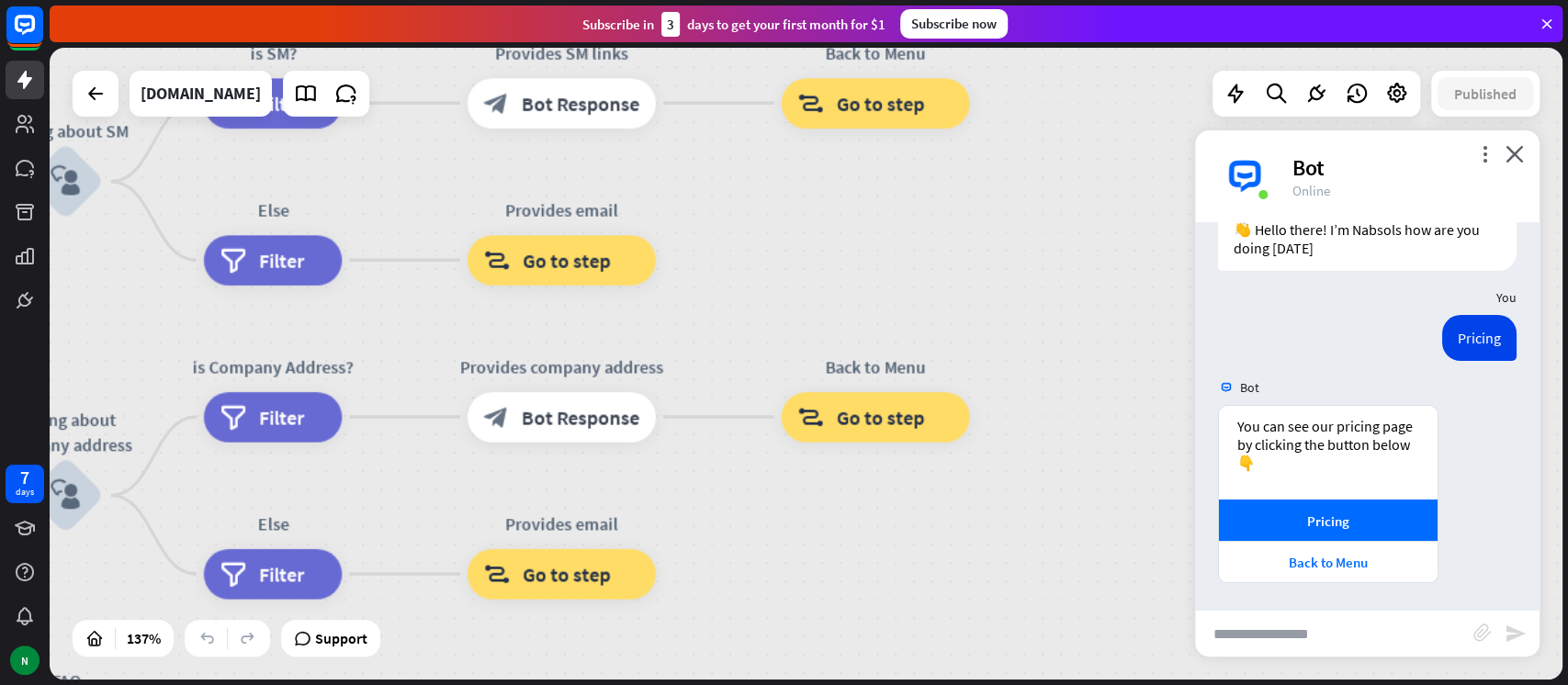 drag, startPoint x: 848, startPoint y: 263, endPoint x: 479, endPoint y: 647, distance: 532.557 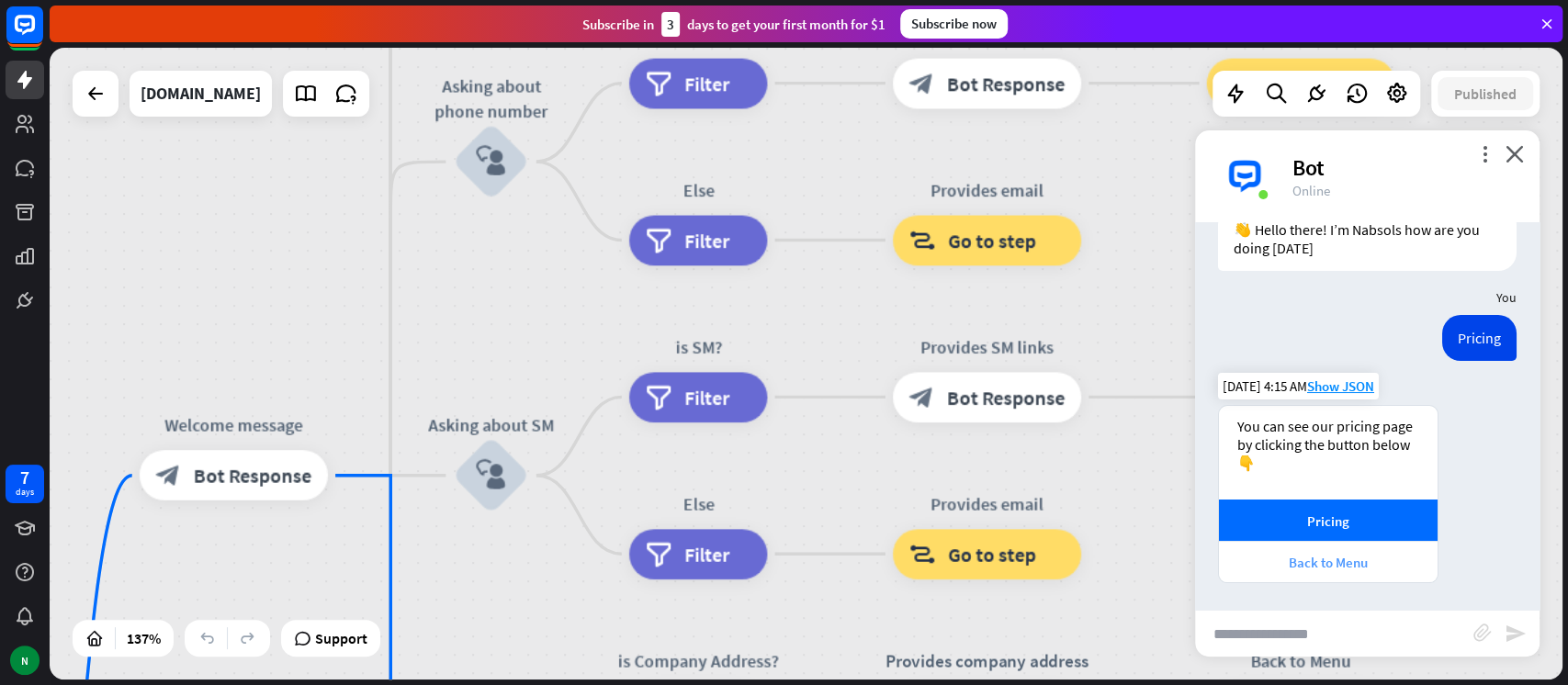 drag, startPoint x: 788, startPoint y: 298, endPoint x: 1224, endPoint y: 558, distance: 507.63767 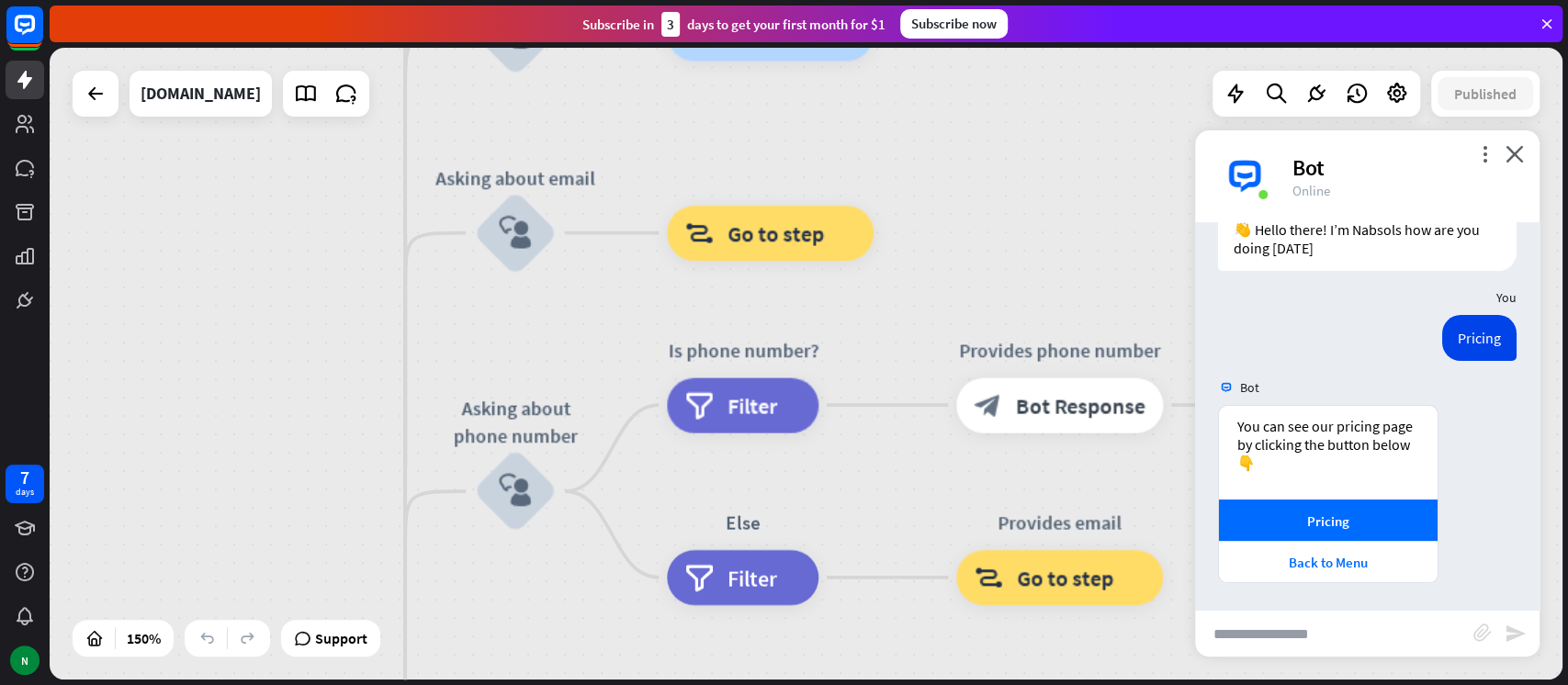 drag, startPoint x: 542, startPoint y: 285, endPoint x: 581, endPoint y: 732, distance: 448.69812 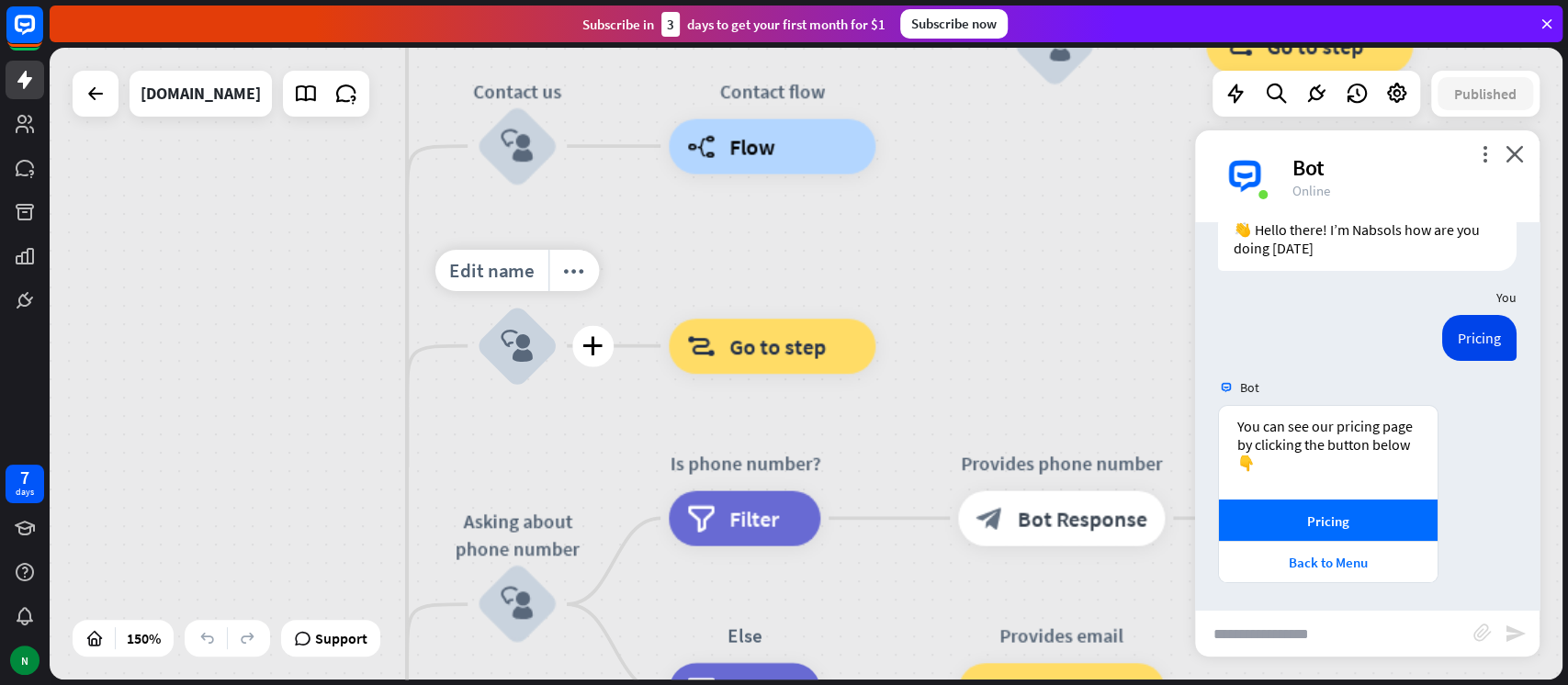 click on "7   days
N
close
Product Help
First steps   Get started with ChatBot       Help Center   Follow step-by-step tutorials       Academy   Level up your skill set       Contact us   Connect with our Product Experts
Subscribe [DATE]
to get your first month for $1
Subscribe now                         home_2   Start point                 Welcome message   block_bot_response   Bot Response                 About us   block_user_input                 Provide company information   block_bot_response   Bot Response                 Back to Menu   block_user_input                 Was it helpful?   block_bot_response" at bounding box center (784, 342) 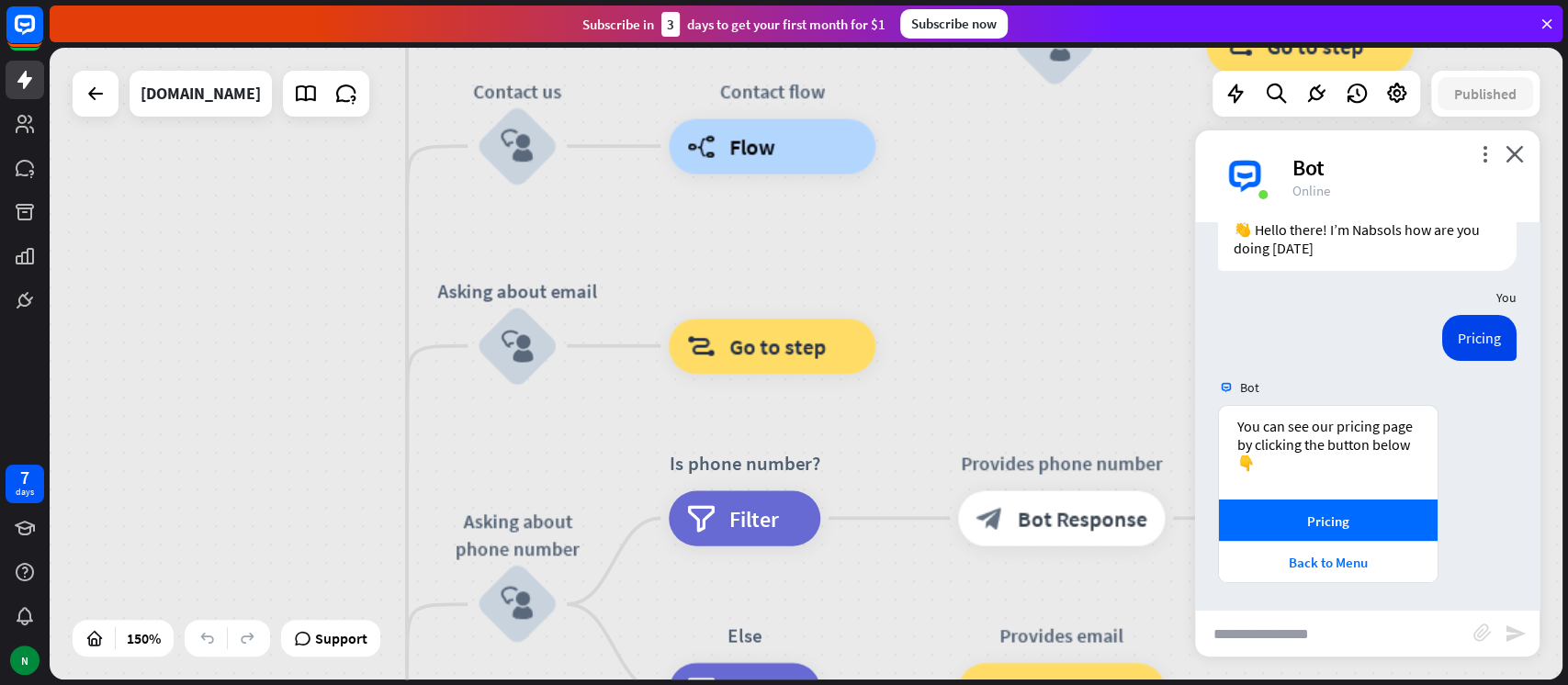 drag, startPoint x: 523, startPoint y: 502, endPoint x: 662, endPoint y: 300, distance: 245.204 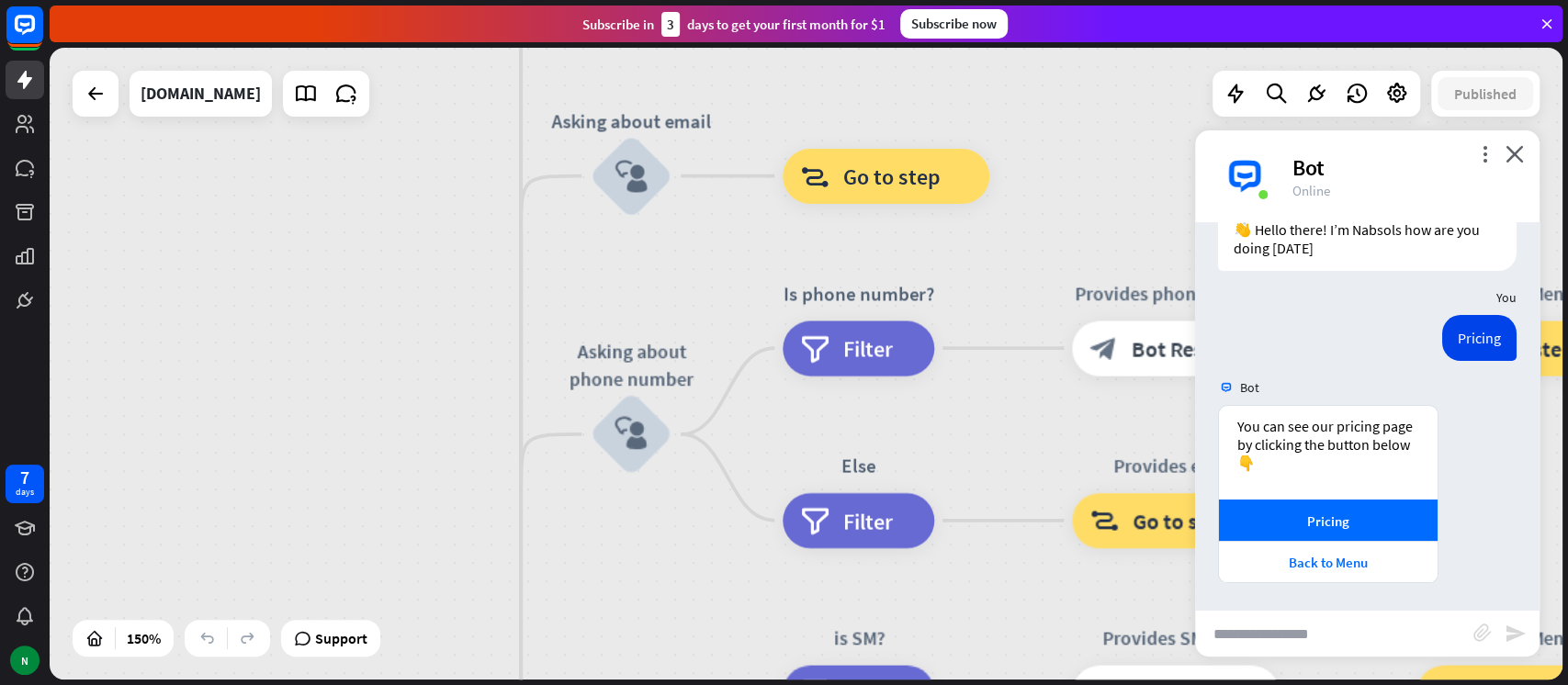 drag, startPoint x: 614, startPoint y: 577, endPoint x: 652, endPoint y: 351, distance: 229.17242 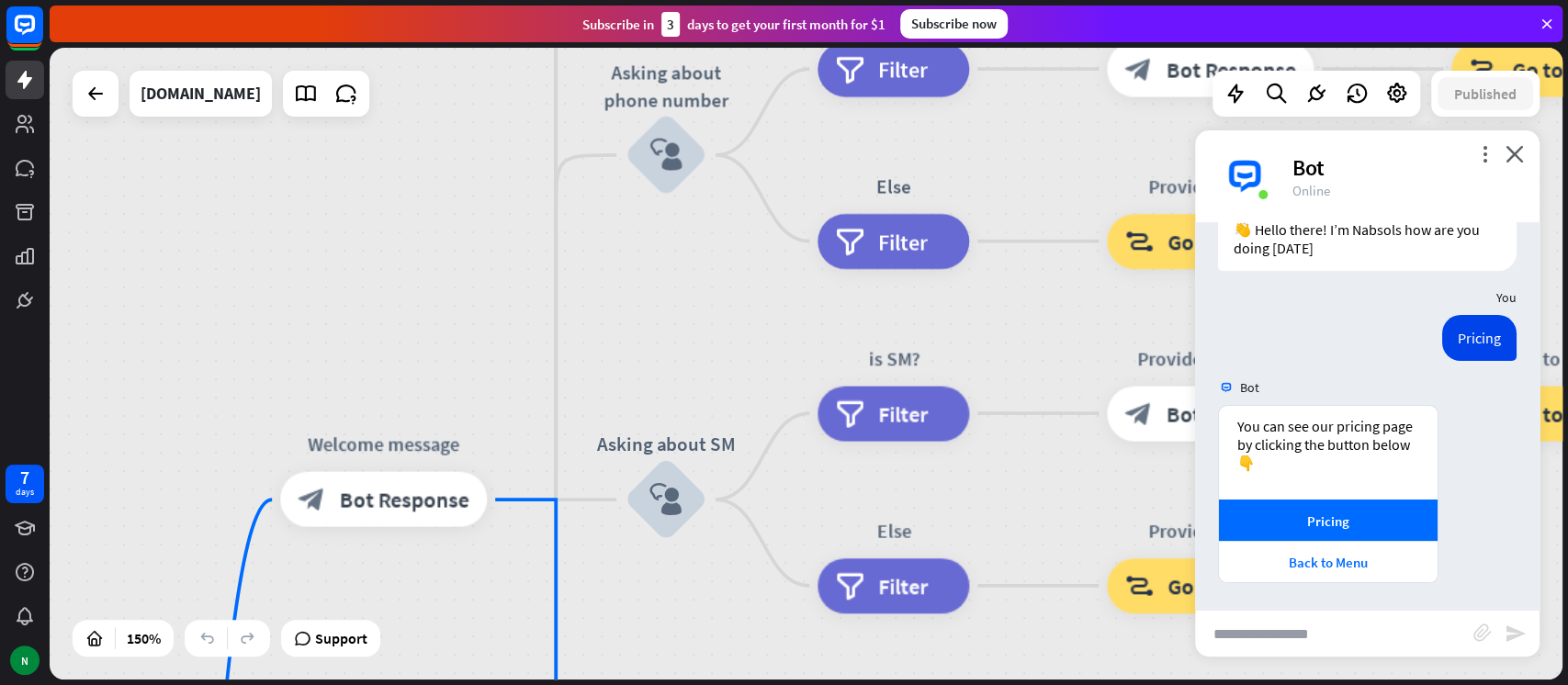 drag, startPoint x: 629, startPoint y: 432, endPoint x: 647, endPoint y: 261, distance: 171.94476 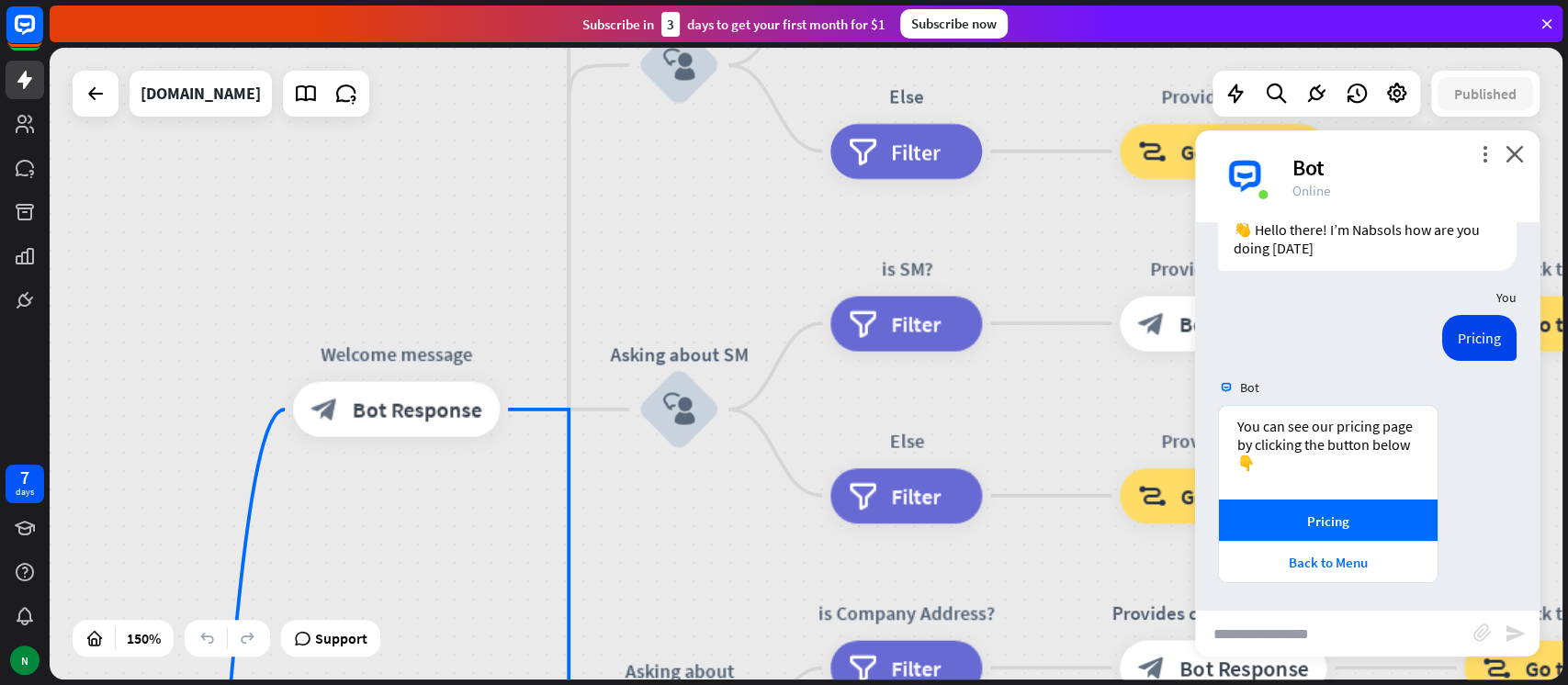 drag, startPoint x: 554, startPoint y: 576, endPoint x: 564, endPoint y: 223, distance: 353.14161 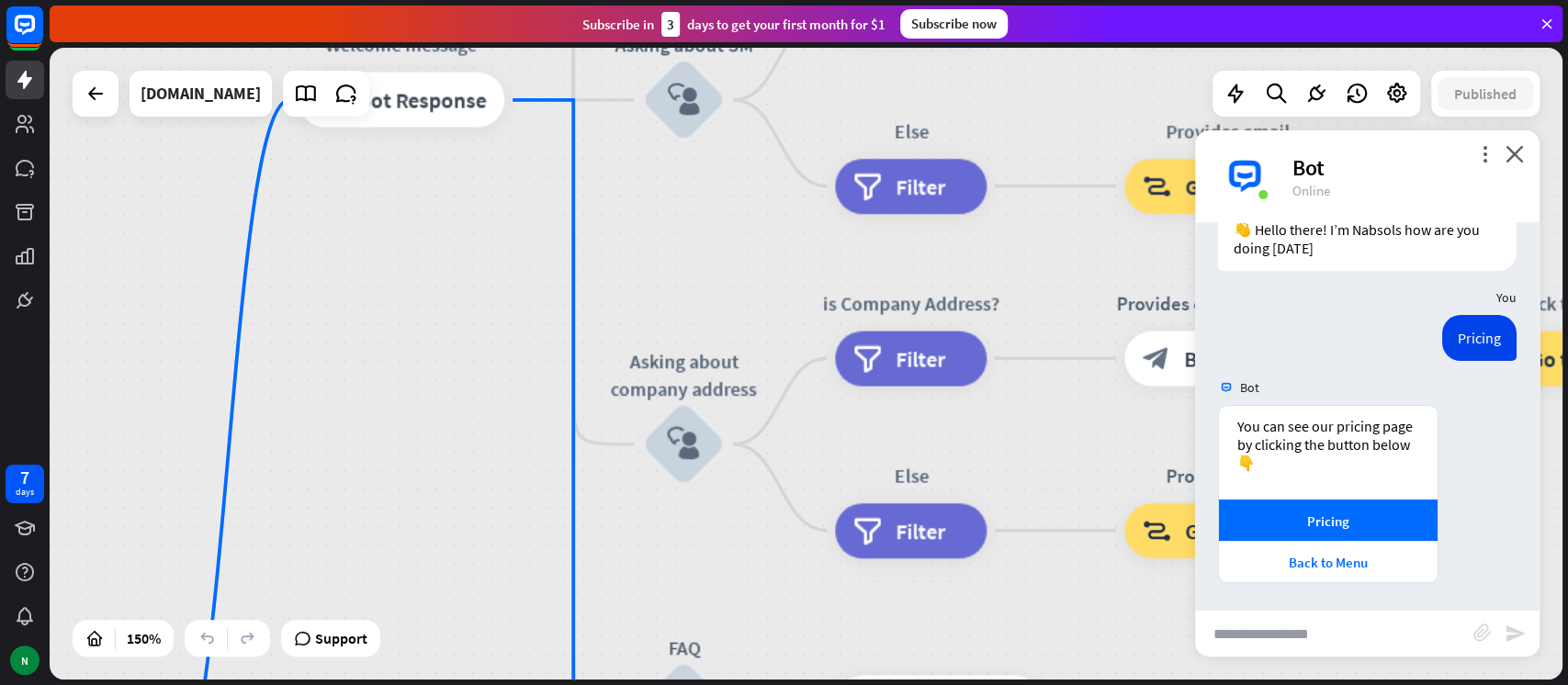 click on "home_2   Start point                 Welcome message   block_bot_response   Bot Response                 About us   block_user_input                 Provide company information   block_bot_response   Bot Response                 Back to Menu   block_user_input                 Was it helpful?   block_bot_response   Bot Response                 Yes   block_user_input                 Thank you!   block_bot_response   Bot Response                 No   block_user_input                 Back to Menu   block_goto   Go to step                 Contact us   block_user_input                 Contact flow   builder_tree   Flow                 Asking about email   block_user_input                   block_goto   Go to step                 Asking about phone number   block_user_input                 Is phone number?   filter   Filter                 Provides phone number   block_bot_response   Bot Response                 Back to Menu   block_goto   Go to step                 Else   filter   Filter" at bounding box center (806, 364) 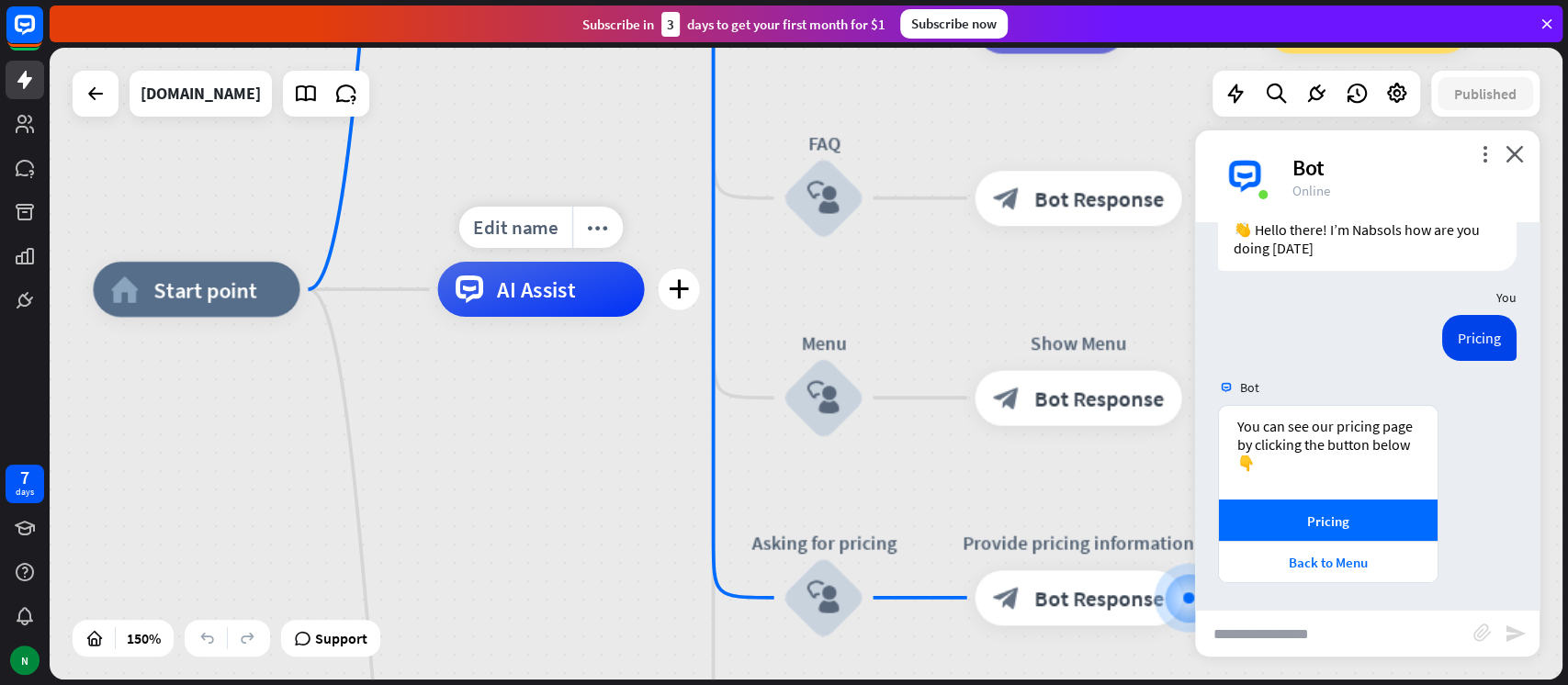 click on "AI Assist" at bounding box center (536, 289) 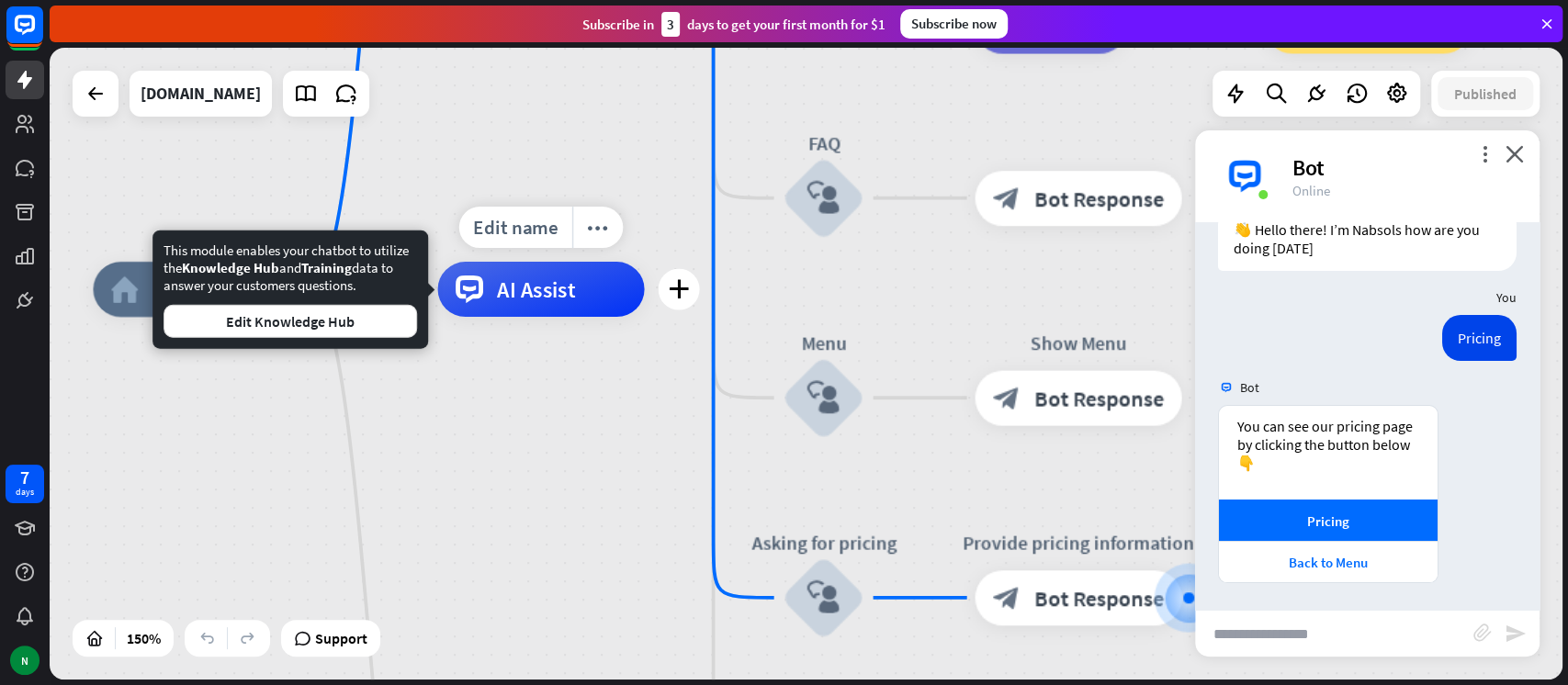 click on "AI Assist" at bounding box center [540, 289] 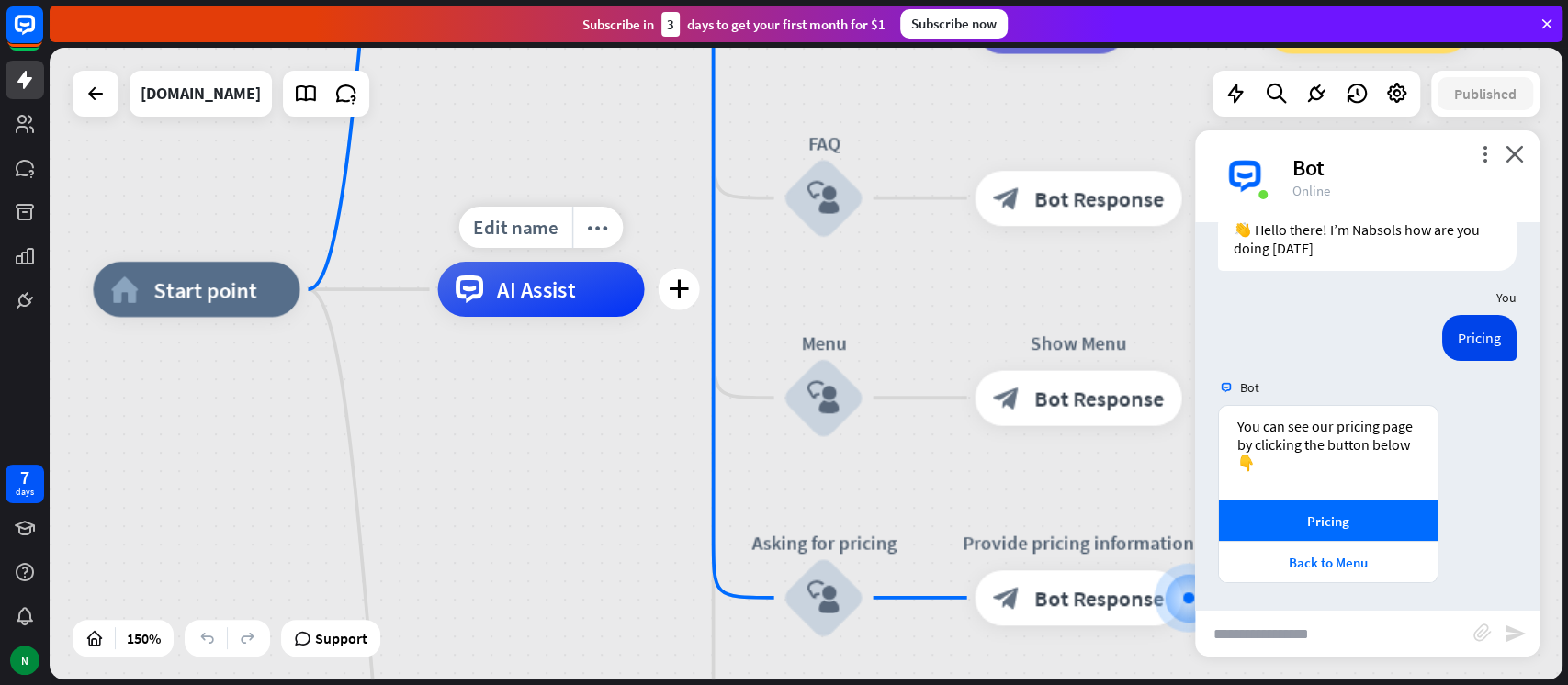 click on "AI Assist" at bounding box center [540, 289] 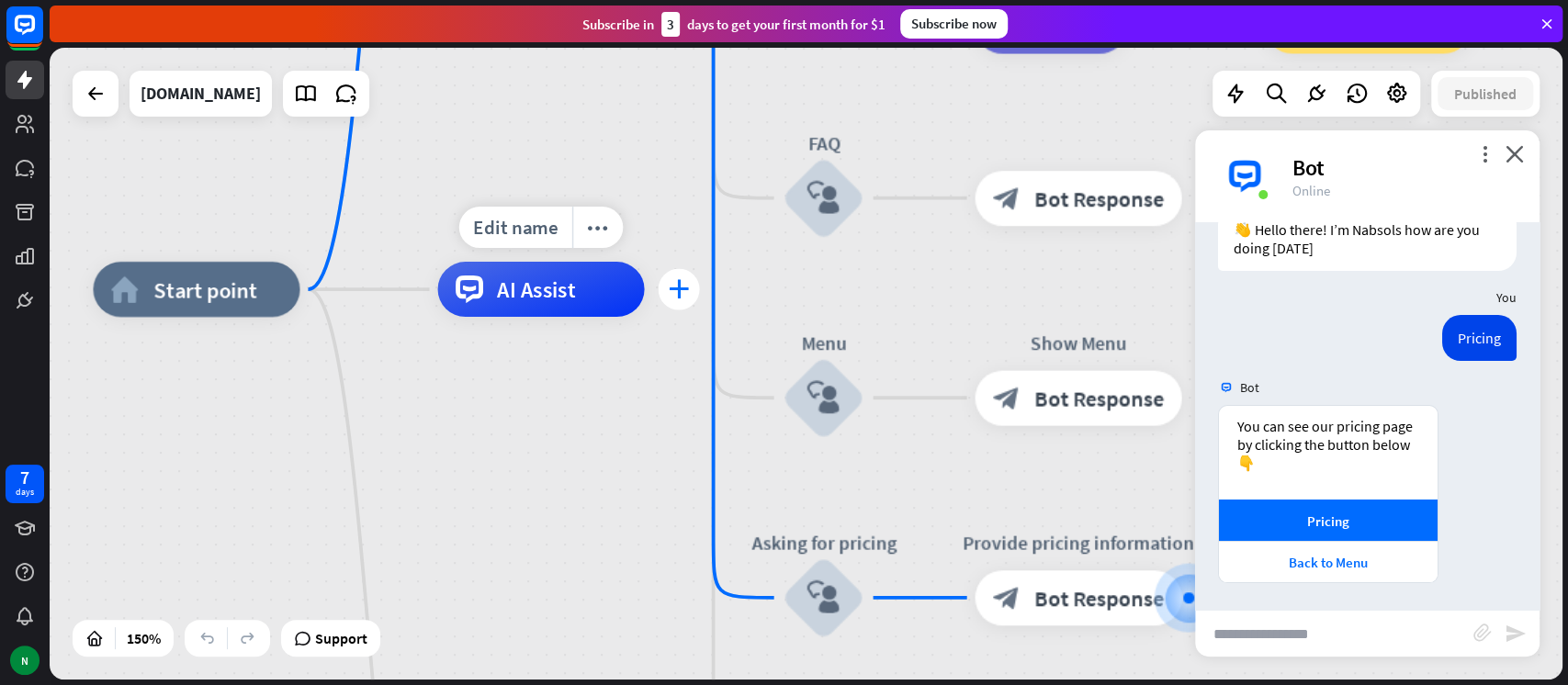 click on "plus" at bounding box center (679, 289) 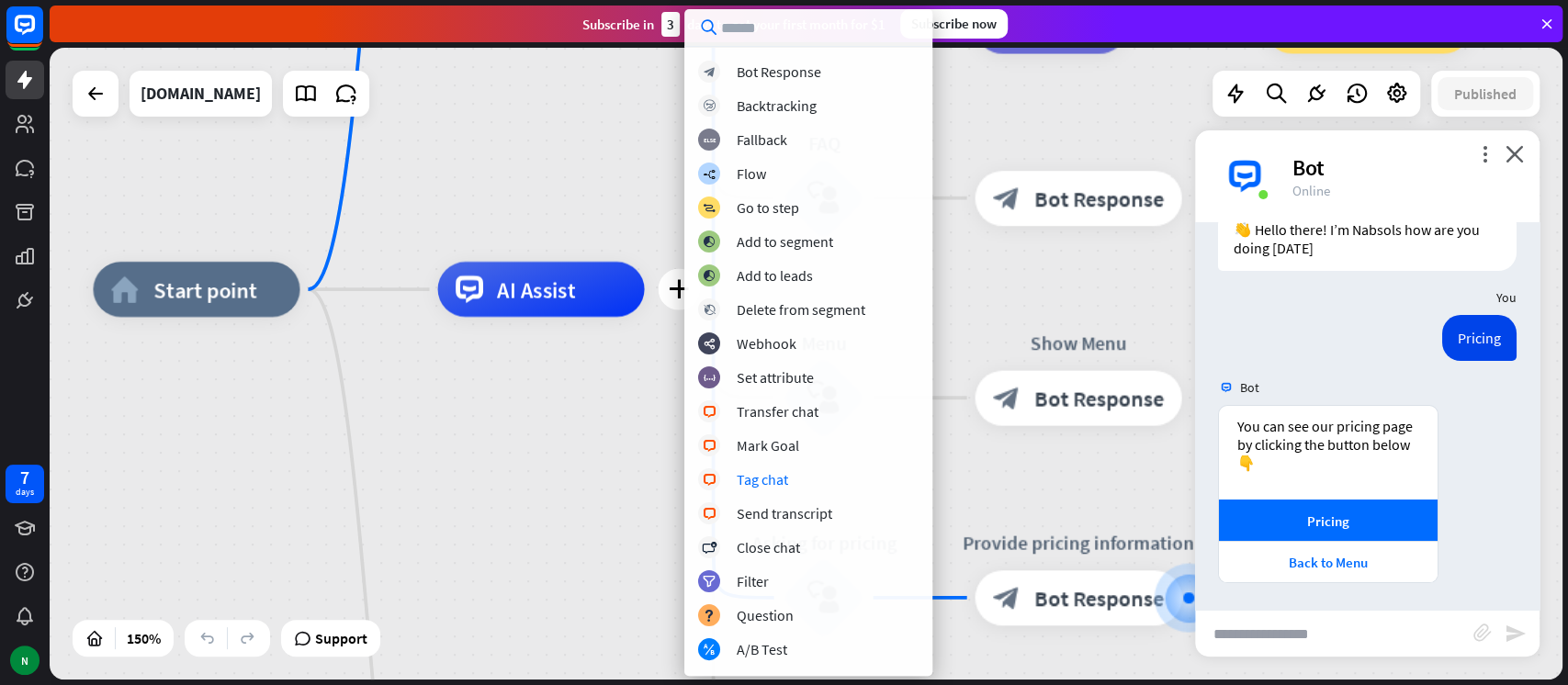 click on "home_2   Start point                 Welcome message   block_bot_response   Bot Response                 About us   block_user_input                 Provide company information   block_bot_response   Bot Response                 Back to Menu   block_user_input                 Was it helpful?   block_bot_response   Bot Response                 Yes   block_user_input                 Thank you!   block_bot_response   Bot Response                 No   block_user_input                 Back to Menu   block_goto   Go to step                 Contact us   block_user_input                 Contact flow   builder_tree   Flow                 Asking about email   block_user_input                   block_goto   Go to step                 Asking about phone number   block_user_input                 Is phone number?   filter   Filter                 Provides phone number   block_bot_response   Bot Response                 Back to Menu   block_goto   Go to step                 Else   filter   Filter" at bounding box center [1227, 763] 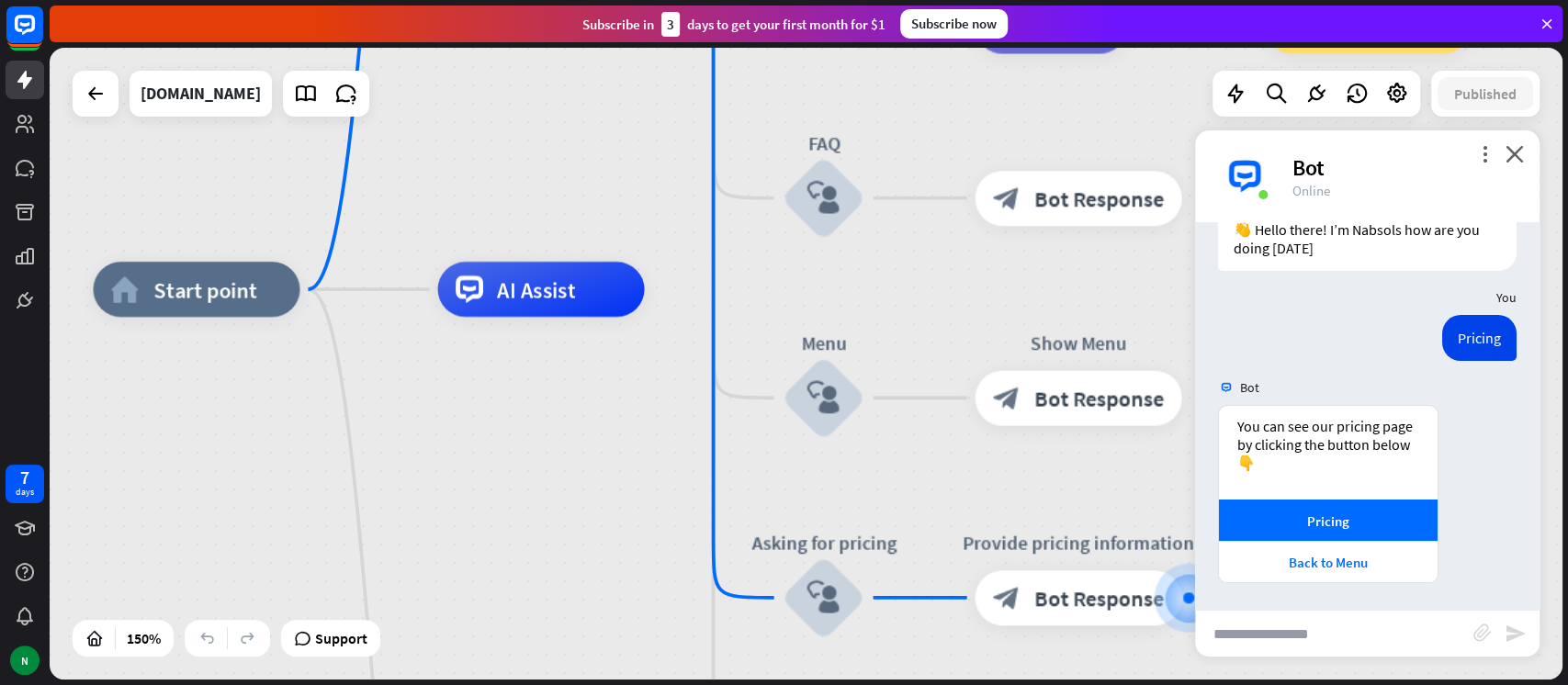 click on "Bot" at bounding box center (1404, 167) 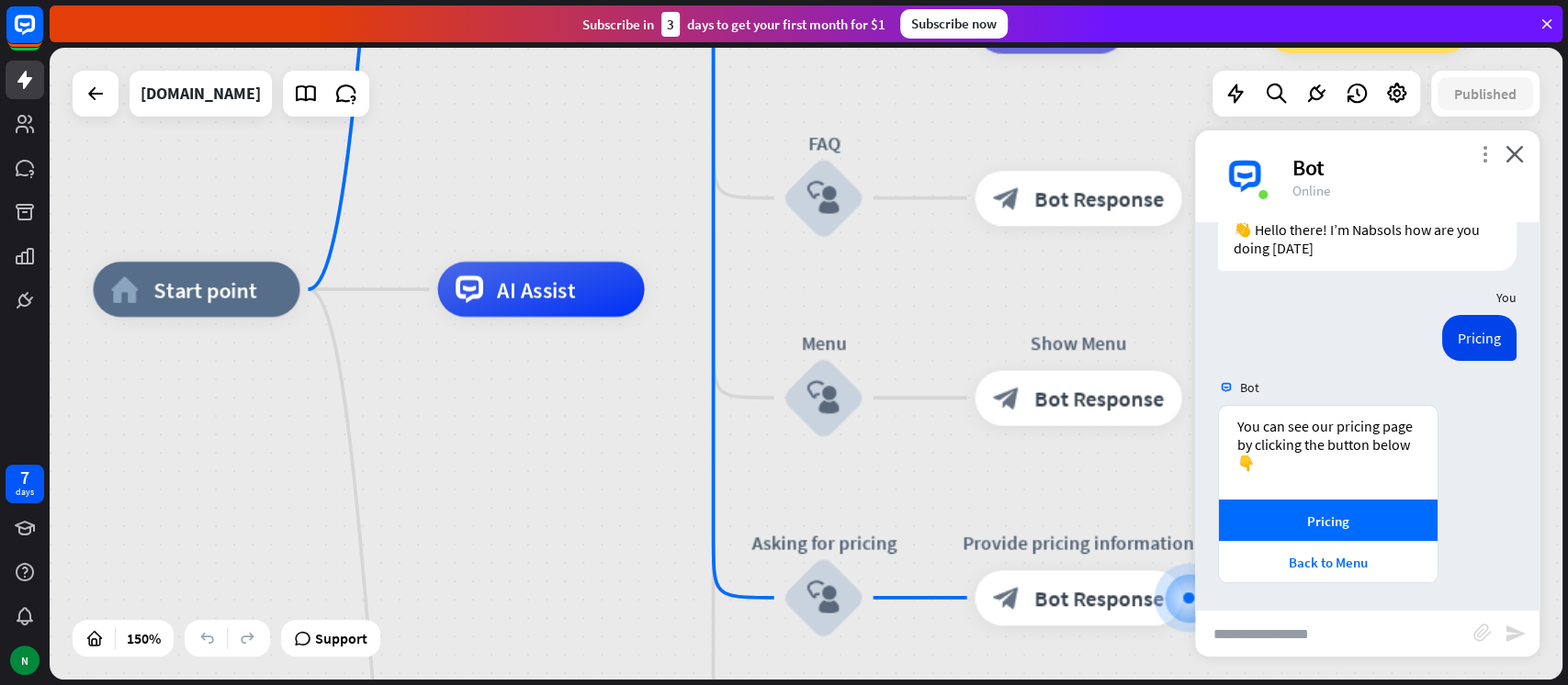 click on "more_vert" at bounding box center (1484, 153) 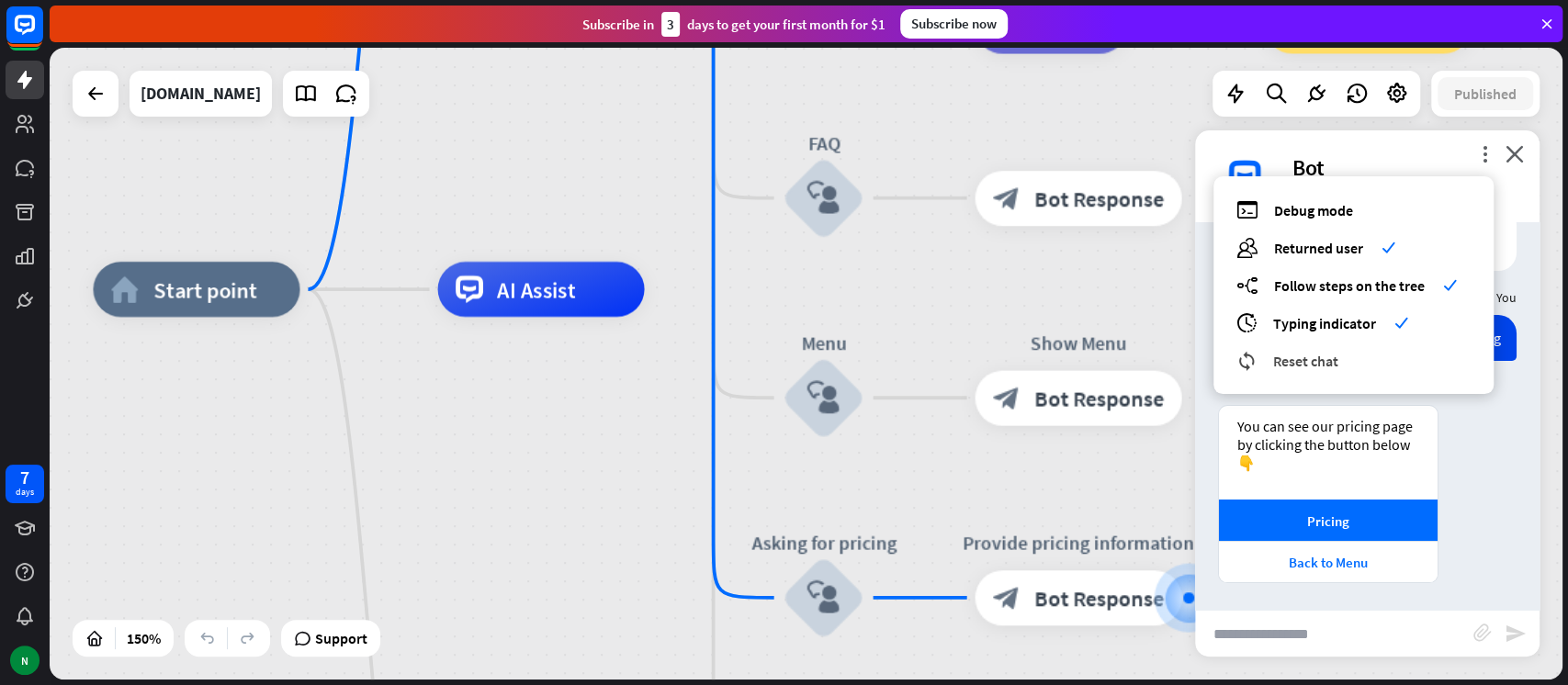 click on "Reset chat" at bounding box center (1305, 361) 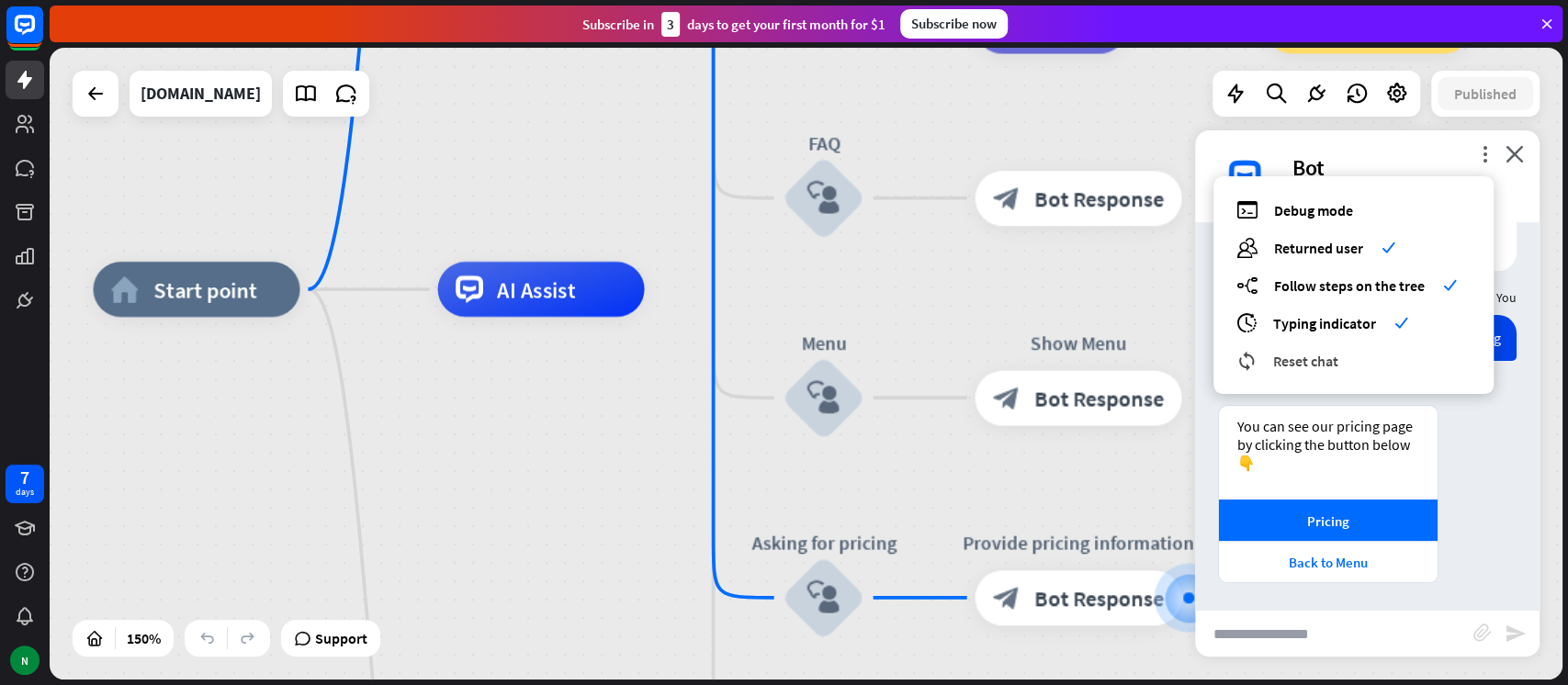 scroll, scrollTop: 0, scrollLeft: 0, axis: both 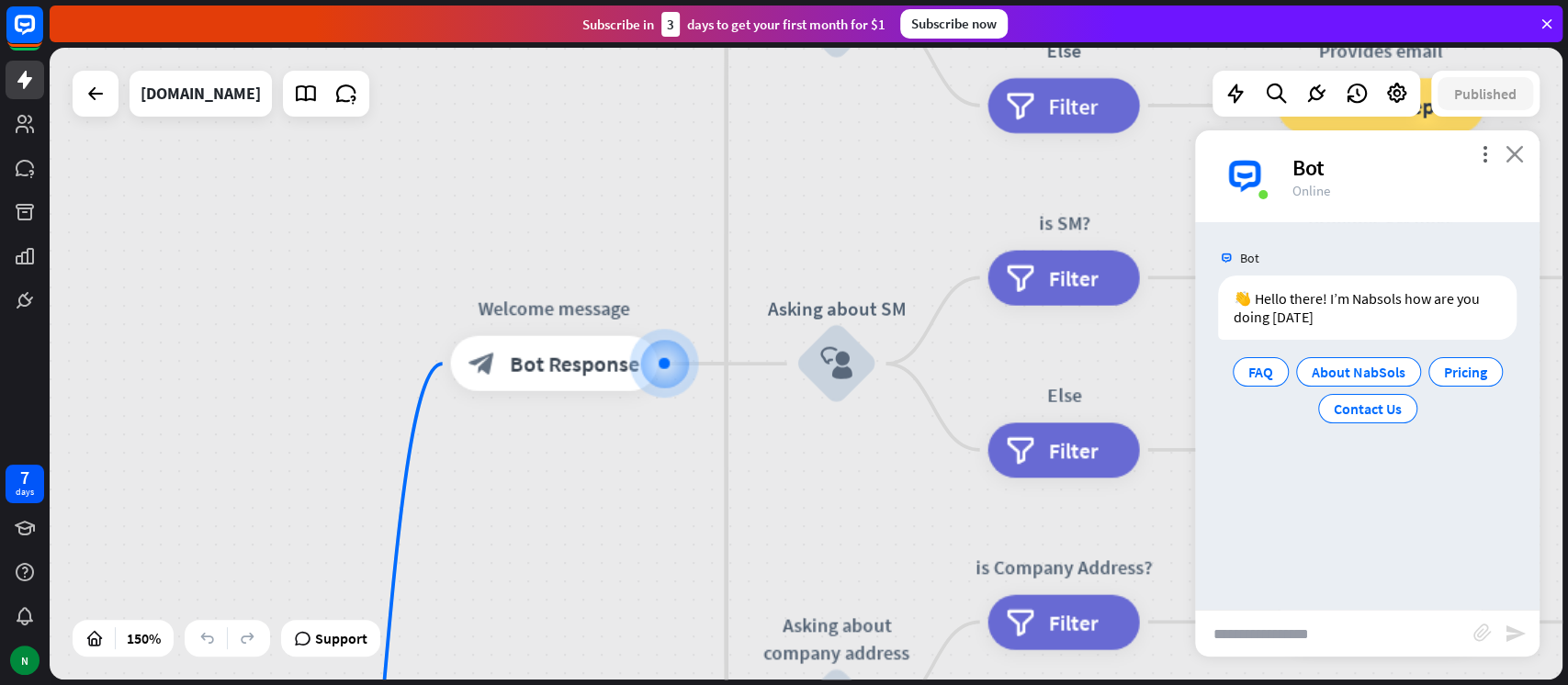 click on "close" at bounding box center [1515, 153] 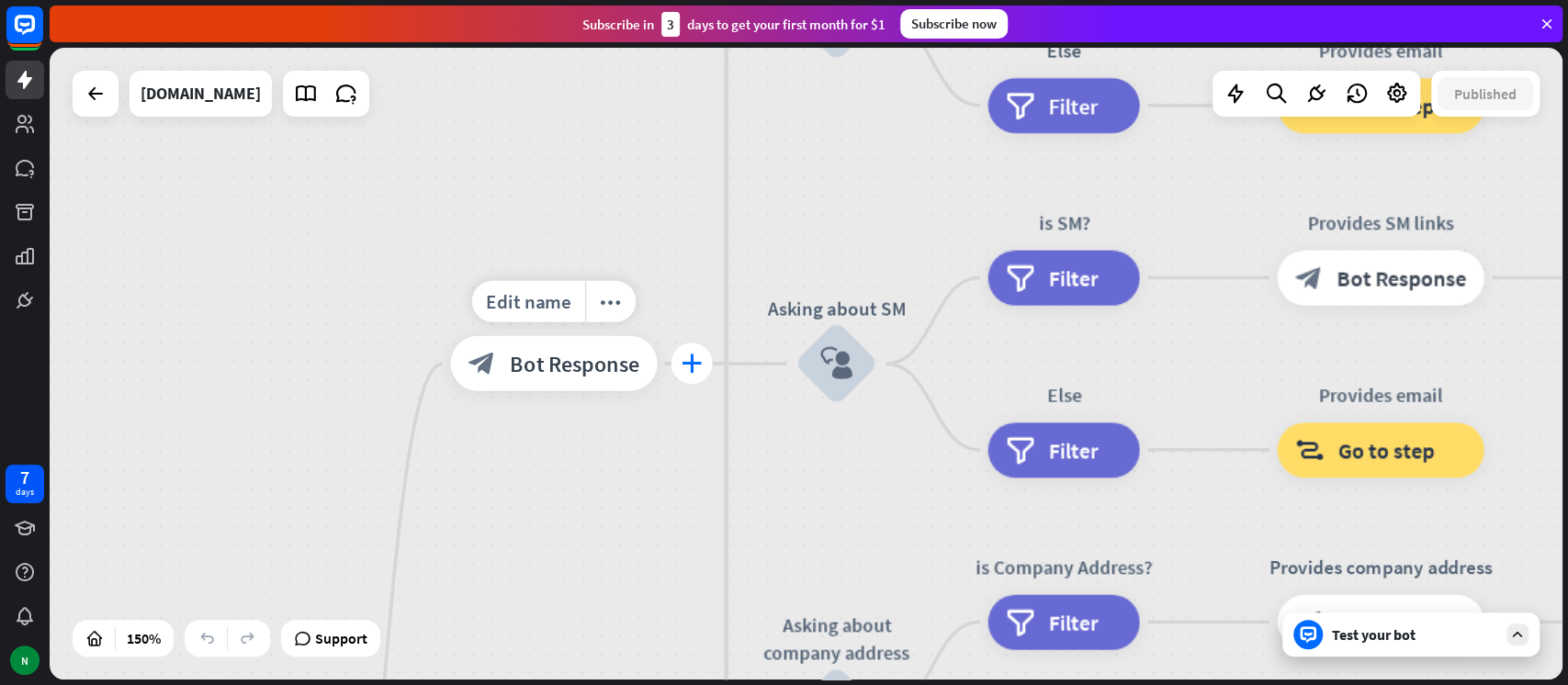 click on "plus" at bounding box center [692, 364] 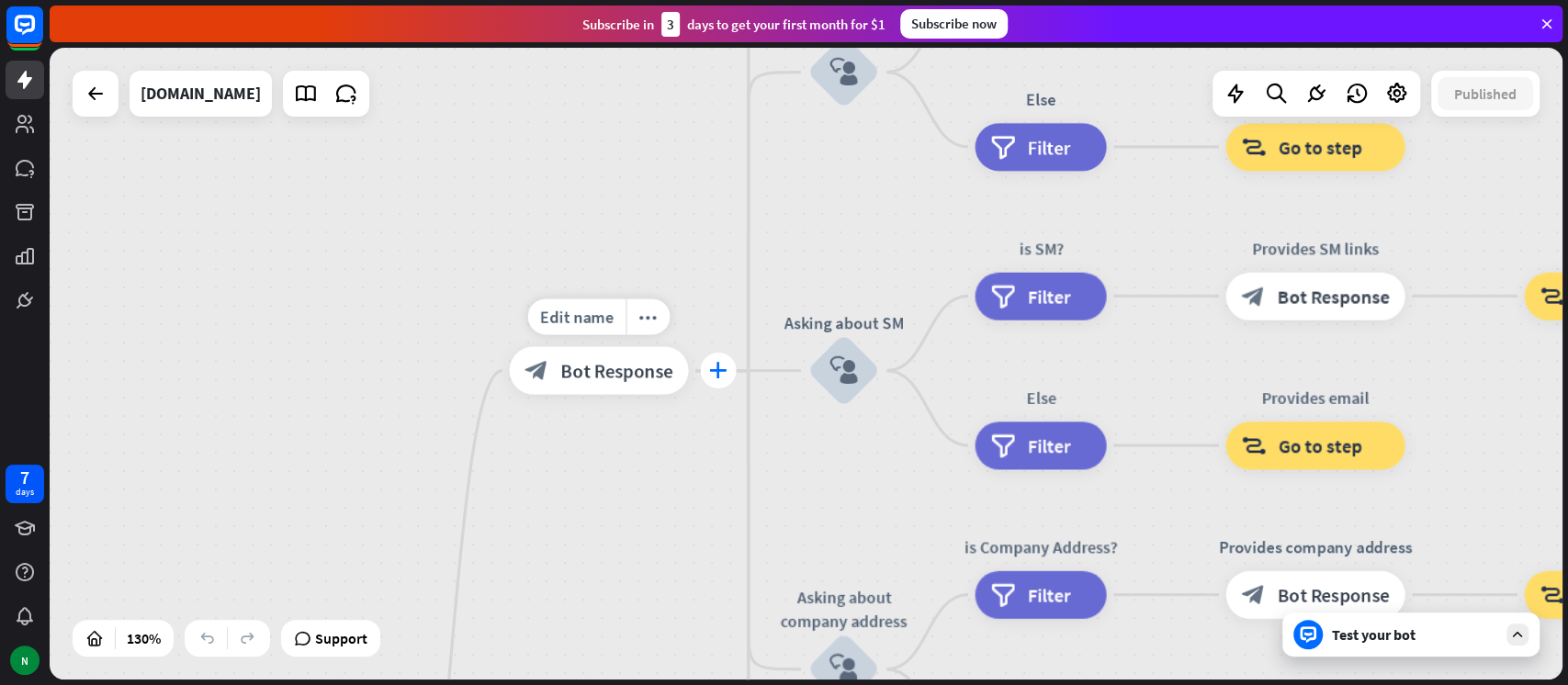 click on "plus" at bounding box center (718, 371) 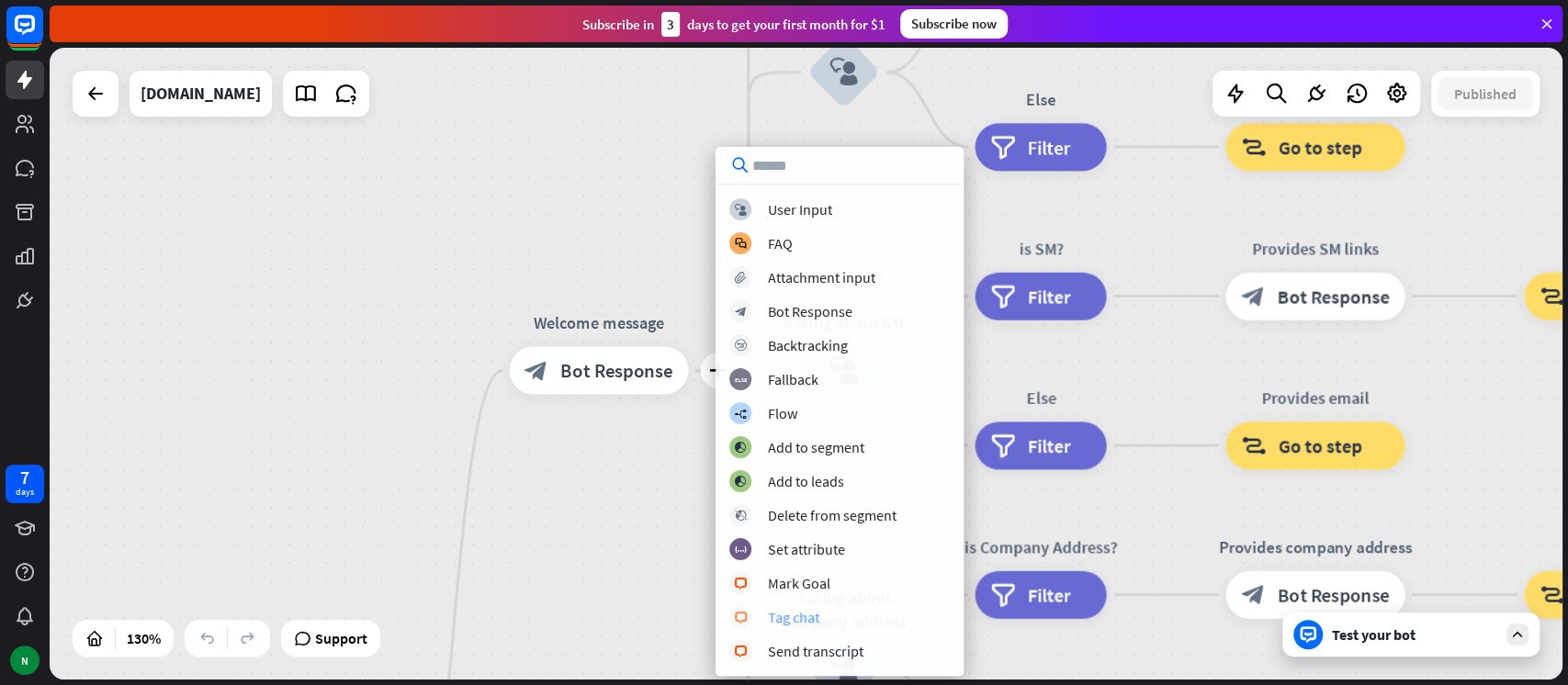click on "Tag chat" at bounding box center (794, 617) 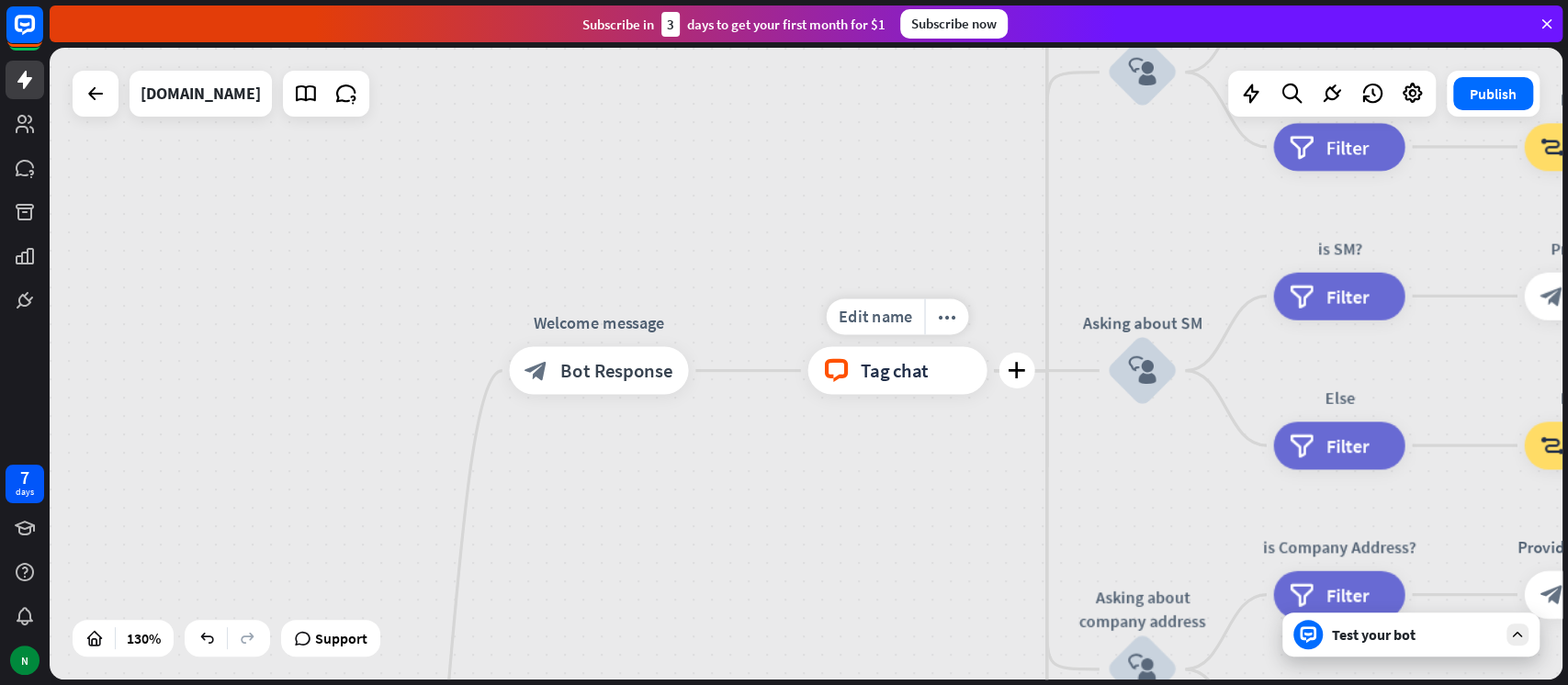 click on "block_livechat   Tag chat" at bounding box center [897, 371] 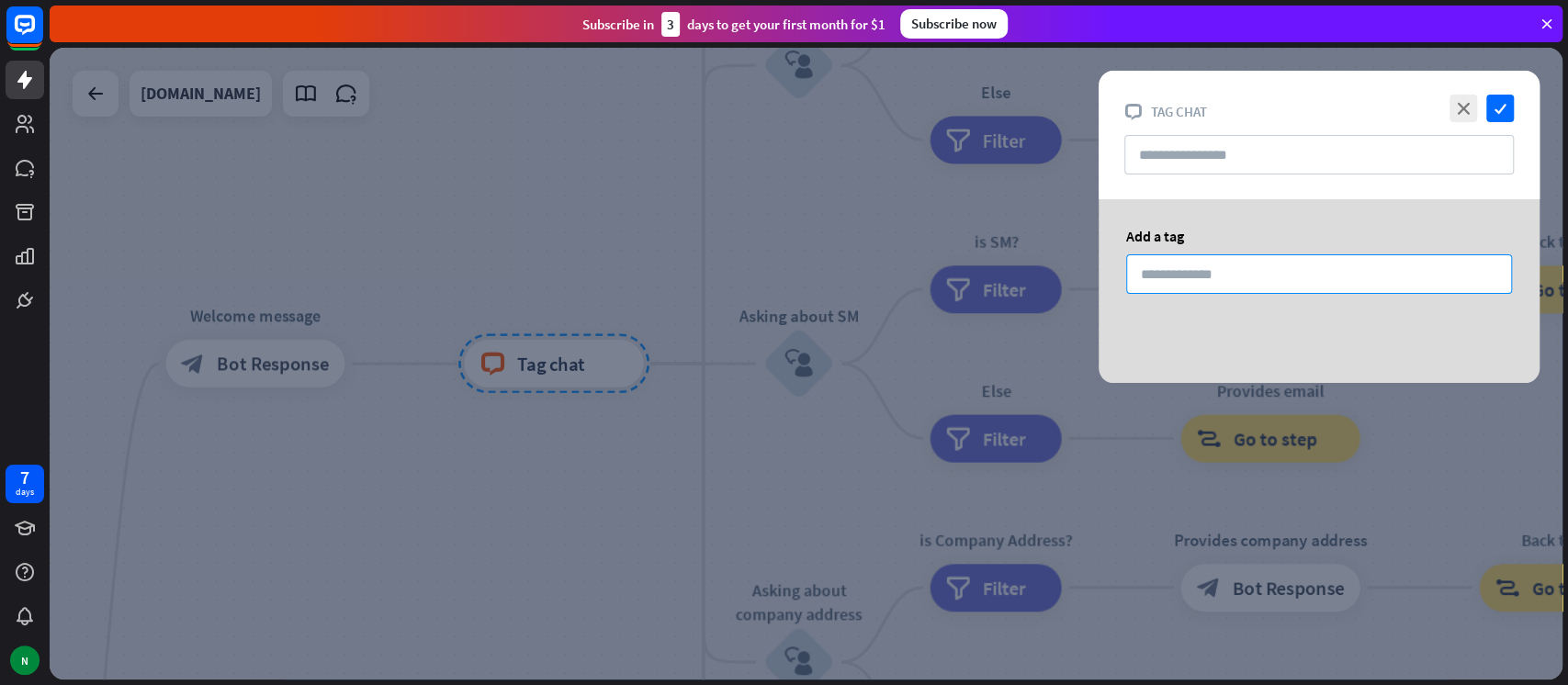 click at bounding box center (1319, 274) 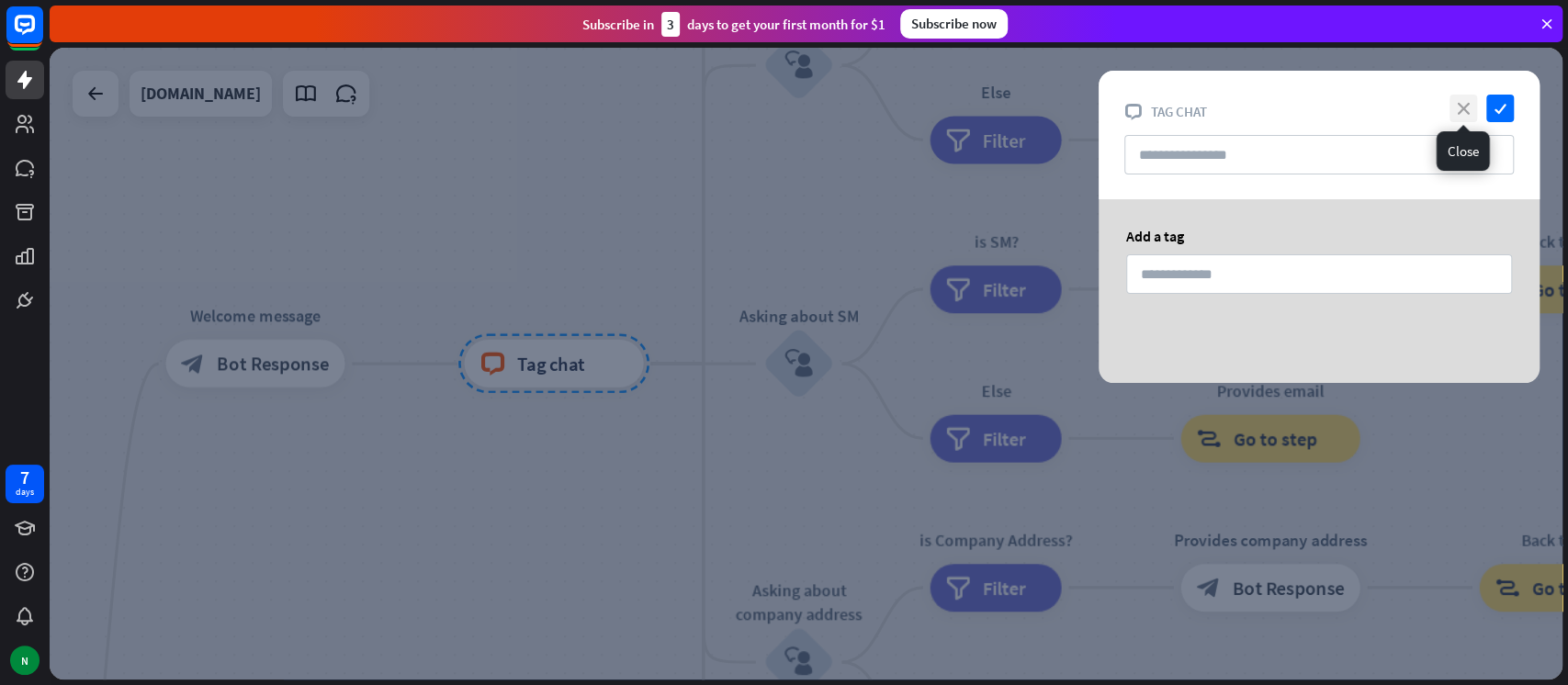 click on "close" at bounding box center (1463, 108) 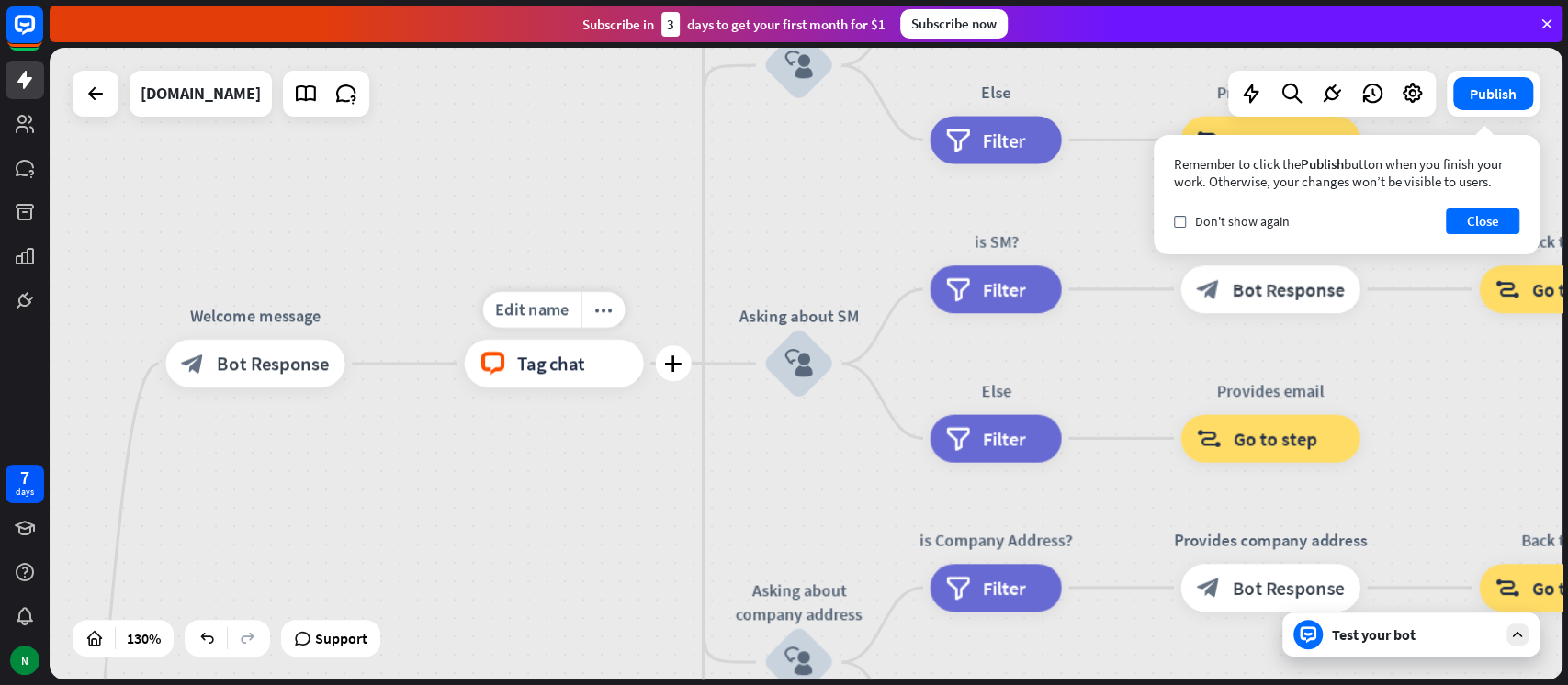 click on "block_livechat   Tag chat" at bounding box center [554, 364] 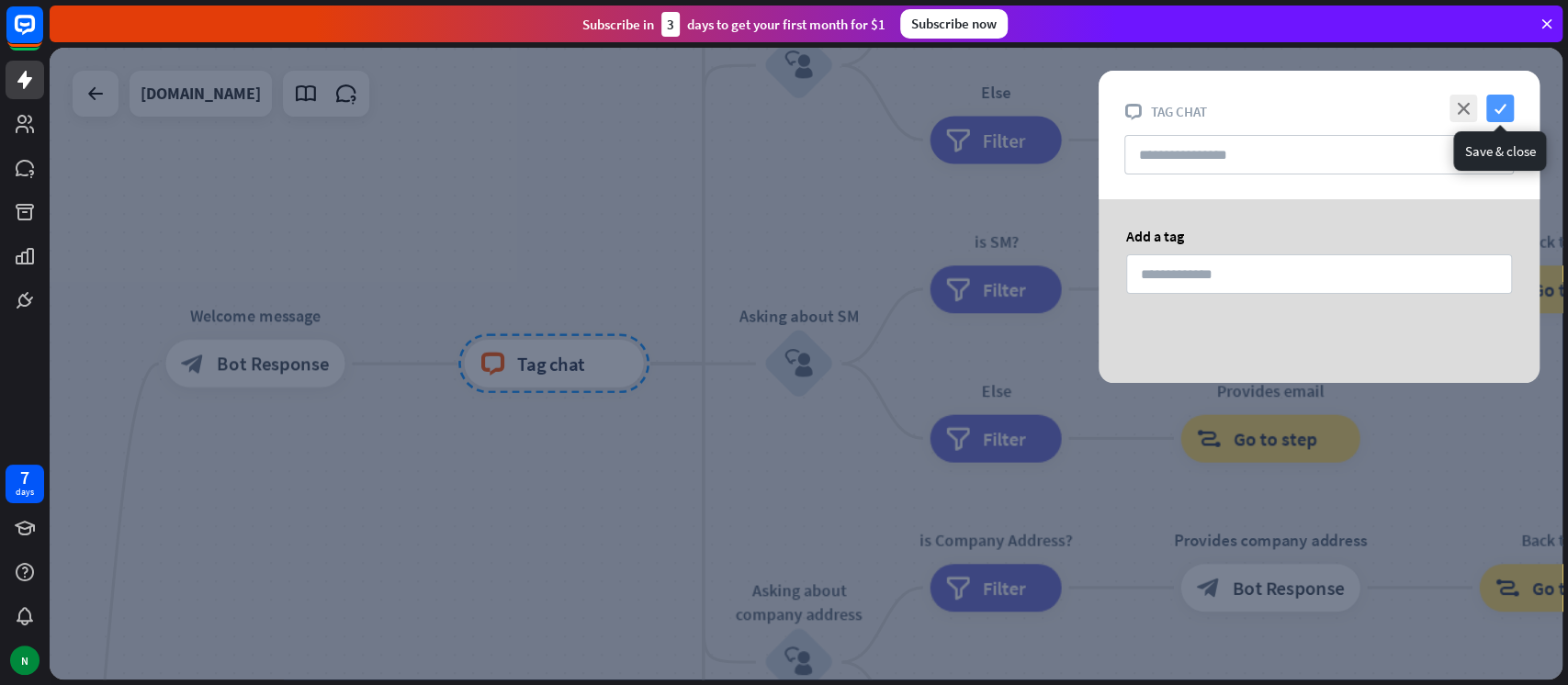 click on "check" at bounding box center [1500, 108] 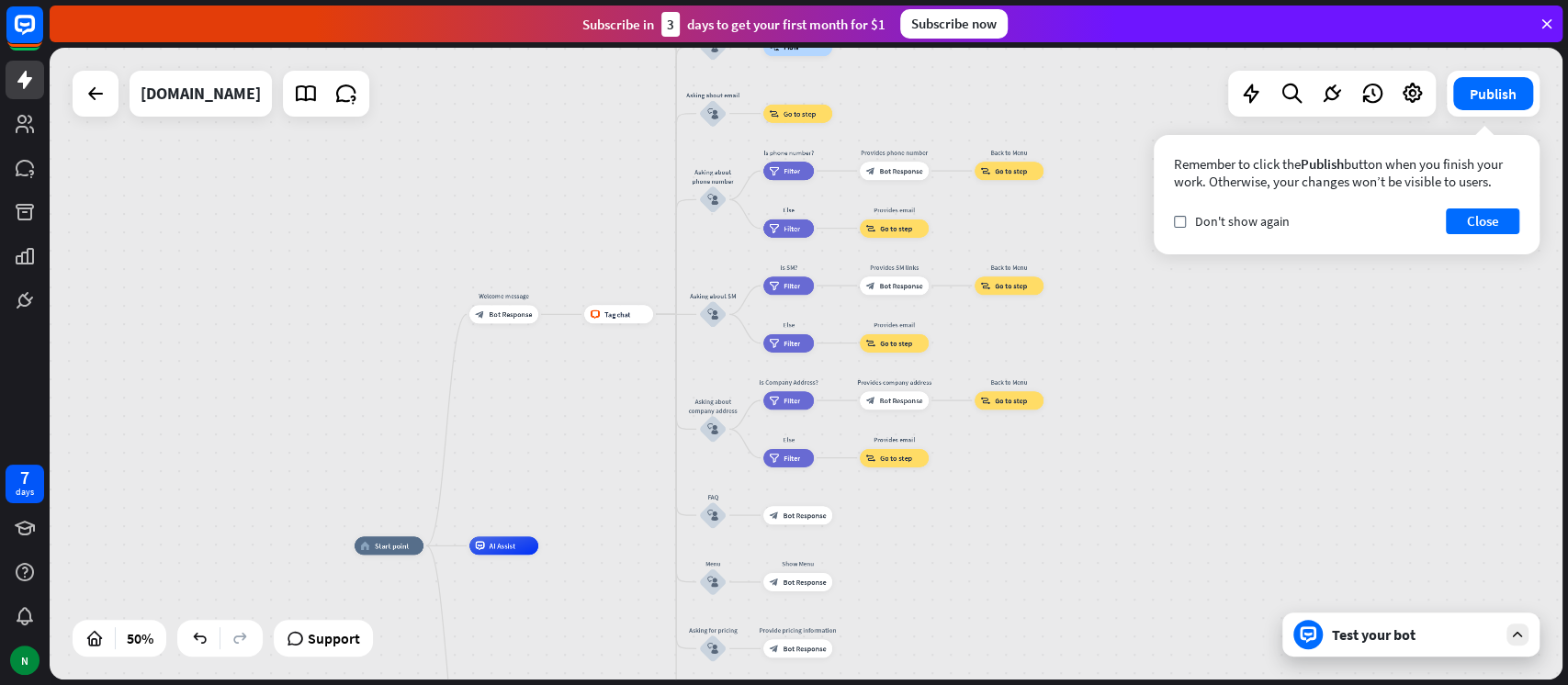 drag, startPoint x: 616, startPoint y: 525, endPoint x: 647, endPoint y: 77, distance: 449.0713 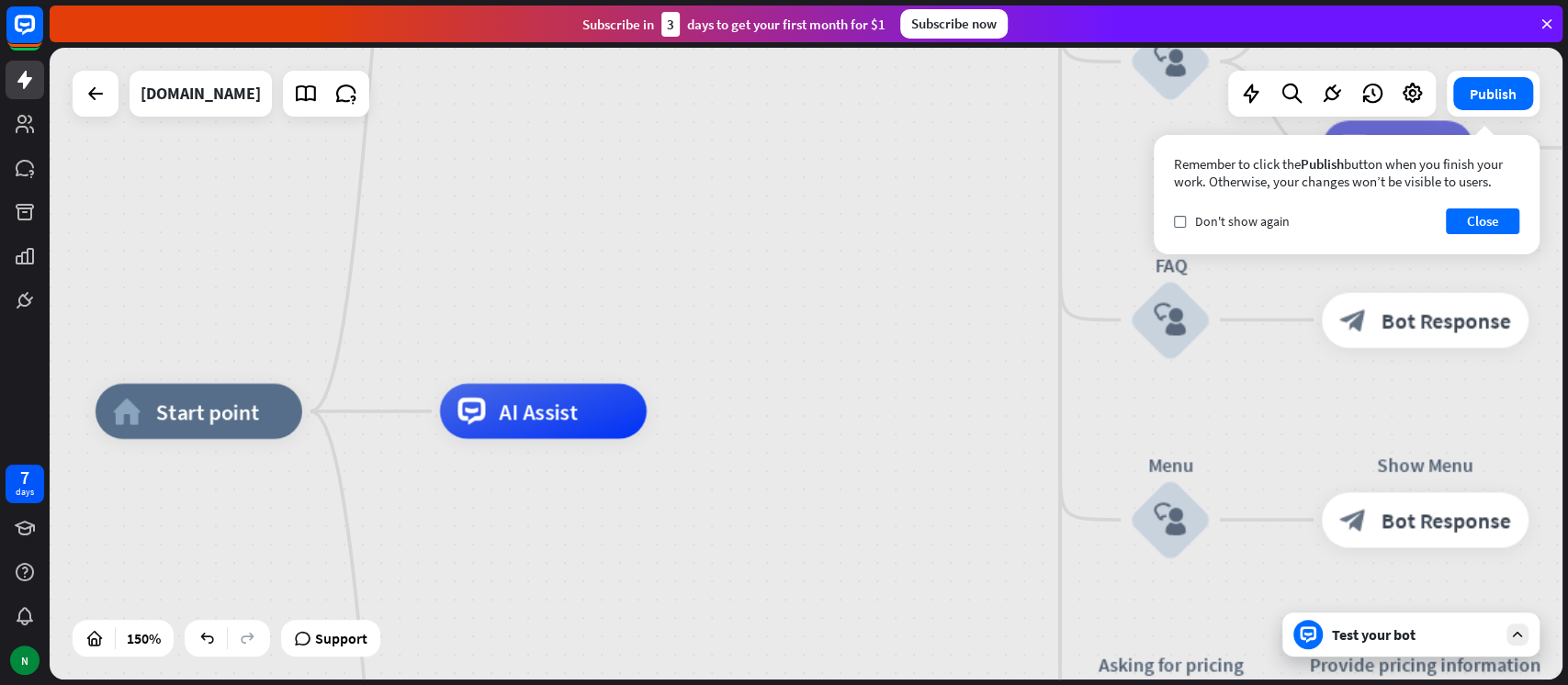 drag, startPoint x: 781, startPoint y: 163, endPoint x: 870, endPoint y: 732, distance: 575.9184 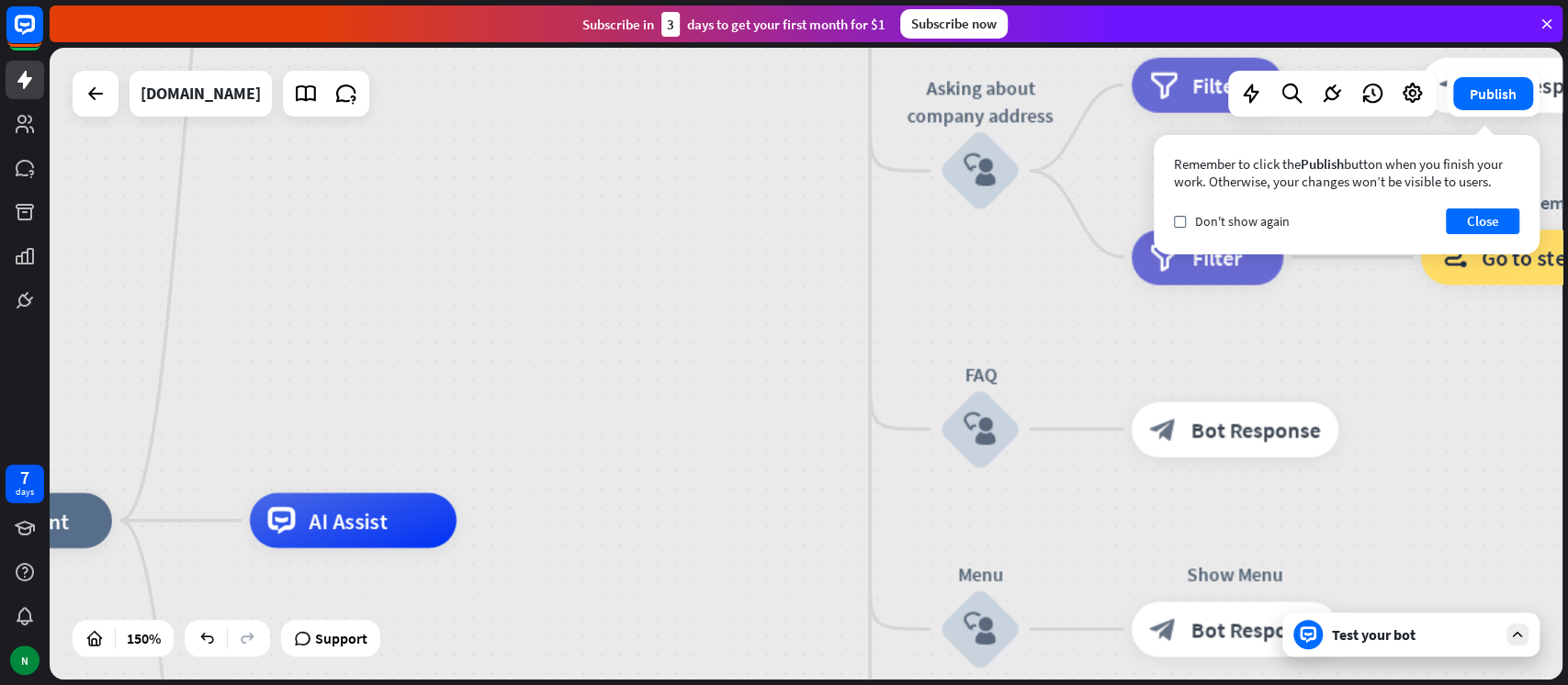 drag, startPoint x: 946, startPoint y: 467, endPoint x: 682, endPoint y: 732, distance: 374.06016 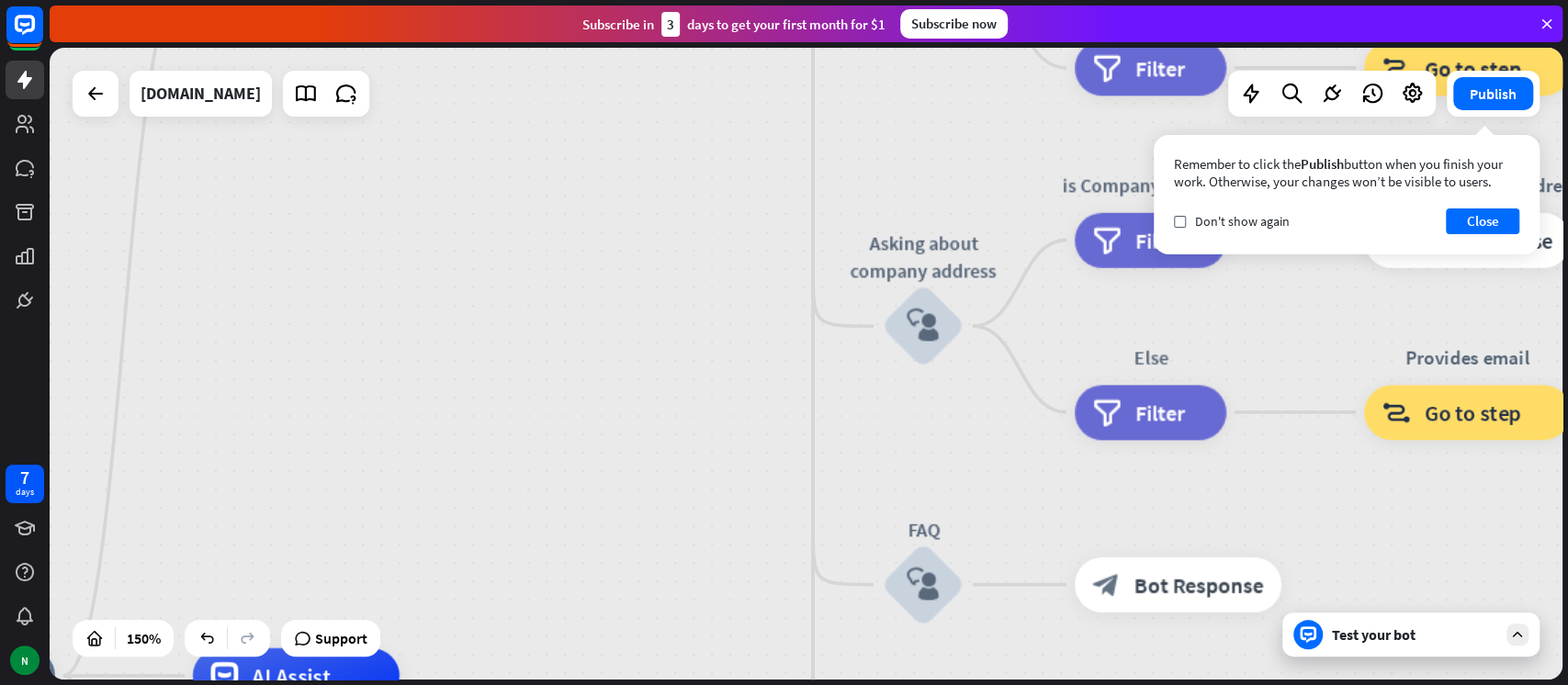 drag, startPoint x: 625, startPoint y: 112, endPoint x: 725, endPoint y: 584, distance: 482.4769 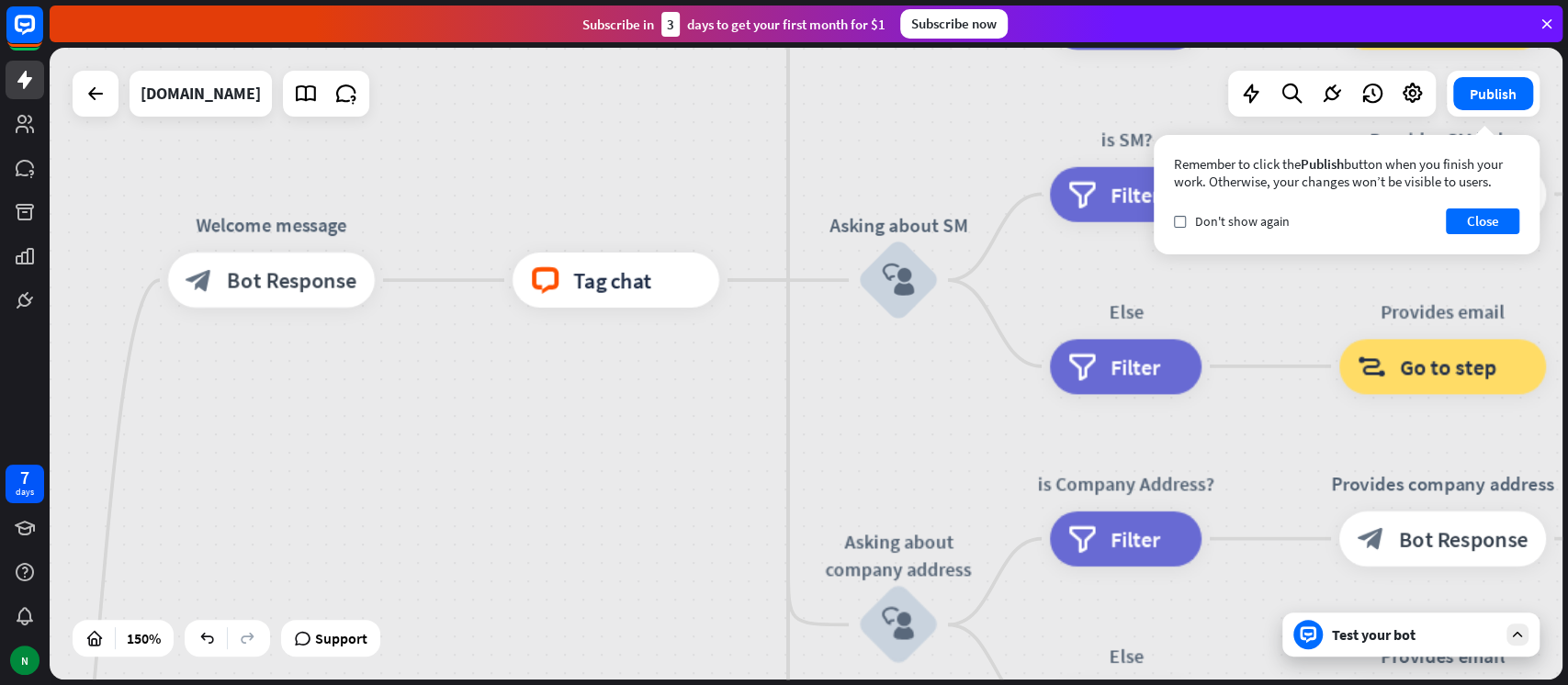 drag, startPoint x: 754, startPoint y: 540, endPoint x: 500, endPoint y: 352, distance: 316.00633 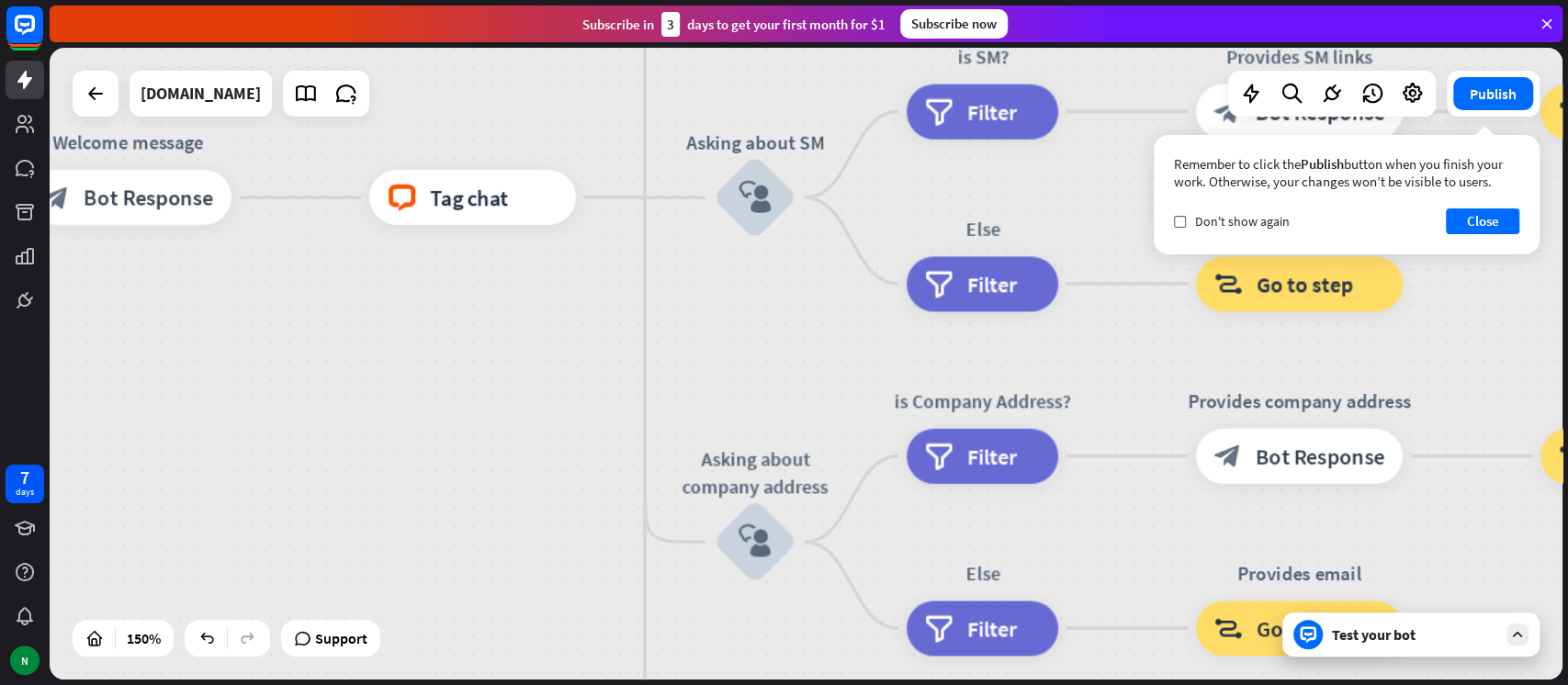 drag, startPoint x: 826, startPoint y: 334, endPoint x: 571, endPoint y: 338, distance: 255.03137 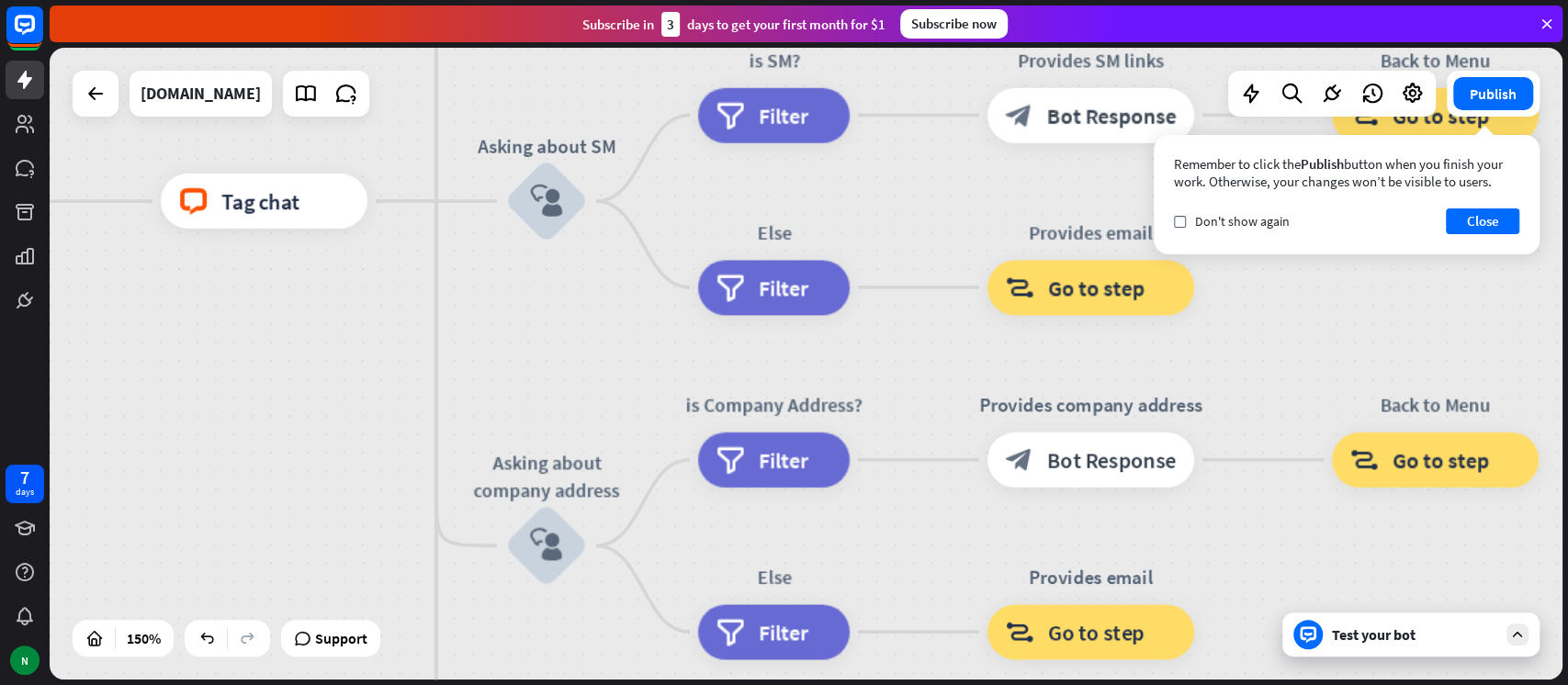 drag, startPoint x: 625, startPoint y: 364, endPoint x: 626, endPoint y: 73, distance: 291.0017 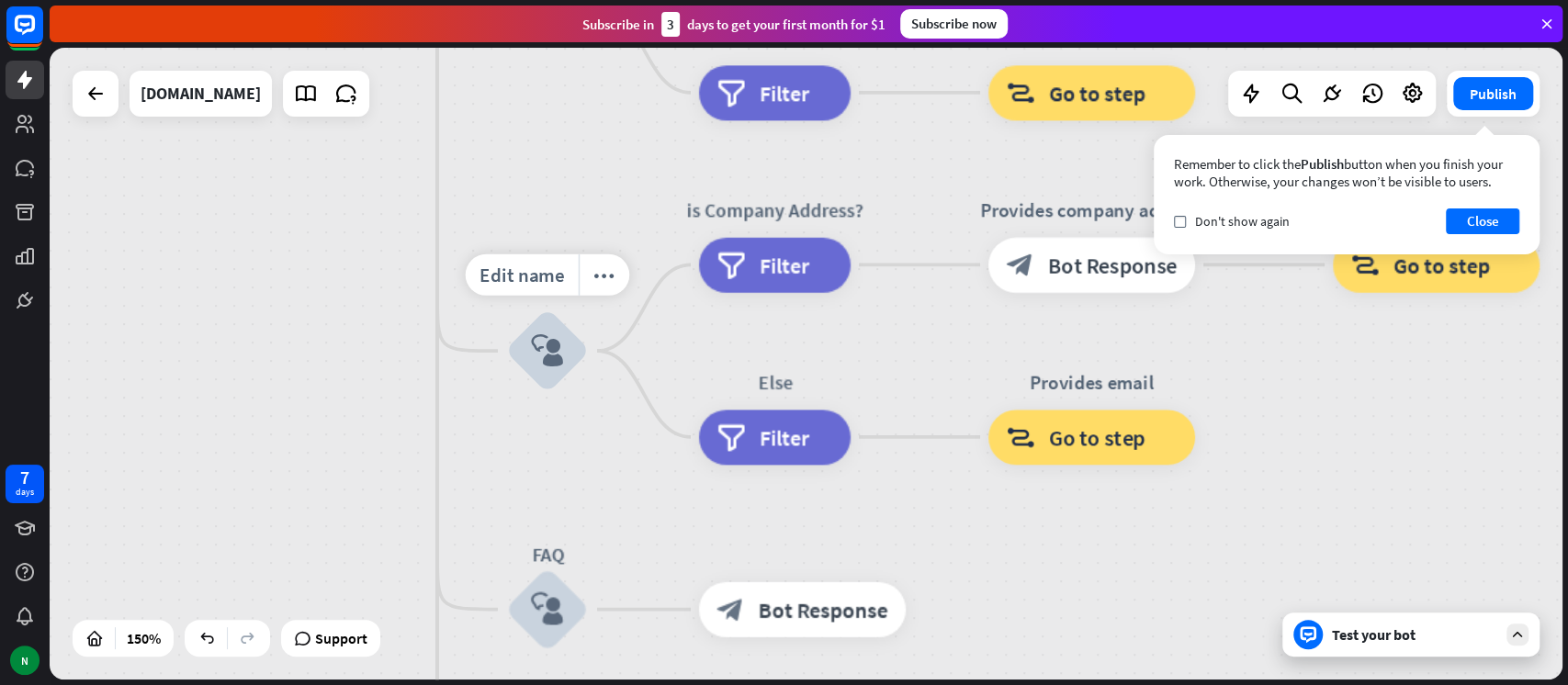 drag, startPoint x: 620, startPoint y: 471, endPoint x: 623, endPoint y: 415, distance: 56.0803 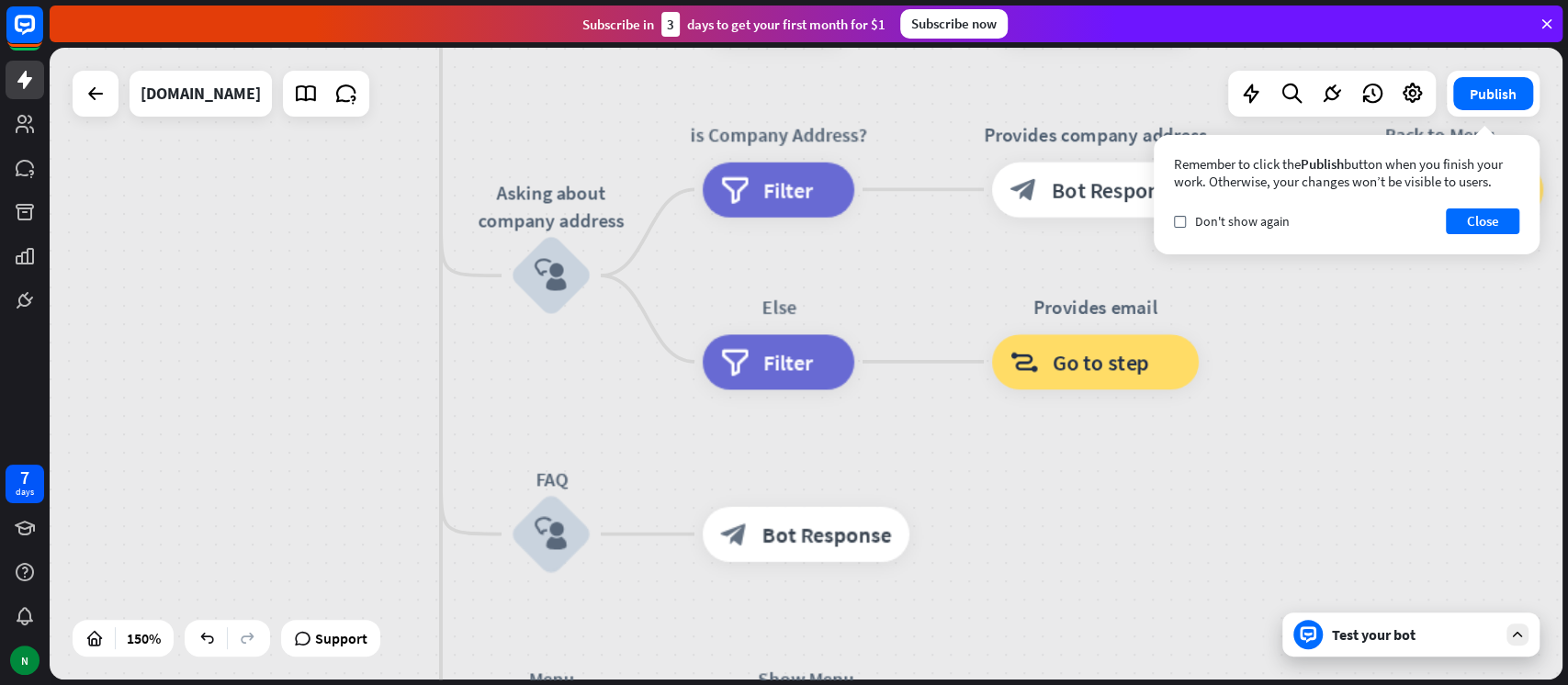 drag, startPoint x: 635, startPoint y: 389, endPoint x: 629, endPoint y: 212, distance: 177.10167 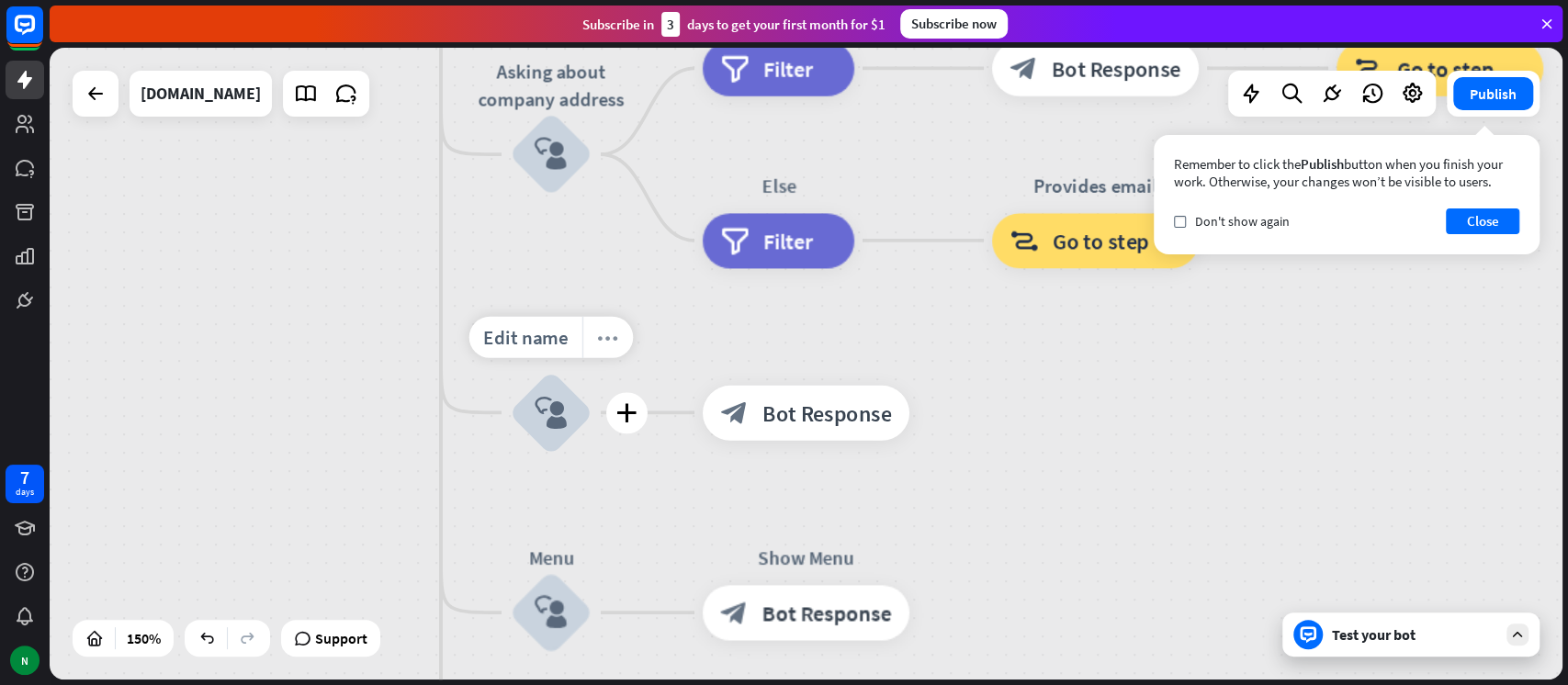 drag, startPoint x: 646, startPoint y: 471, endPoint x: 602, endPoint y: 157, distance: 317.068 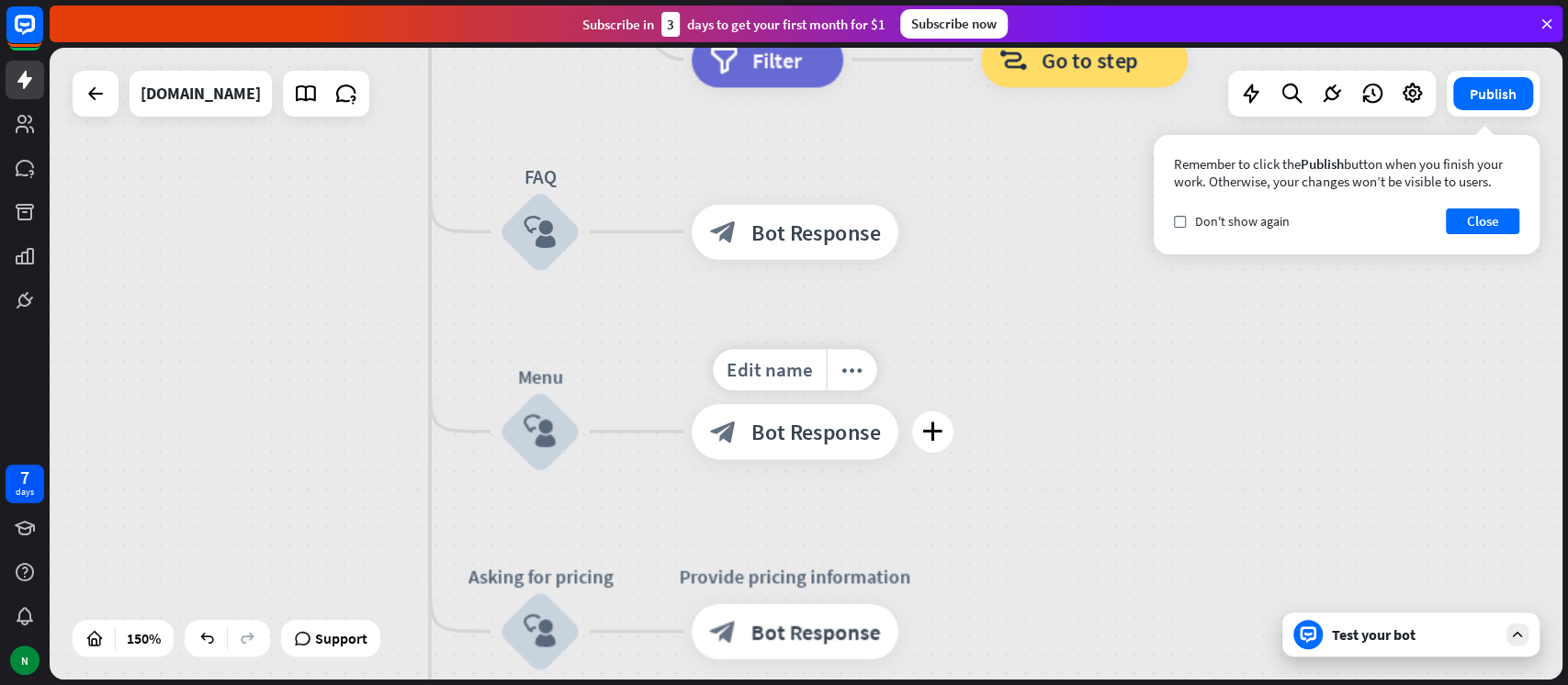 drag, startPoint x: 661, startPoint y: 354, endPoint x: 661, endPoint y: 165, distance: 189 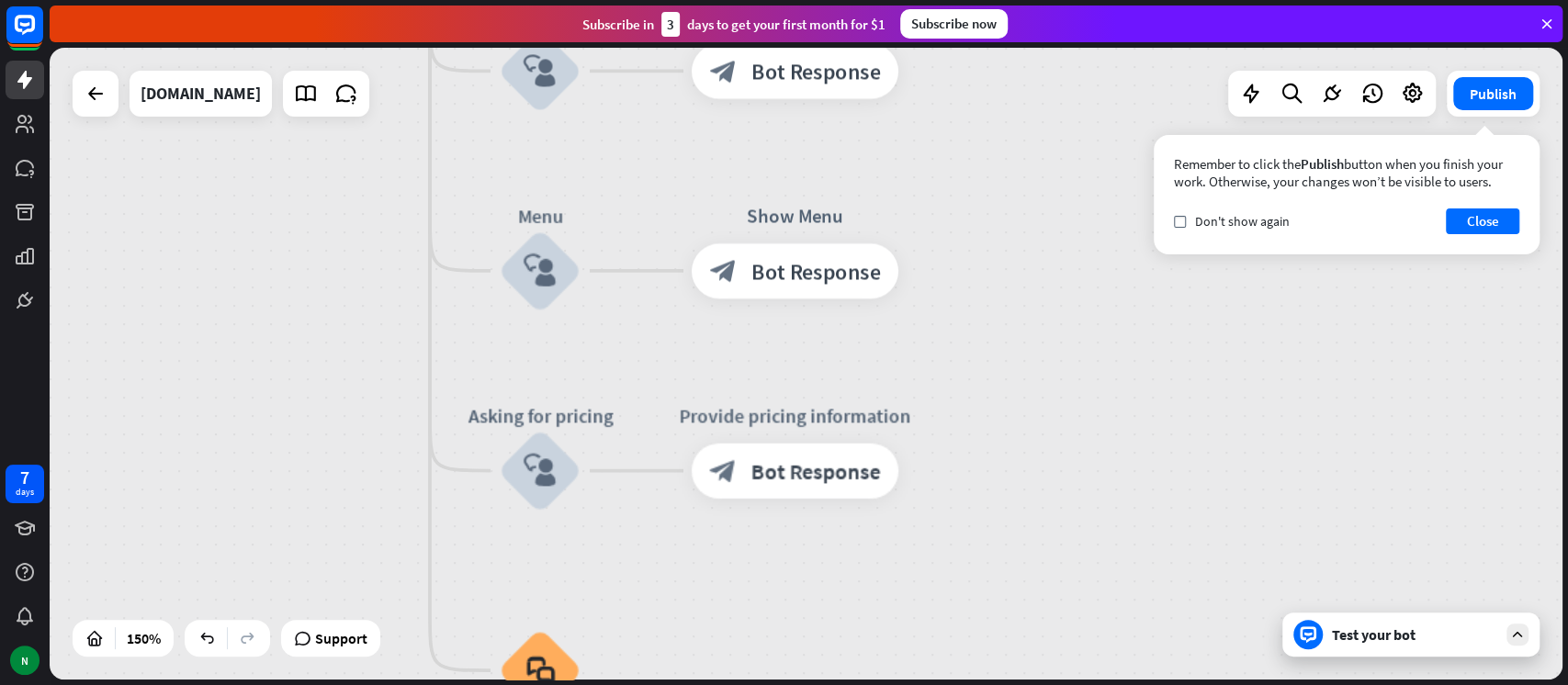 drag, startPoint x: 646, startPoint y: 405, endPoint x: 581, endPoint y: 10, distance: 400.31238 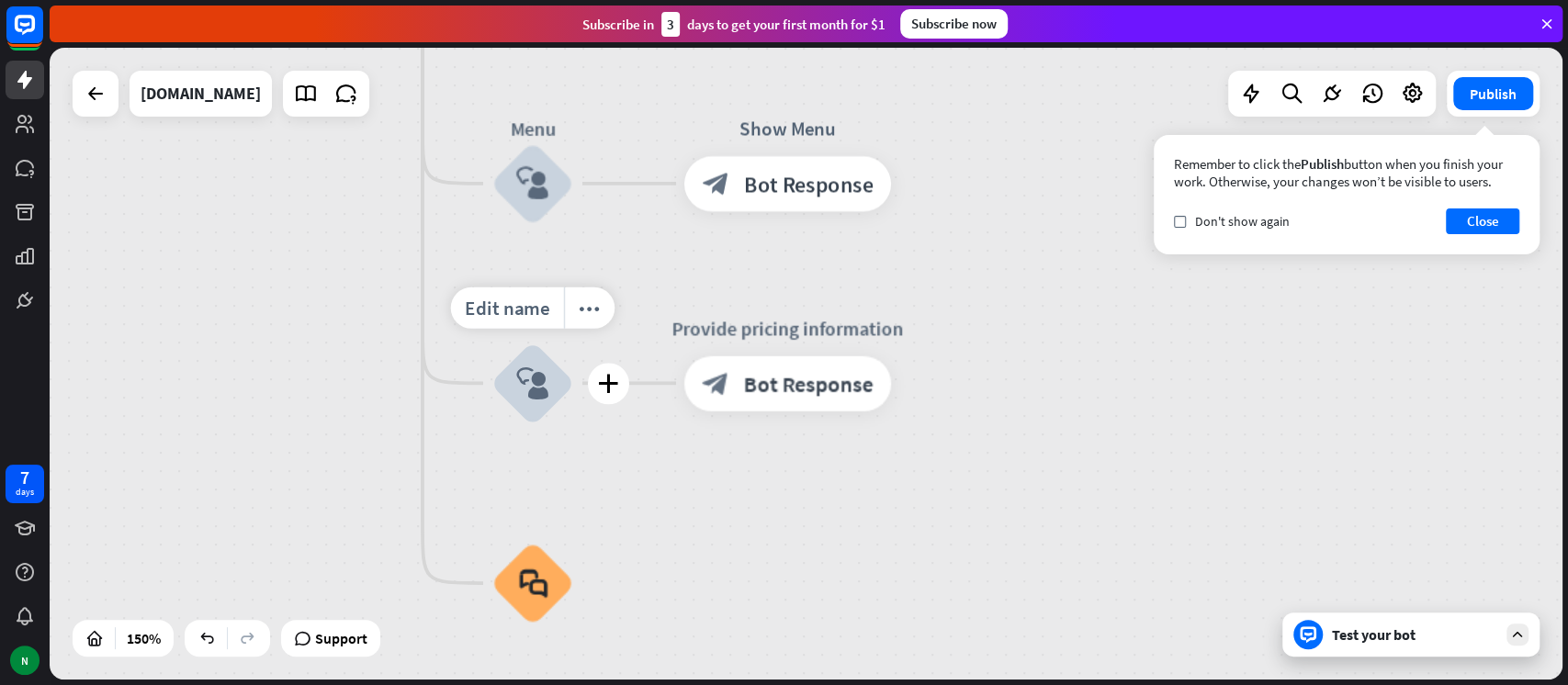drag, startPoint x: 626, startPoint y: 375, endPoint x: 628, endPoint y: 547, distance: 172.01163 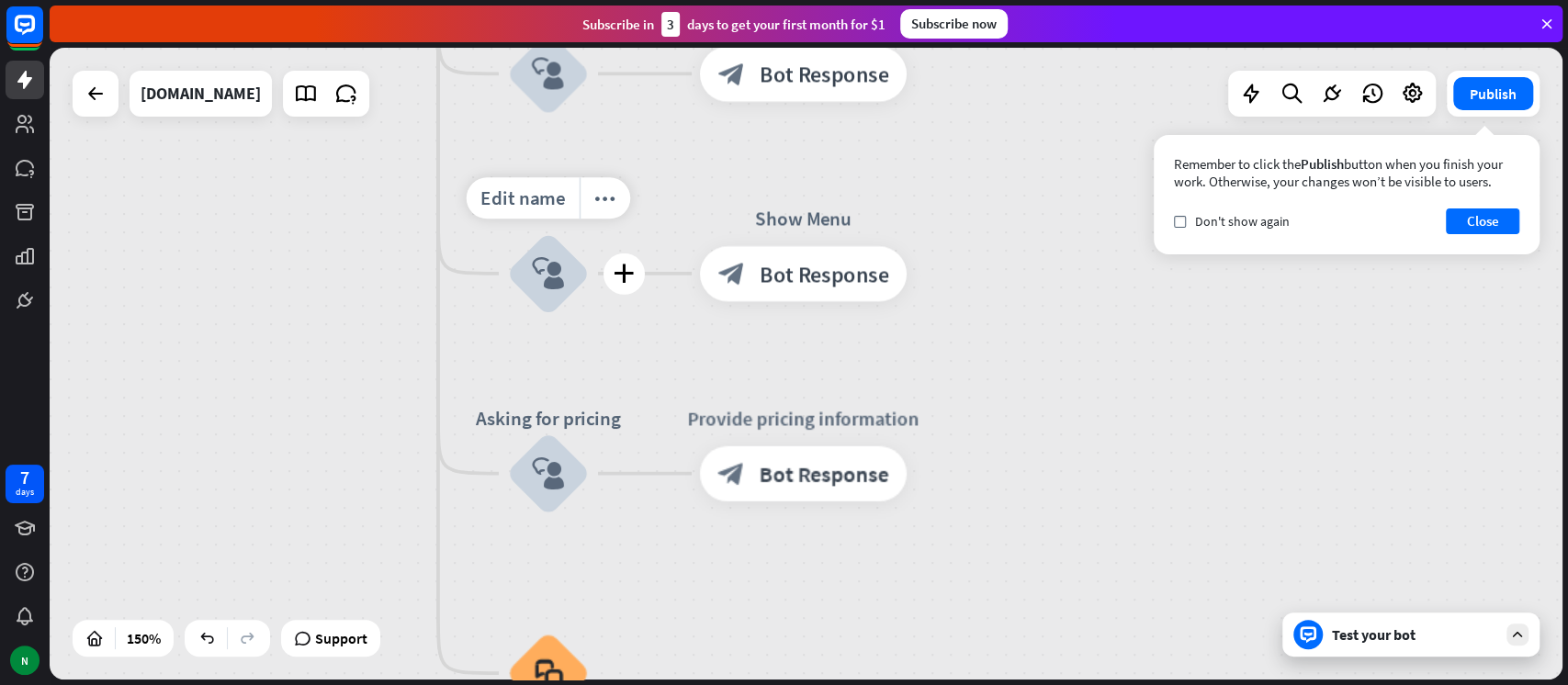 drag, startPoint x: 635, startPoint y: 323, endPoint x: 657, endPoint y: 503, distance: 181.33946 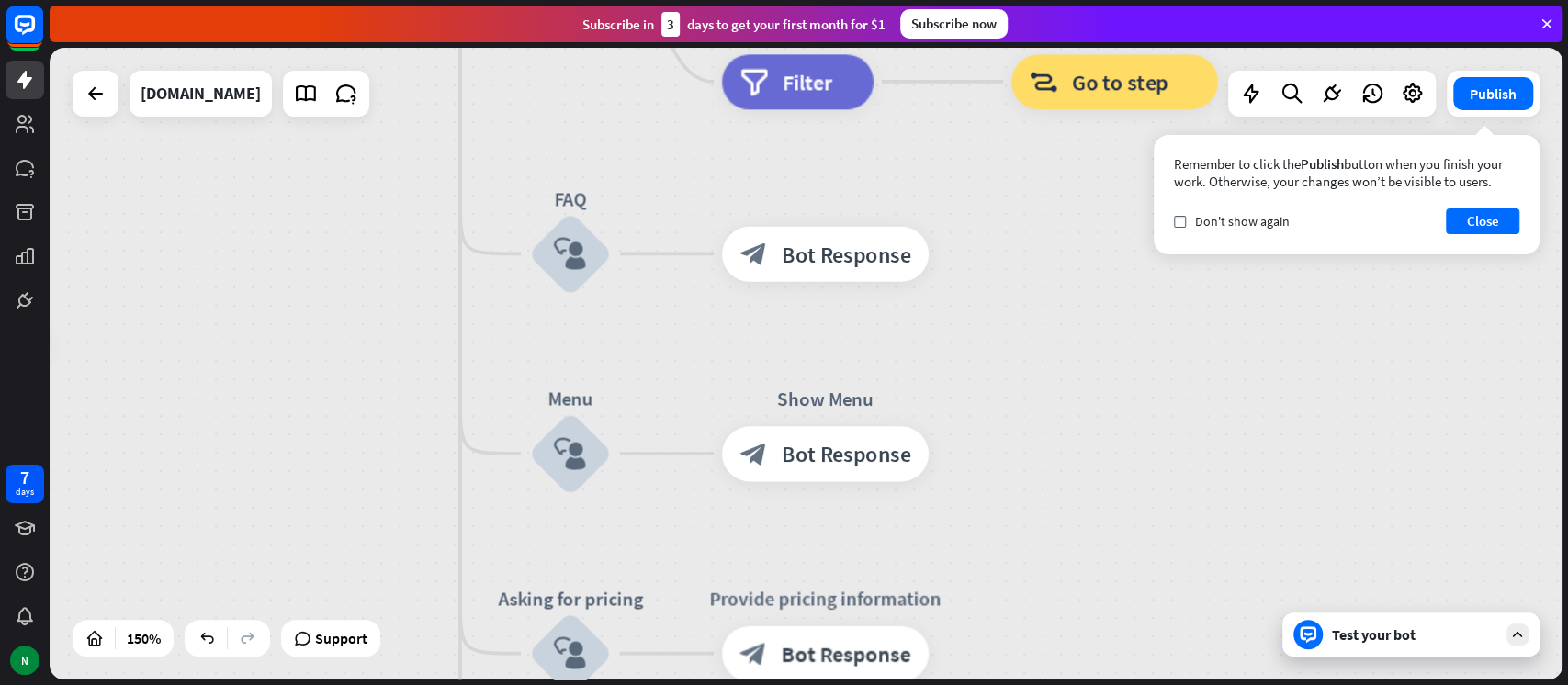 drag, startPoint x: 718, startPoint y: 320, endPoint x: 718, endPoint y: 604, distance: 284 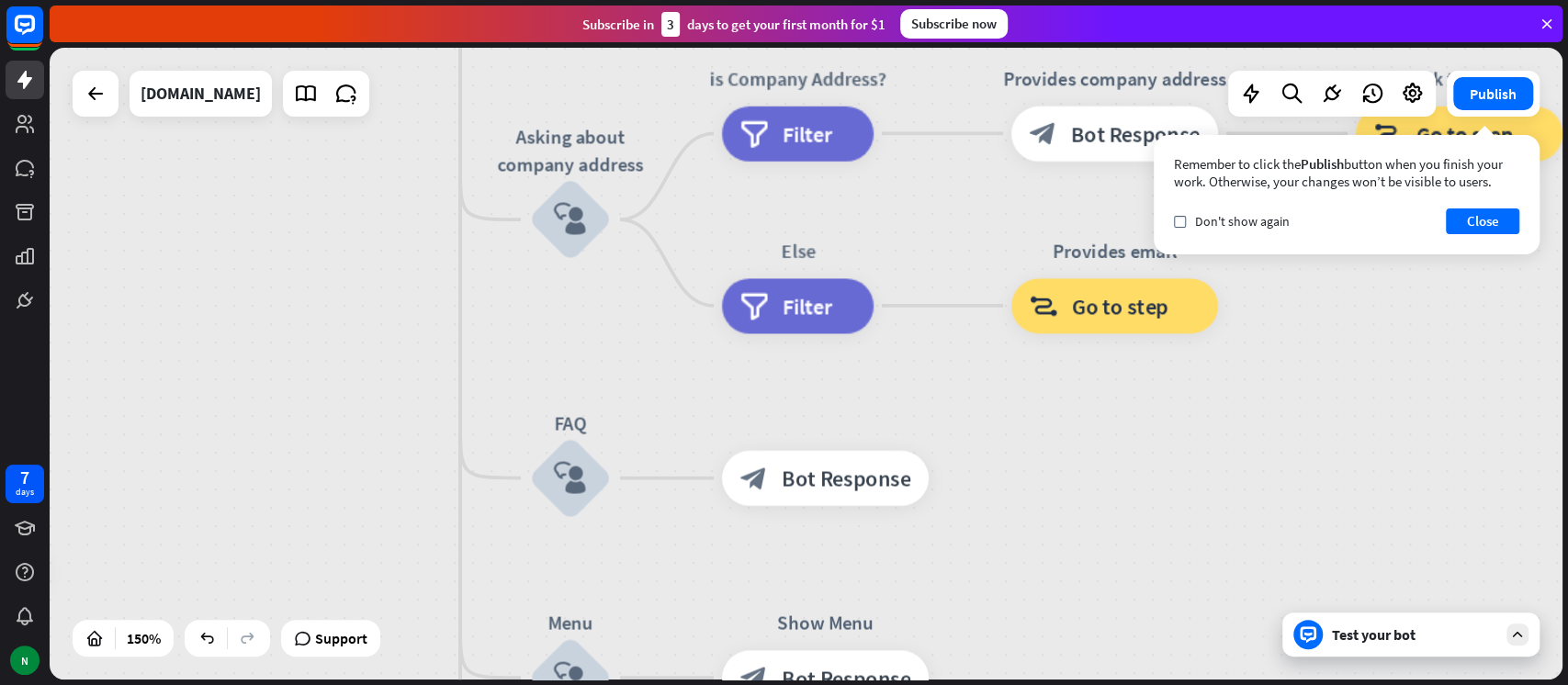 drag, startPoint x: 661, startPoint y: 340, endPoint x: 684, endPoint y: 596, distance: 257.03113 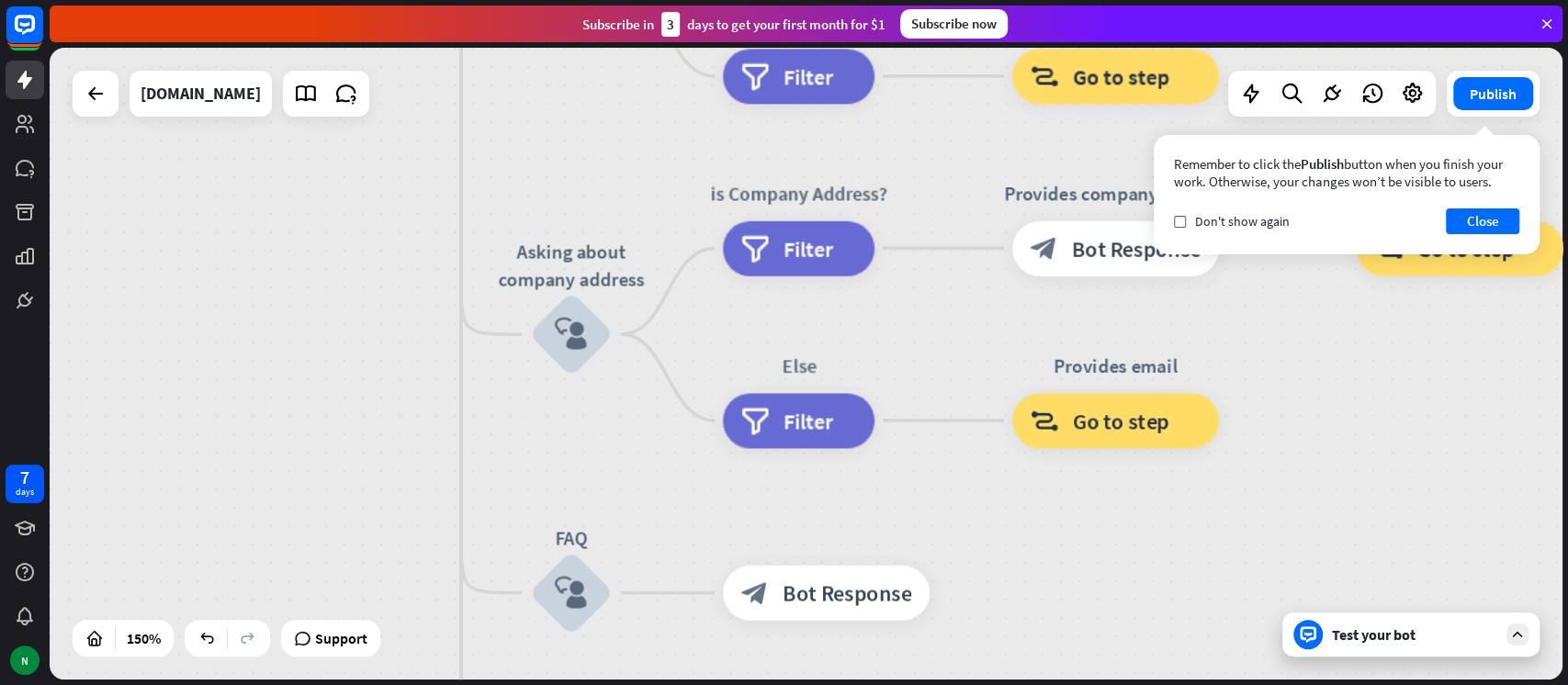 drag, startPoint x: 642, startPoint y: 171, endPoint x: 709, endPoint y: 677, distance: 510.4165 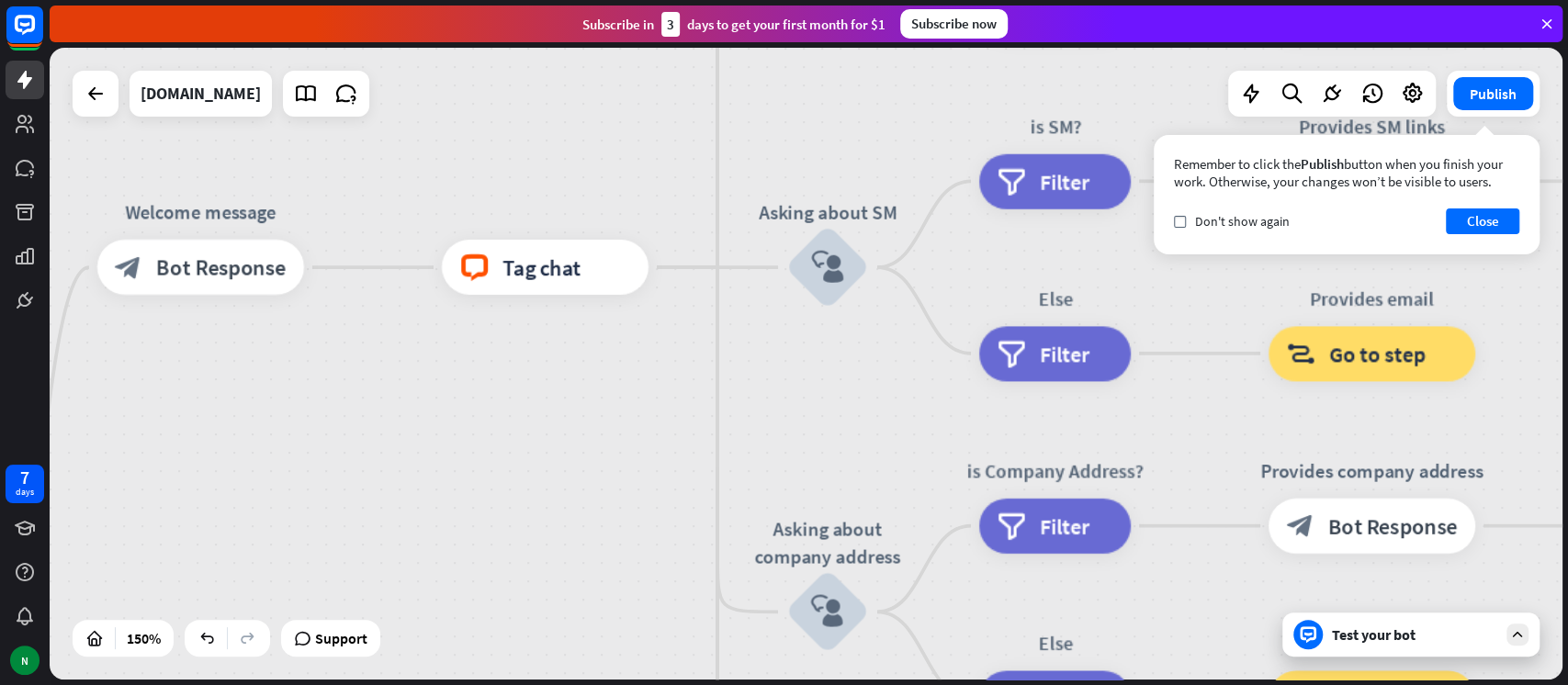 drag, startPoint x: 529, startPoint y: 492, endPoint x: 915, endPoint y: 353, distance: 410.2645 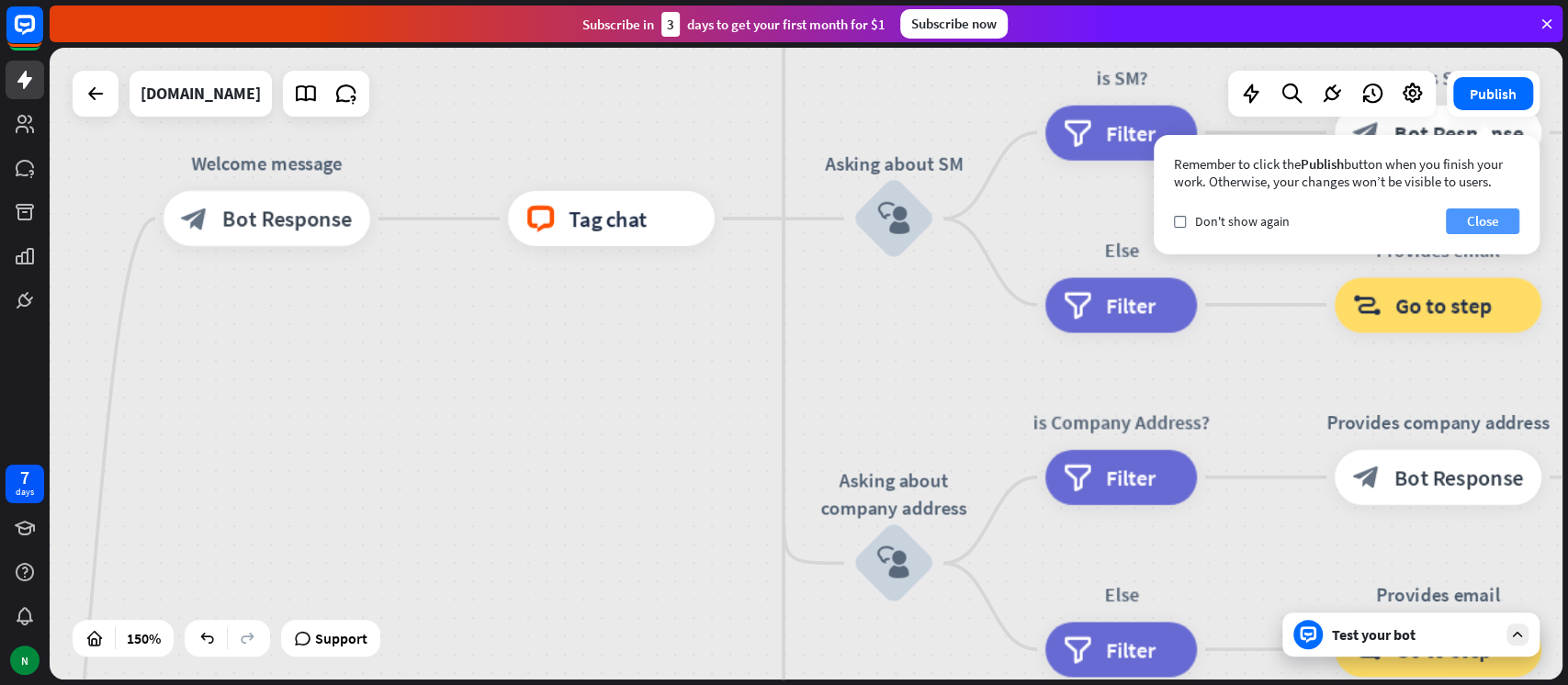 click on "Close" at bounding box center [1483, 221] 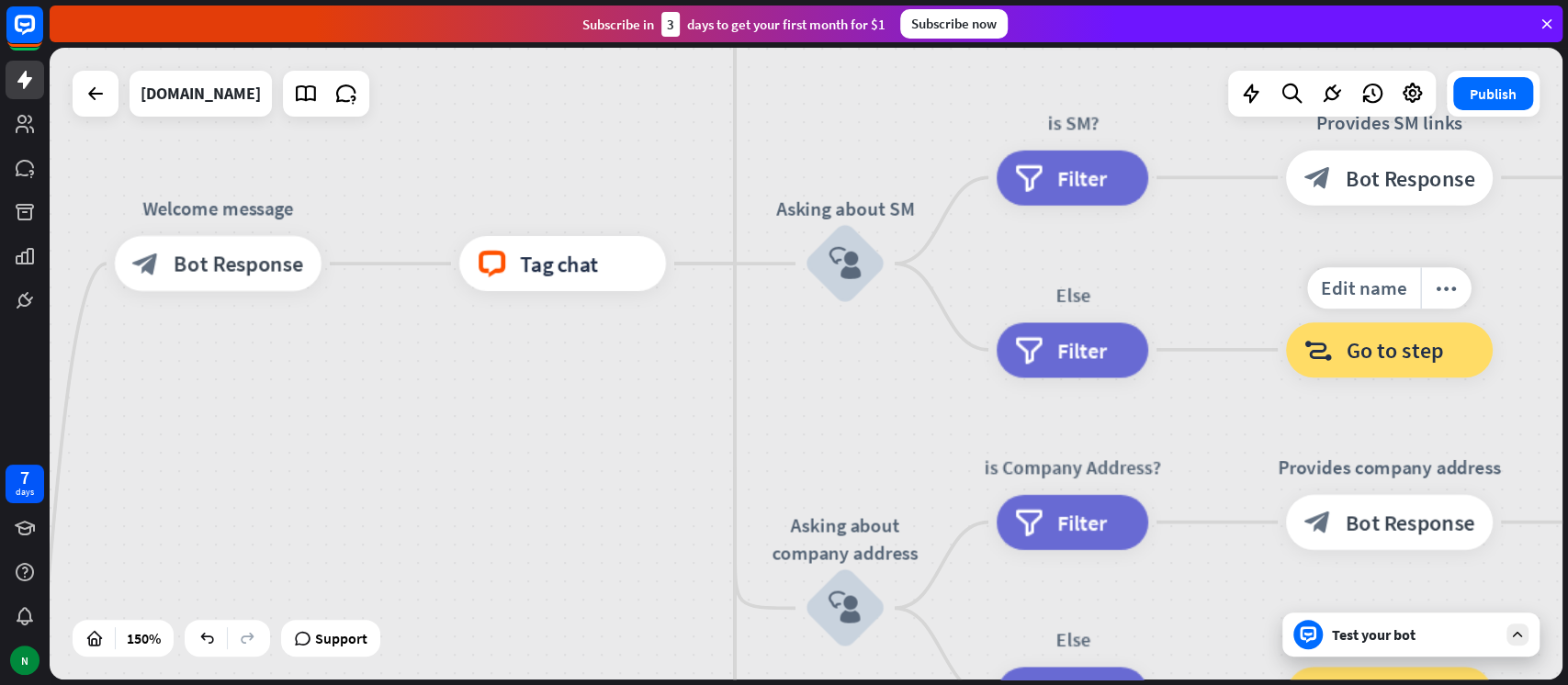 drag, startPoint x: 1327, startPoint y: 209, endPoint x: 1101, endPoint y: 362, distance: 272.9194 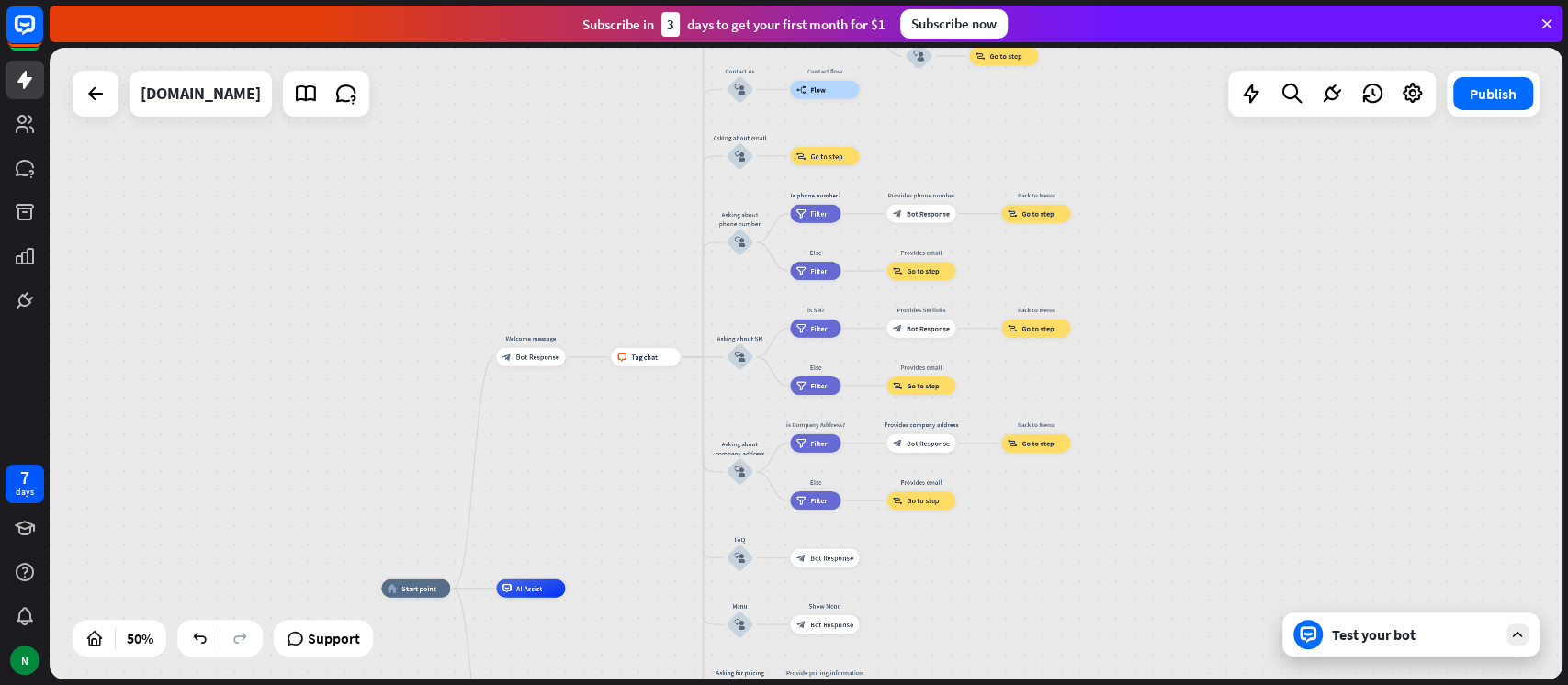 drag, startPoint x: 1481, startPoint y: 294, endPoint x: 1340, endPoint y: 298, distance: 141.05673 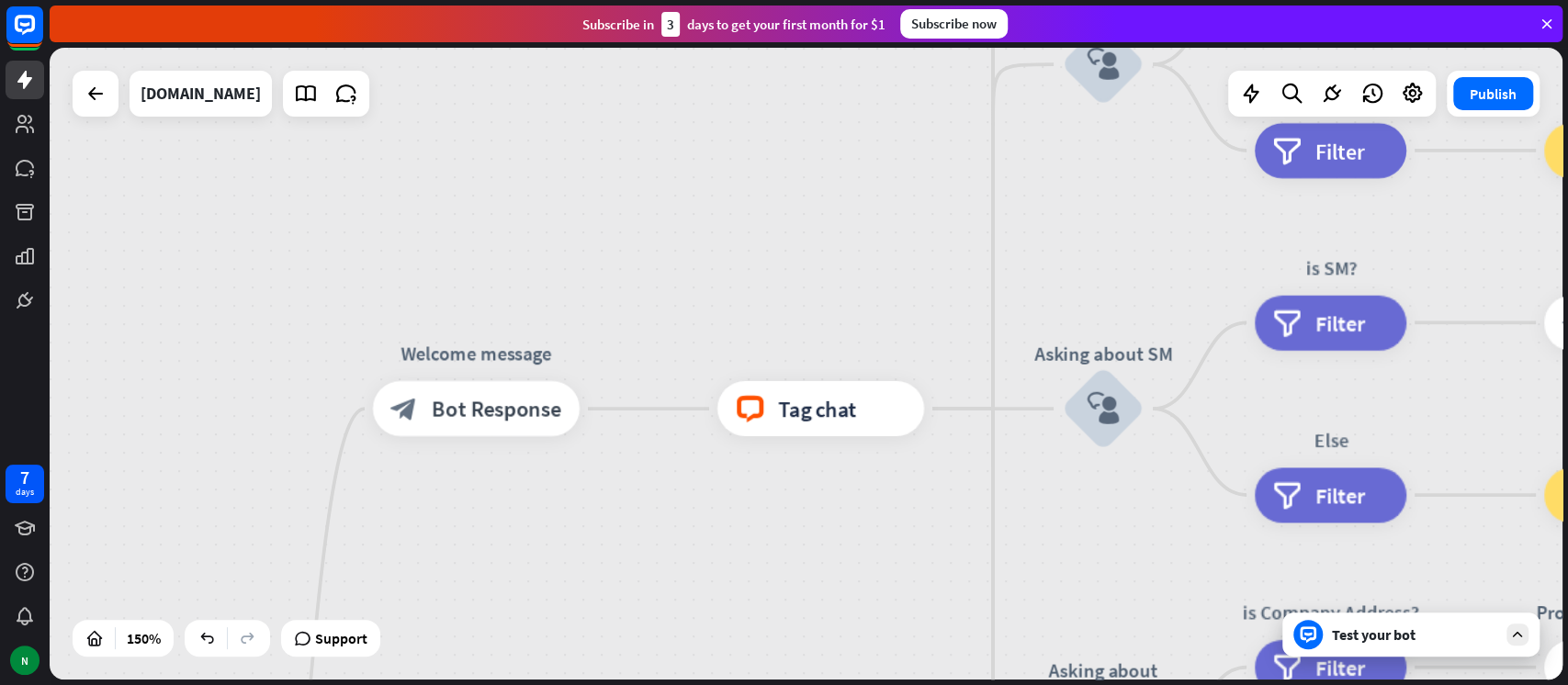 drag, startPoint x: 728, startPoint y: 272, endPoint x: 672, endPoint y: 550, distance: 283.5842 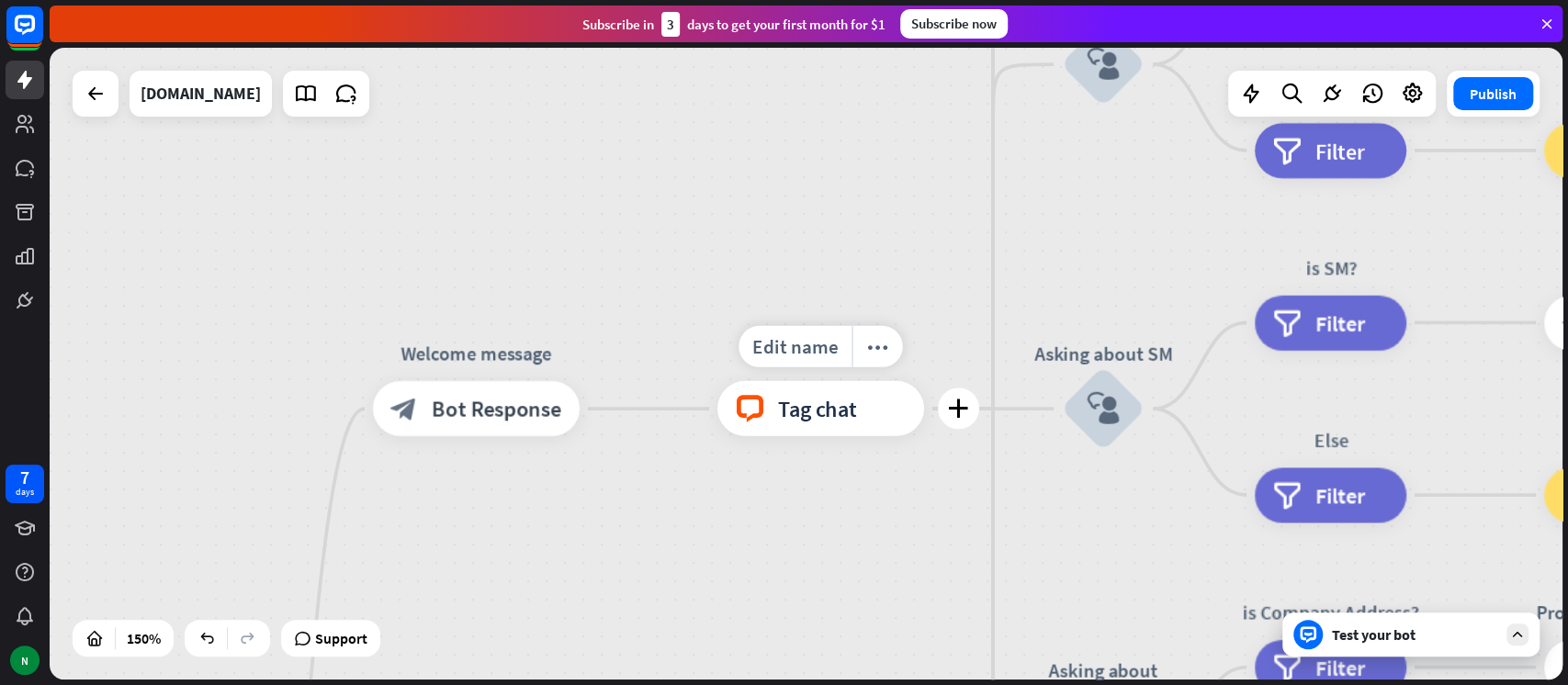 click on "block_livechat" at bounding box center (750, 409) 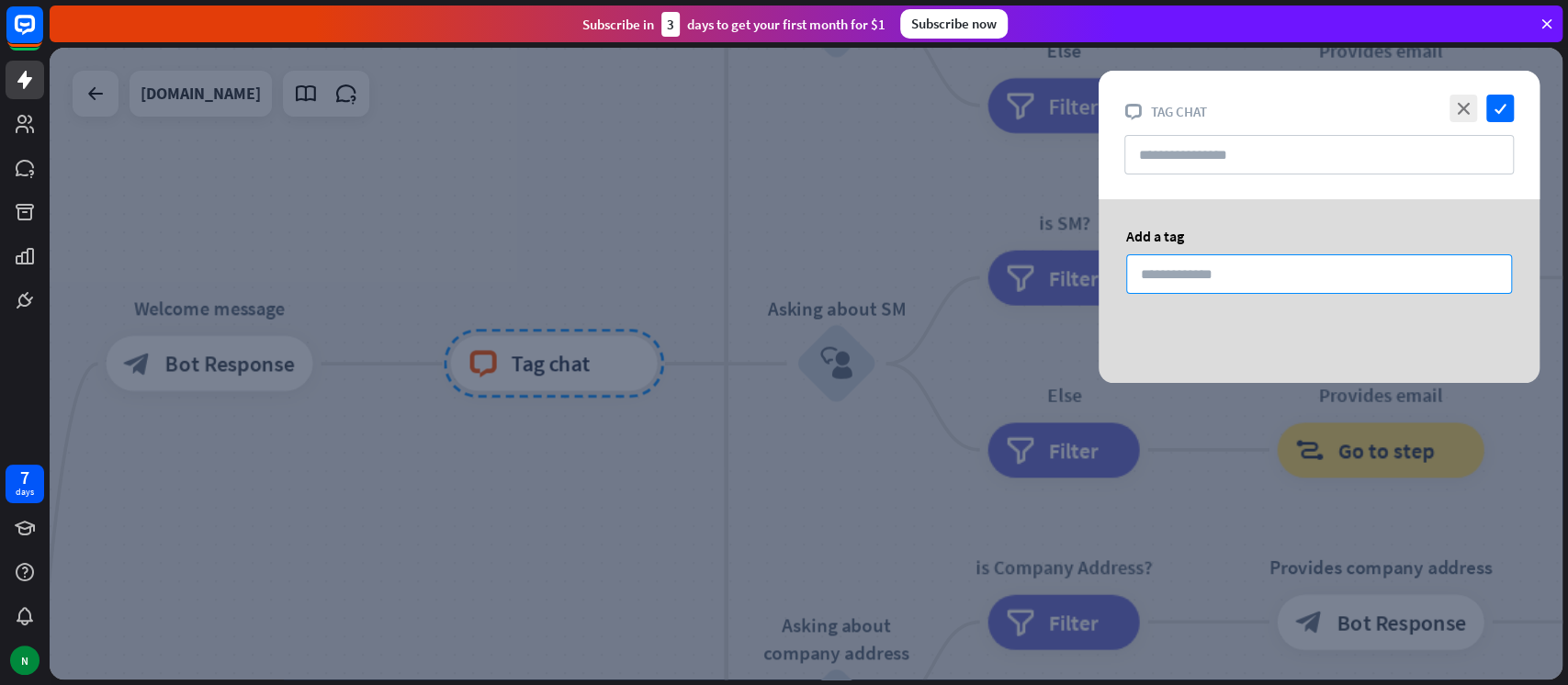 click at bounding box center [1319, 274] 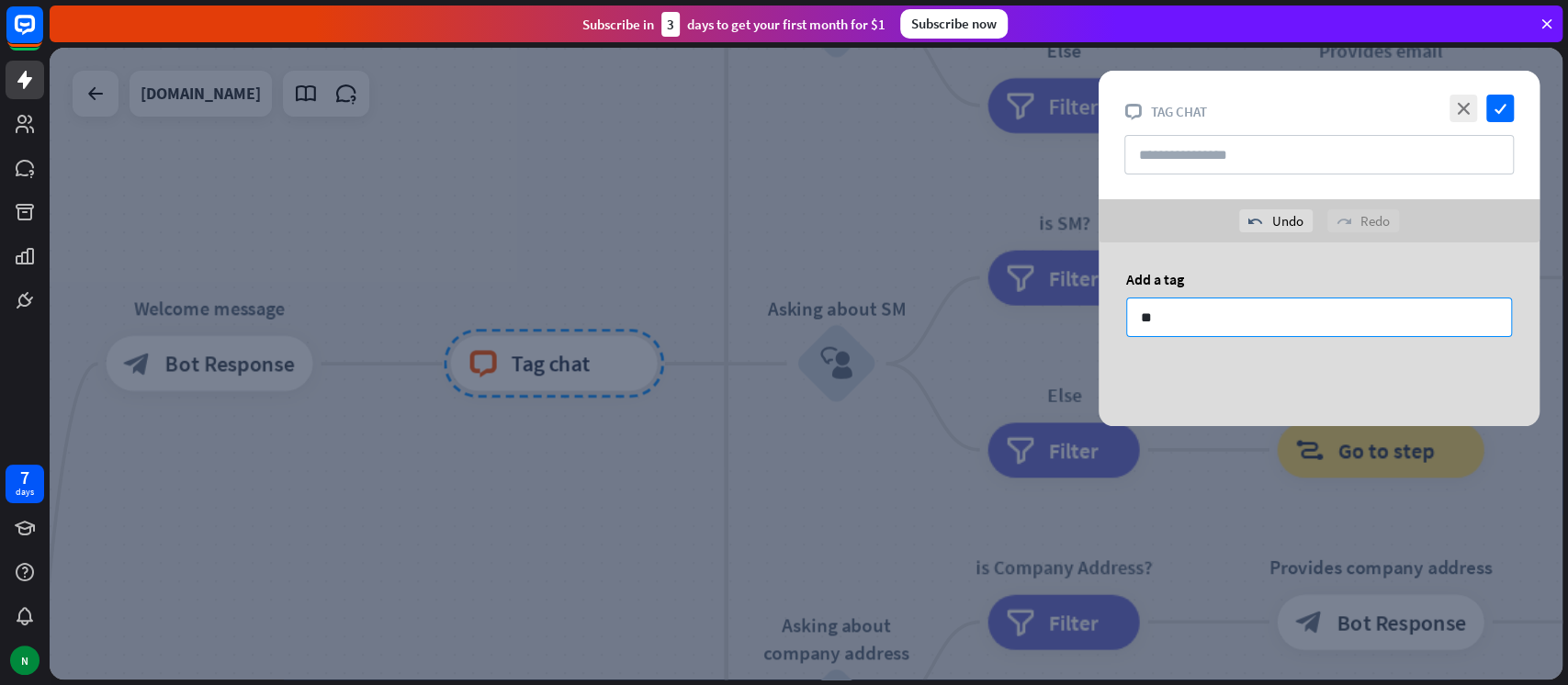type on "*" 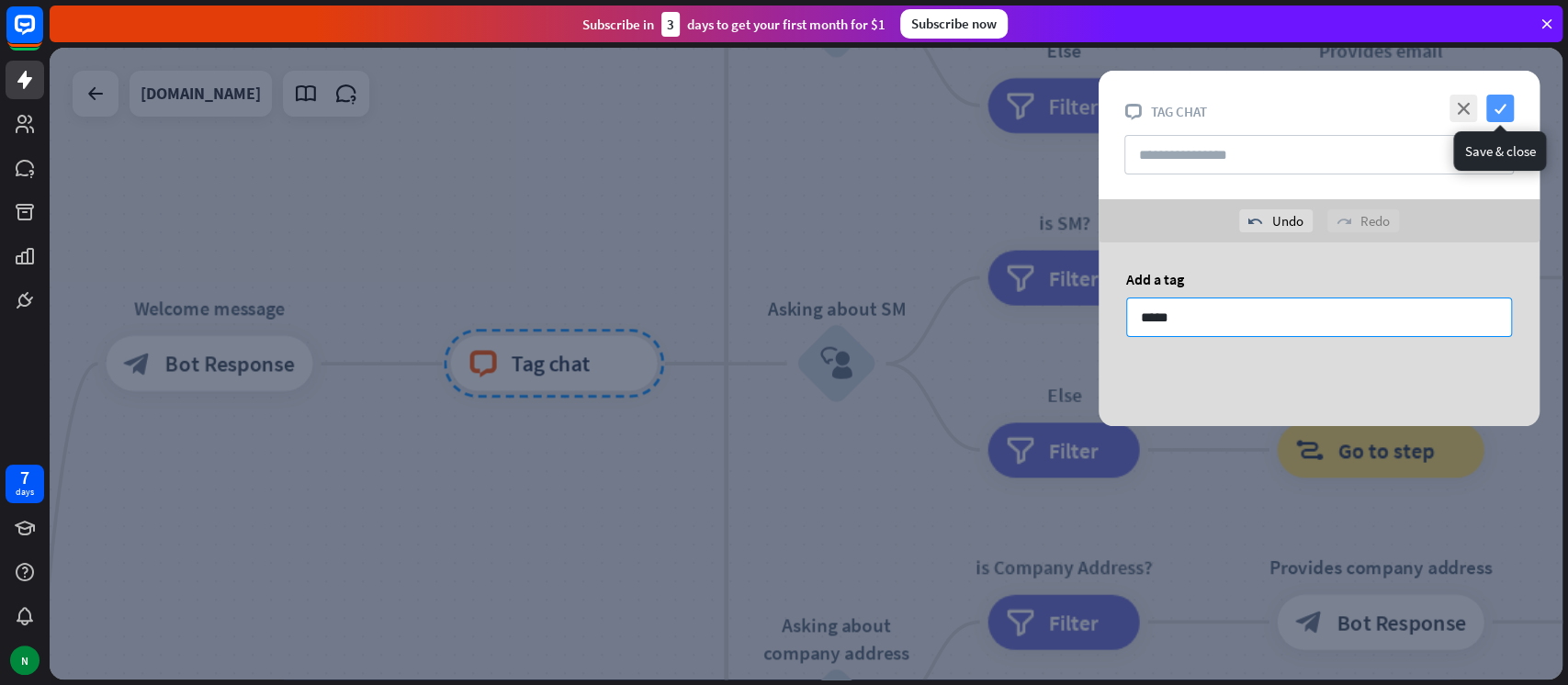 type on "*****" 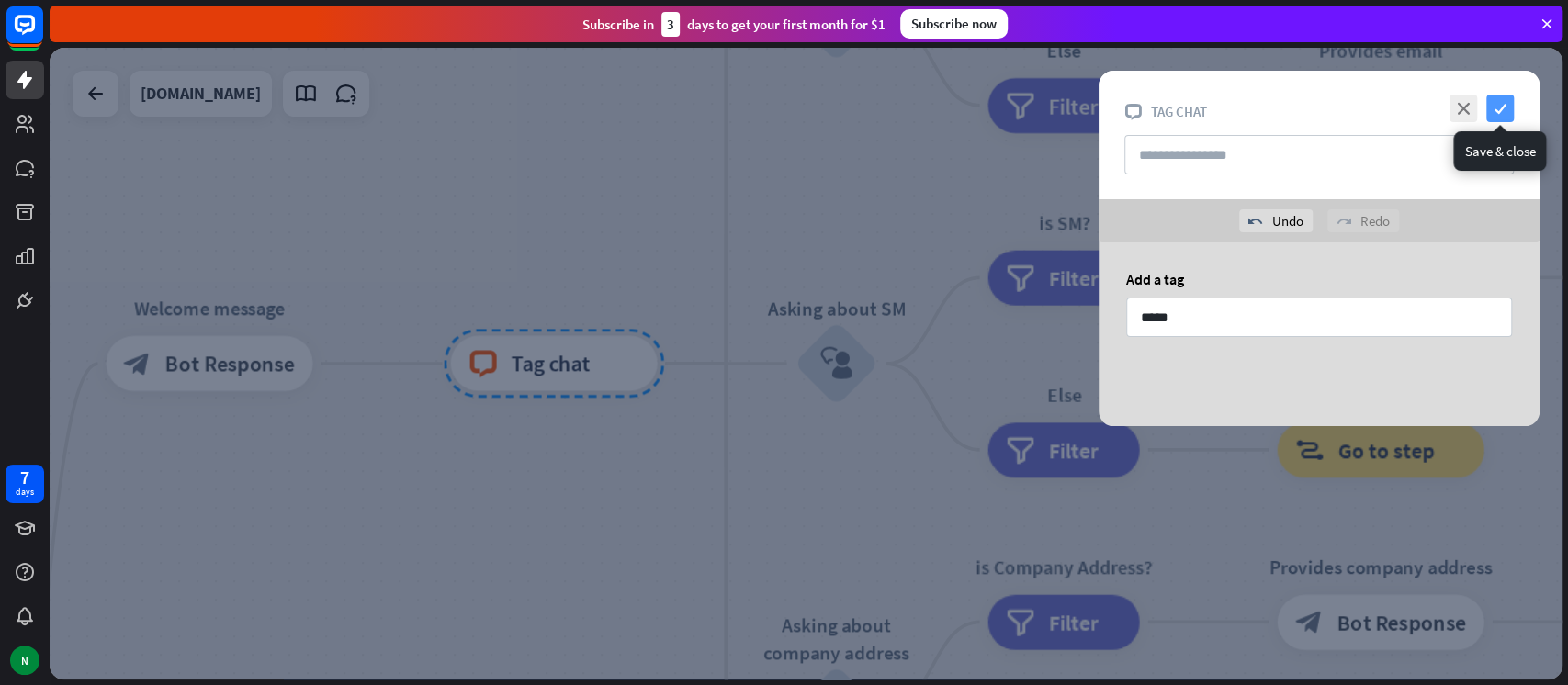 click on "check" at bounding box center (1500, 108) 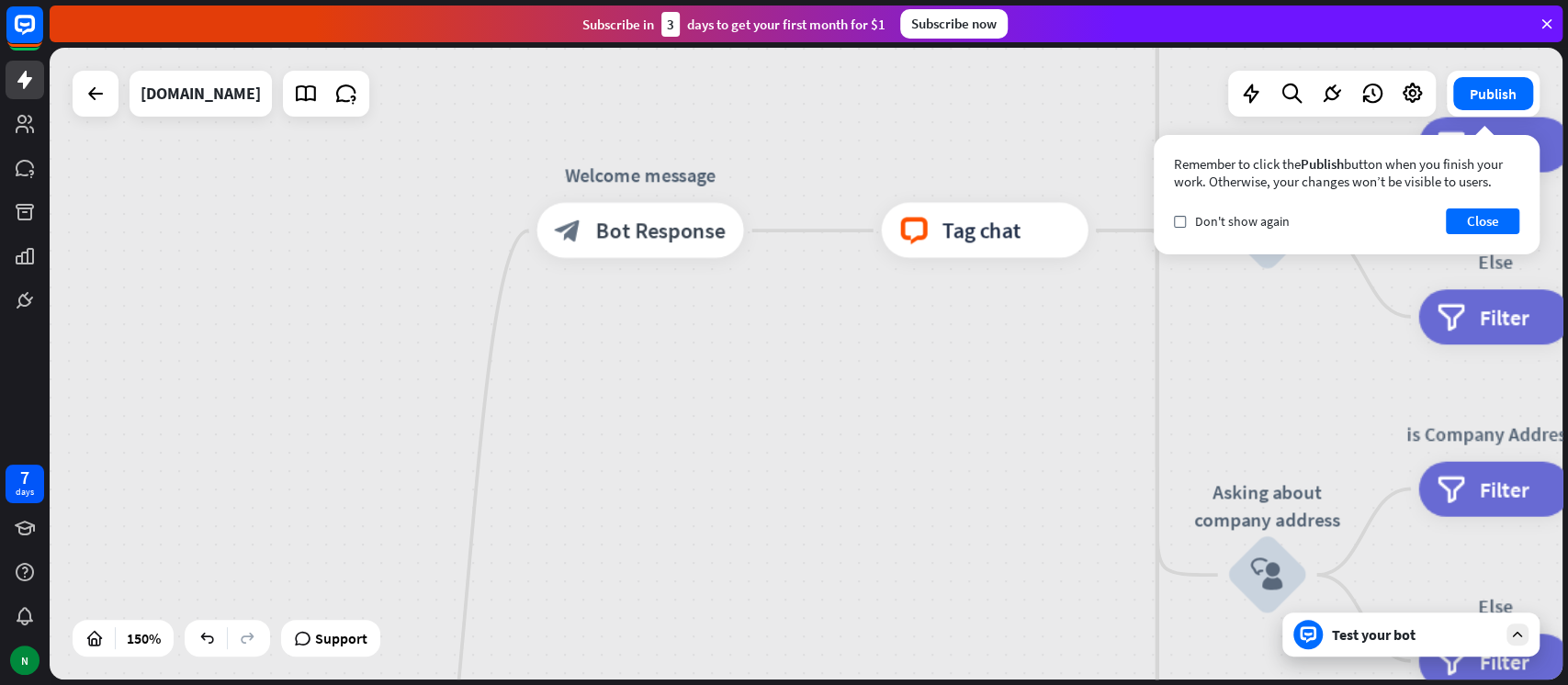 drag, startPoint x: 525, startPoint y: 487, endPoint x: 957, endPoint y: 354, distance: 452.00996 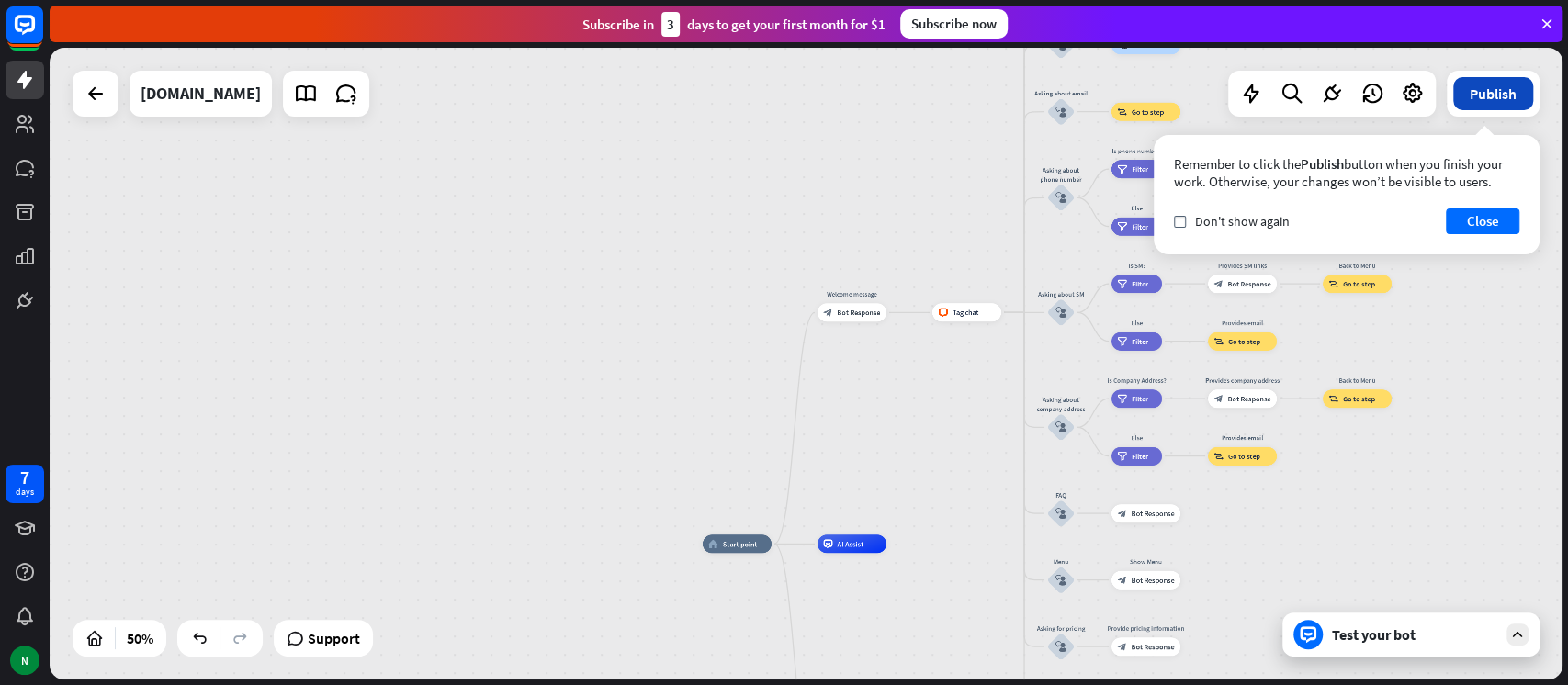 click on "Publish" at bounding box center (1493, 94) 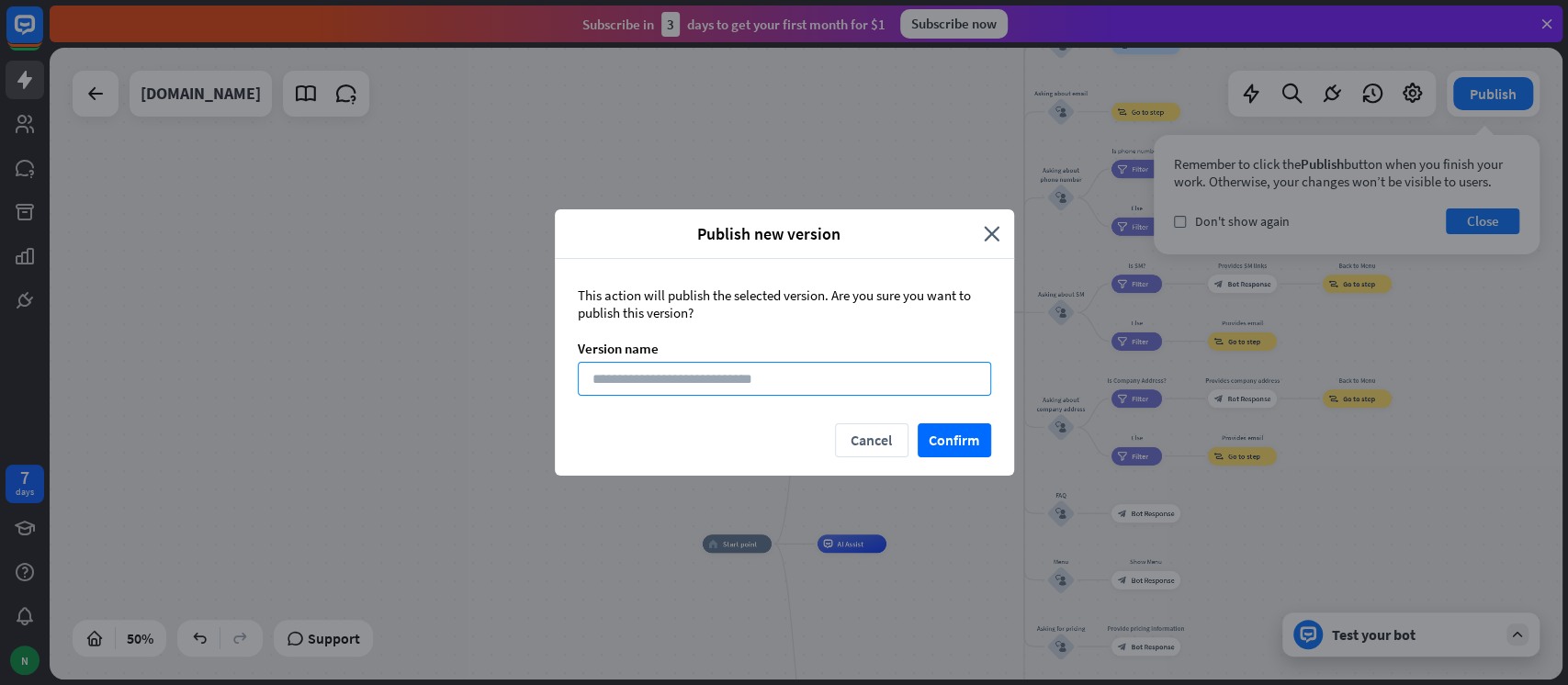 click at bounding box center [784, 378] 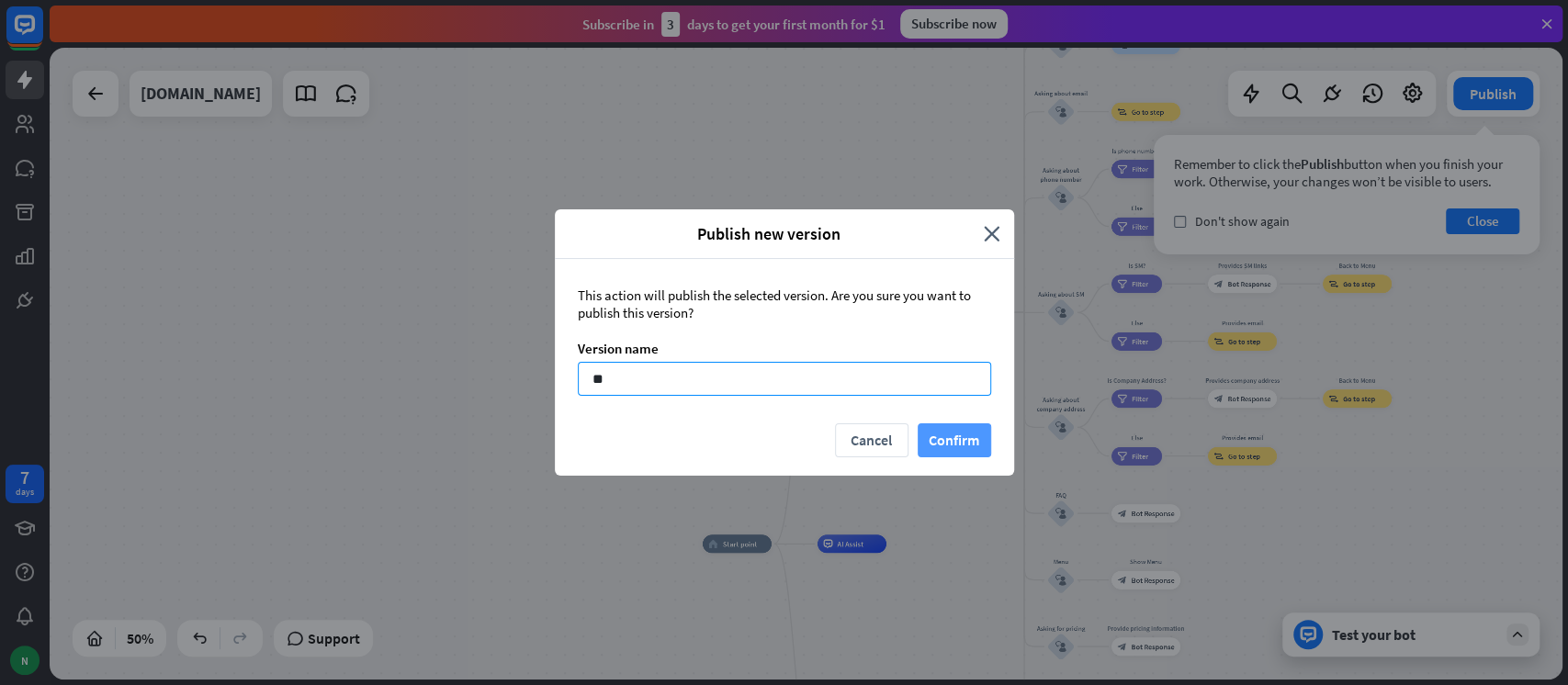 type on "**" 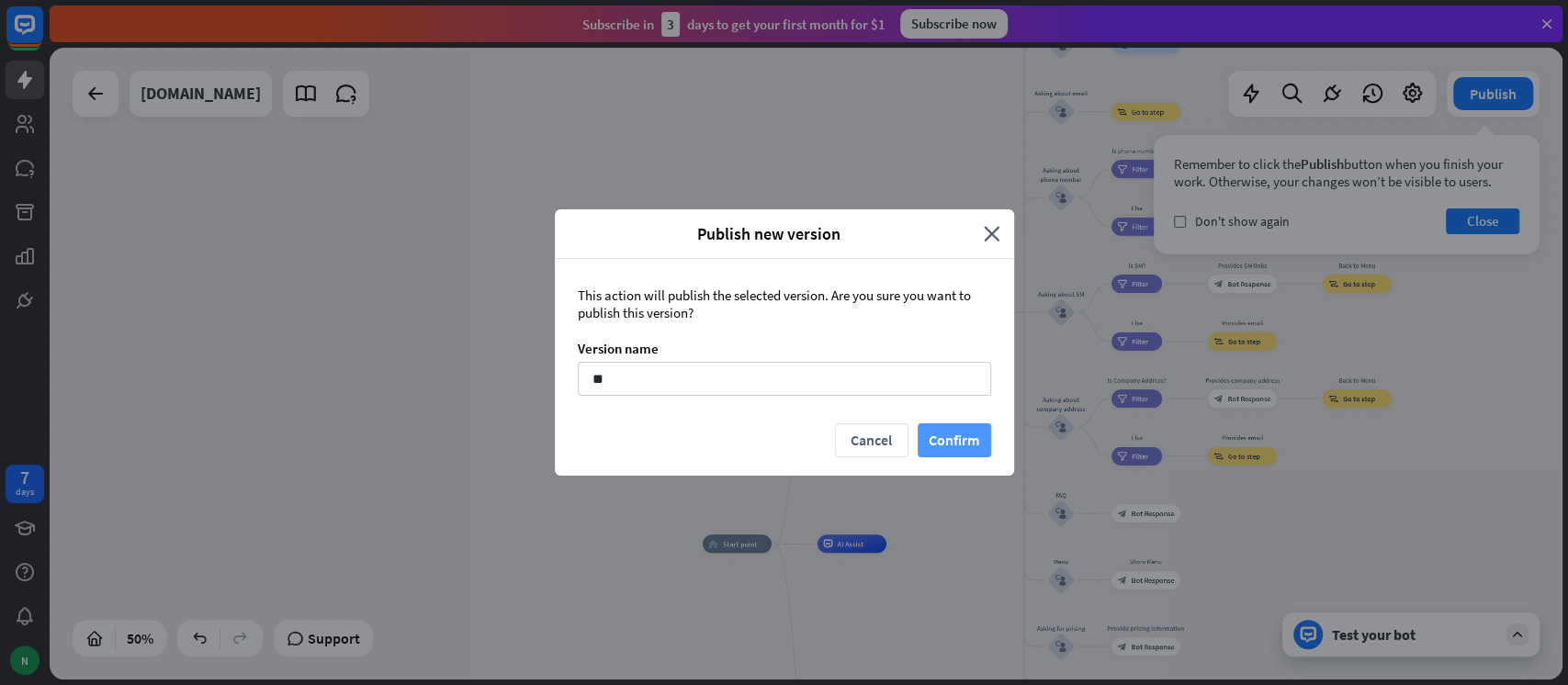 click on "Confirm" at bounding box center (954, 440) 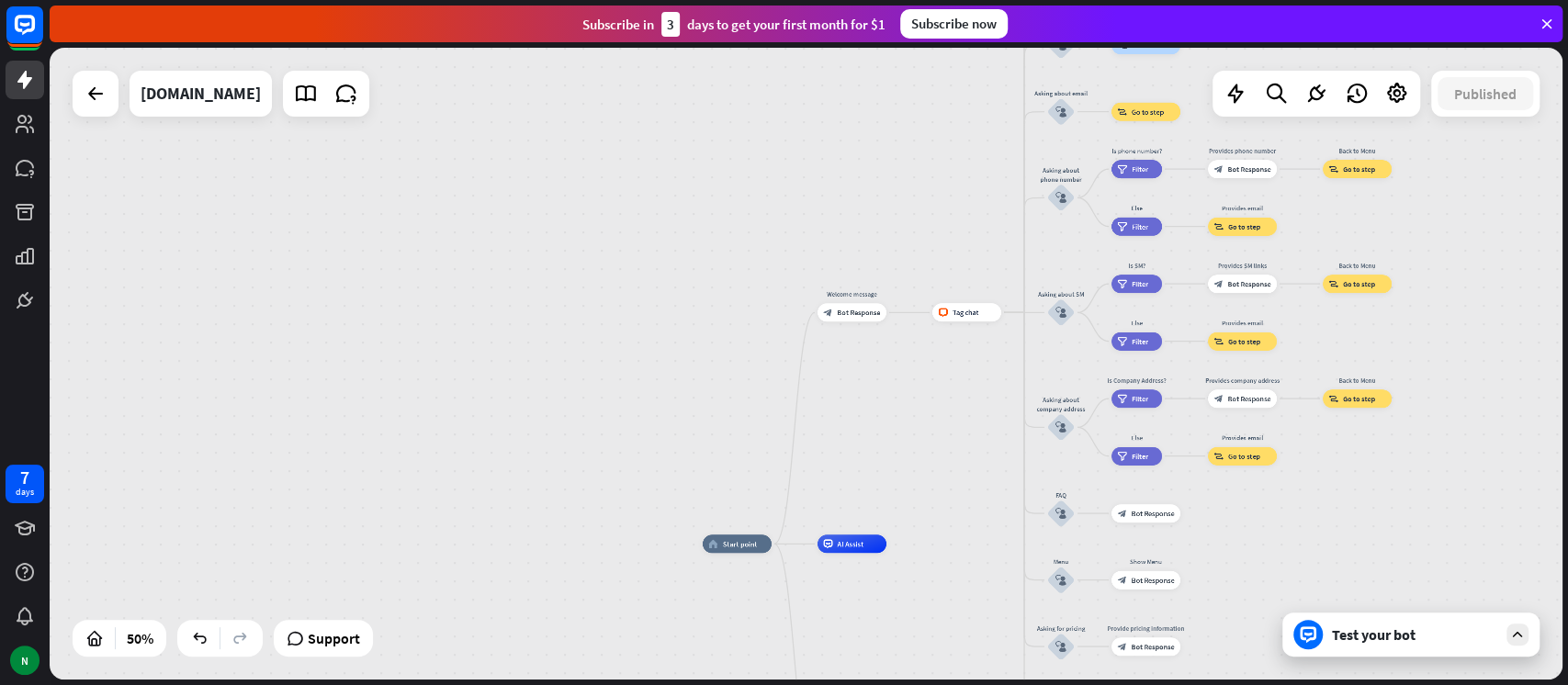 click on "Test your bot" at bounding box center (1411, 634) 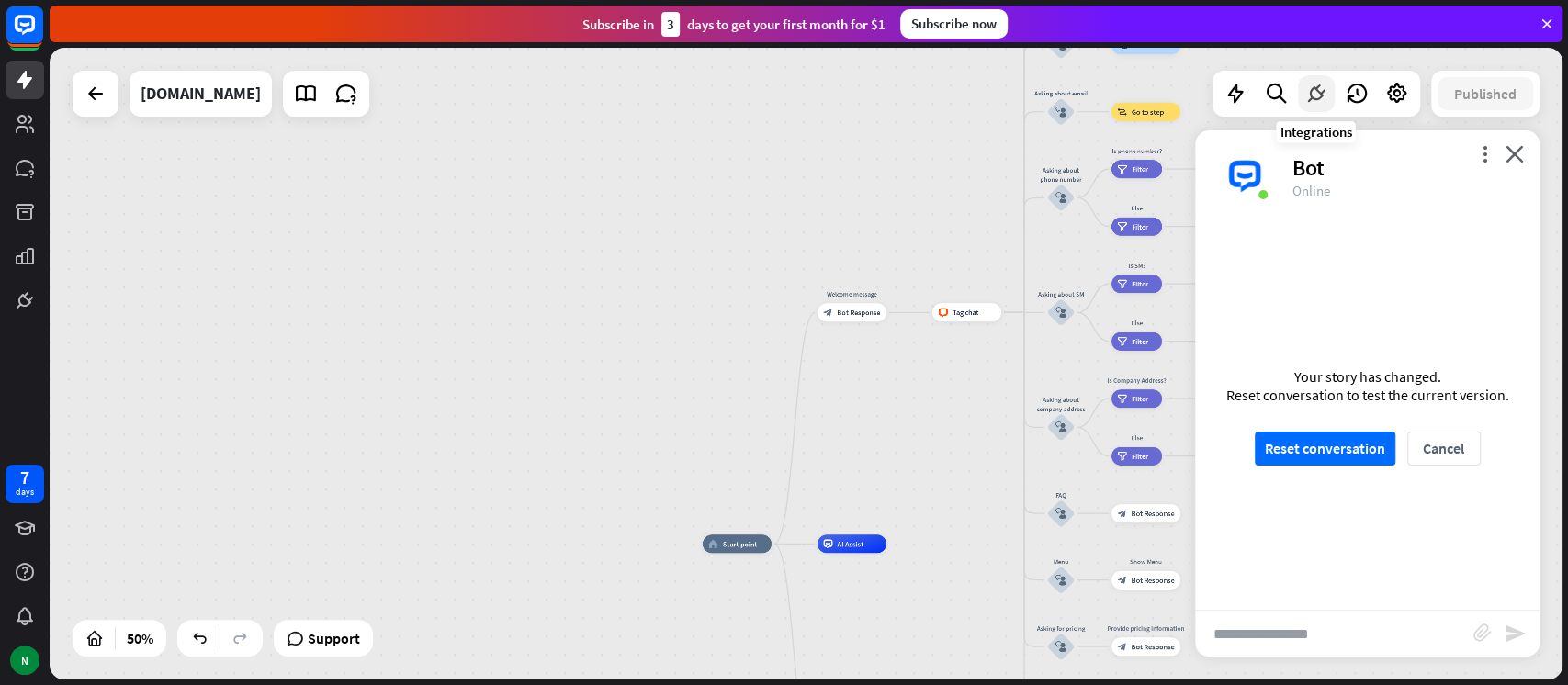 click at bounding box center (1316, 94) 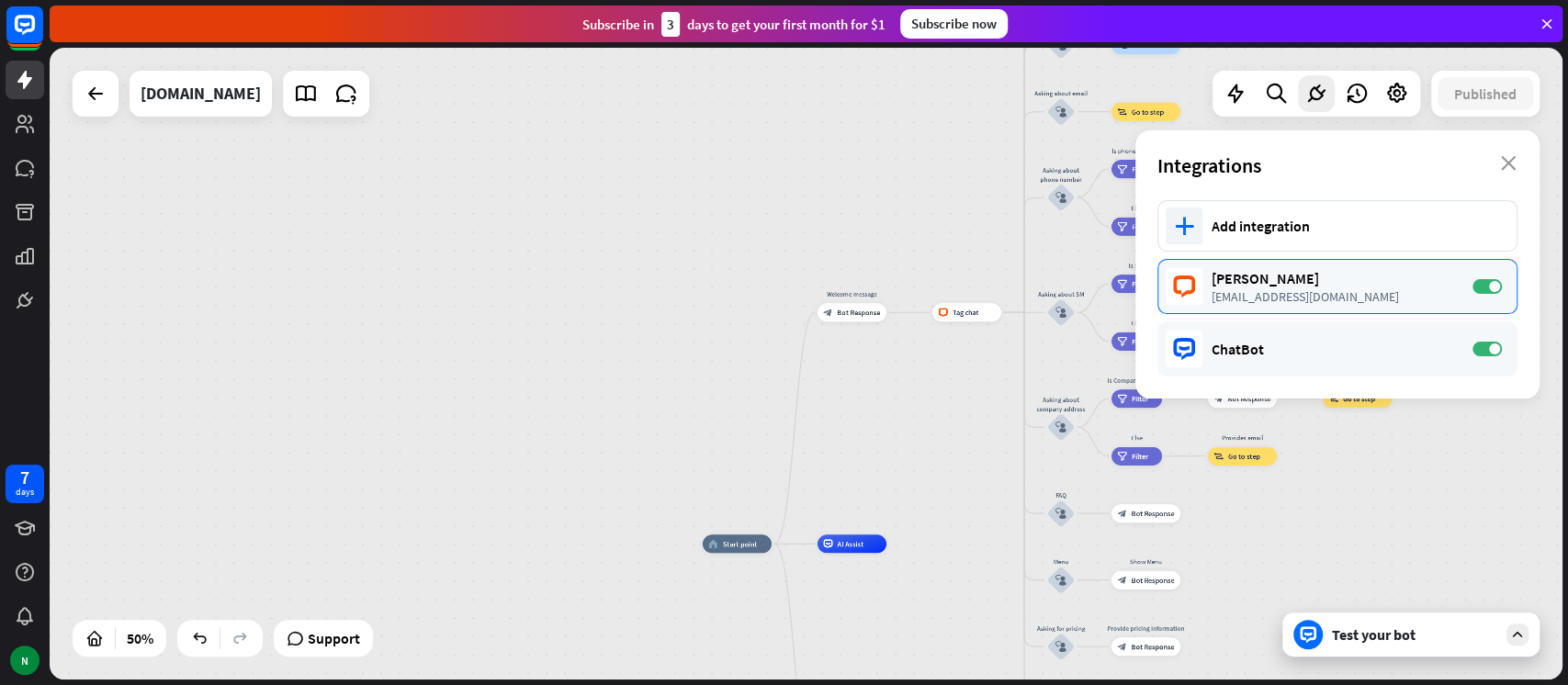 click on "[EMAIL_ADDRESS][DOMAIN_NAME]" at bounding box center [1333, 297] 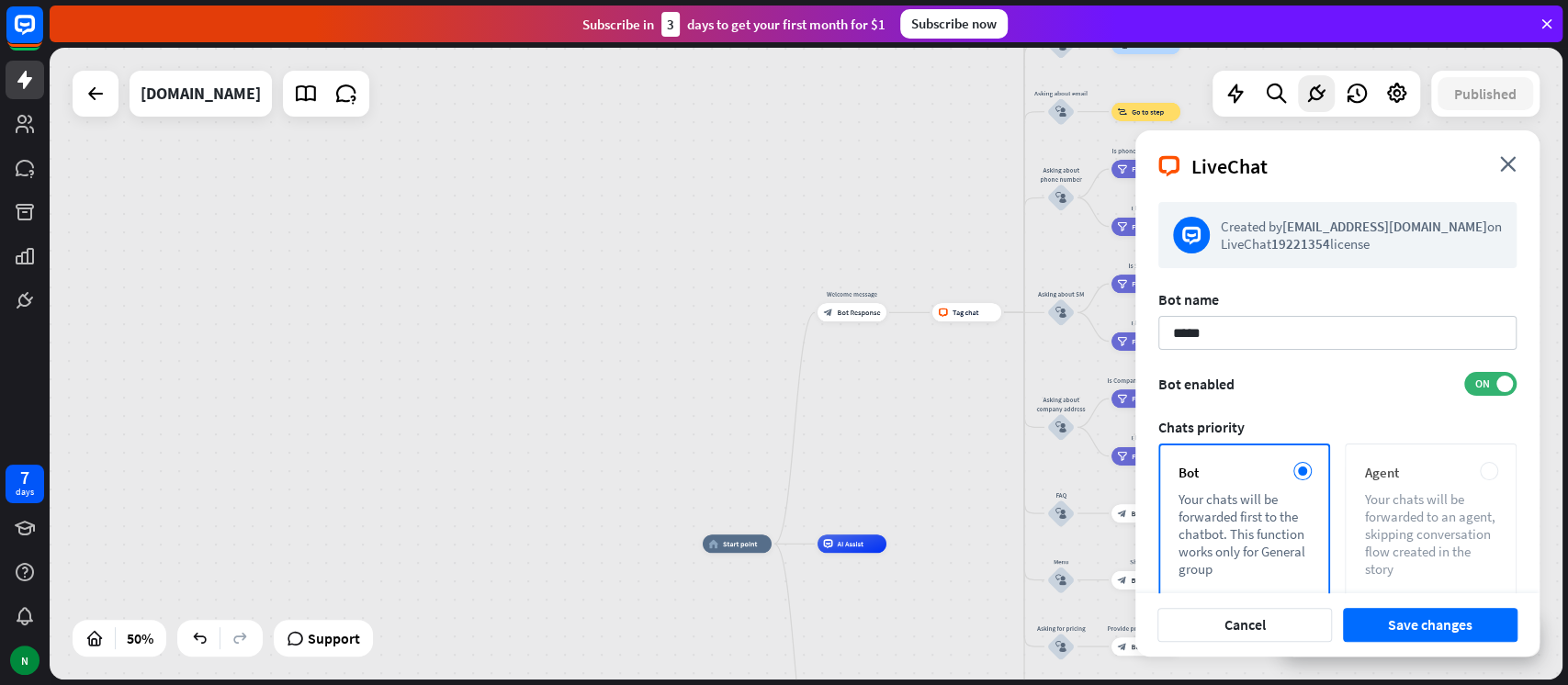 click on "Your chats will be forwarded to an agent,
skipping conversation flow created in the story" at bounding box center (1430, 533) 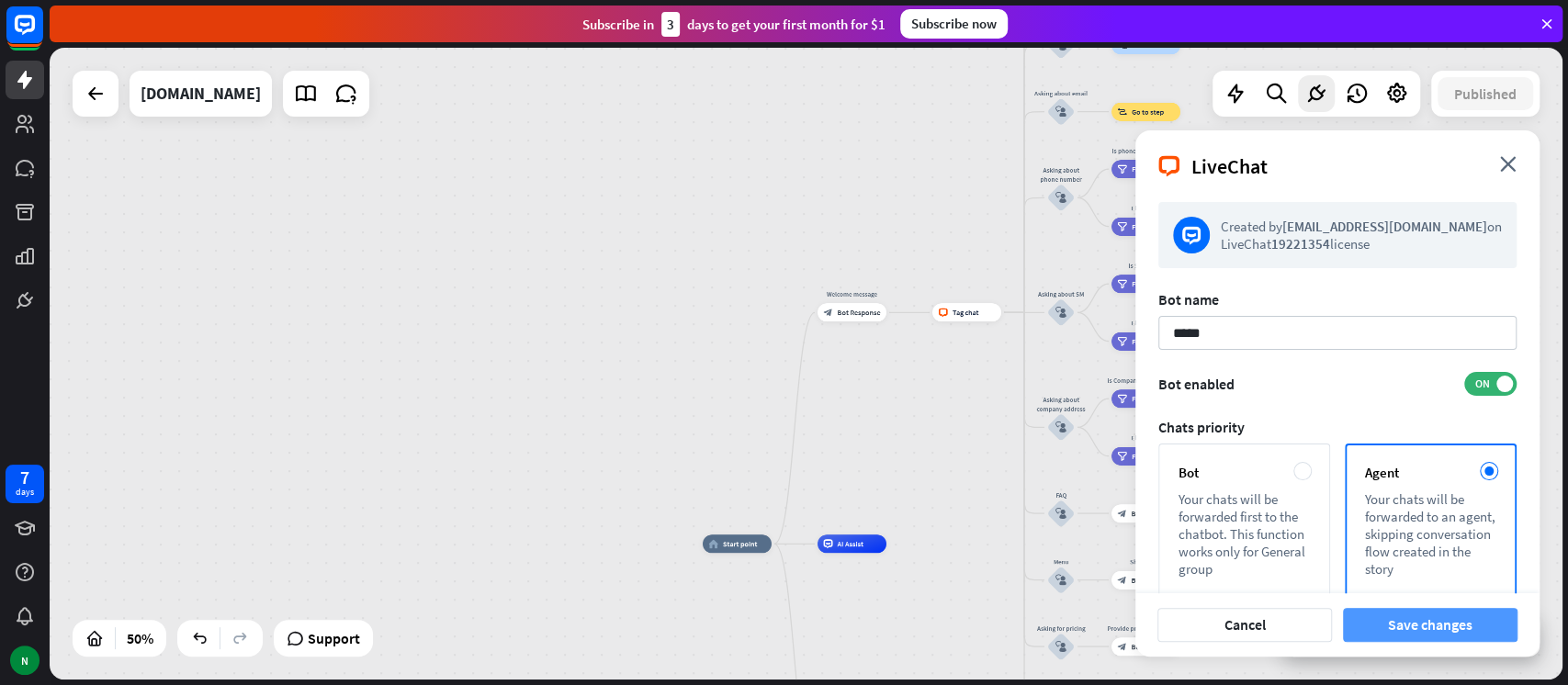 click on "Save changes" at bounding box center (1430, 624) 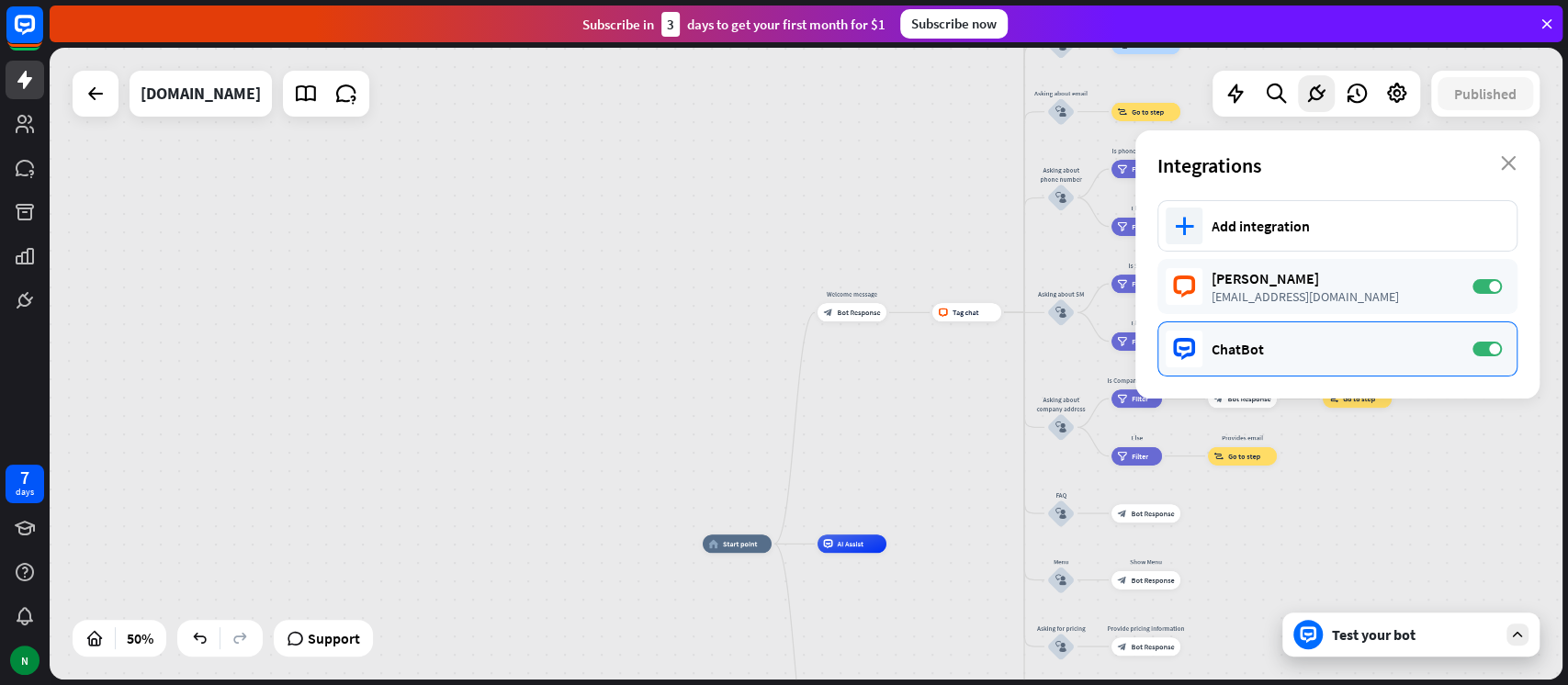 click on "ChatBot
ON" at bounding box center [1337, 349] 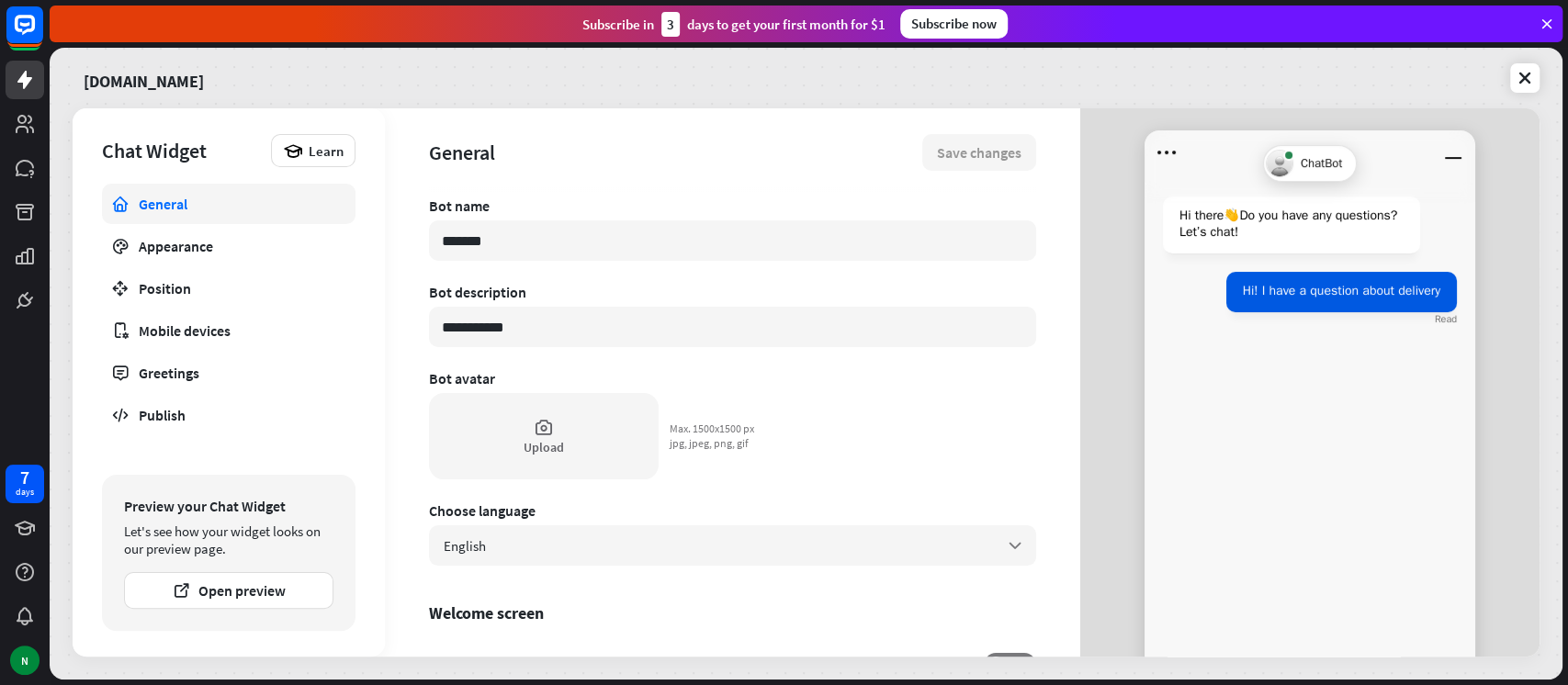 type on "*" 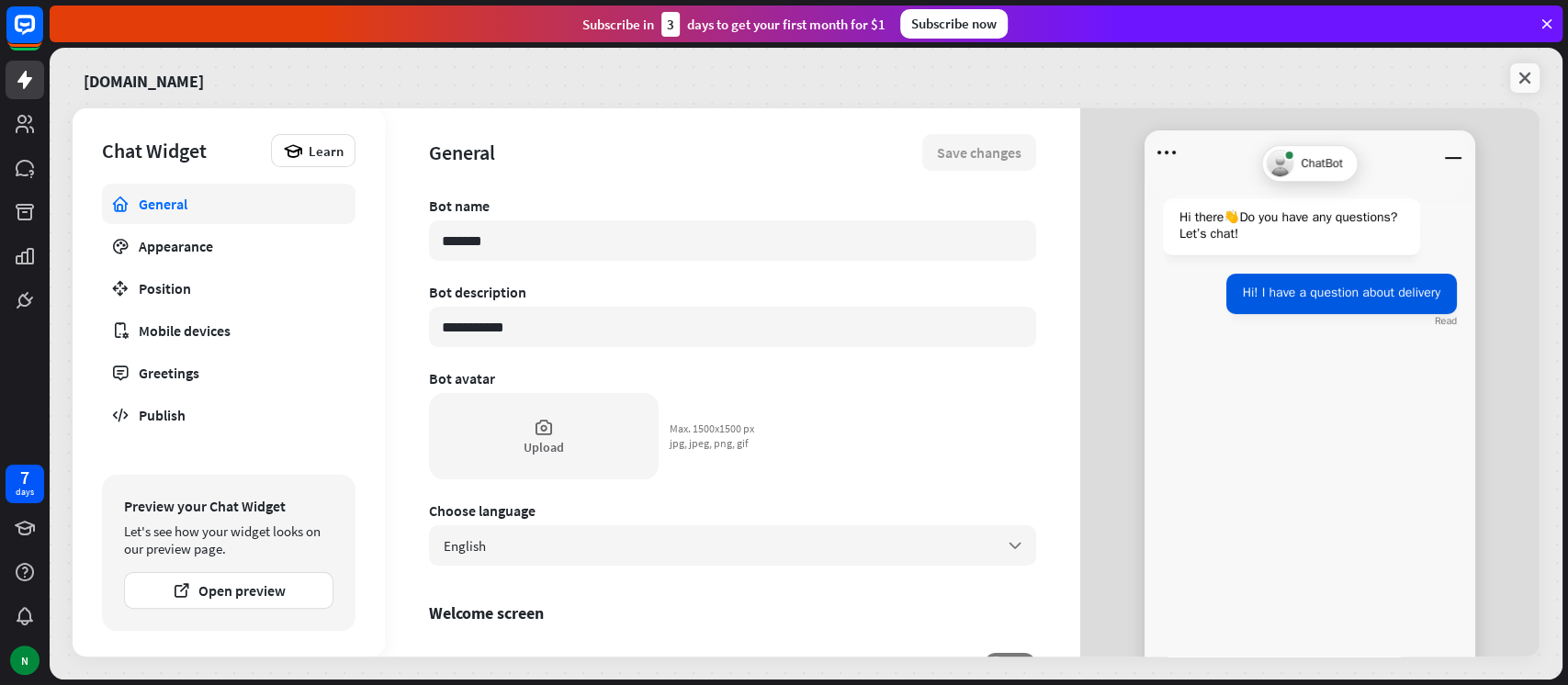 click at bounding box center (1525, 78) 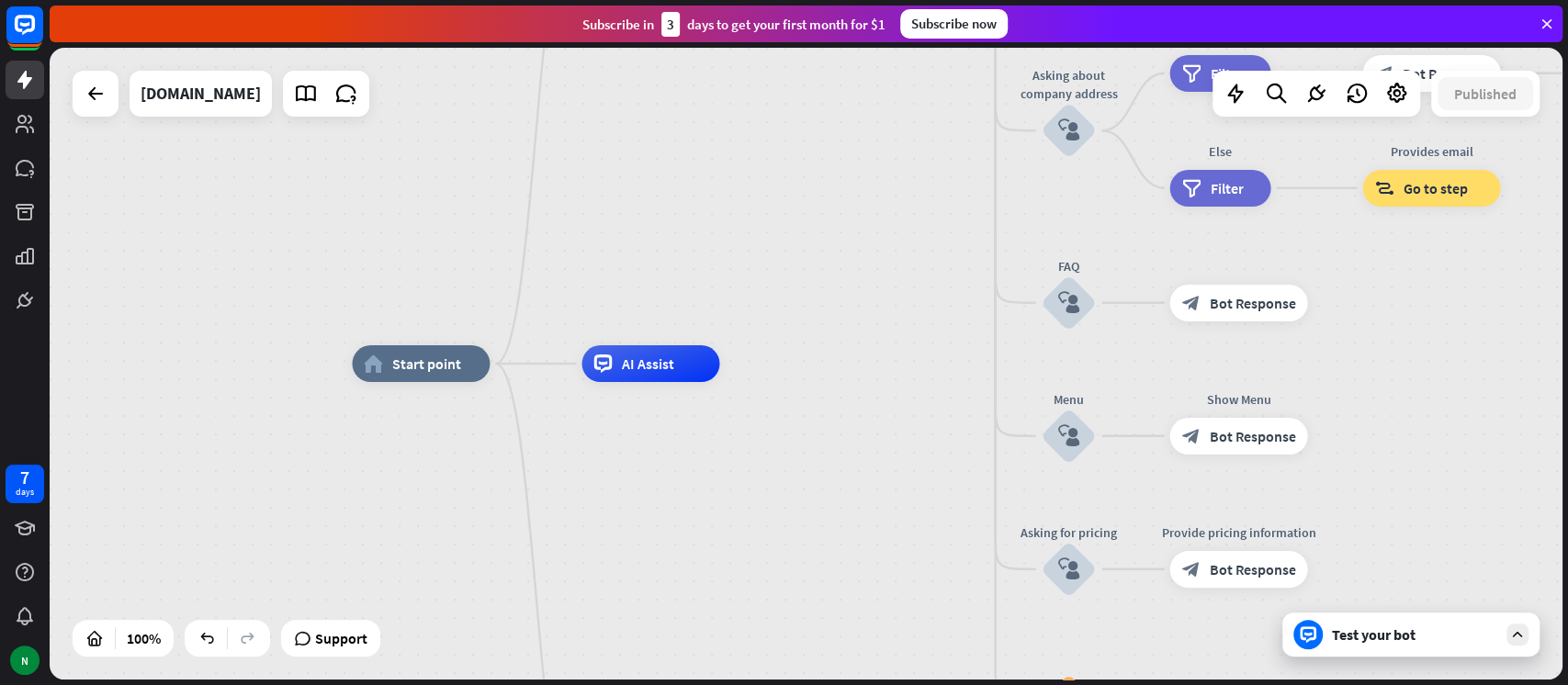click at bounding box center [1517, 634] 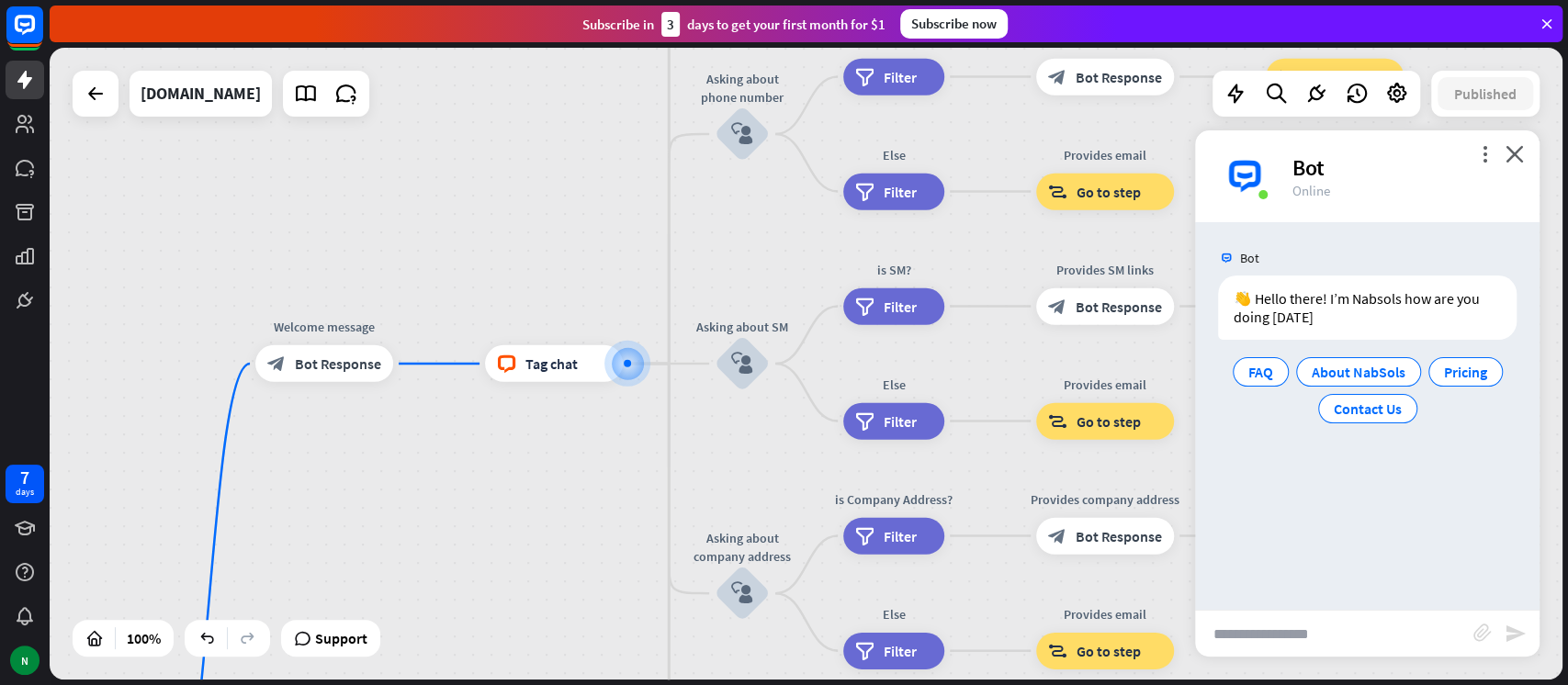 click at bounding box center (1334, 634) 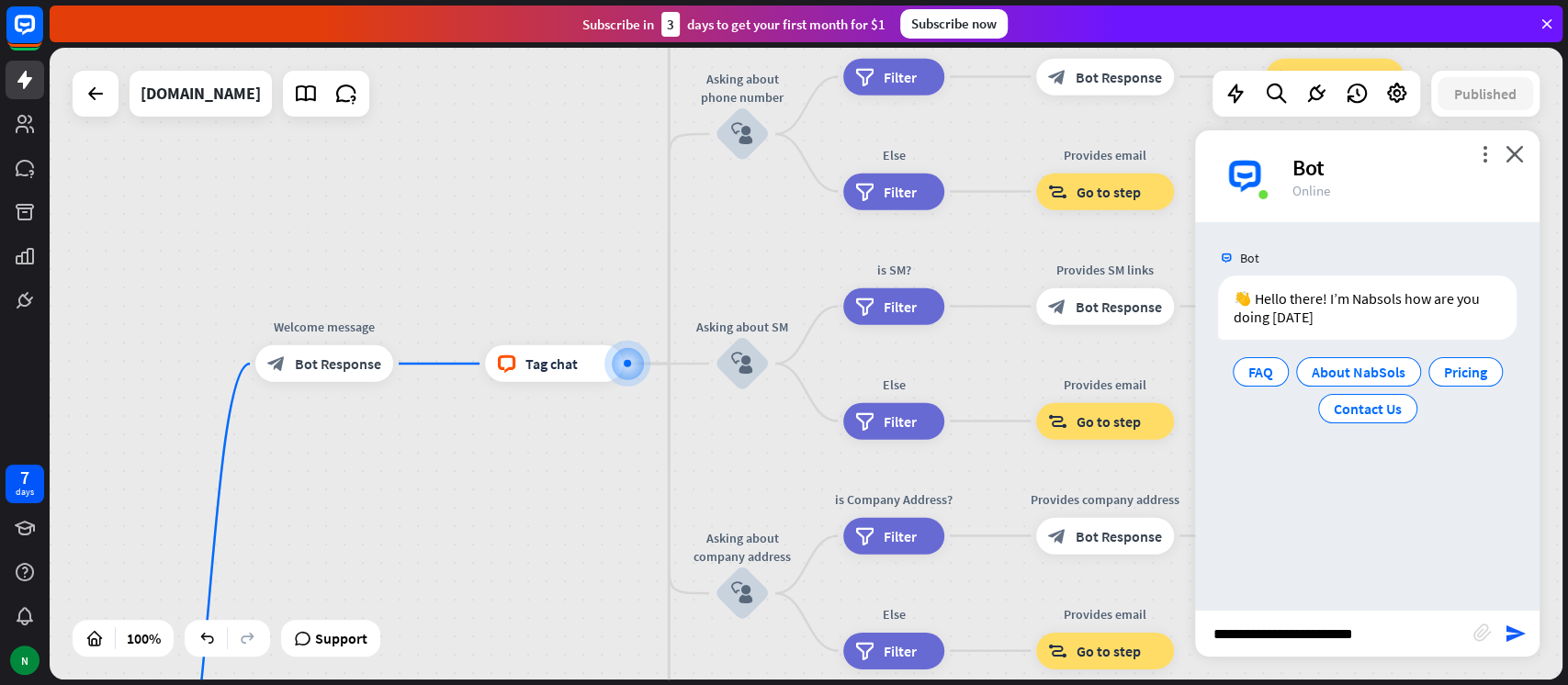 type on "**********" 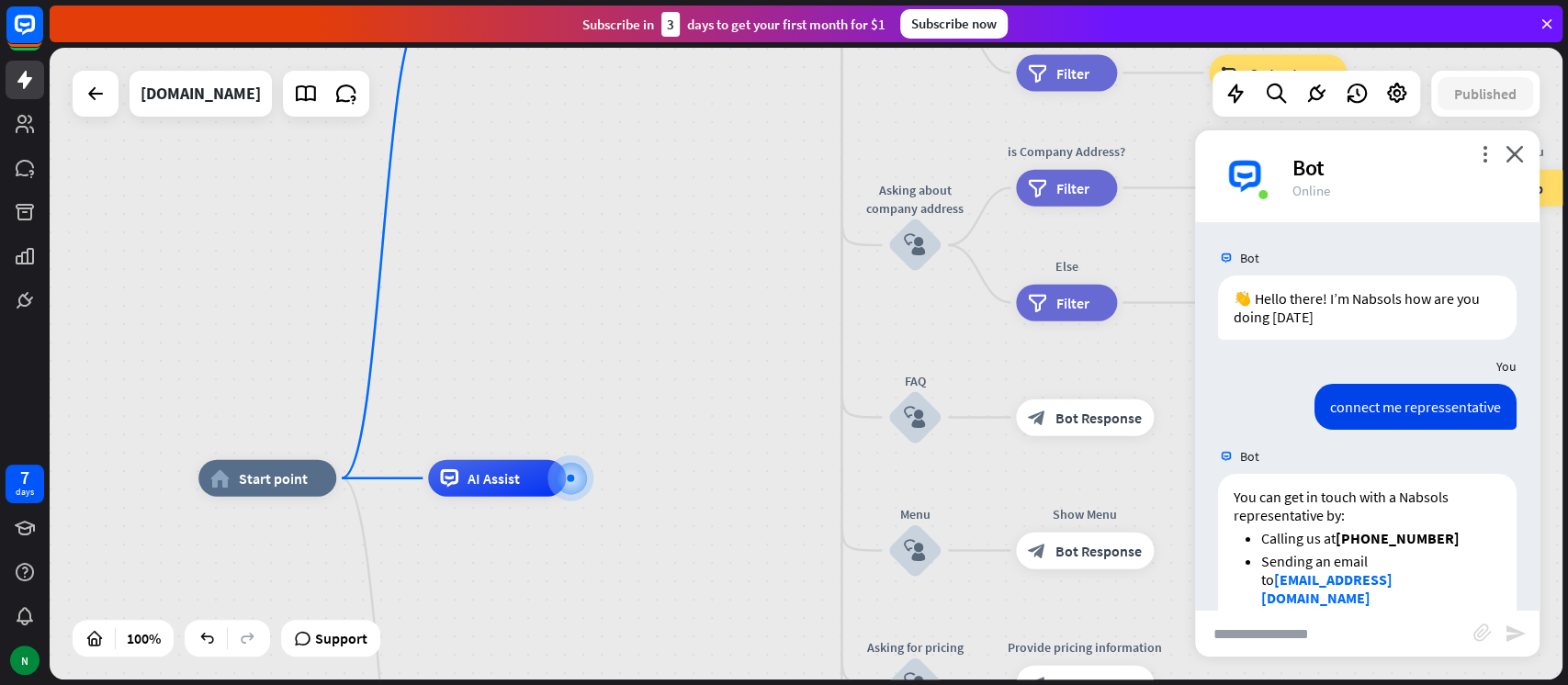 scroll, scrollTop: 120, scrollLeft: 0, axis: vertical 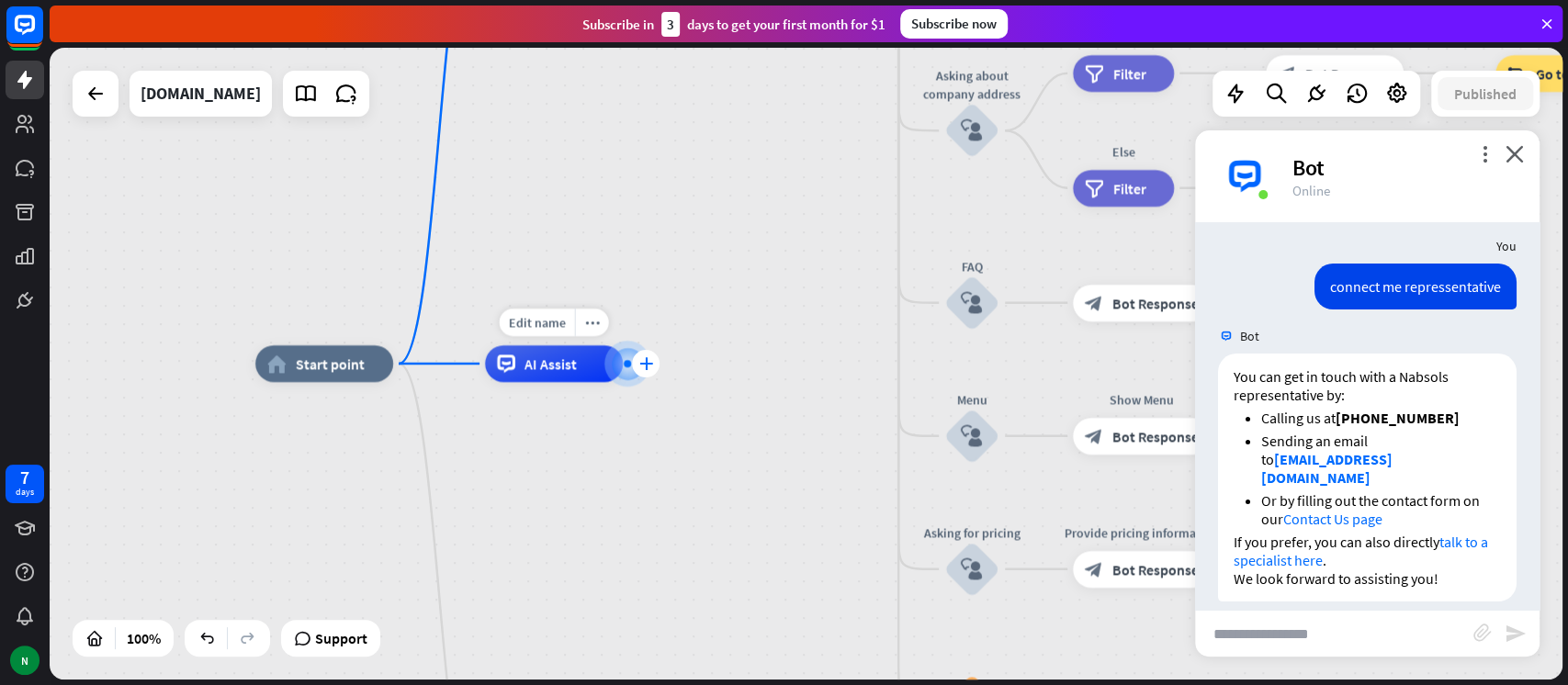 click on "plus" at bounding box center [646, 364] 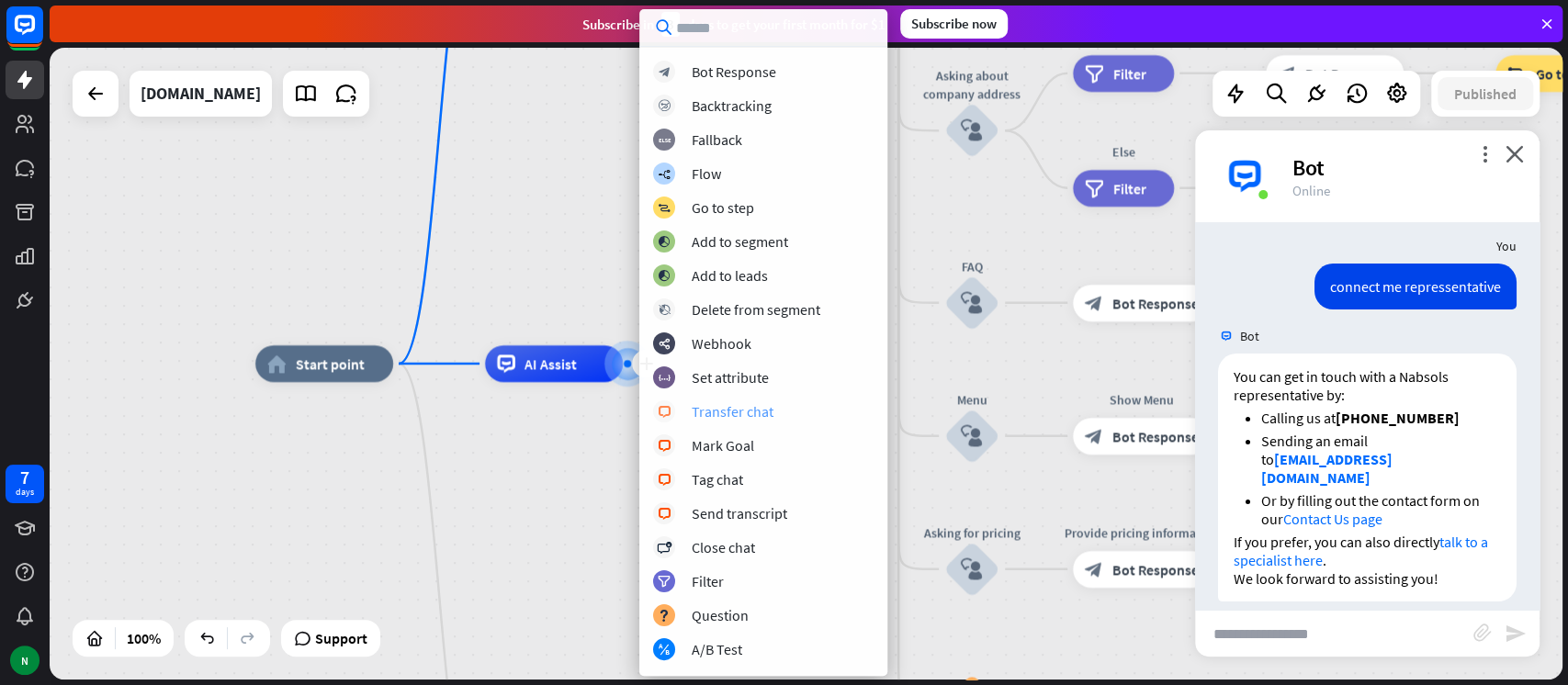 click on "Transfer chat" at bounding box center (732, 411) 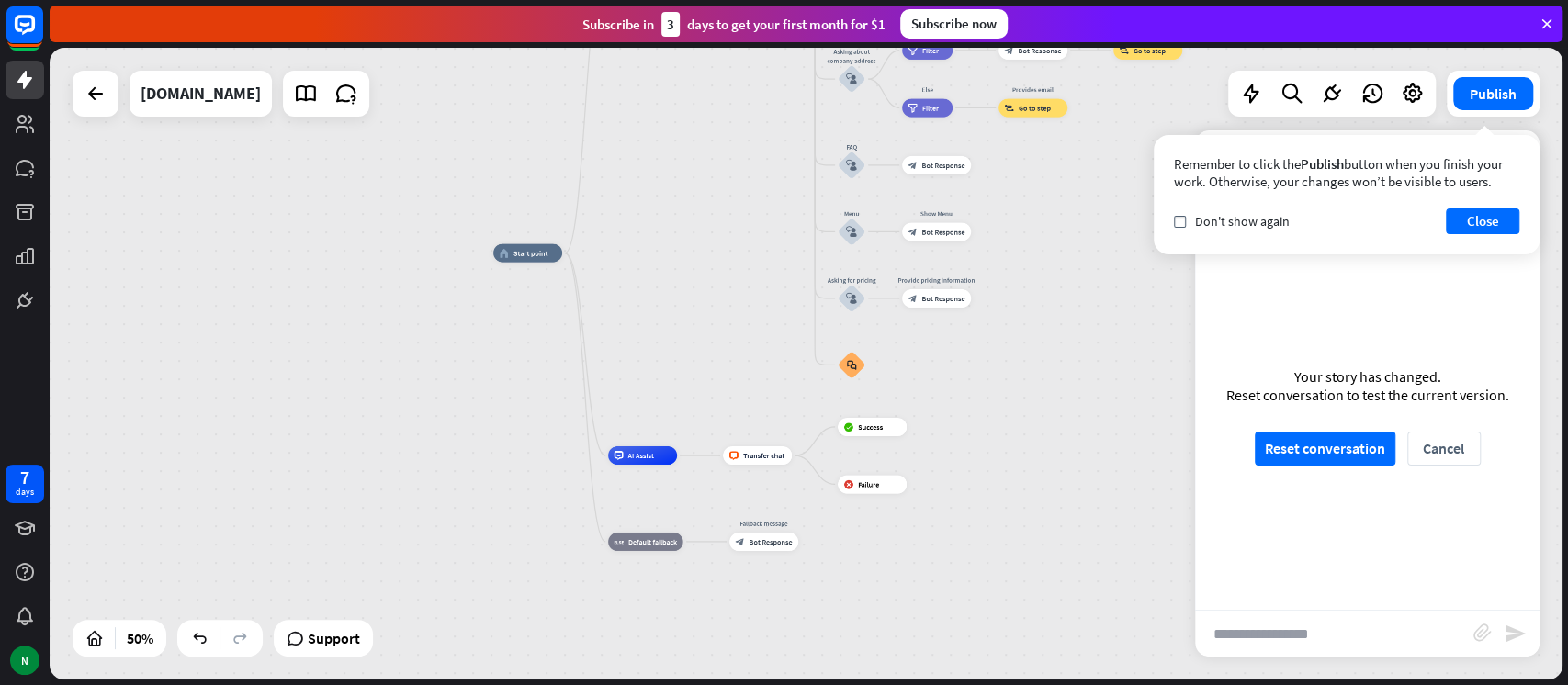 drag, startPoint x: 757, startPoint y: 464, endPoint x: 729, endPoint y: 245, distance: 220.7827 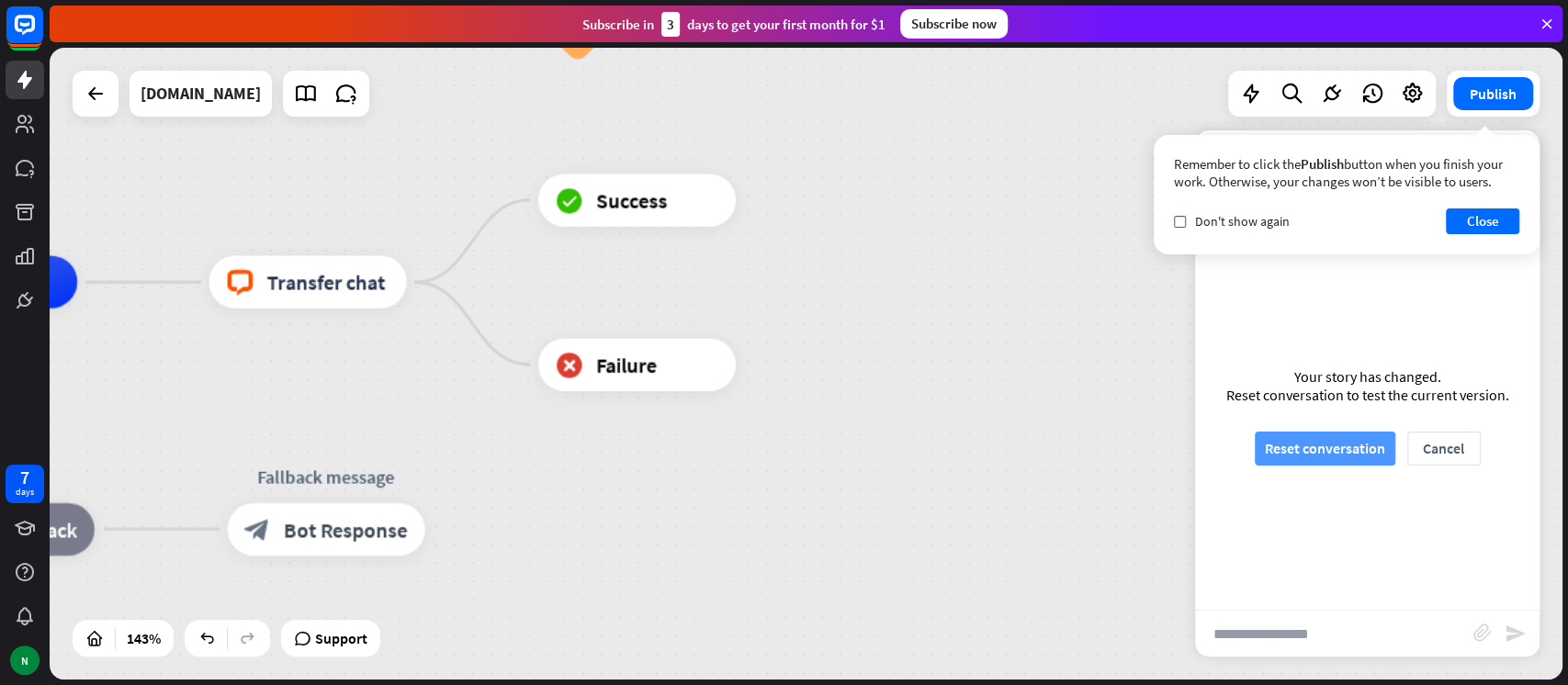 click on "Reset conversation" at bounding box center [1325, 448] 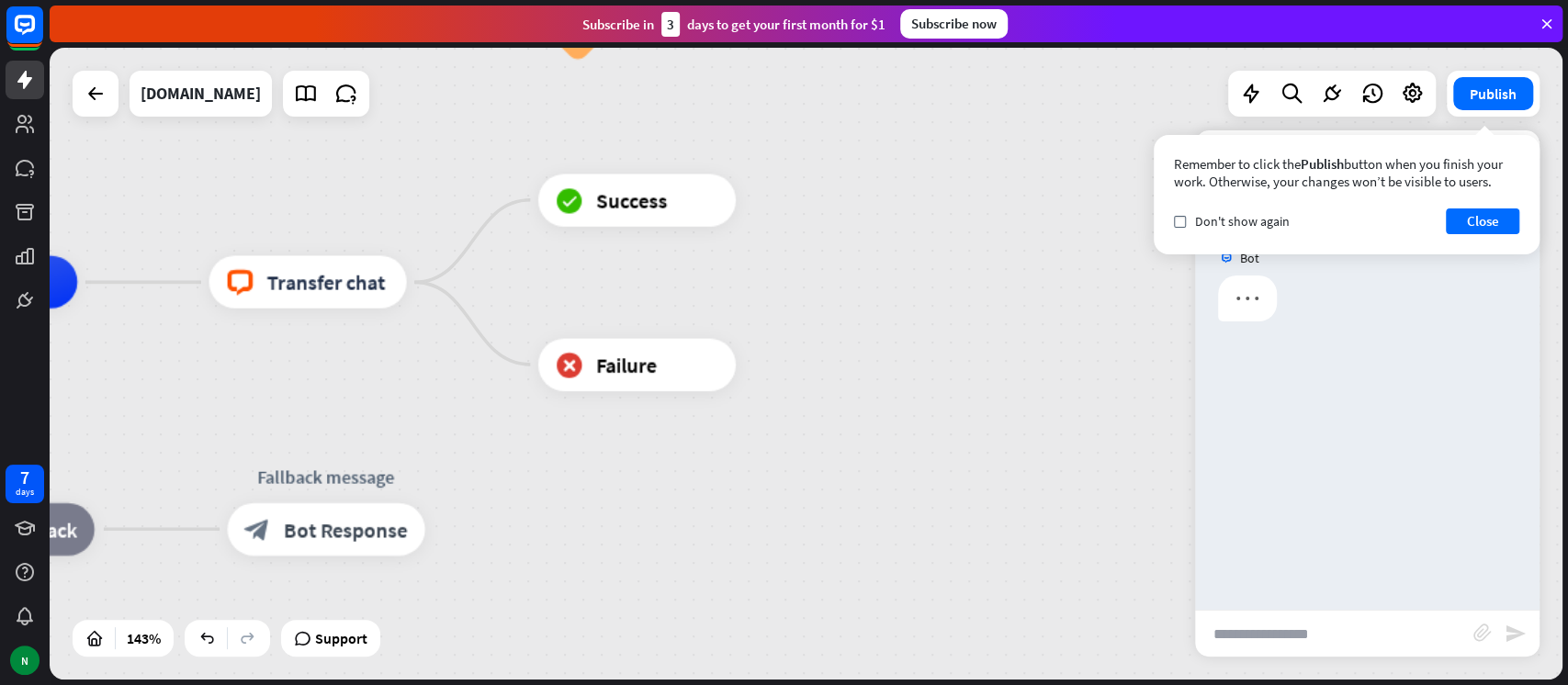 scroll, scrollTop: 0, scrollLeft: 0, axis: both 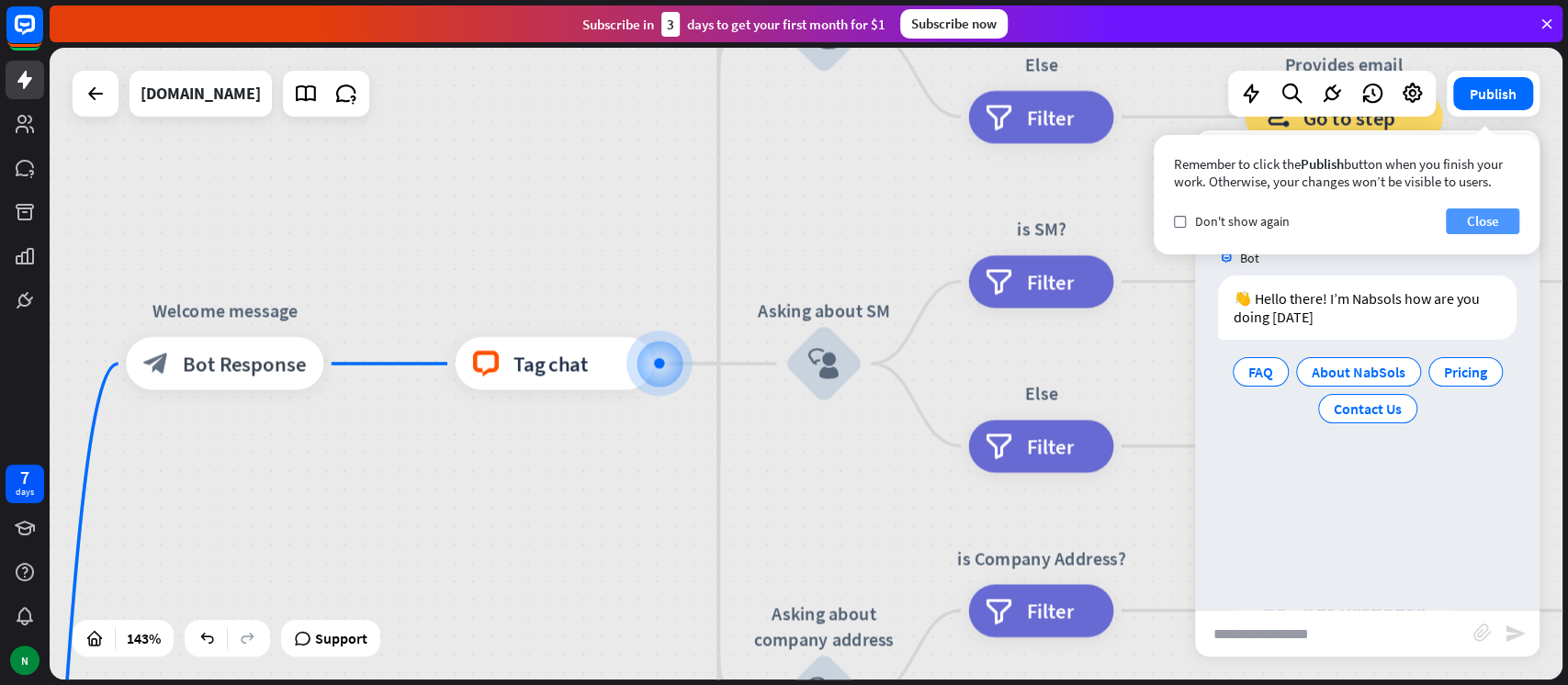 click on "Close" at bounding box center [1483, 221] 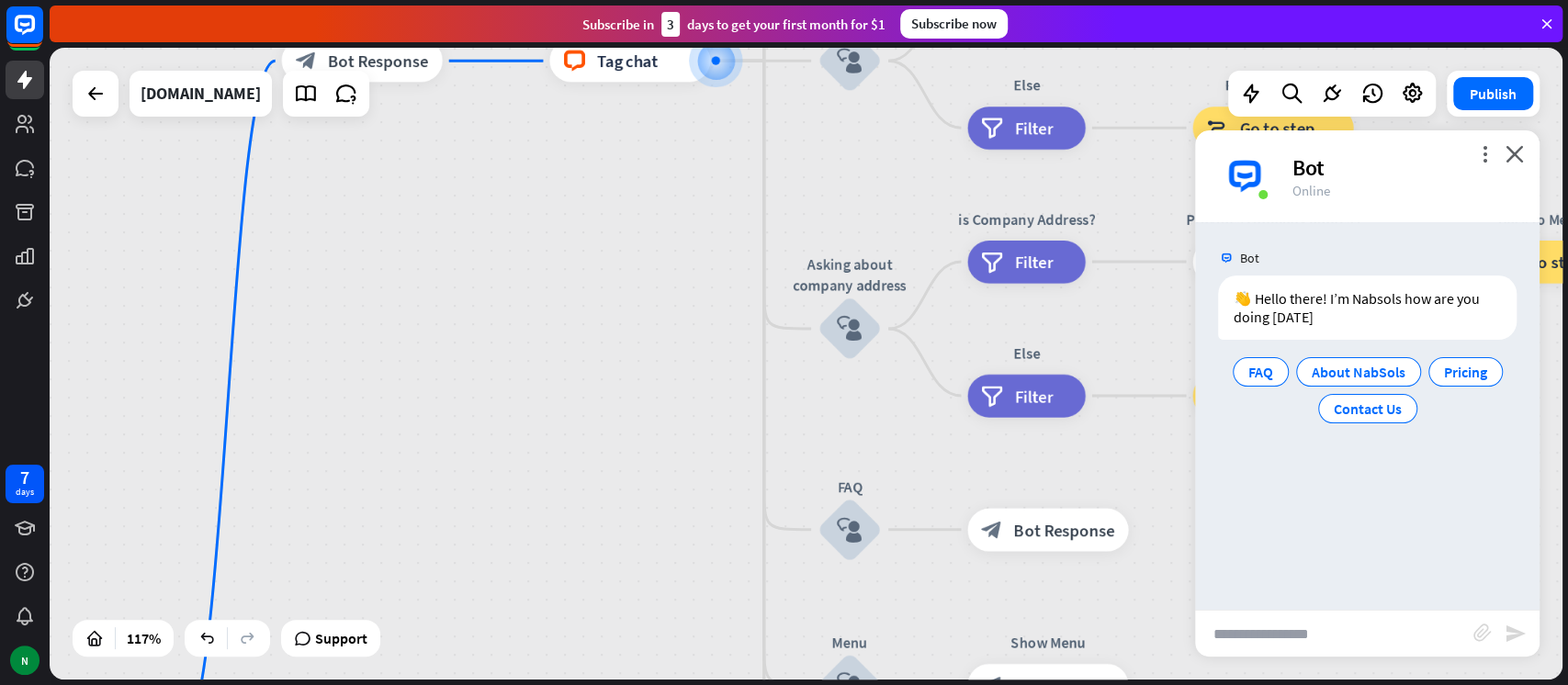 drag, startPoint x: 682, startPoint y: 520, endPoint x: 667, endPoint y: 103, distance: 417.2697 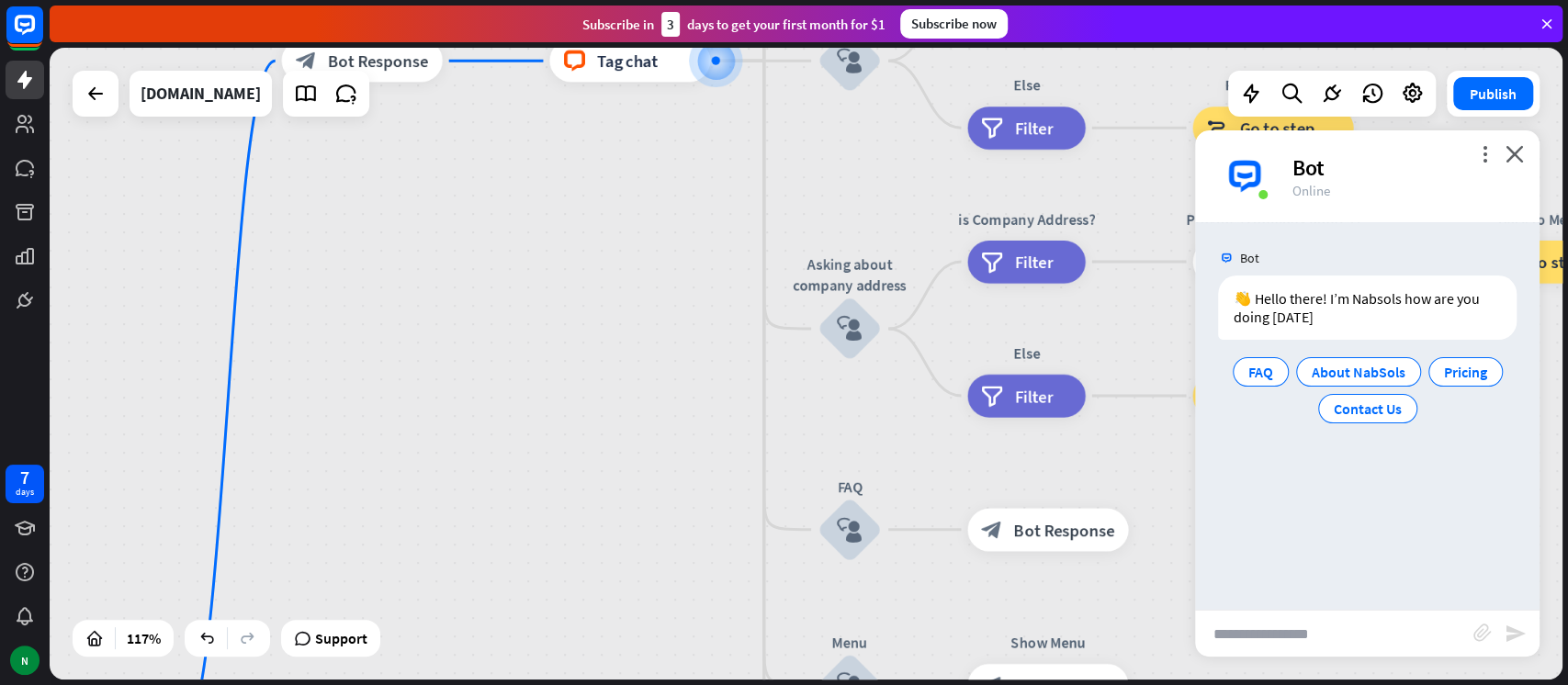 click on "home_2   Start point                 Welcome message   block_bot_response   Bot Response                   block_livechat   Tag chat                     About us   block_user_input                 Provide company information   block_bot_response   Bot Response                 Back to Menu   block_user_input                 Was it helpful?   block_bot_response   Bot Response                 Yes   block_user_input                 Thank you!   block_bot_response   Bot Response                 No   block_user_input                 Back to Menu   block_goto   Go to step                 Contact us   block_user_input                 Contact flow   builder_tree   Flow                 Asking about email   block_user_input                   block_goto   Go to step                 Asking about phone number   block_user_input                 Is phone number?   filter   Filter                 Provides phone number   block_bot_response   Bot Response                 Back to Menu   block_goto   Go to step" at bounding box center [806, 364] 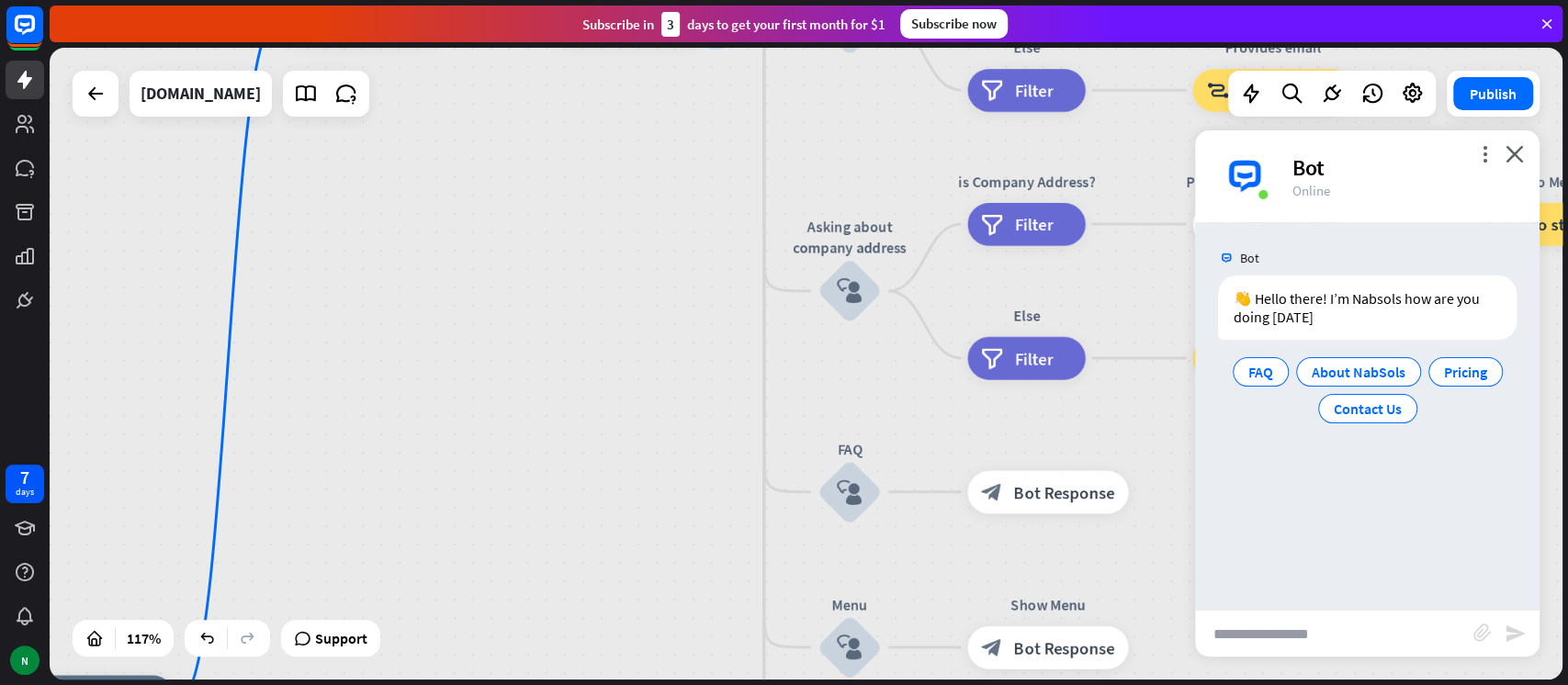 drag, startPoint x: 633, startPoint y: 213, endPoint x: 625, endPoint y: 12, distance: 201.15914 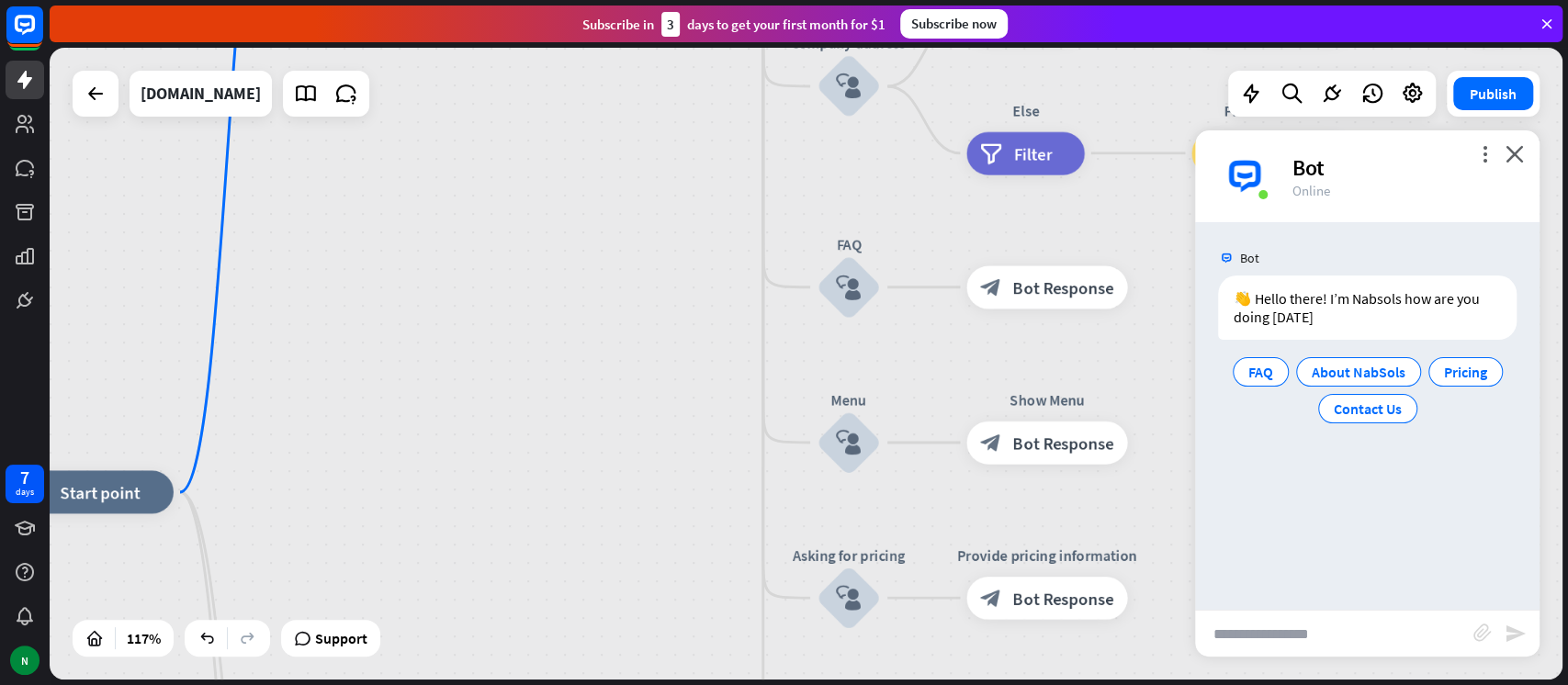 drag, startPoint x: 677, startPoint y: 353, endPoint x: 669, endPoint y: 113, distance: 240.1333 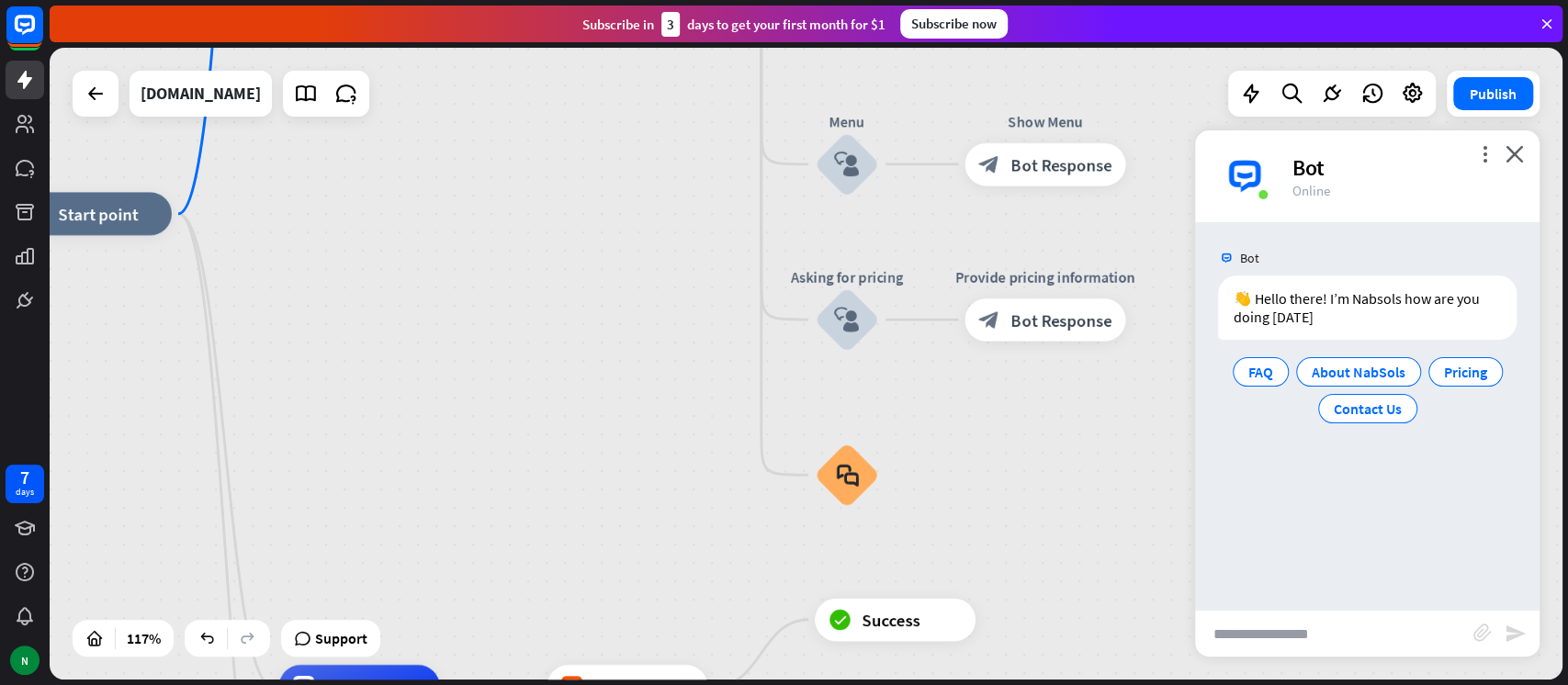 drag, startPoint x: 661, startPoint y: 435, endPoint x: 664, endPoint y: 173, distance: 262.01718 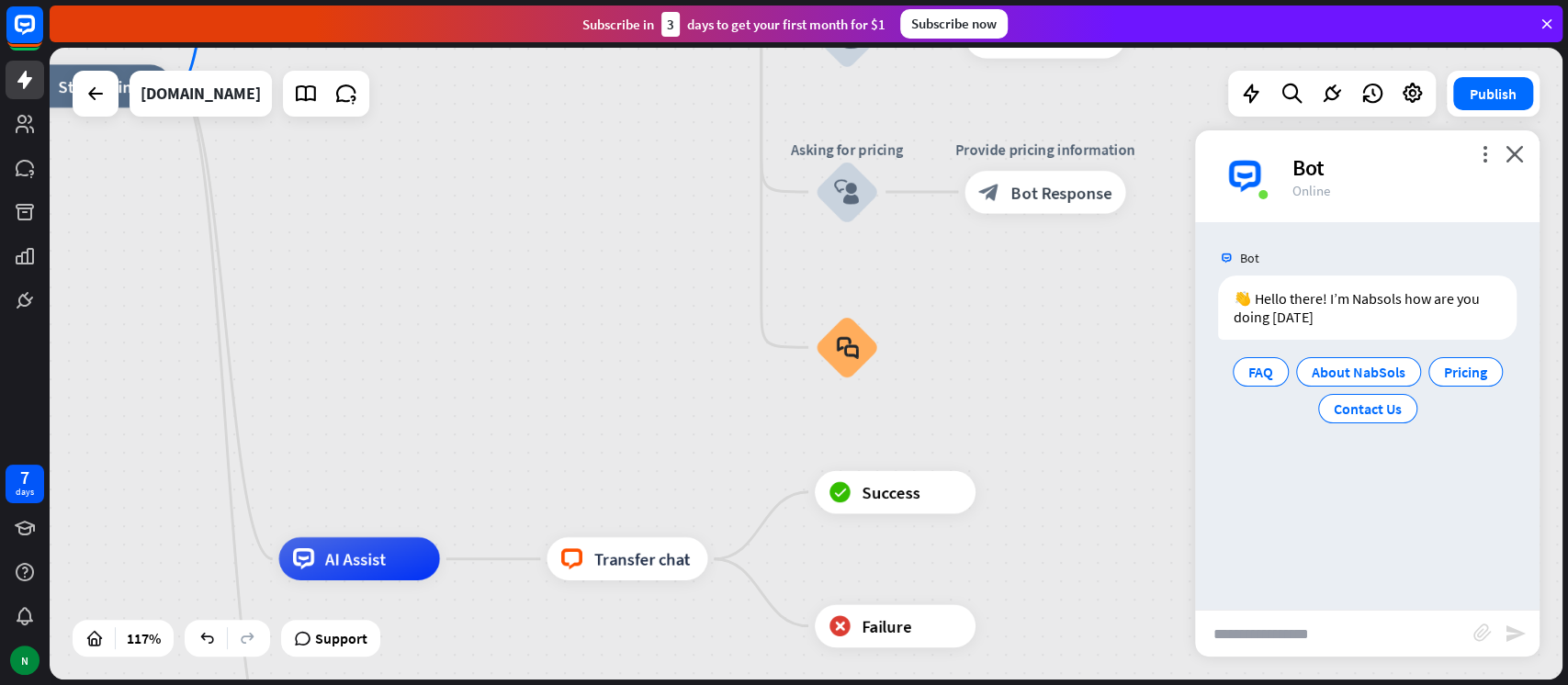 click on "home_2   Start point                 Welcome message   block_bot_response   Bot Response                   block_livechat   Tag chat                     About us   block_user_input                 Provide company information   block_bot_response   Bot Response                 Back to Menu   block_user_input                 Was it helpful?   block_bot_response   Bot Response                 Yes   block_user_input                 Thank you!   block_bot_response   Bot Response                 No   block_user_input                 Back to Menu   block_goto   Go to step                 Contact us   block_user_input                 Contact flow   builder_tree   Flow                 Asking about email   block_user_input                   block_goto   Go to step                 Asking about phone number   block_user_input                 Is phone number?   filter   Filter                 Provides phone number   block_bot_response   Bot Response                 Back to Menu   block_goto   Go to step" at bounding box center (894, 455) 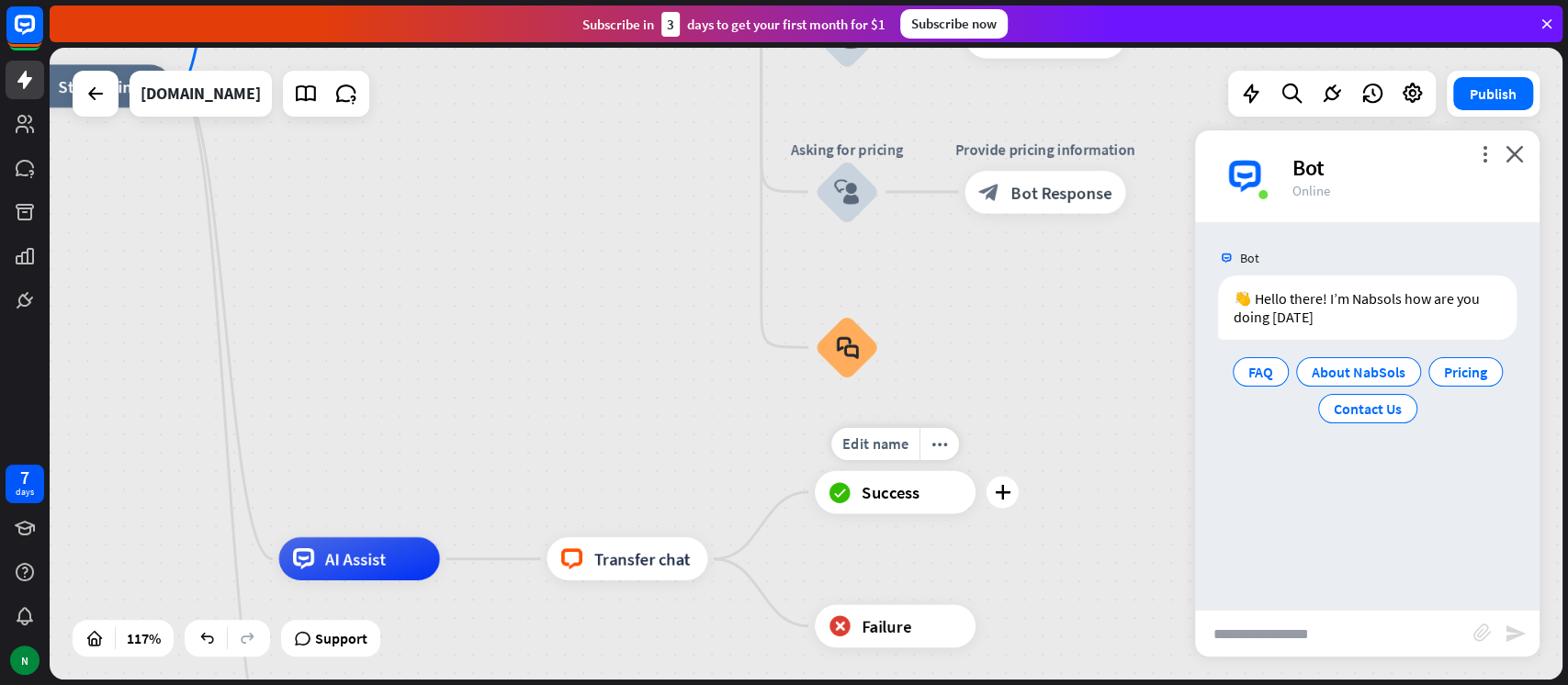 click on "Success" at bounding box center (890, 491) 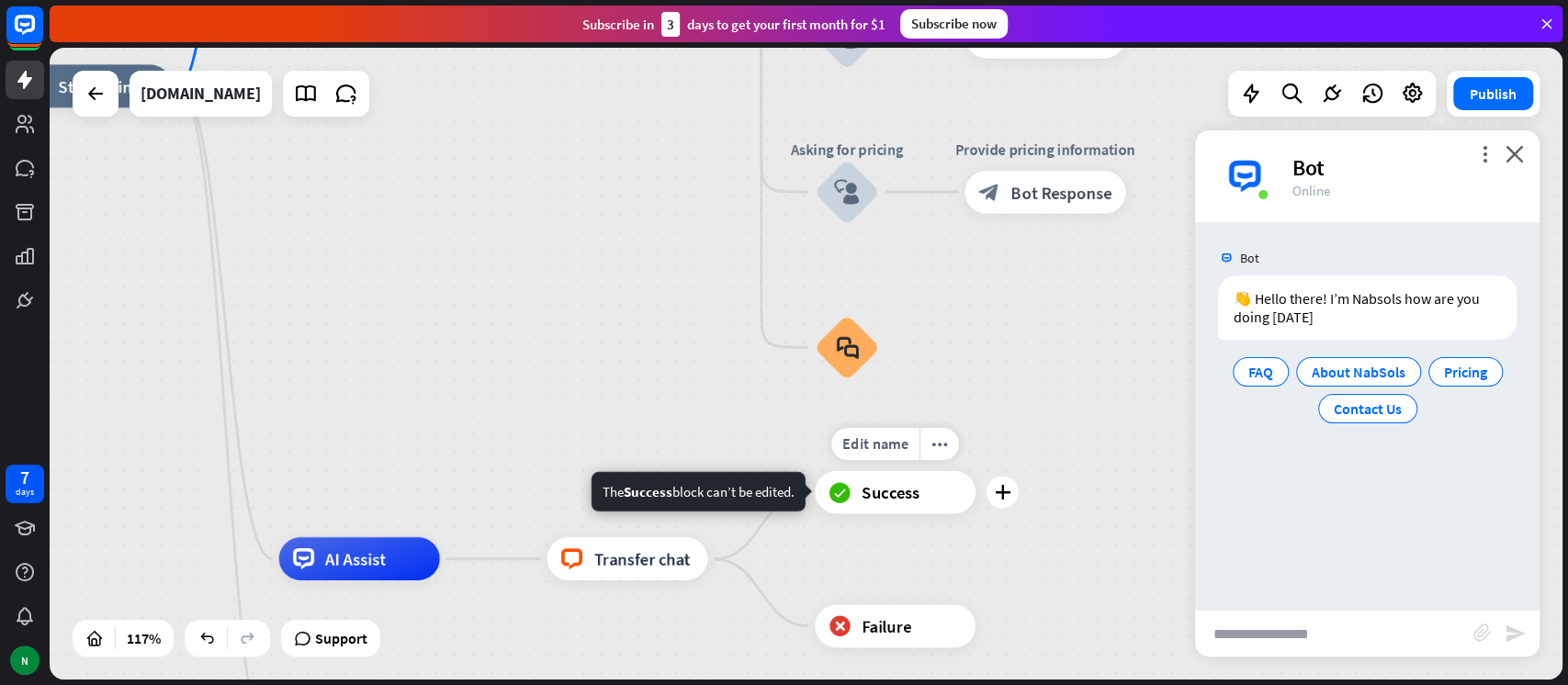 click on "Success" at bounding box center [890, 491] 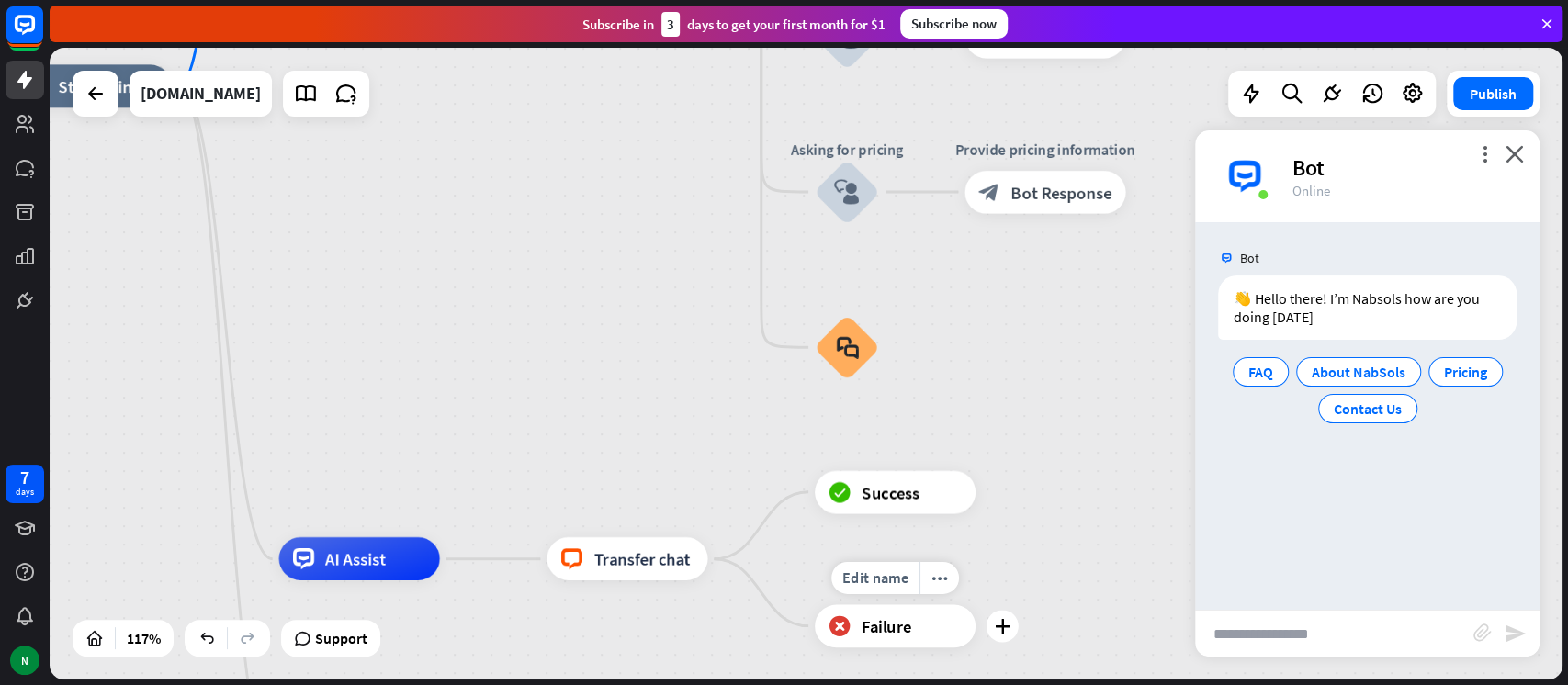 click on "block_failure" at bounding box center (840, 625) 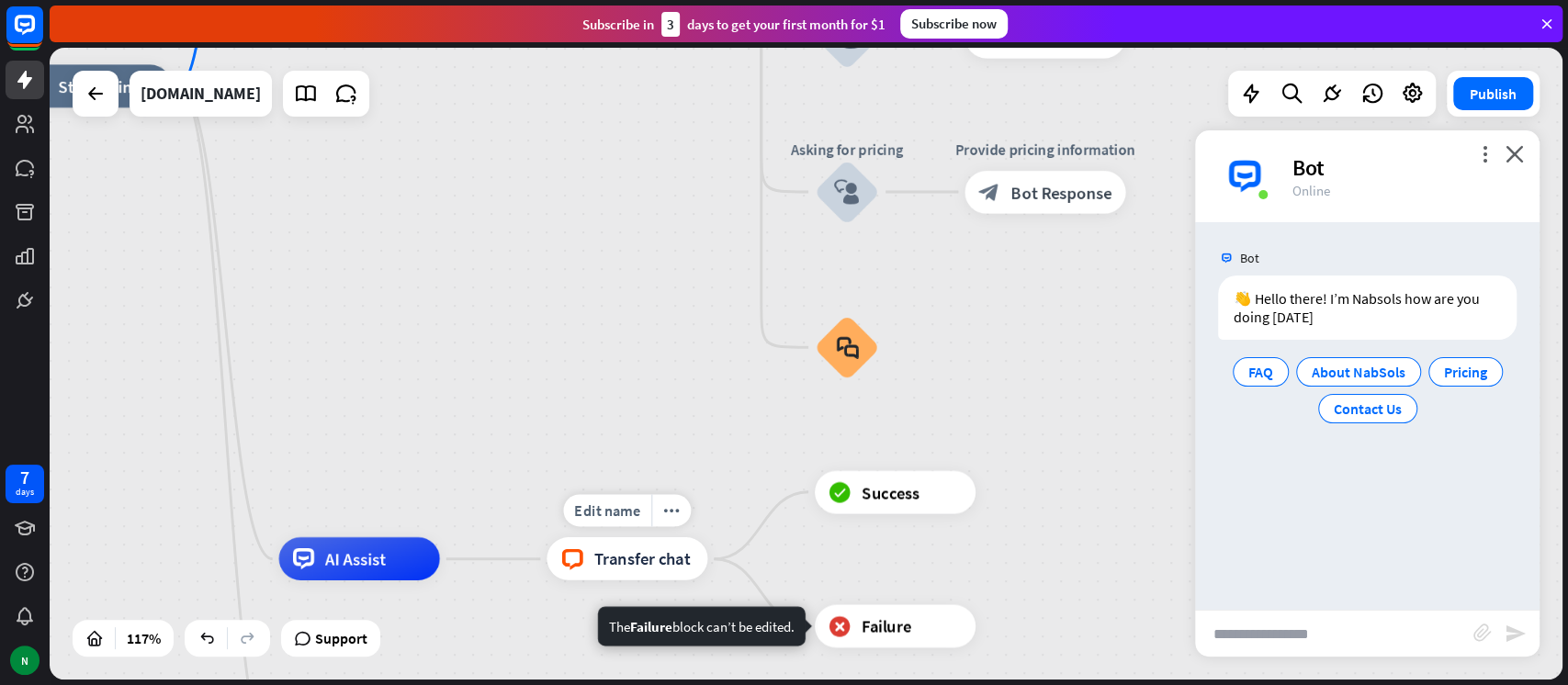 click on "block_livechat   Transfer chat" at bounding box center [626, 558] 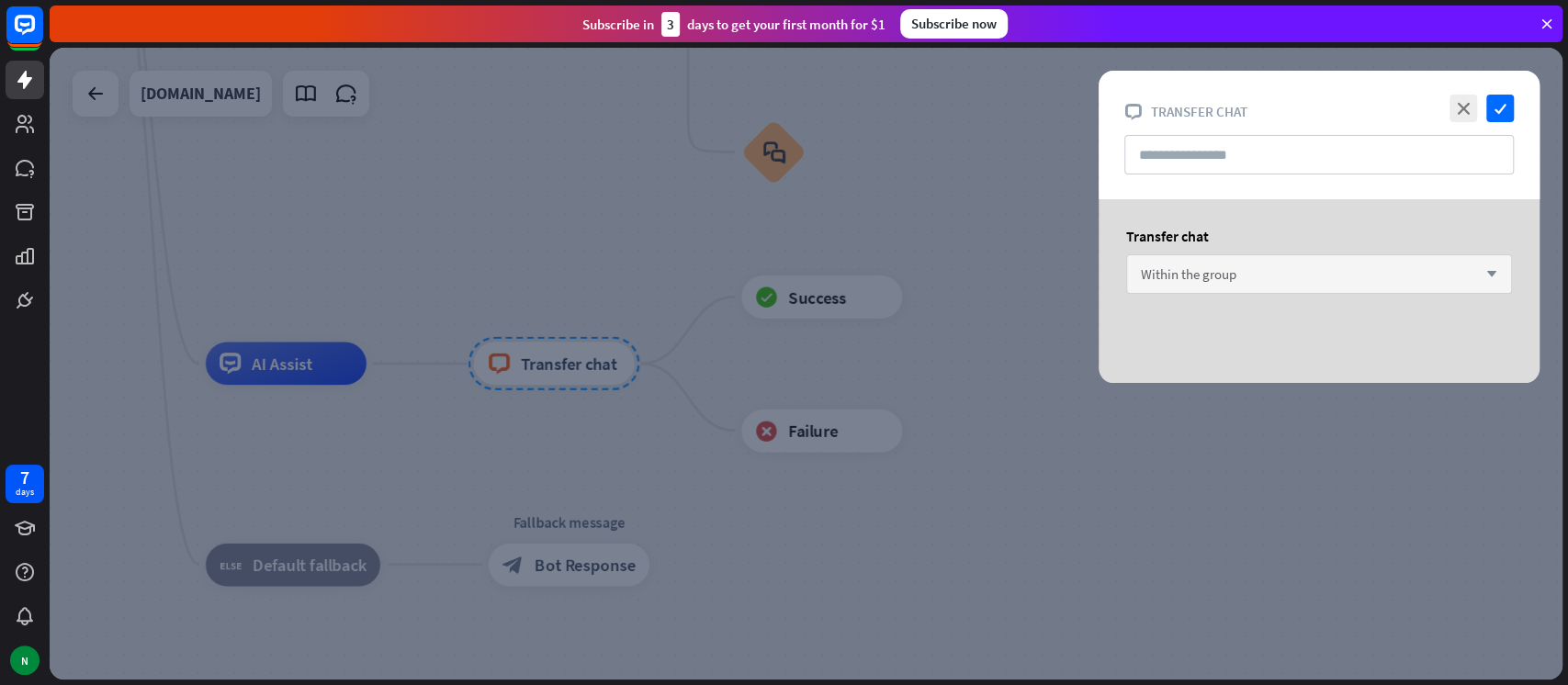 click on "Within the group
arrow_down" at bounding box center [1319, 274] 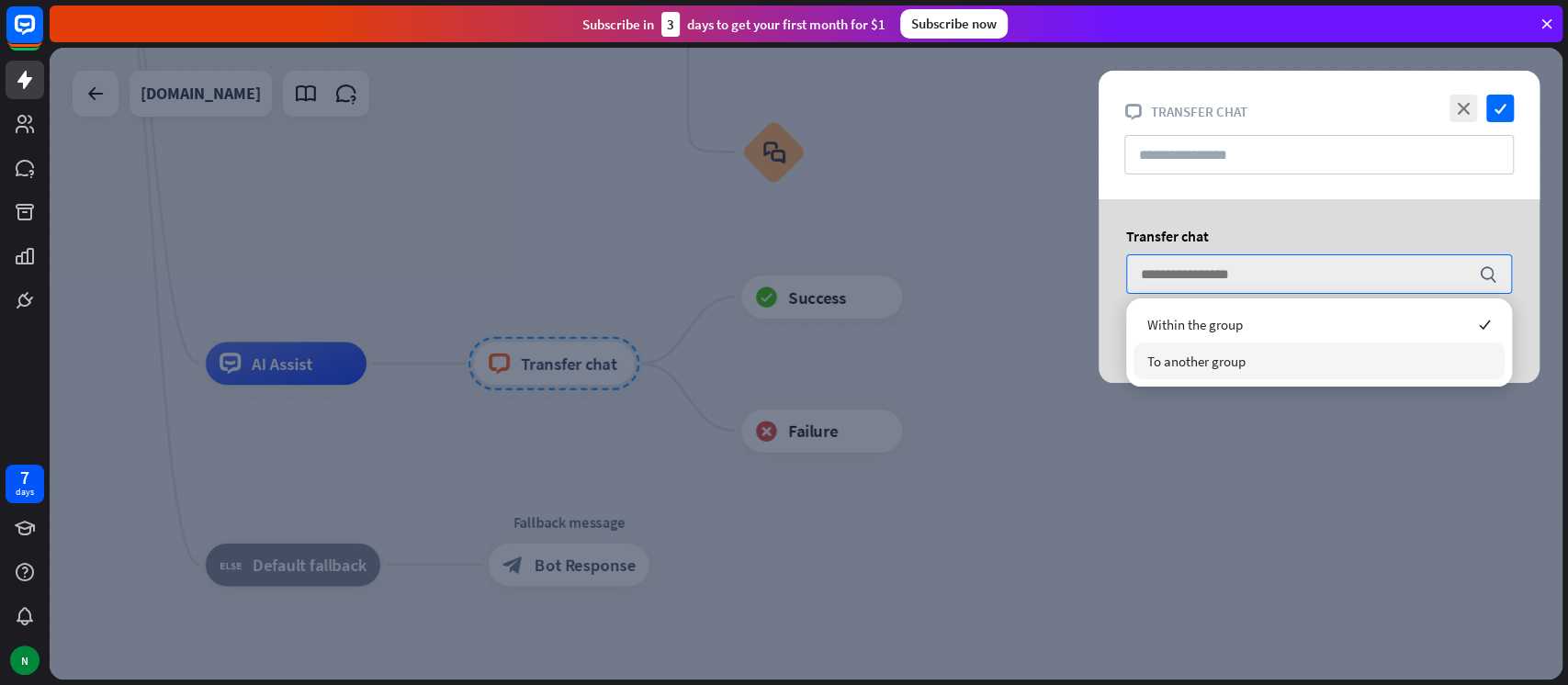 click on "To another group" at bounding box center [1319, 361] 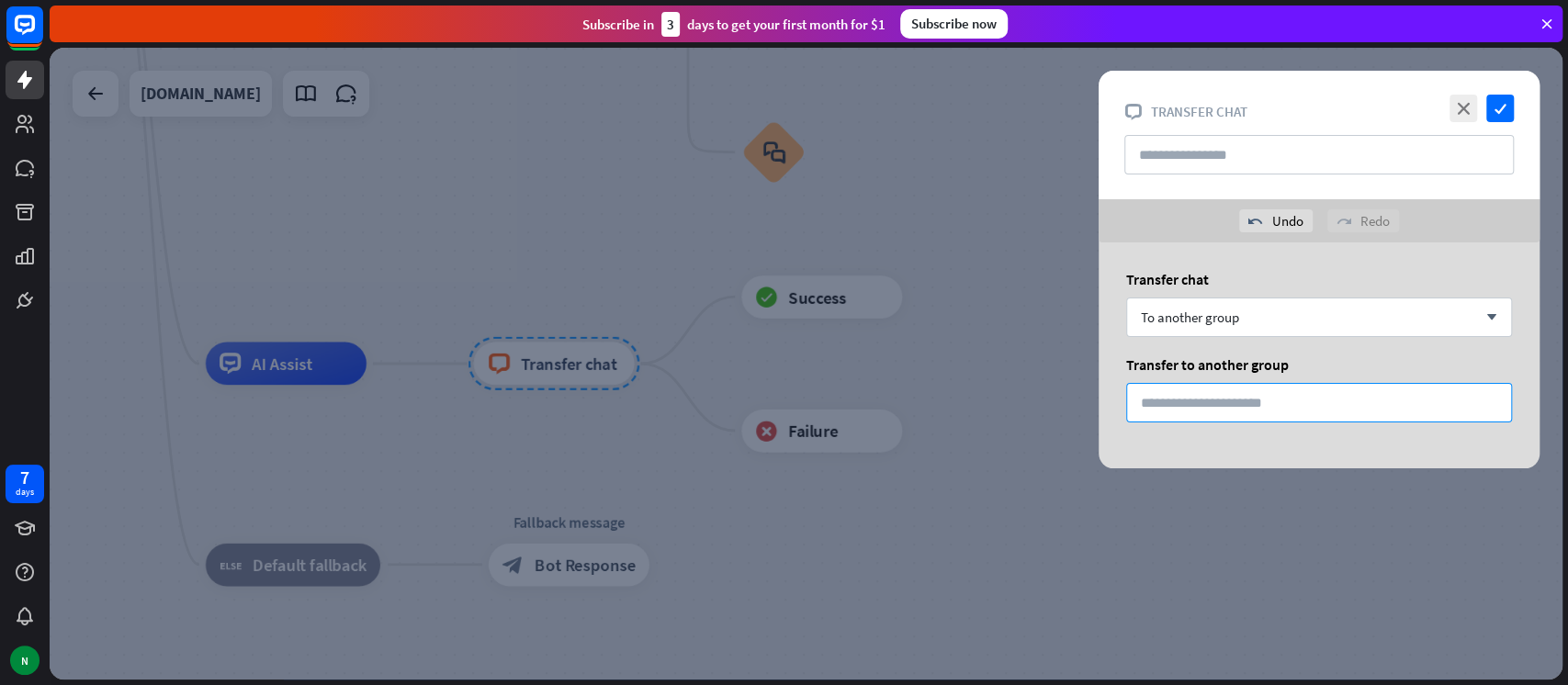 click on "*" at bounding box center (1319, 402) 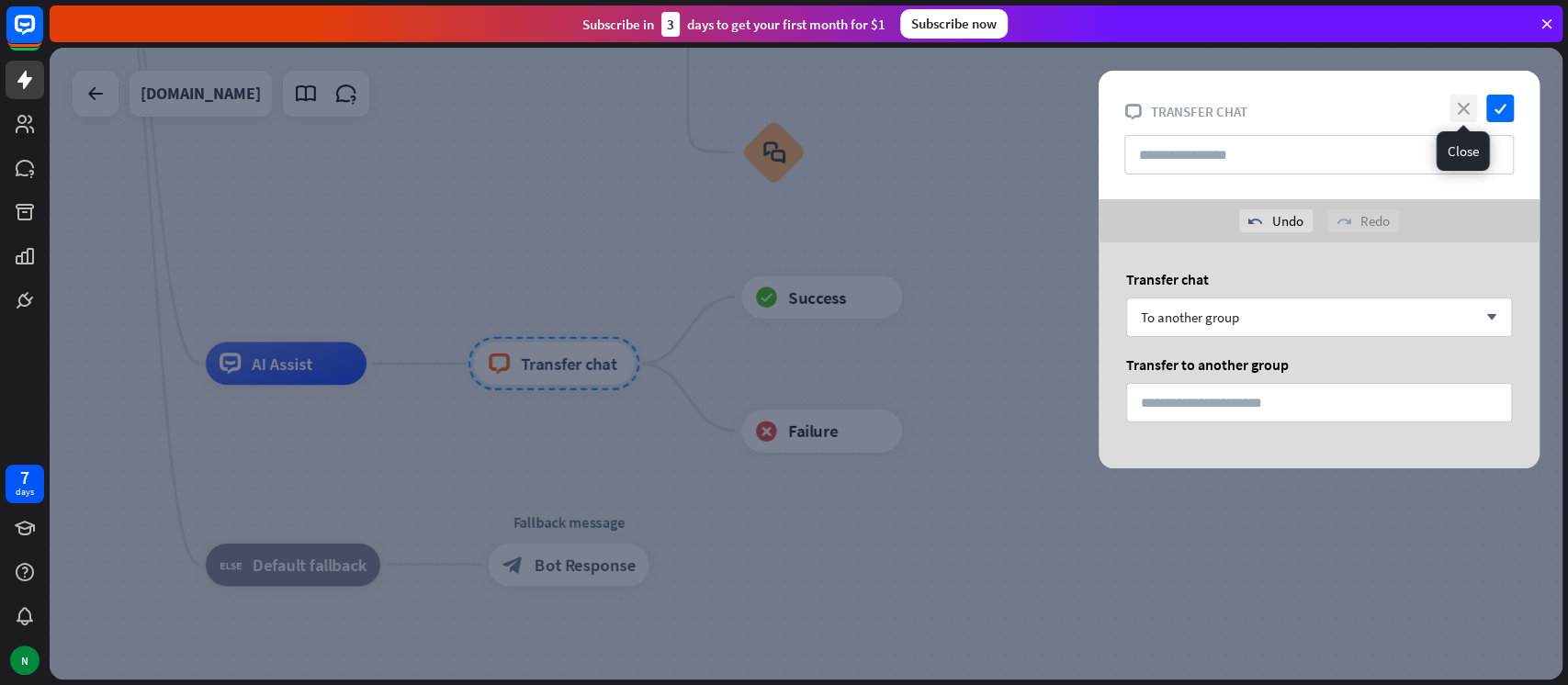 click on "close" at bounding box center [1463, 108] 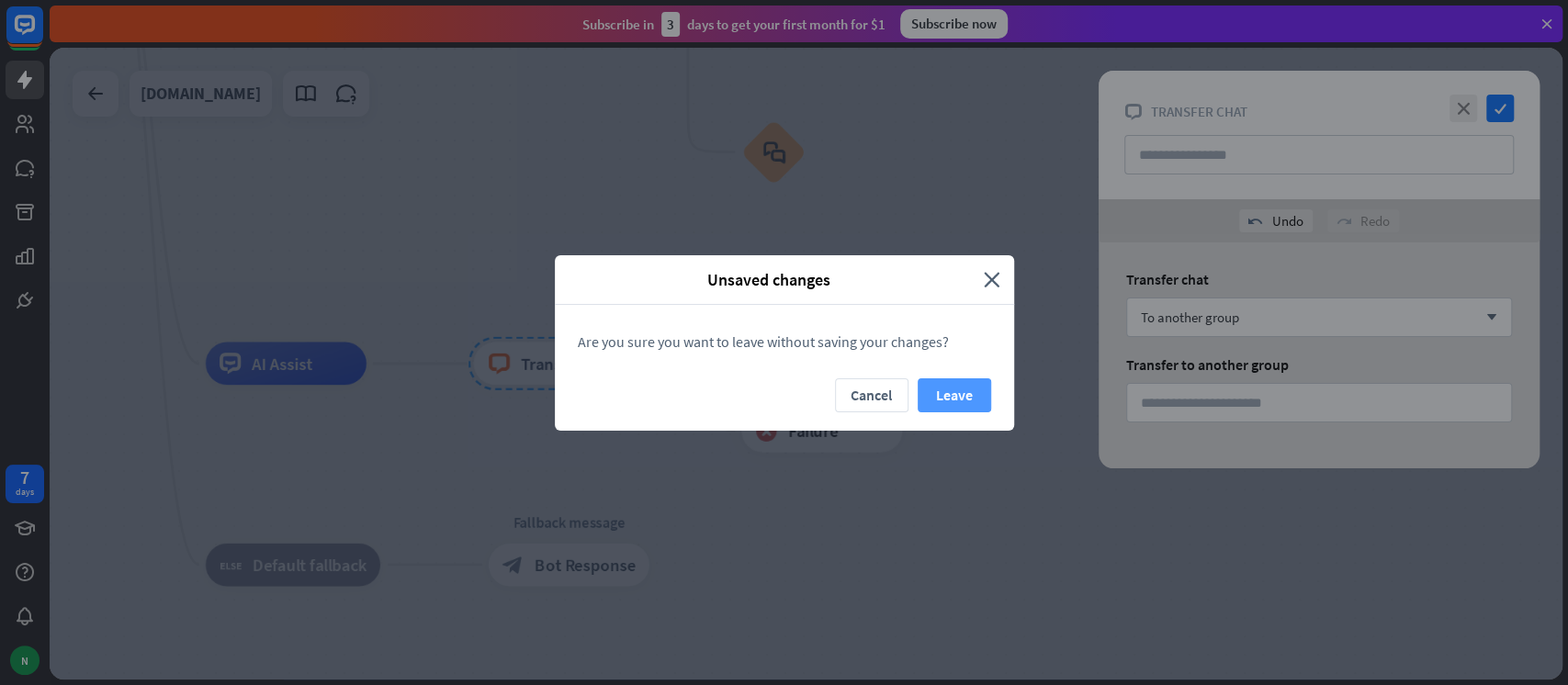 click on "Leave" at bounding box center [954, 395] 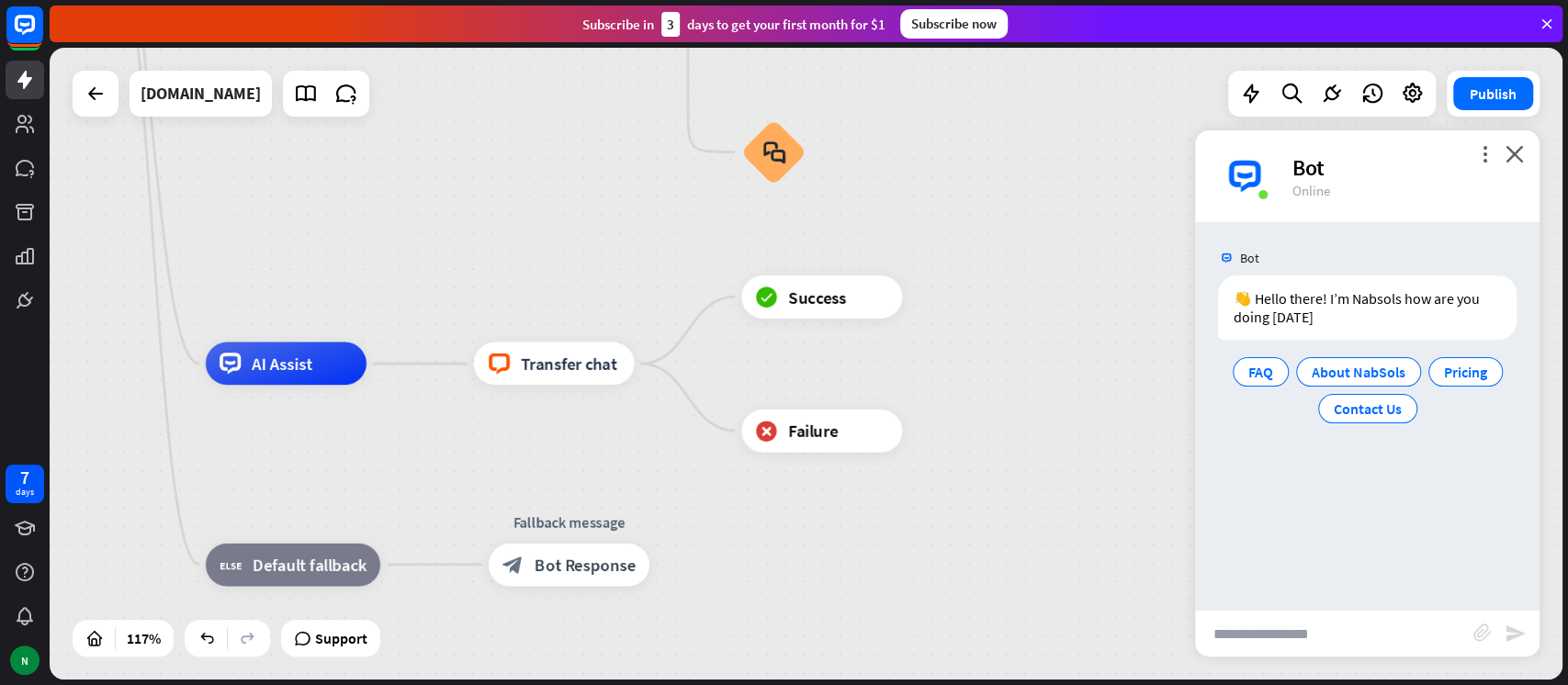click at bounding box center [1334, 634] 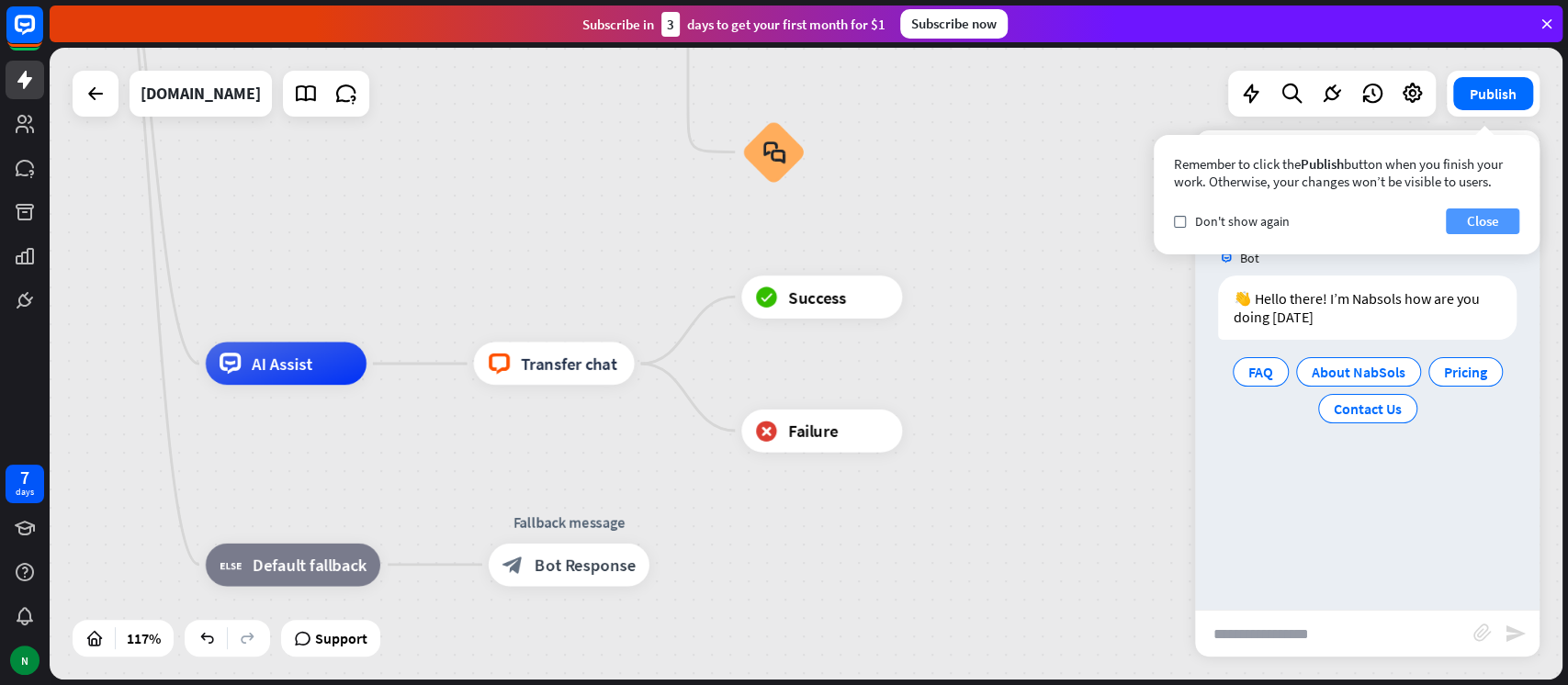click on "Close" at bounding box center (1483, 221) 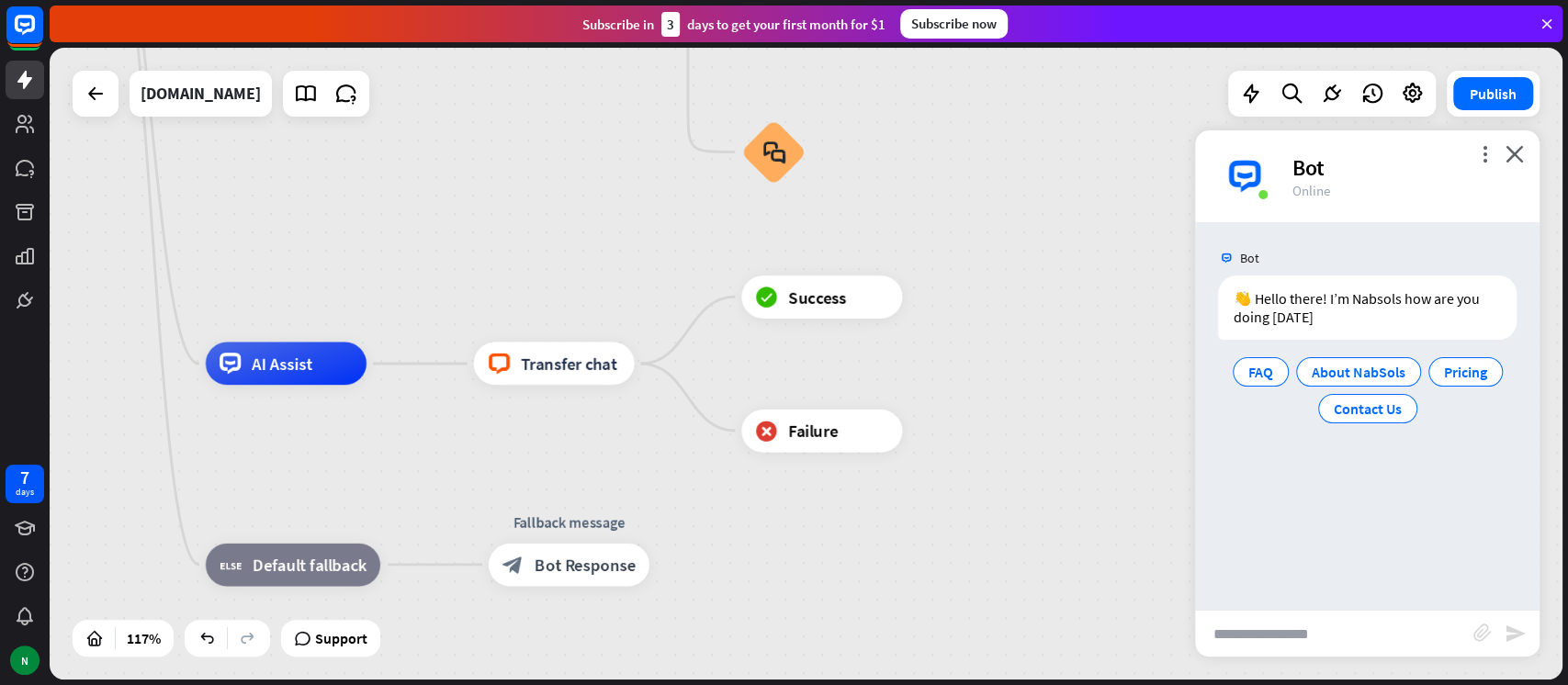 click at bounding box center [1334, 634] 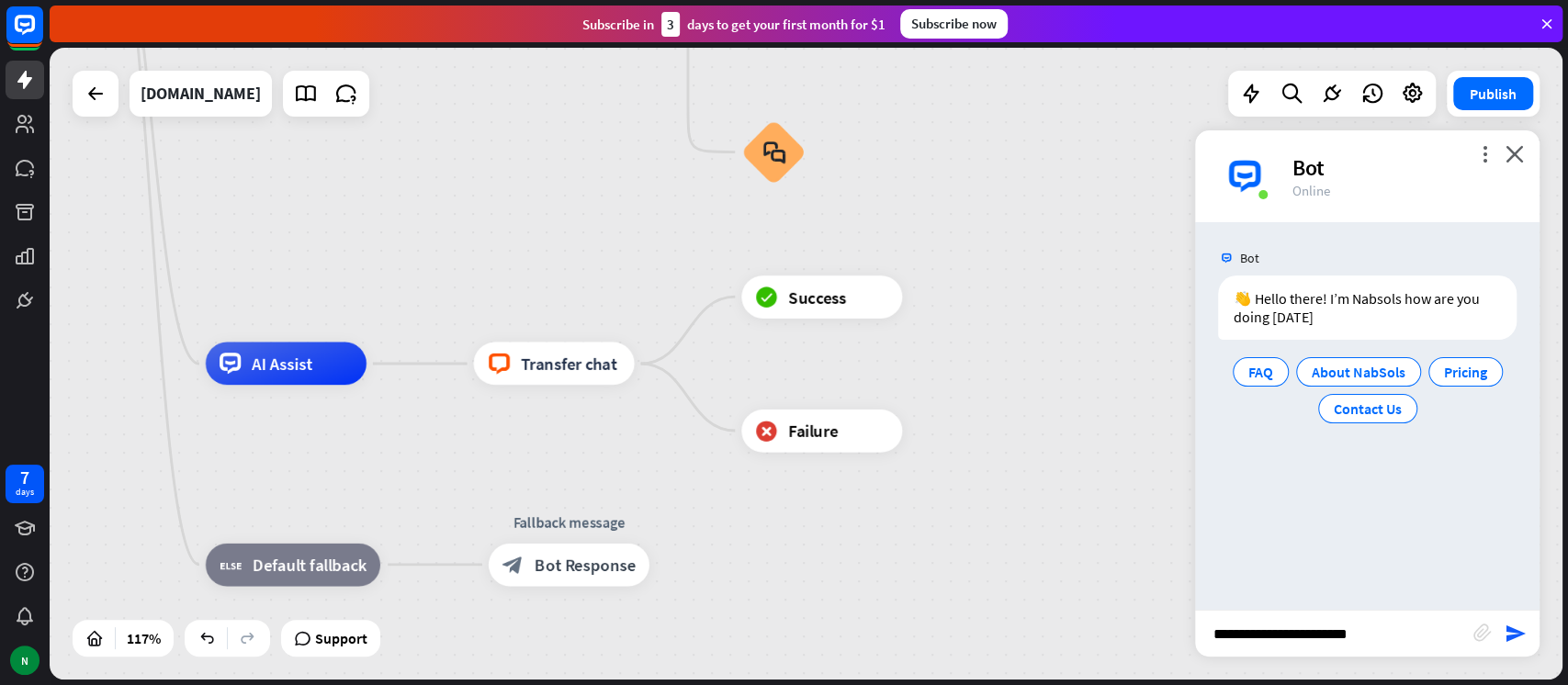type on "**********" 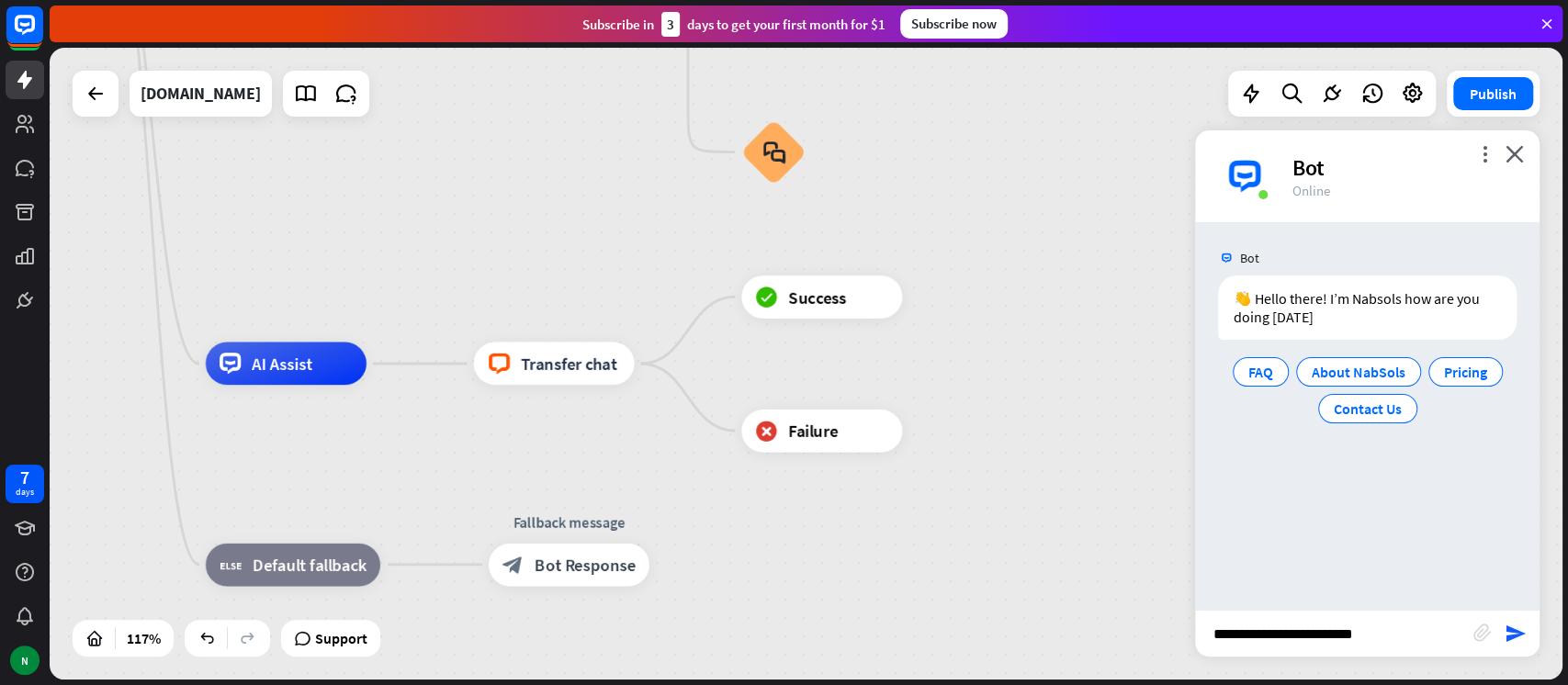 type 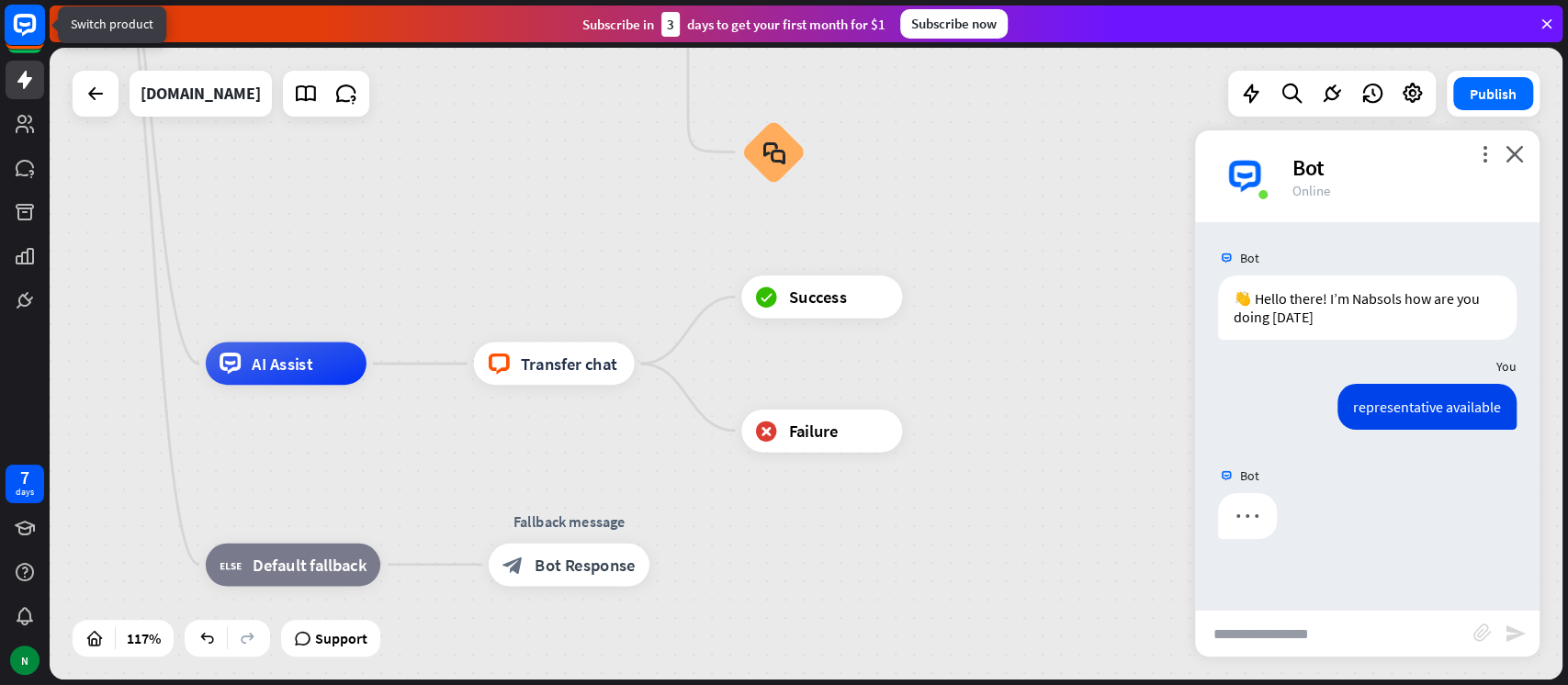 click 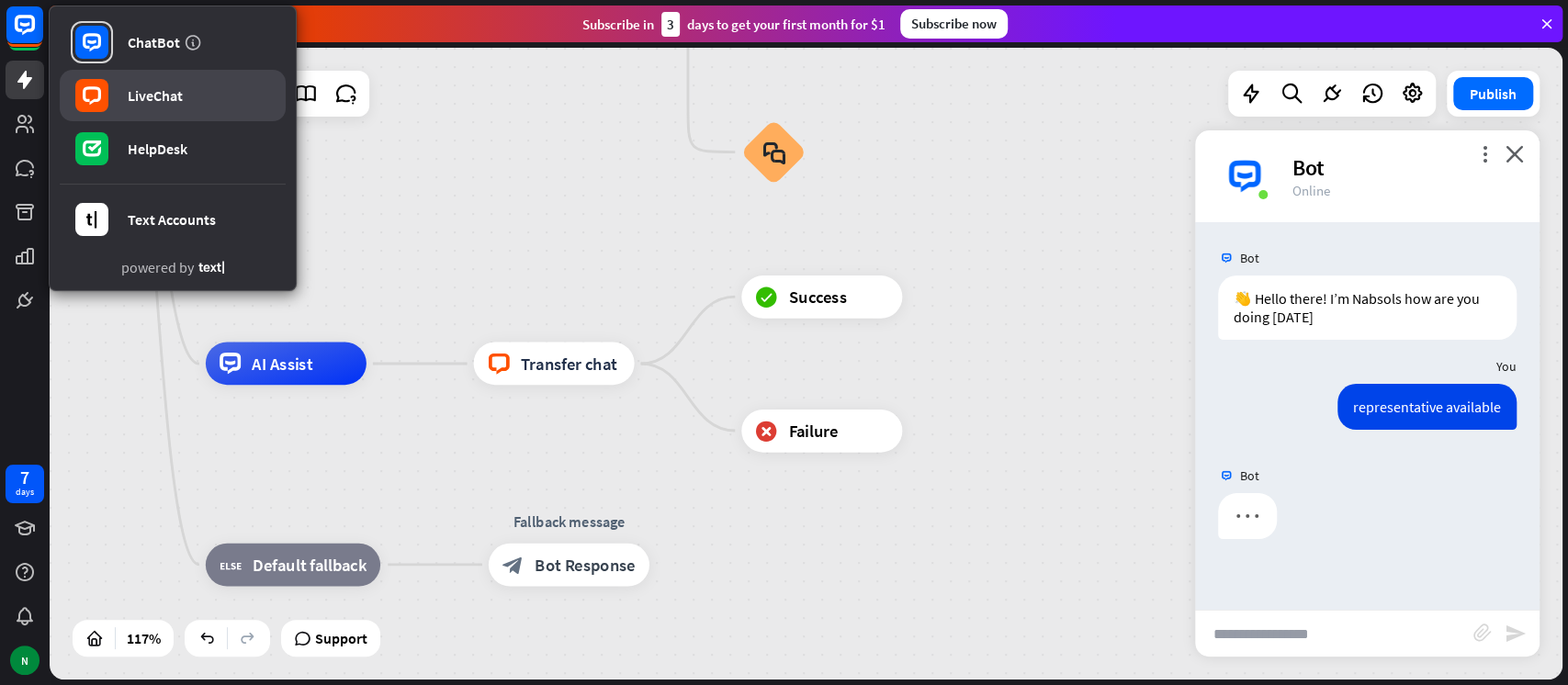 click on "LiveChat" at bounding box center (173, 95) 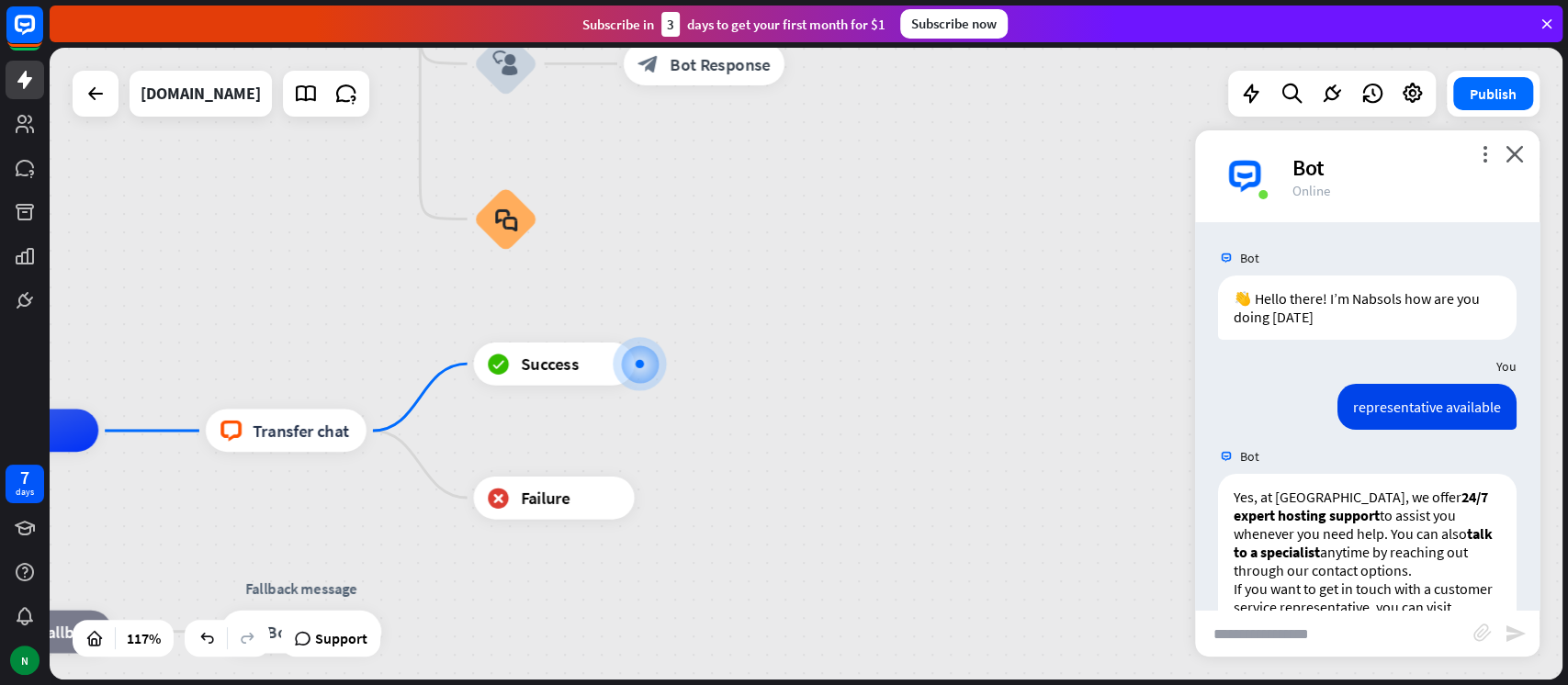 scroll, scrollTop: 157, scrollLeft: 0, axis: vertical 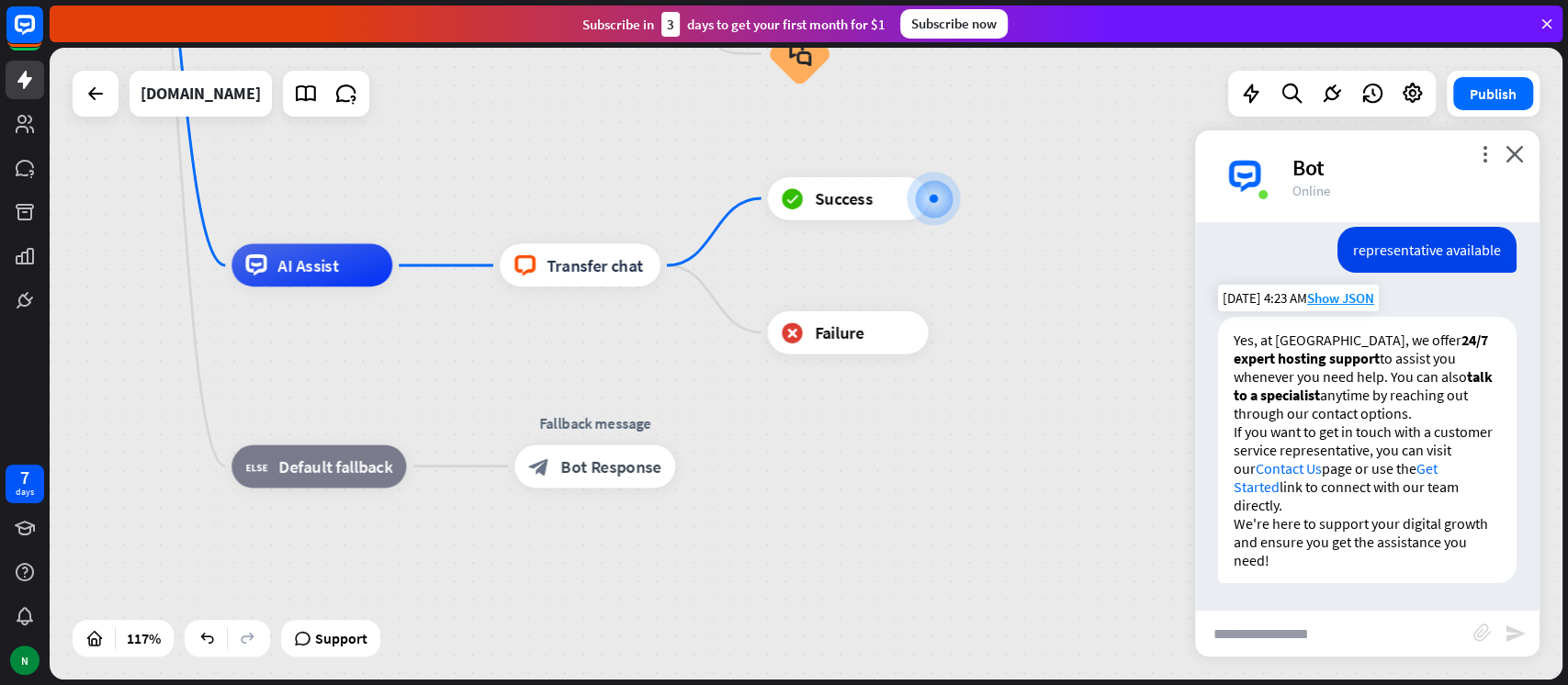 drag, startPoint x: 885, startPoint y: 489, endPoint x: 1224, endPoint y: 320, distance: 378.79018 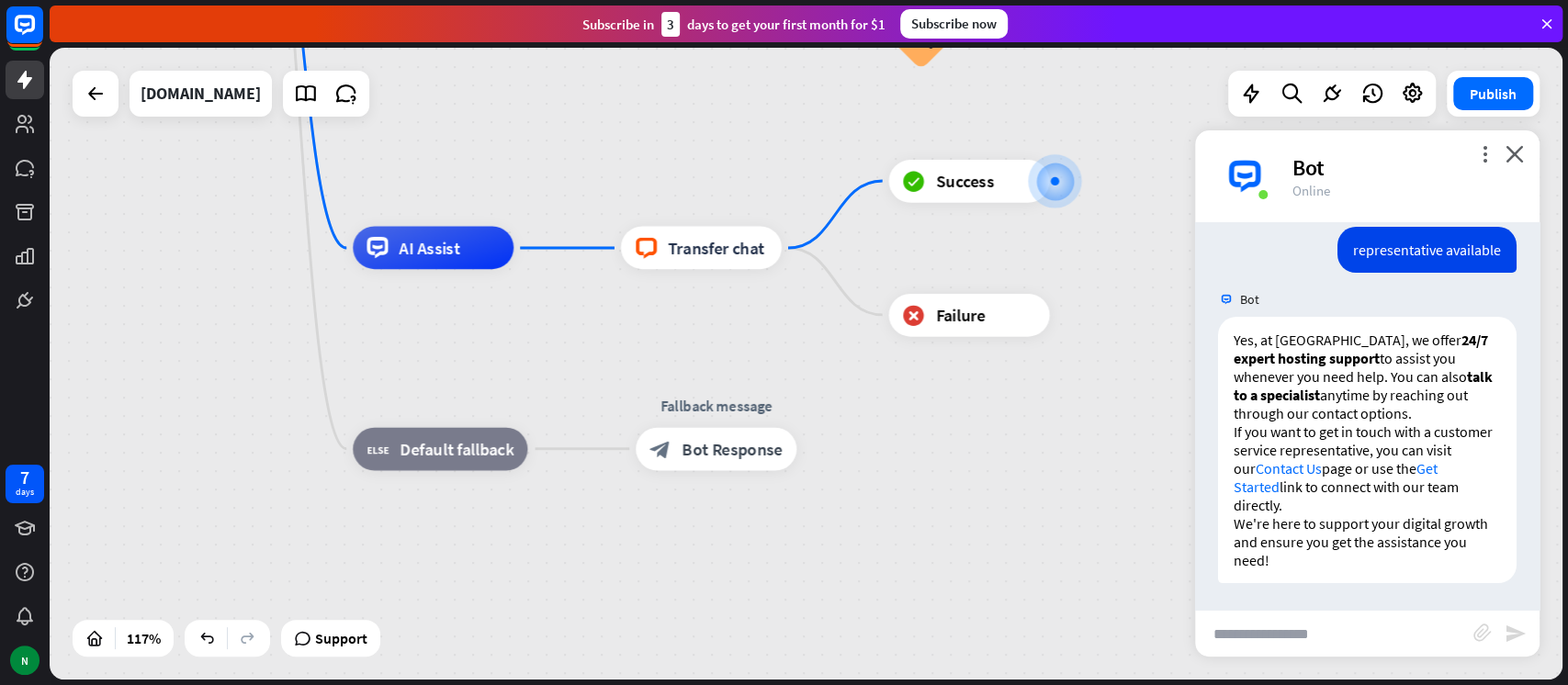 drag, startPoint x: 862, startPoint y: 492, endPoint x: 950, endPoint y: 479, distance: 88.955045 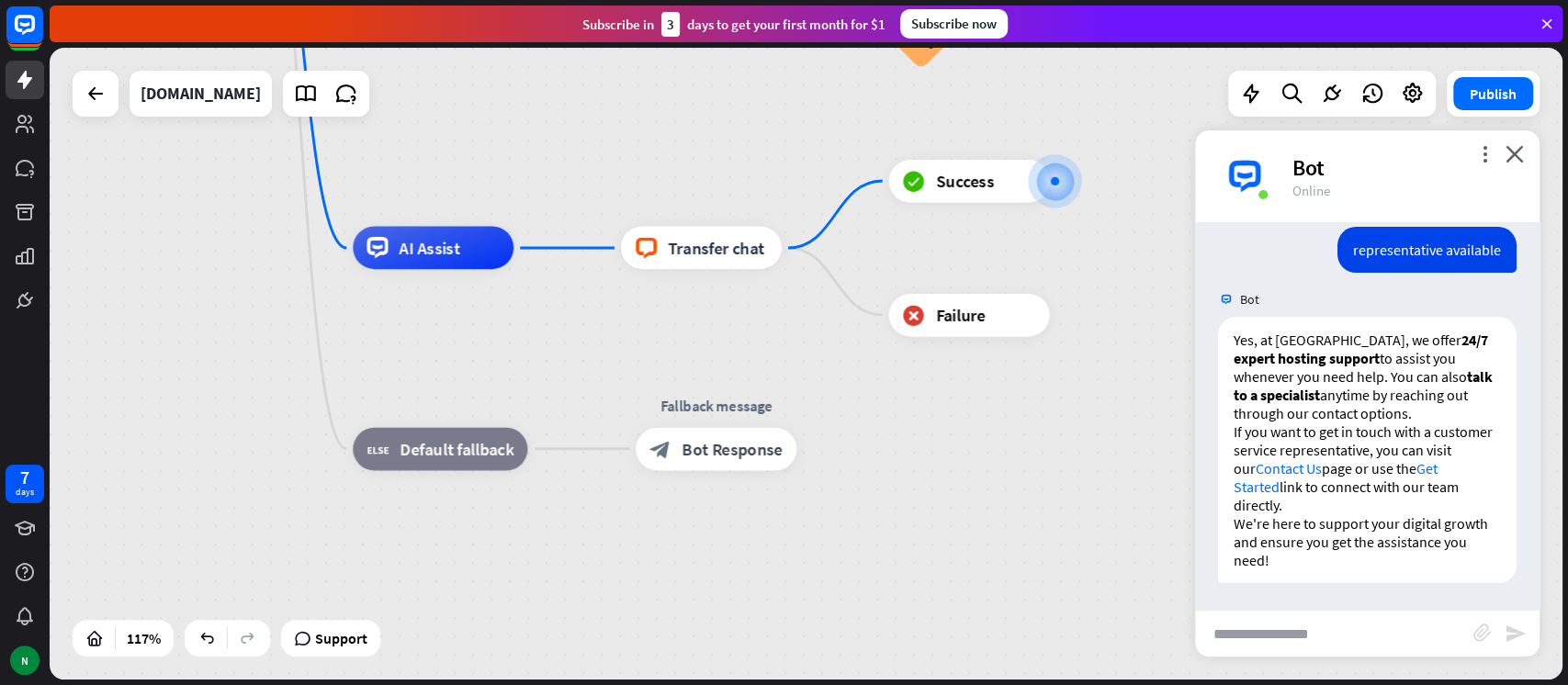 click on "home_2   Start point                 Welcome message   block_bot_response   Bot Response                   block_livechat   Tag chat                 About us   block_user_input                 Provide company information   block_bot_response   Bot Response                 Back to Menu   block_user_input                 Was it helpful?   block_bot_response   Bot Response                 Yes   block_user_input                 Thank you!   block_bot_response   Bot Response                 No   block_user_input                 Back to Menu   block_goto   Go to step                 Contact us   block_user_input                 Contact flow   builder_tree   Flow                 Asking about email   block_user_input                   block_goto   Go to step                 Asking about phone number   block_user_input                 Is phone number?   filter   Filter                 Provides phone number   block_bot_response   Bot Response                 Back to Menu   block_goto   Go to step" at bounding box center (968, 143) 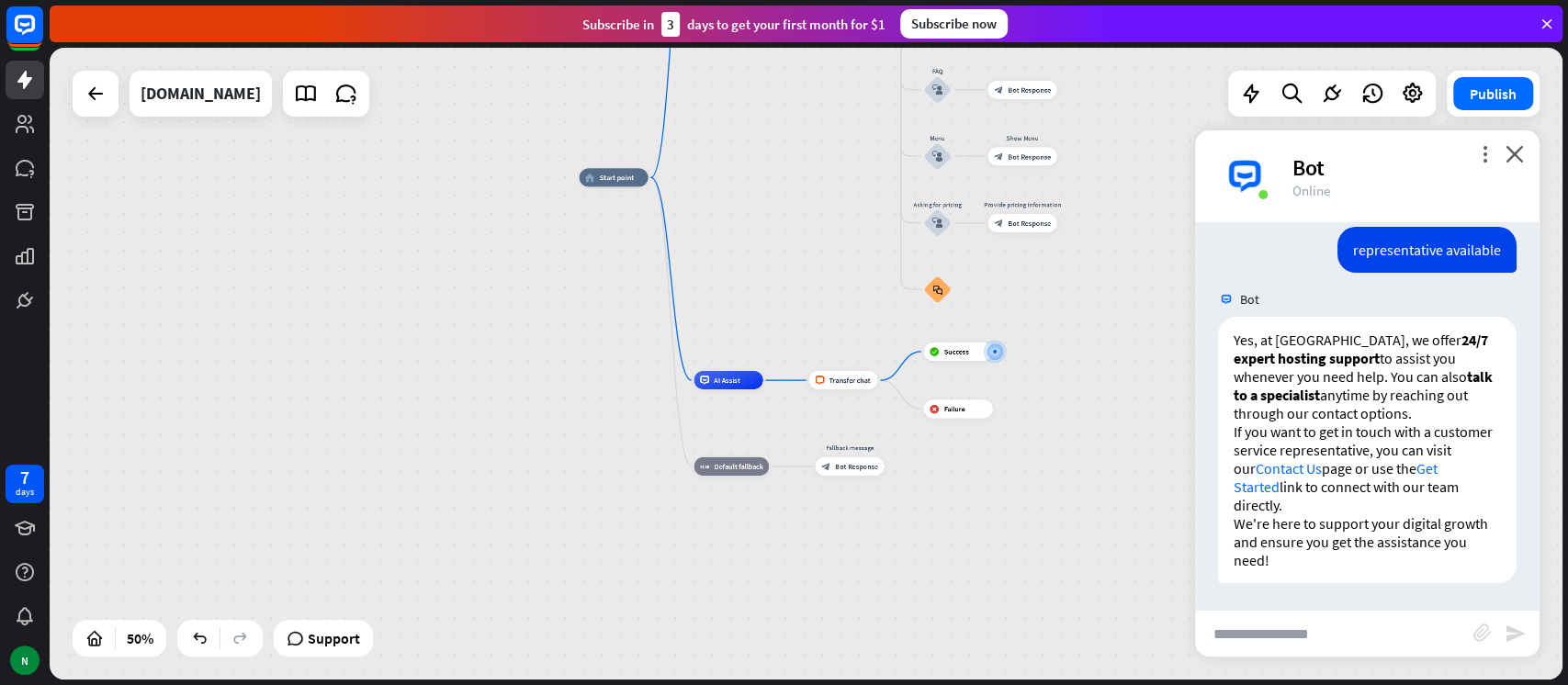drag, startPoint x: 784, startPoint y: 253, endPoint x: 806, endPoint y: 730, distance: 477.5071 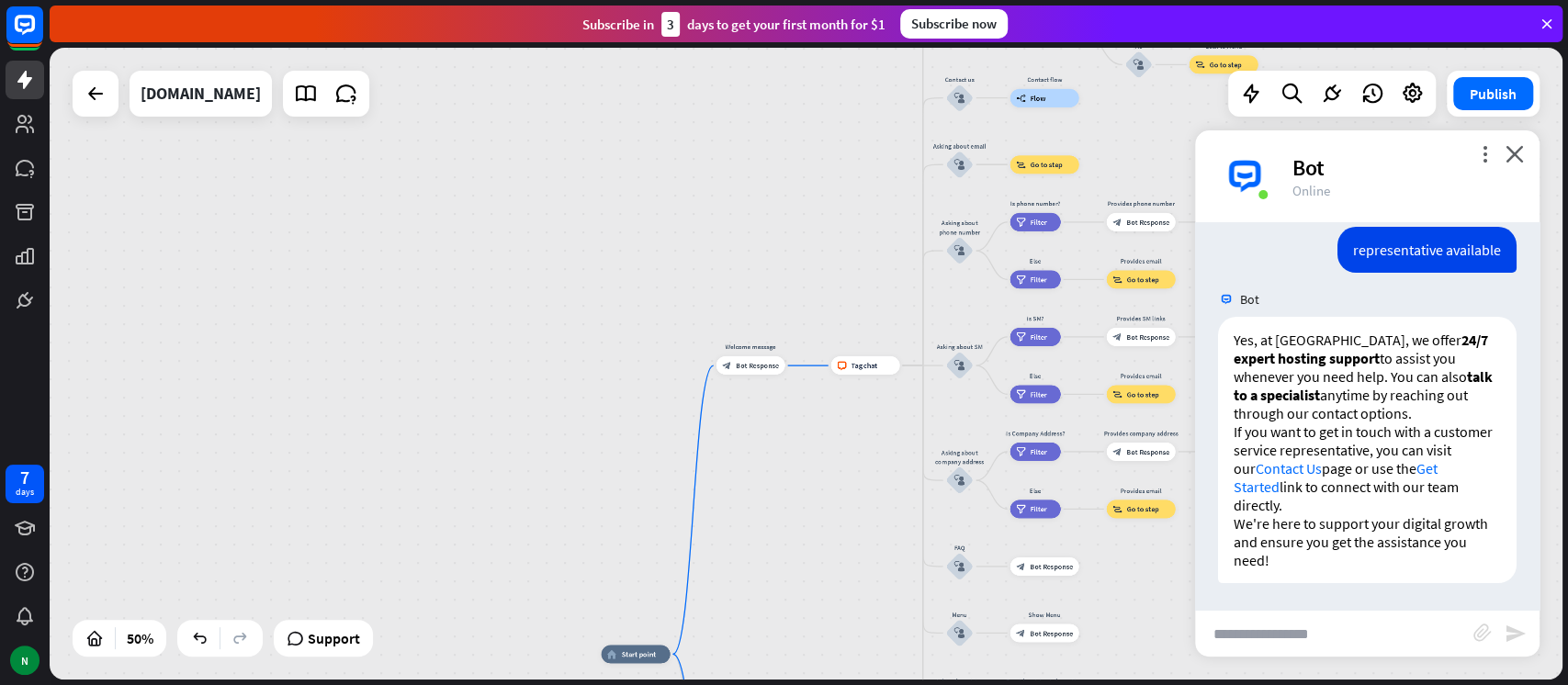 drag, startPoint x: 854, startPoint y: 573, endPoint x: 693, endPoint y: 431, distance: 214.67417 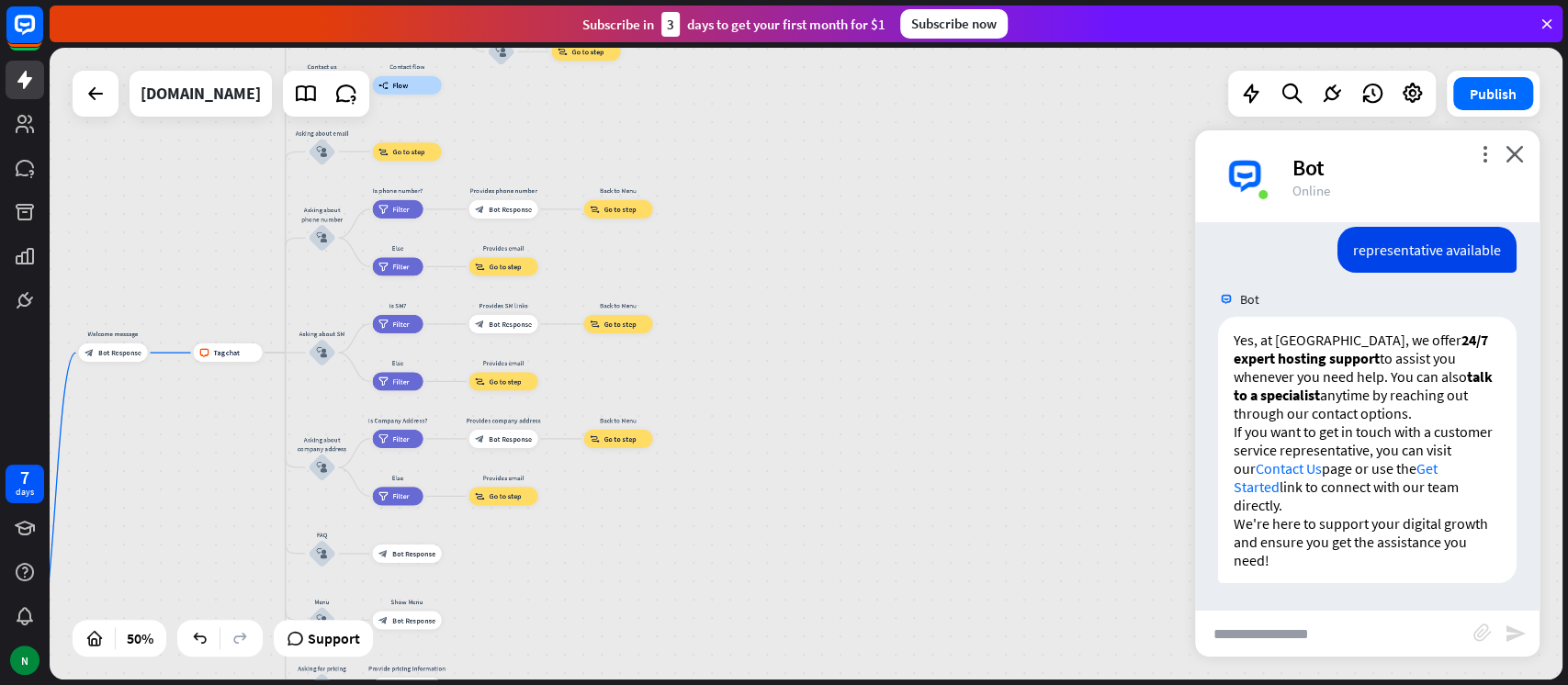 drag, startPoint x: 1140, startPoint y: 479, endPoint x: 578, endPoint y: 559, distance: 567.6654 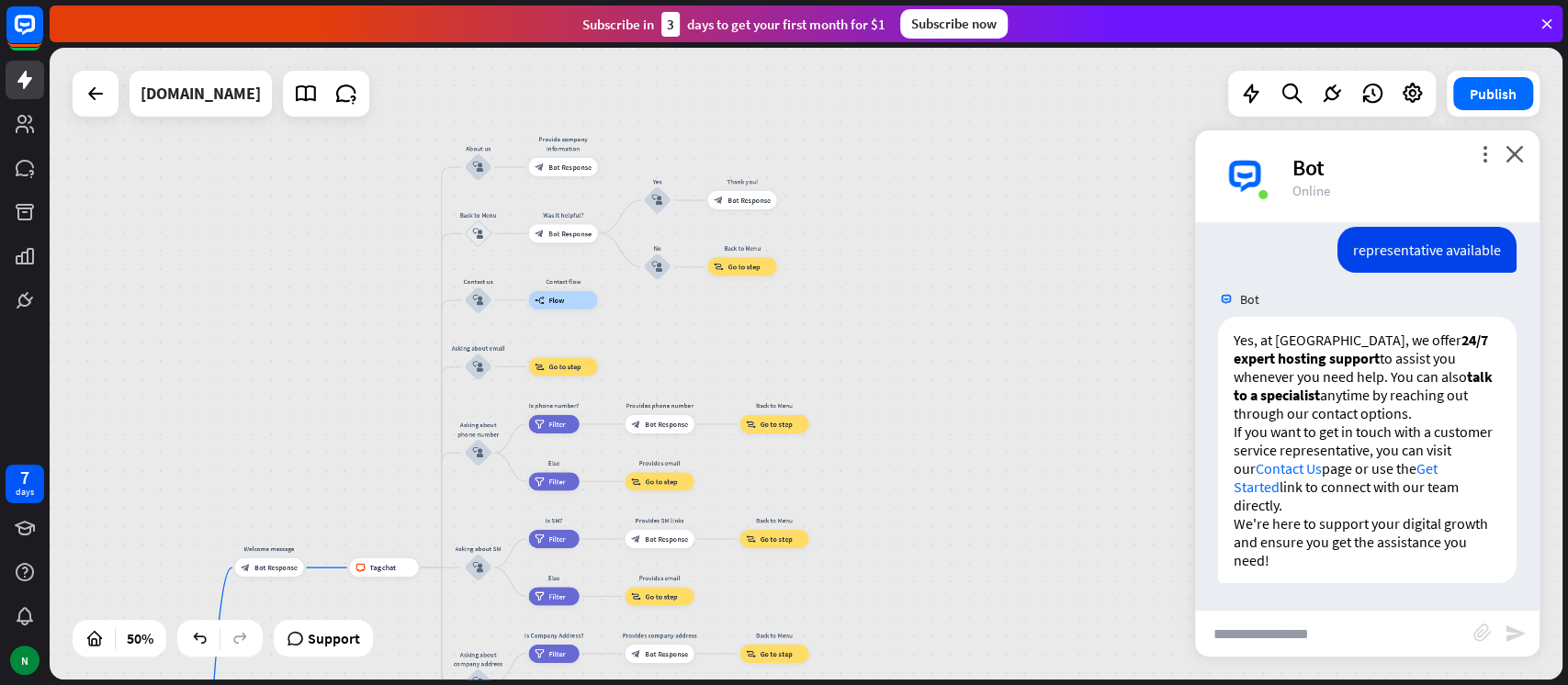 drag, startPoint x: 766, startPoint y: 474, endPoint x: 943, endPoint y: 714, distance: 298.20966 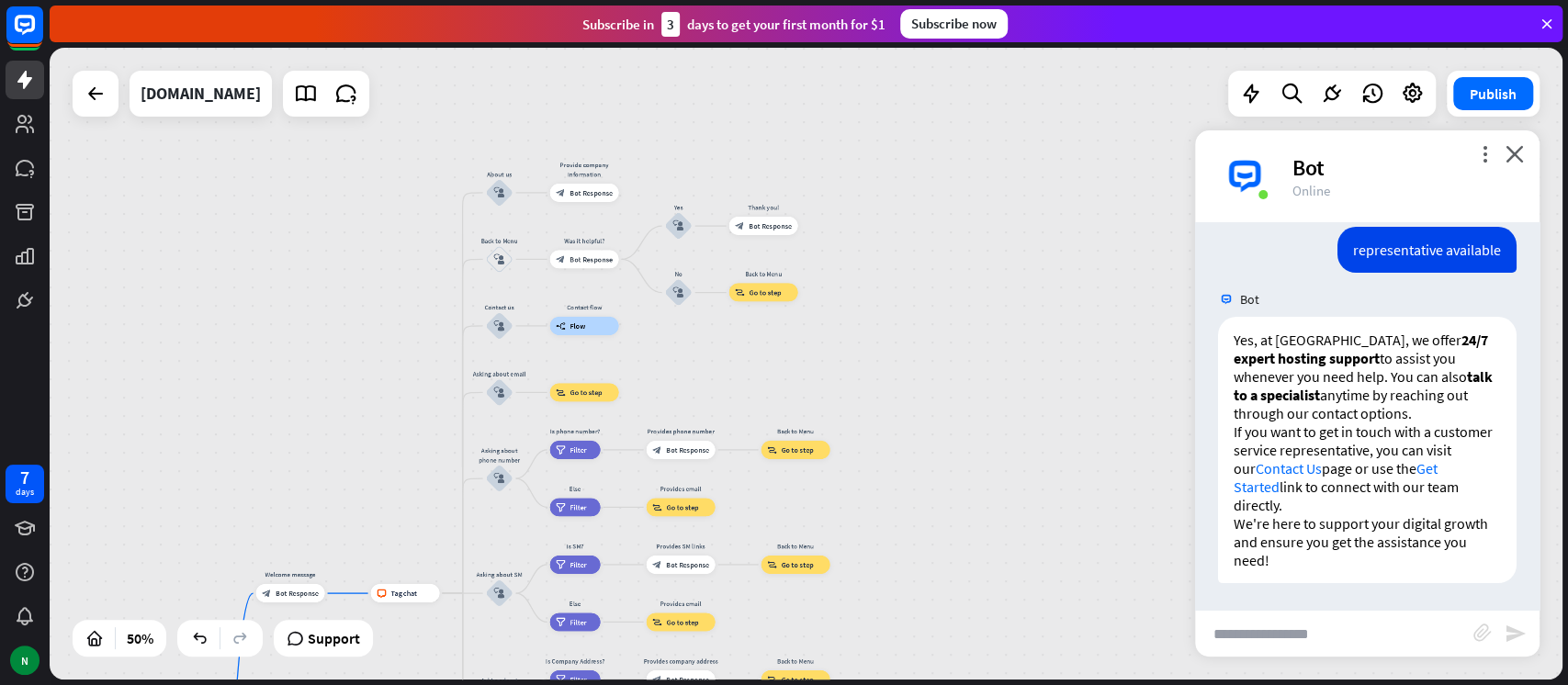 drag, startPoint x: 902, startPoint y: 413, endPoint x: 987, endPoint y: 51, distance: 371.8454 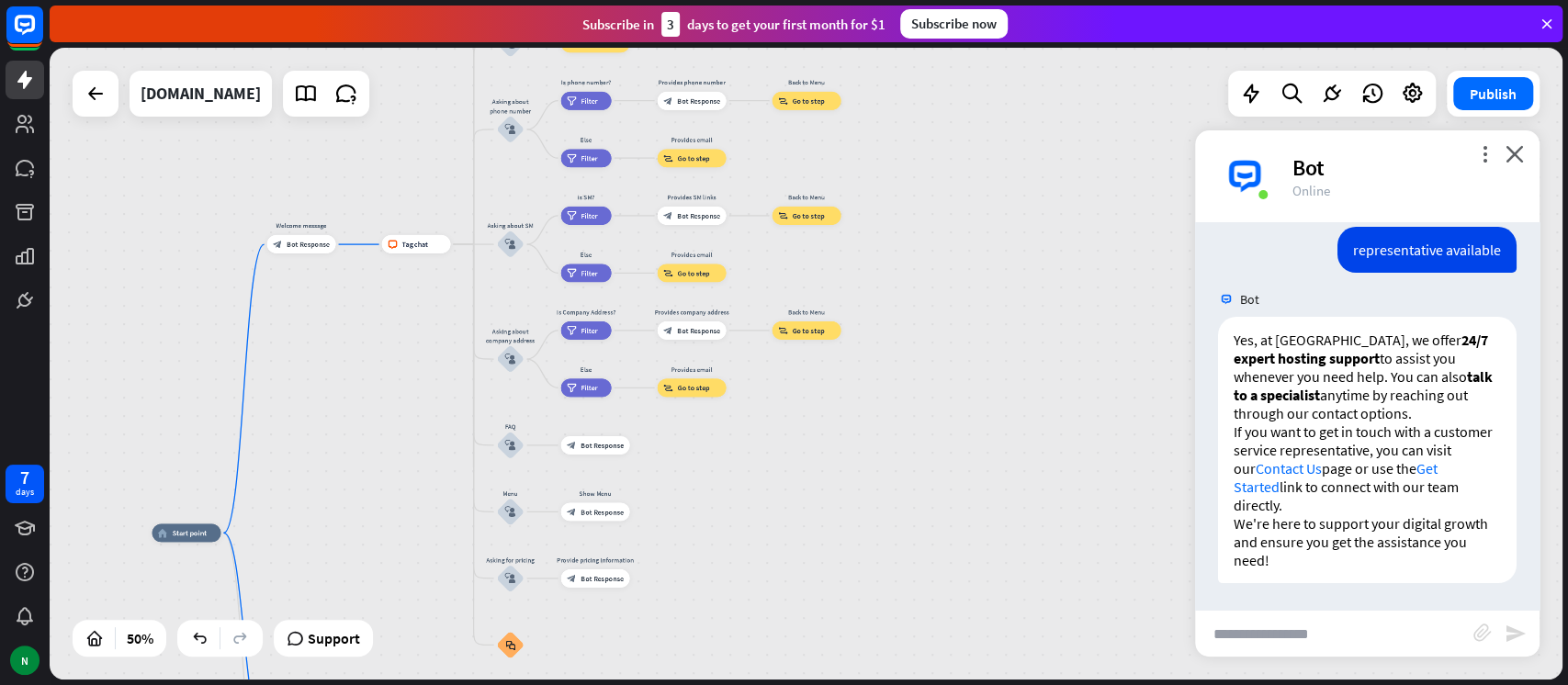 drag, startPoint x: 926, startPoint y: 312, endPoint x: 889, endPoint y: 115, distance: 200.44451 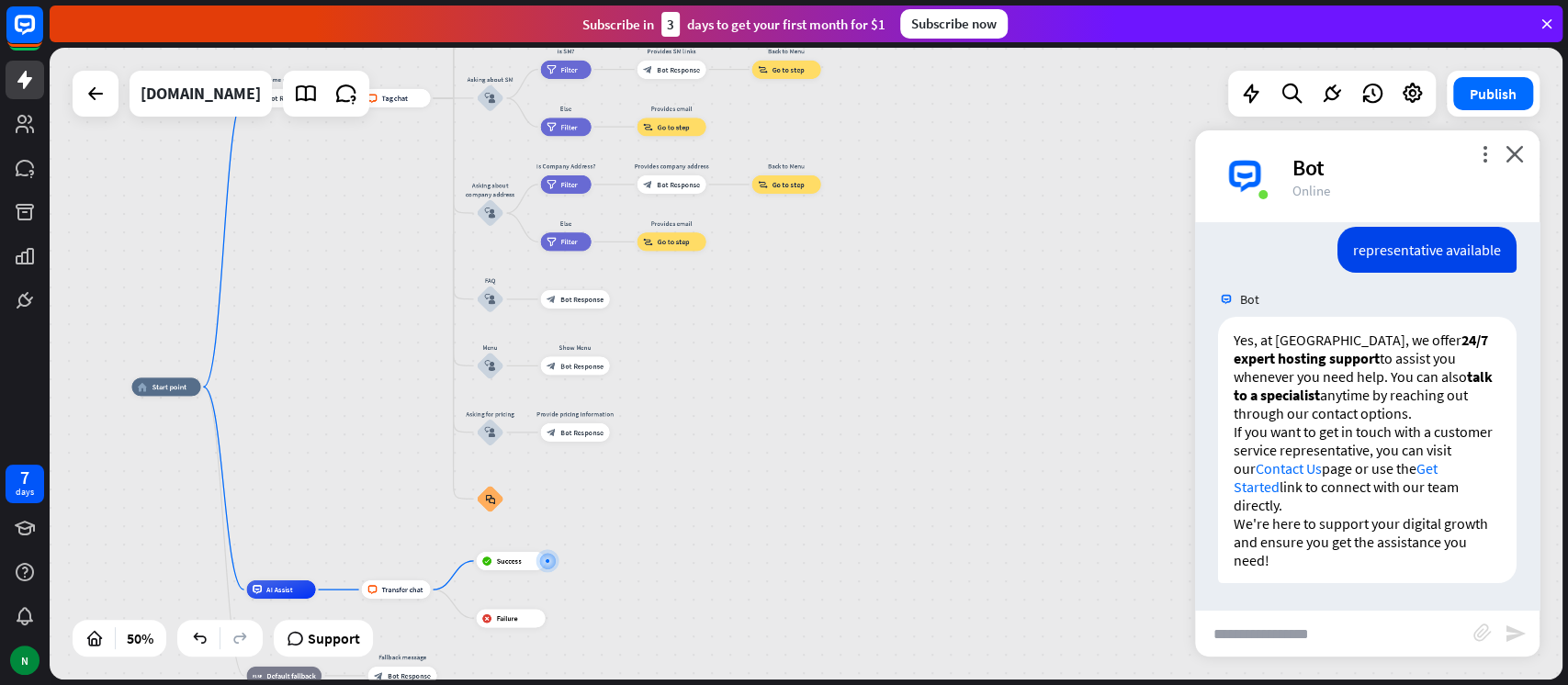 drag, startPoint x: 888, startPoint y: 548, endPoint x: 885, endPoint y: 158, distance: 390.01154 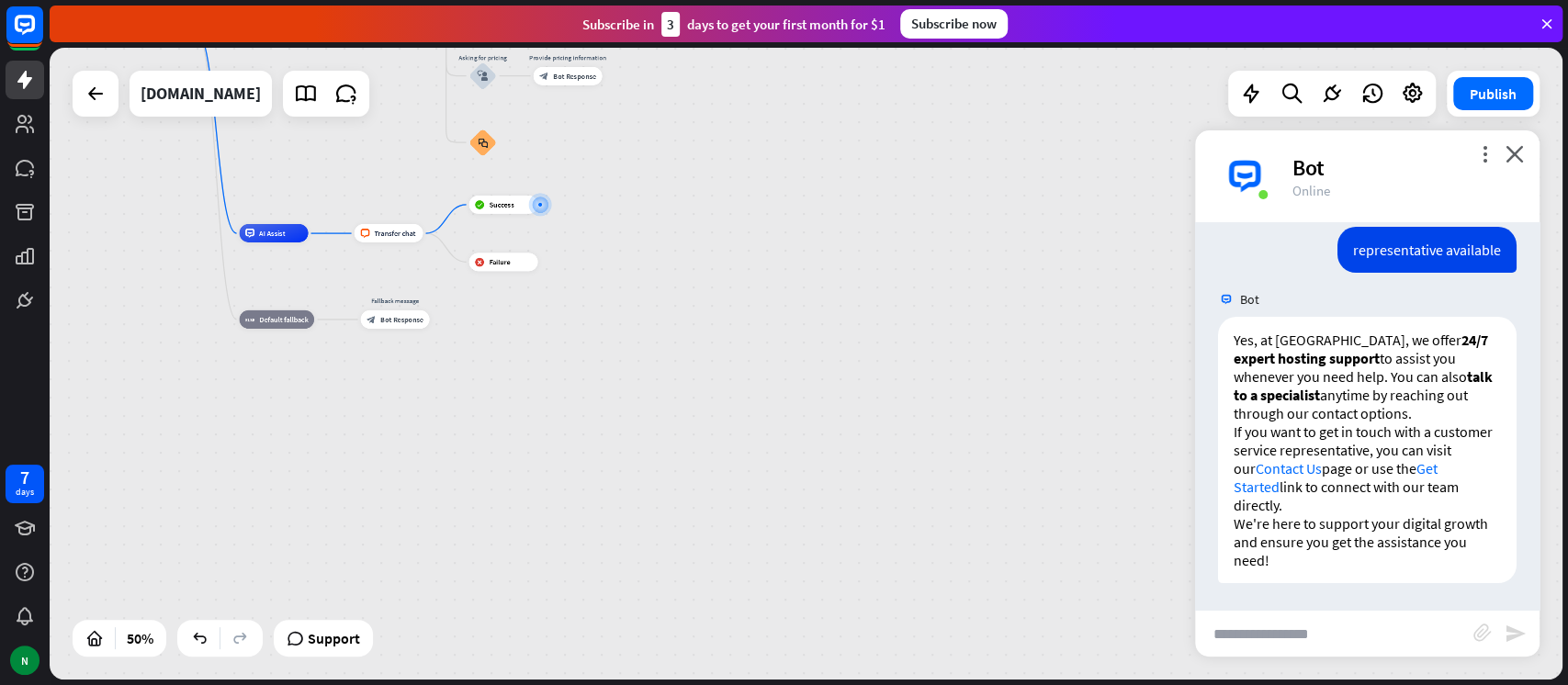 drag, startPoint x: 731, startPoint y: 258, endPoint x: 1176, endPoint y: 732, distance: 650.1546 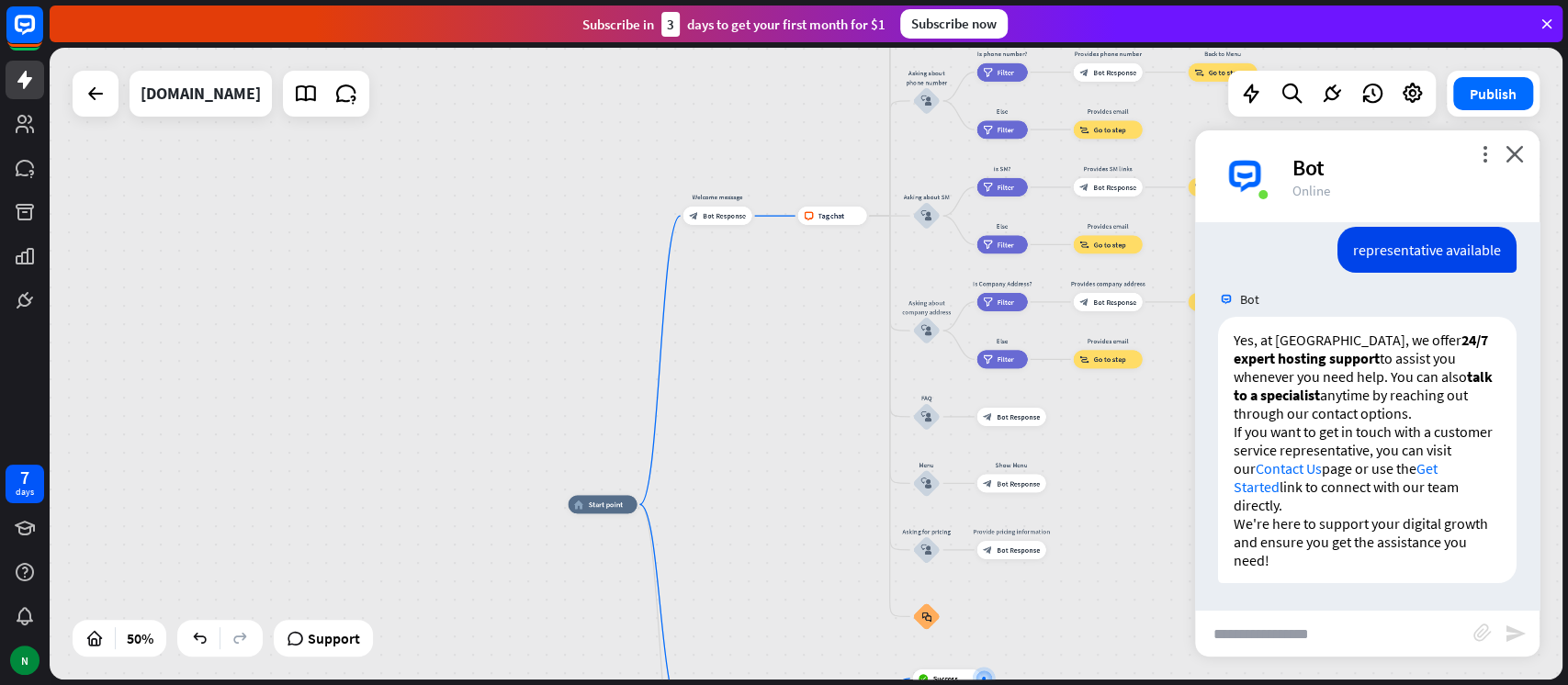 drag, startPoint x: 887, startPoint y: 283, endPoint x: 631, endPoint y: 522, distance: 350.22421 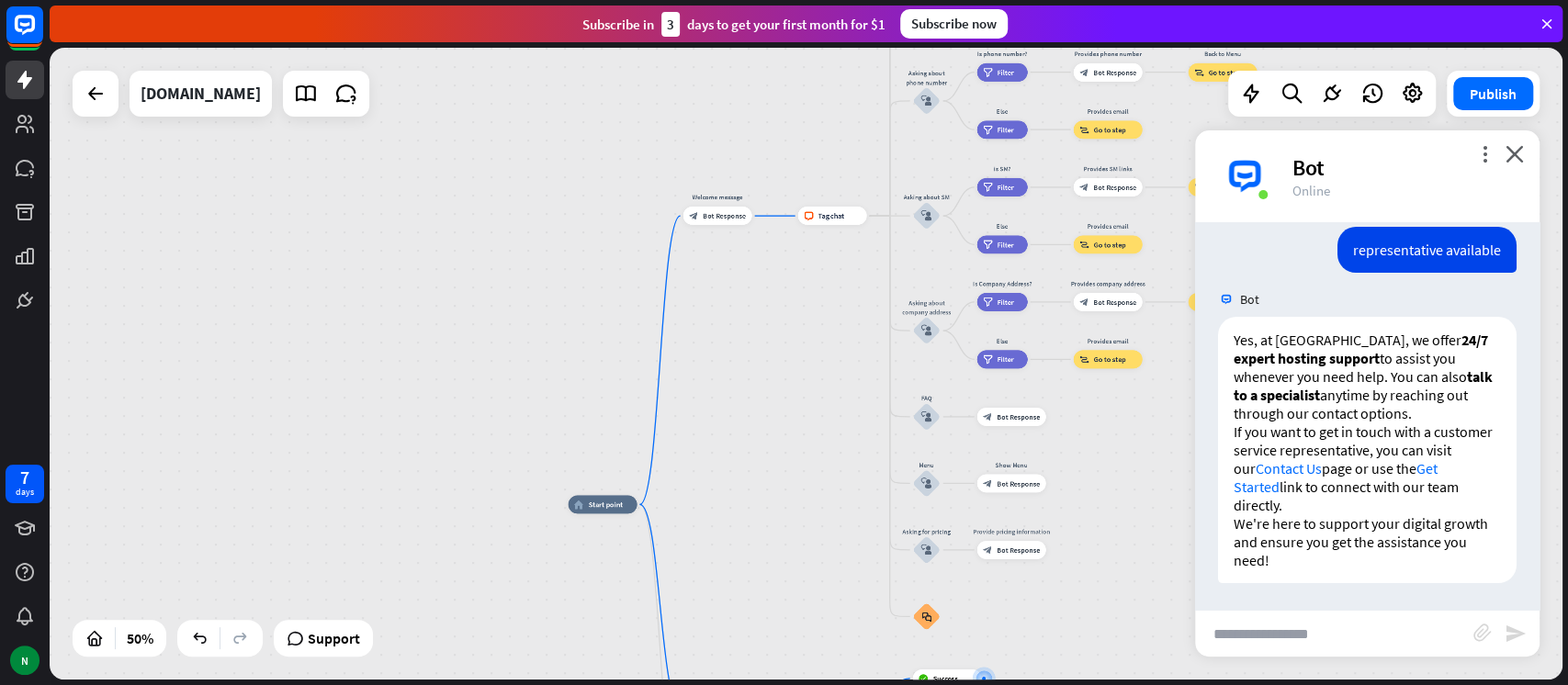 click on "home_2   Start point                 Welcome message   block_bot_response   Bot Response                   block_livechat   Tag chat                 About us   block_user_input                 Provide company information   block_bot_response   Bot Response                 Back to Menu   block_user_input                 Was it helpful?   block_bot_response   Bot Response                 Yes   block_user_input                 Thank you!   block_bot_response   Bot Response                 No   block_user_input                 Back to Menu   block_goto   Go to step                 Contact us   block_user_input                 Contact flow   builder_tree   Flow                 Asking about email   block_user_input                   block_goto   Go to step                 Asking about phone number   block_user_input                 Is phone number?   filter   Filter                 Provides phone number   block_bot_response   Bot Response                 Back to Menu   block_goto   Go to step" at bounding box center [806, 364] 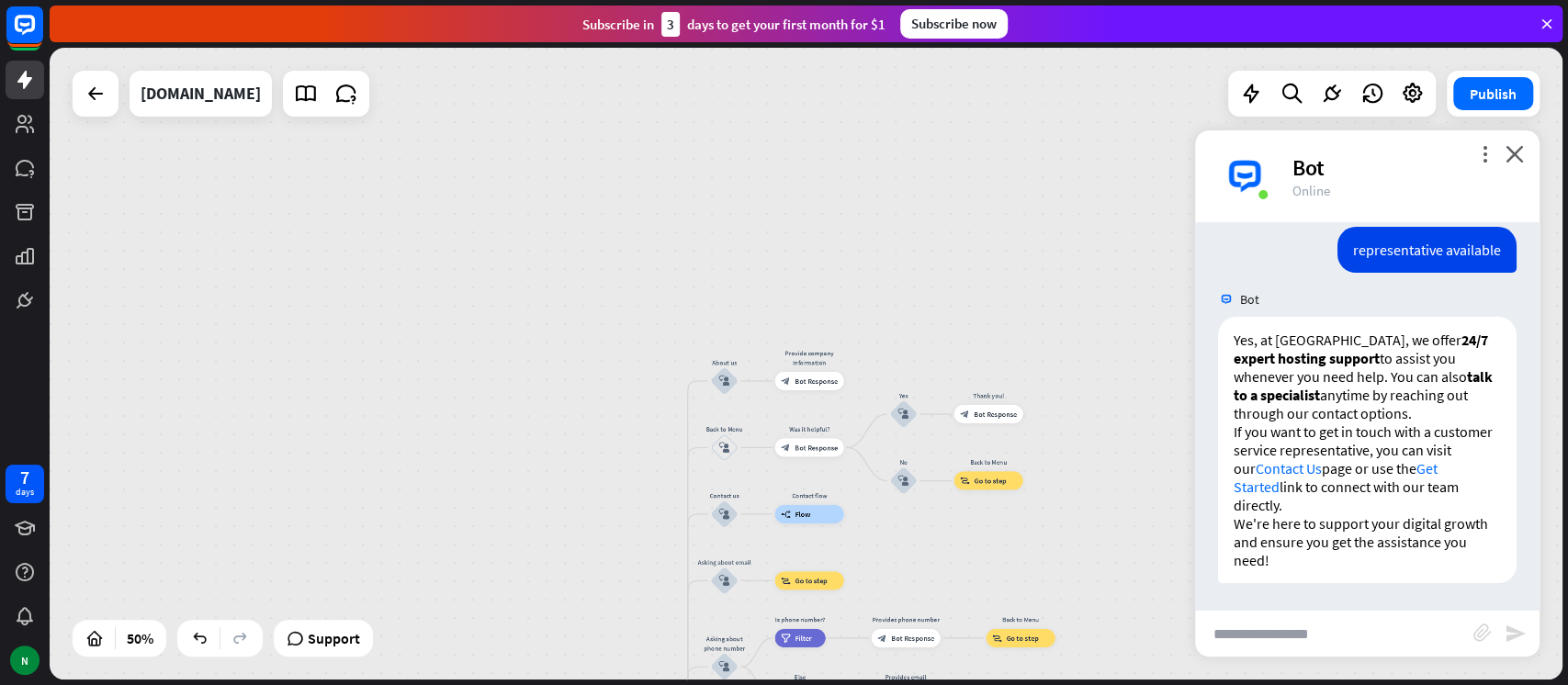 drag, startPoint x: 497, startPoint y: 249, endPoint x: 559, endPoint y: 584, distance: 340.689 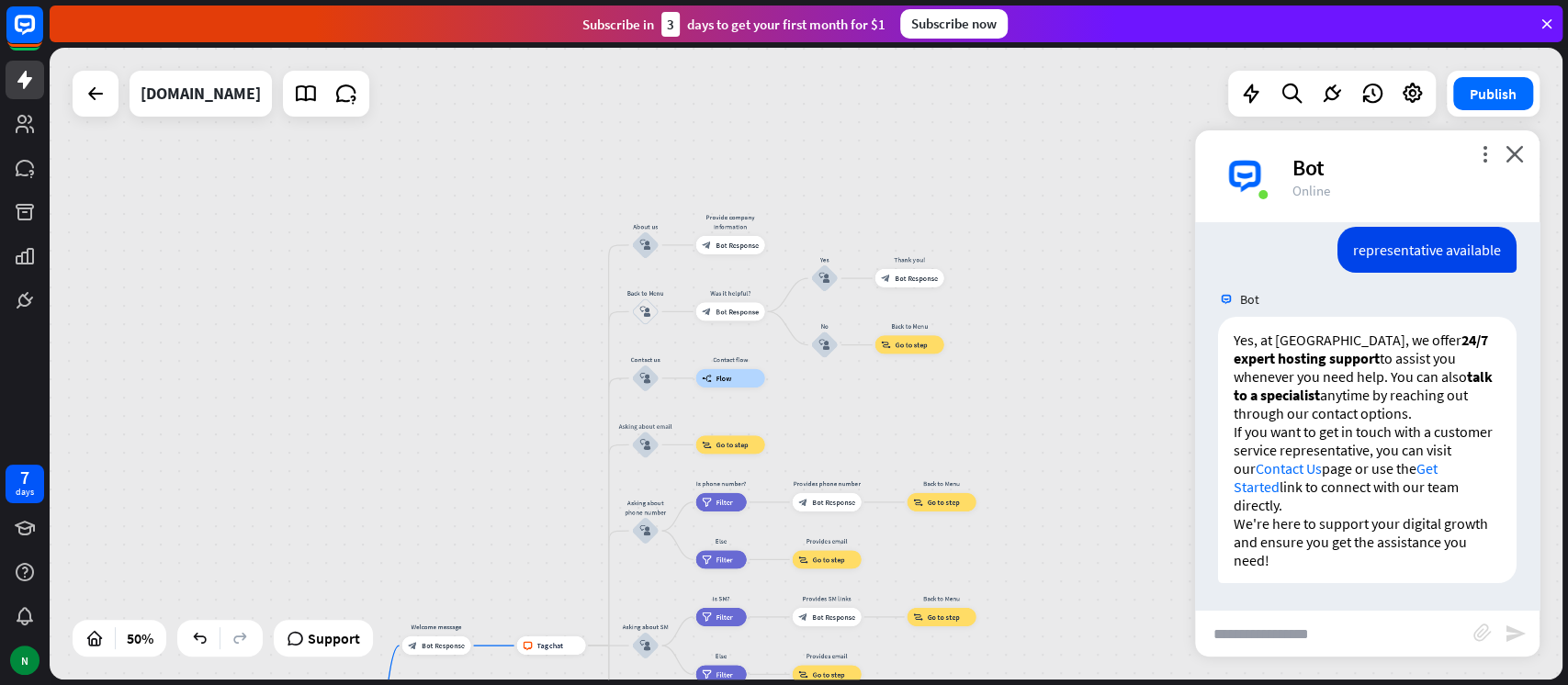 drag, startPoint x: 731, startPoint y: 319, endPoint x: 450, endPoint y: -131, distance: 530.529 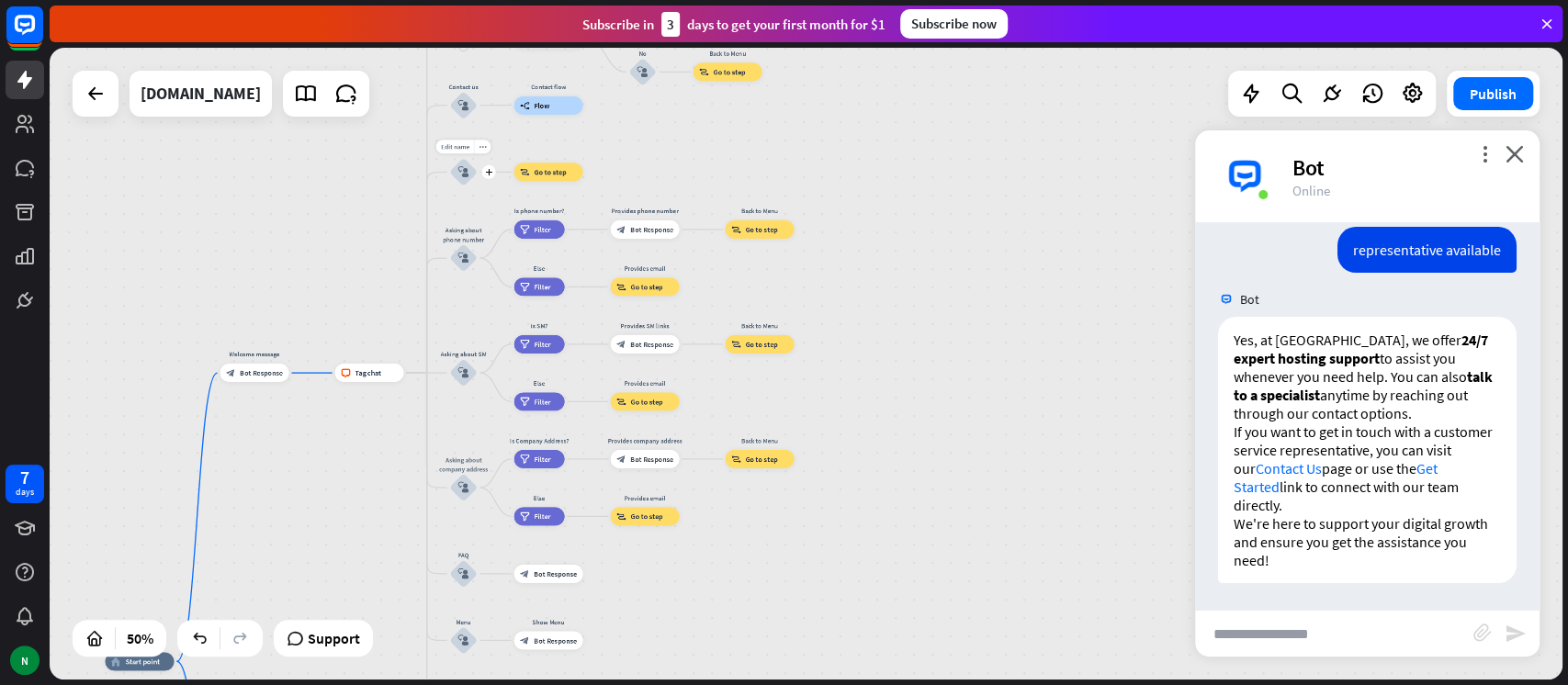 drag, startPoint x: 488, startPoint y: 185, endPoint x: 520, endPoint y: 7, distance: 180.85353 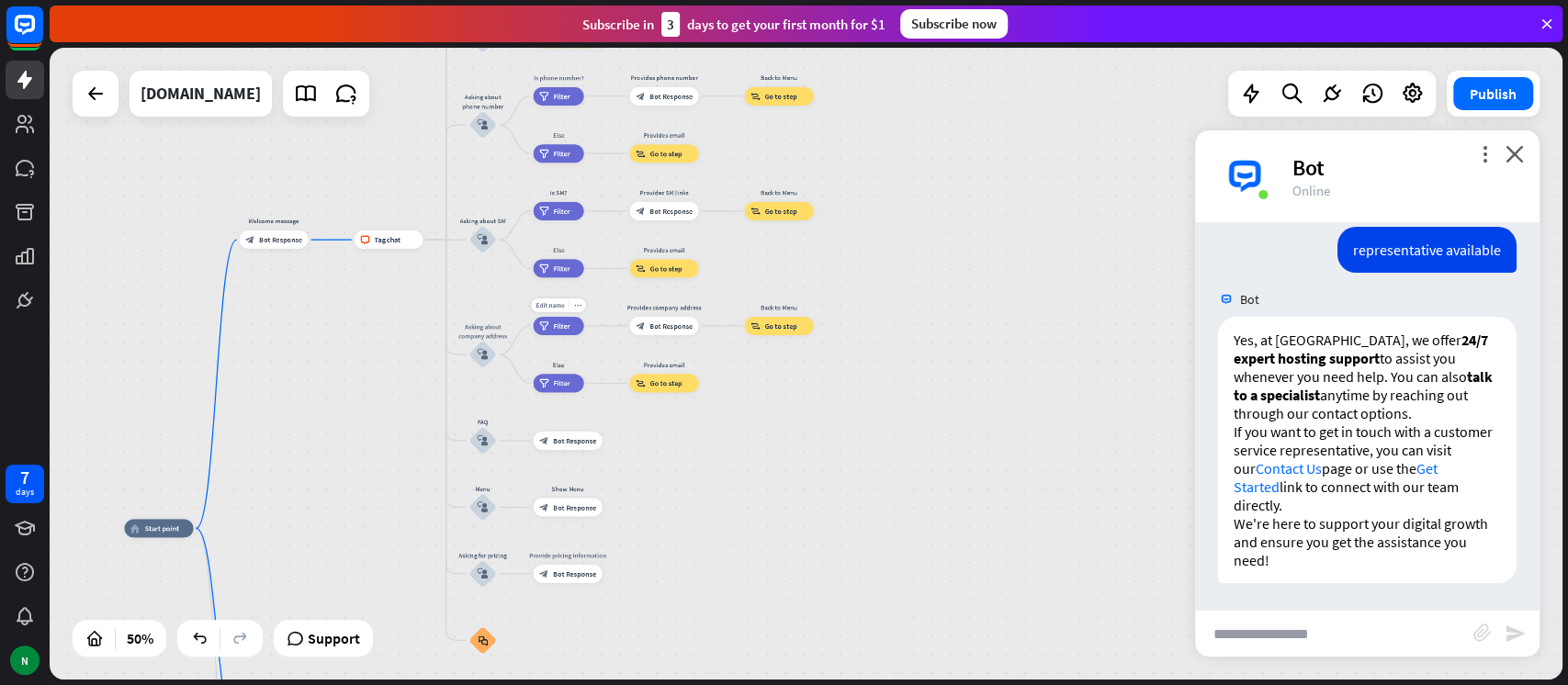 drag, startPoint x: 583, startPoint y: 321, endPoint x: 574, endPoint y: 99, distance: 222.18236 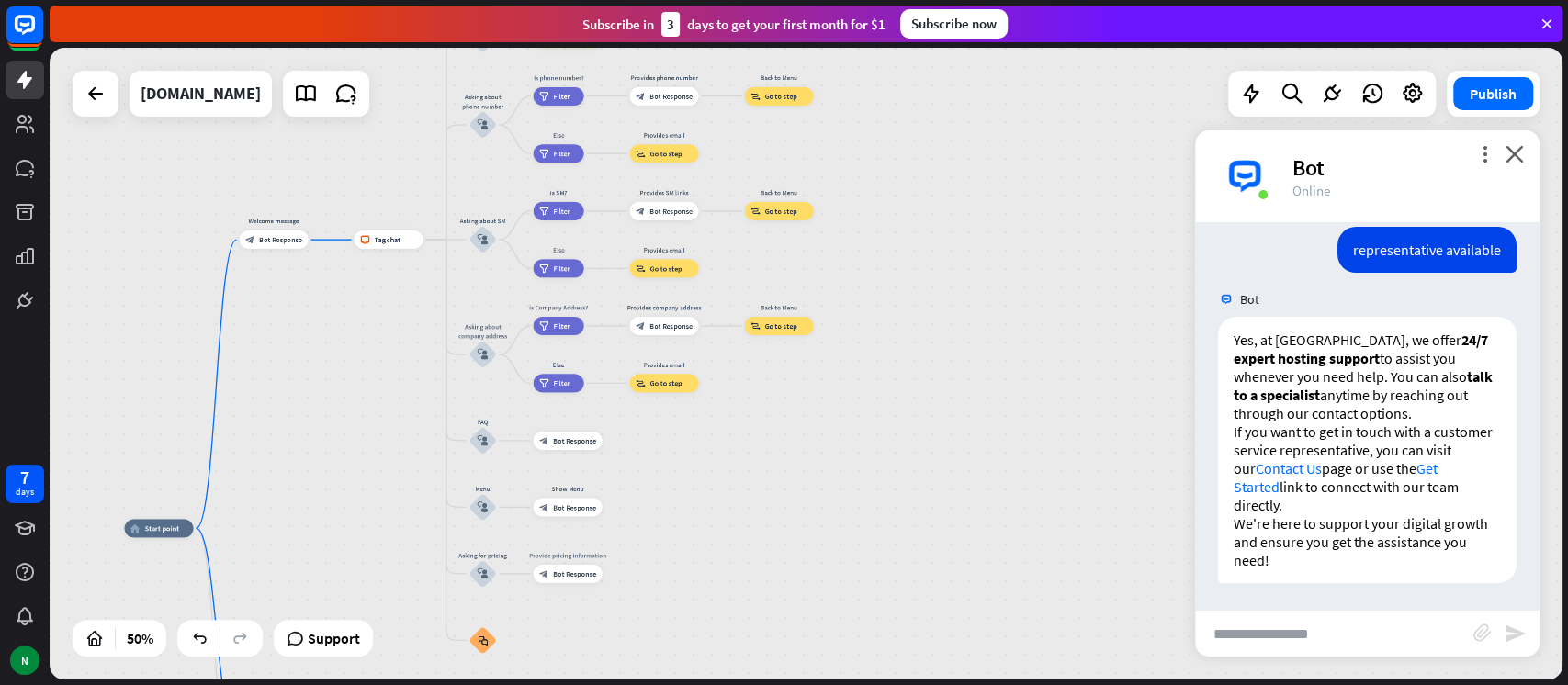 drag, startPoint x: 660, startPoint y: 466, endPoint x: 672, endPoint y: 99, distance: 367.19613 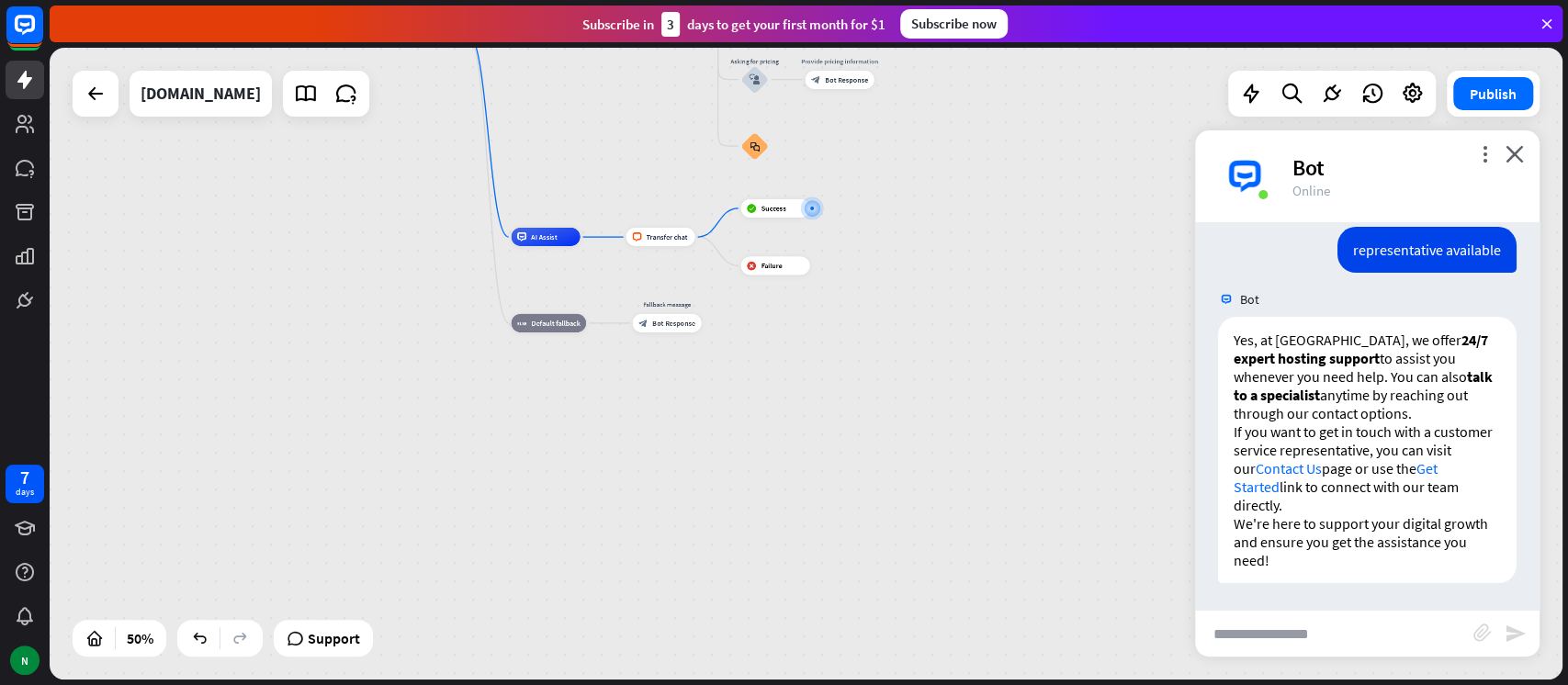 drag, startPoint x: 626, startPoint y: 428, endPoint x: 892, endPoint y: 283, distance: 302.9538 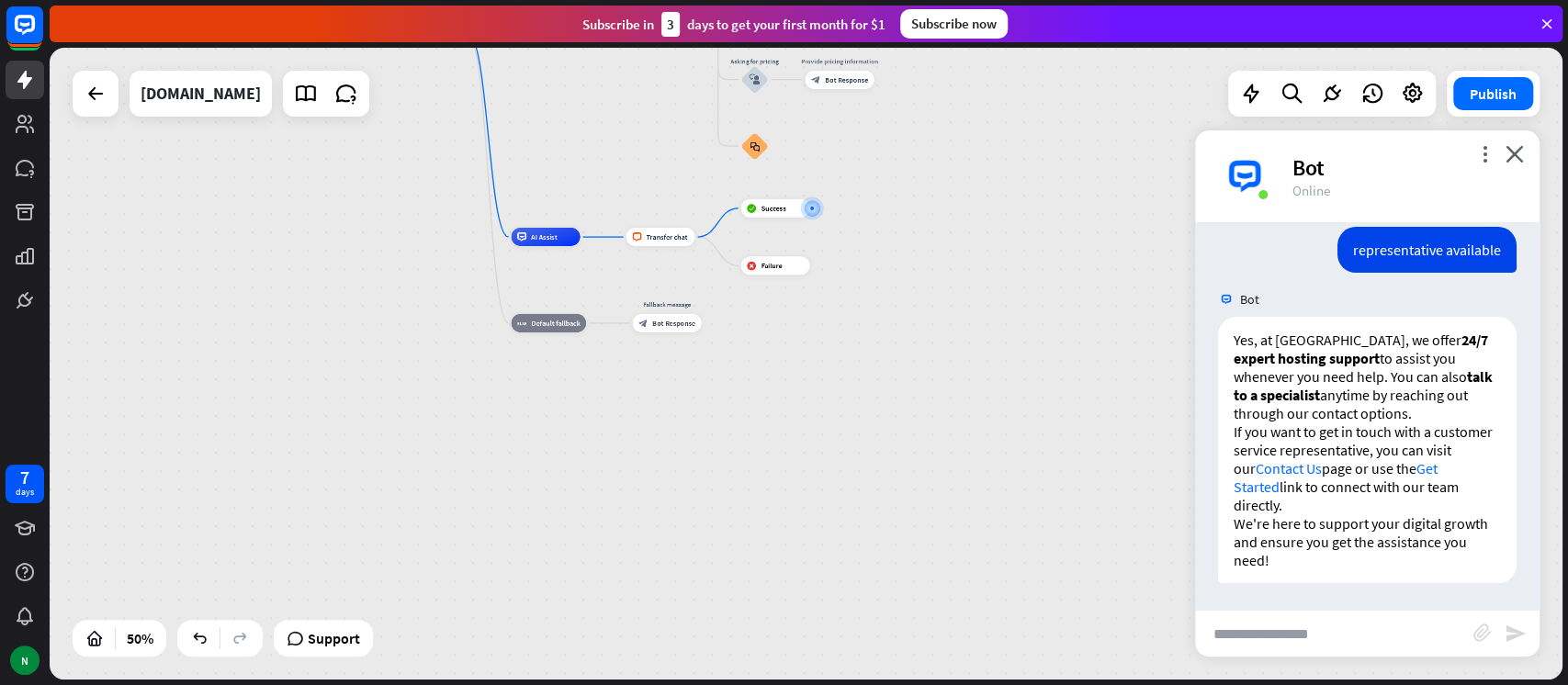 click on "home_2   Start point                 Welcome message   block_bot_response   Bot Response                   block_livechat   Tag chat                 About us   block_user_input                 Provide company information   block_bot_response   Bot Response                 Back to Menu   block_user_input                 Was it helpful?   block_bot_response   Bot Response                 Yes   block_user_input                 Thank you!   block_bot_response   Bot Response                 No   block_user_input                 Back to Menu   block_goto   Go to step                 Contact us   block_user_input                 Contact flow   builder_tree   Flow                 Asking about email   block_user_input                   block_goto   Go to step                 Asking about phone number   block_user_input                 Is phone number?   filter   Filter                 Provides phone number   block_bot_response   Bot Response                 Back to Menu   block_goto   Go to step" at bounding box center (775, 192) 